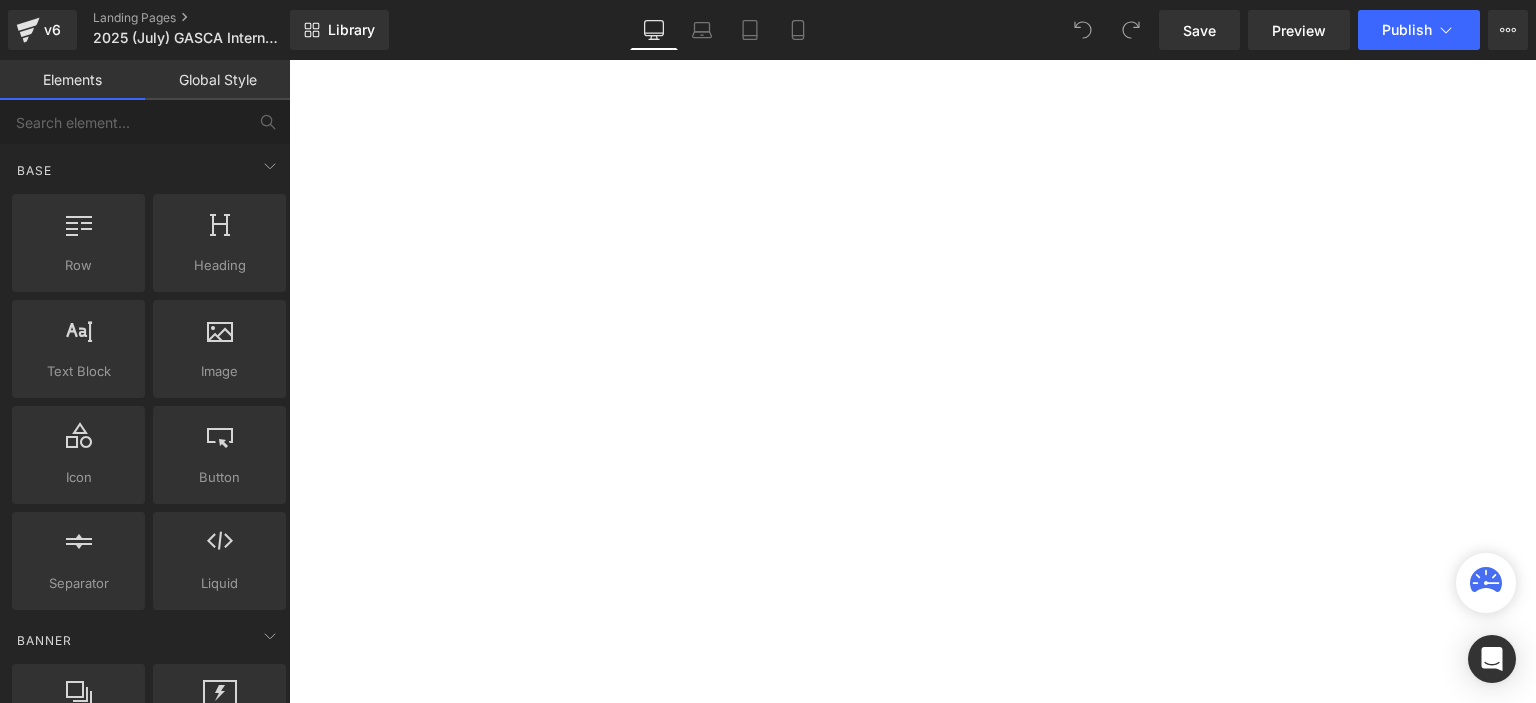scroll, scrollTop: 0, scrollLeft: 0, axis: both 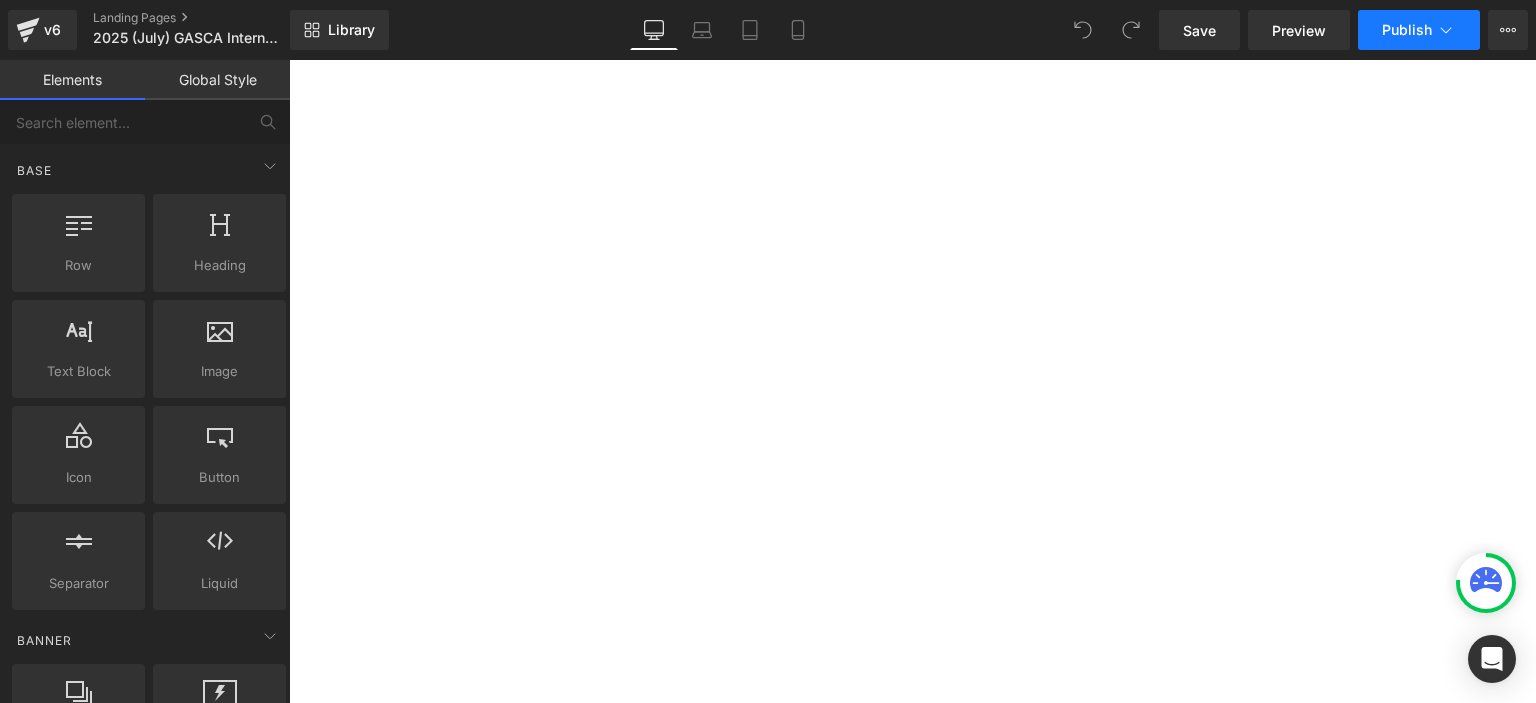 click 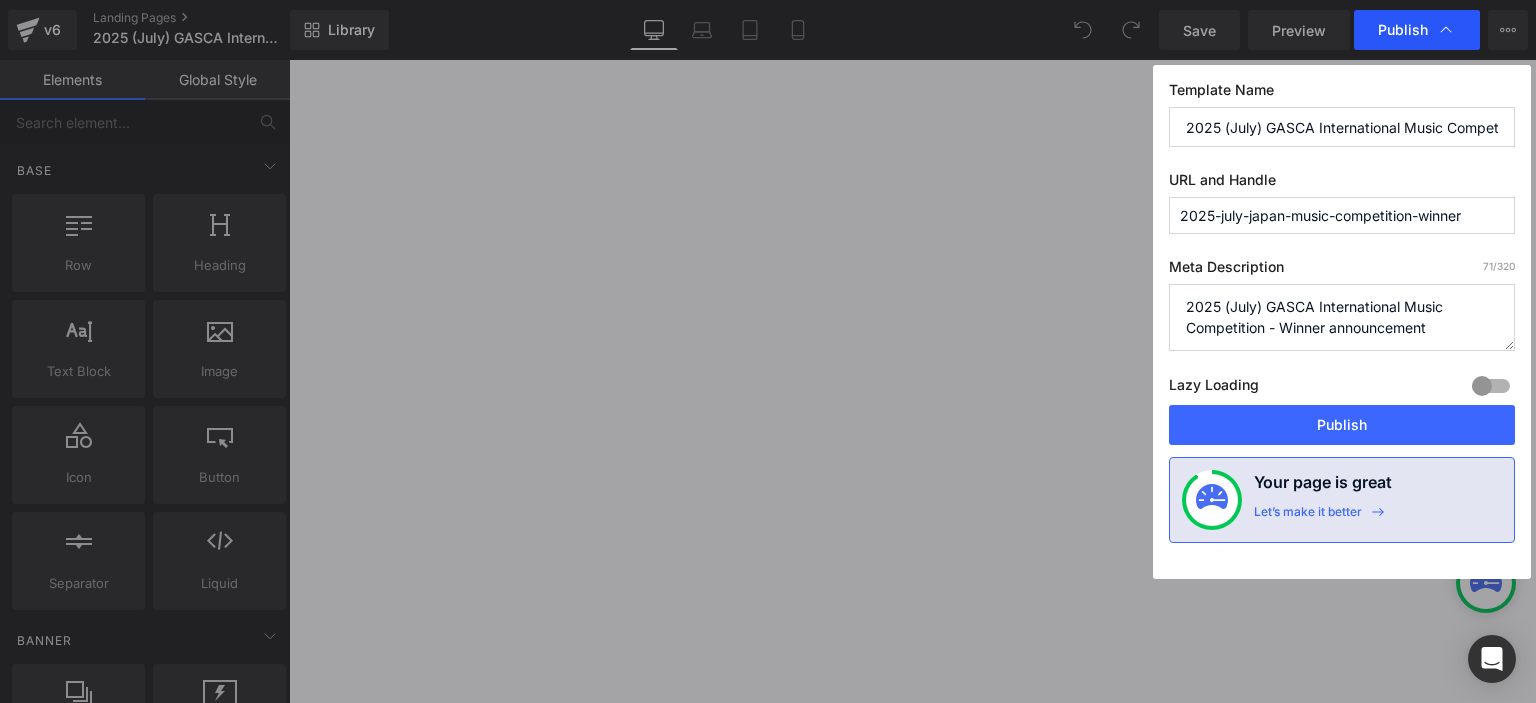 click on "Publish" at bounding box center [1403, 30] 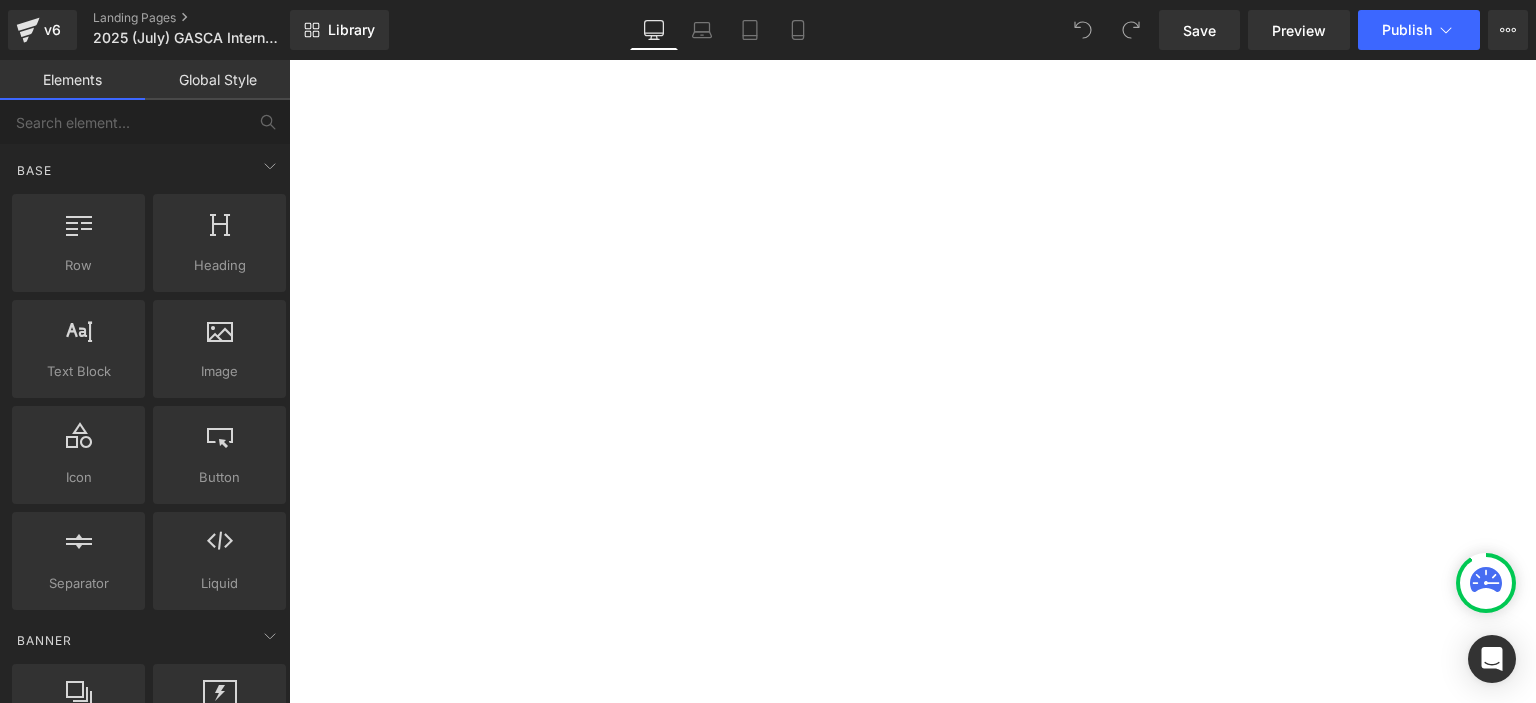 click on "Publish" at bounding box center (1407, 30) 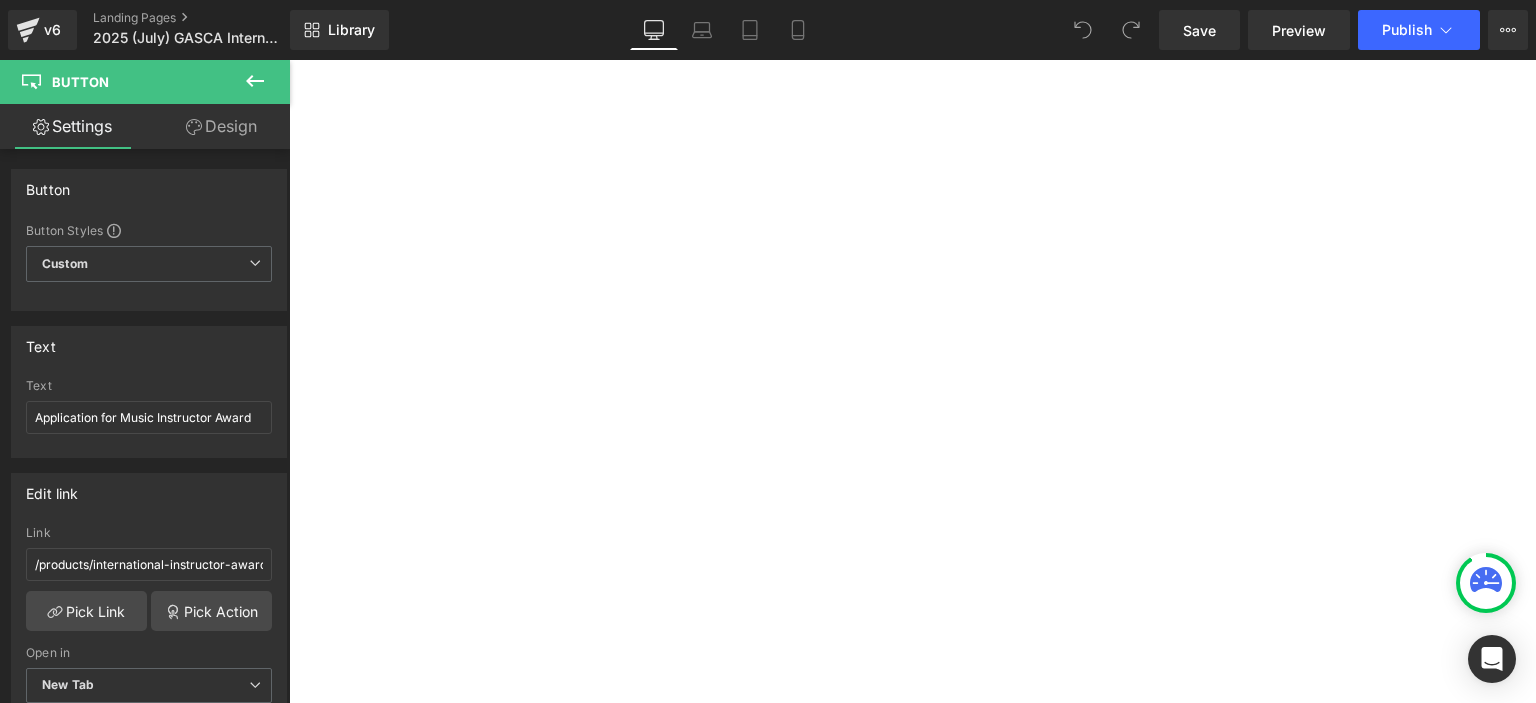 scroll, scrollTop: 1584, scrollLeft: 0, axis: vertical 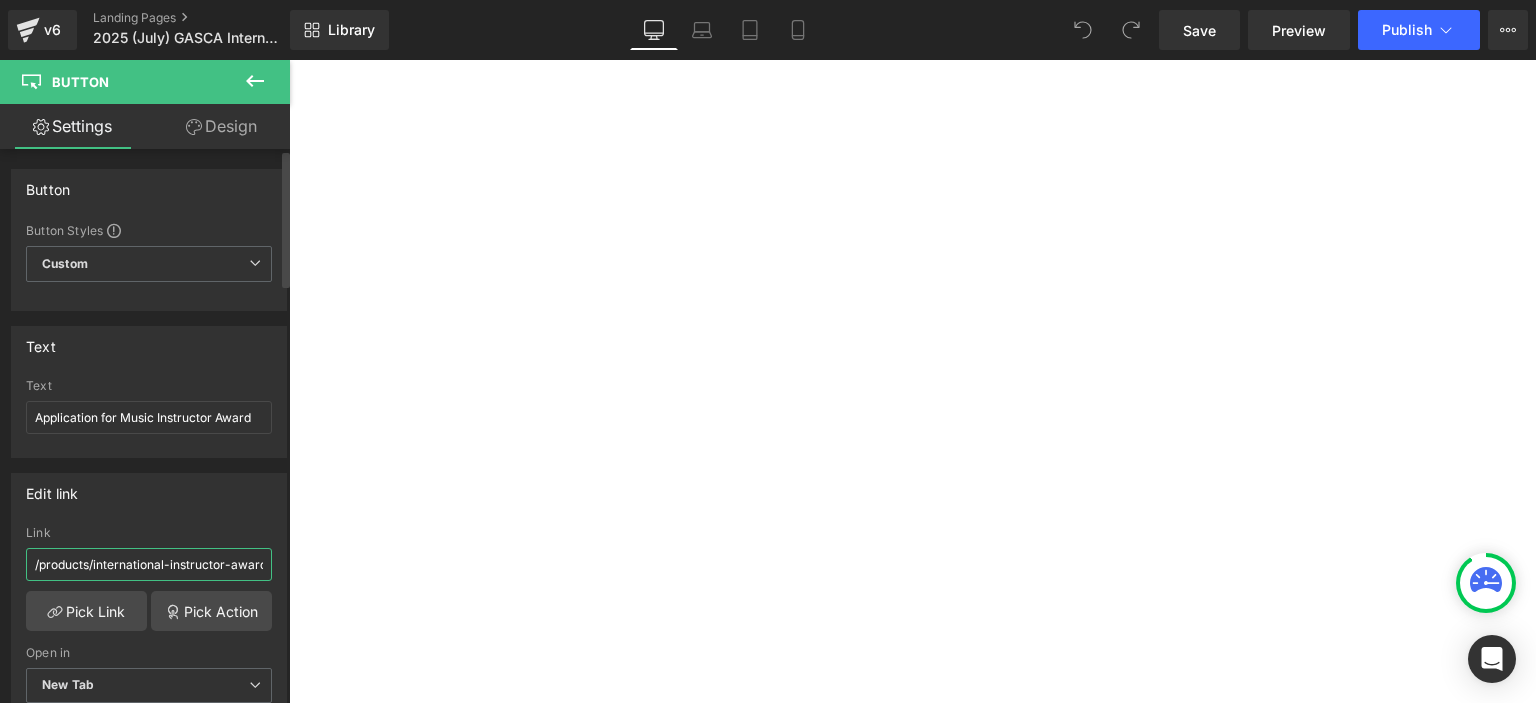 click on "/products/international-instructor-award" at bounding box center (149, 564) 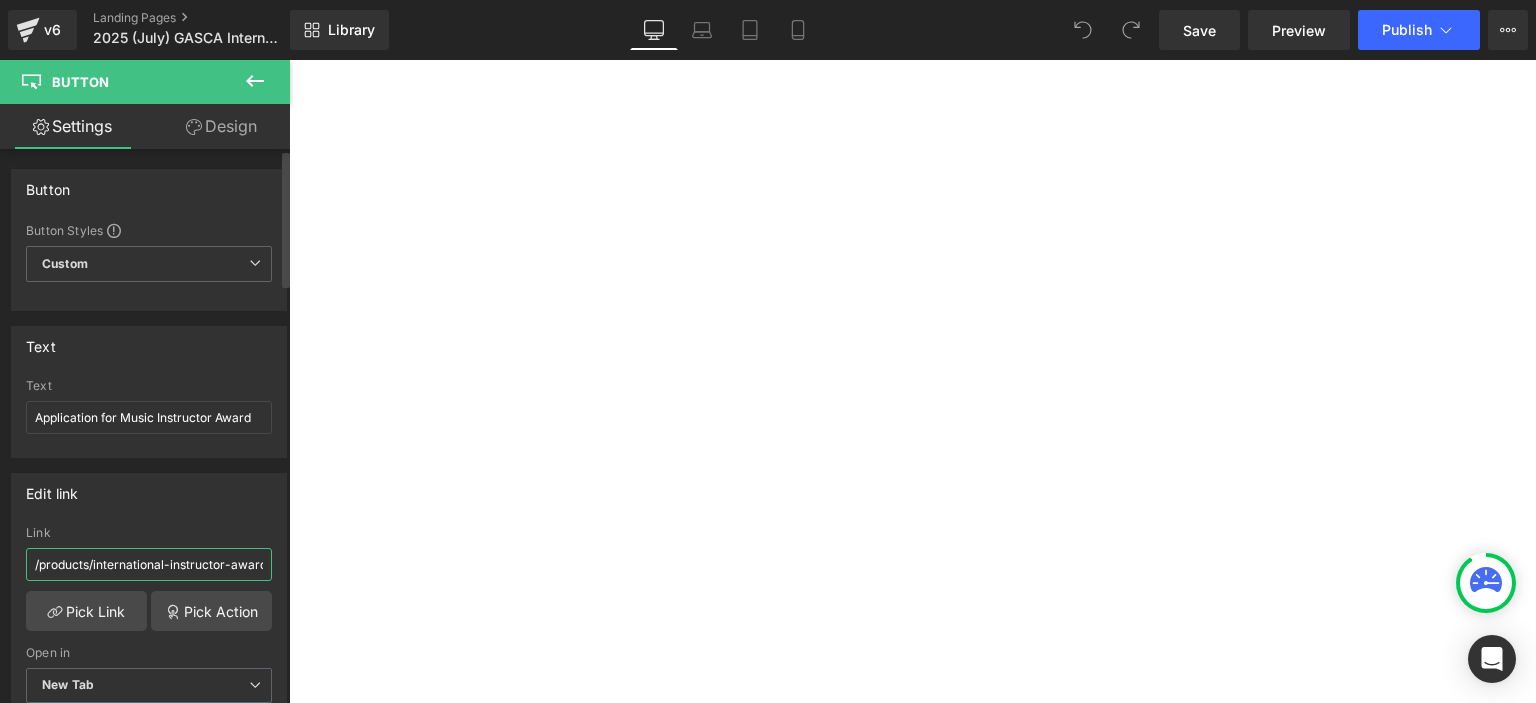 click on "/products/international-instructor-award" at bounding box center (149, 564) 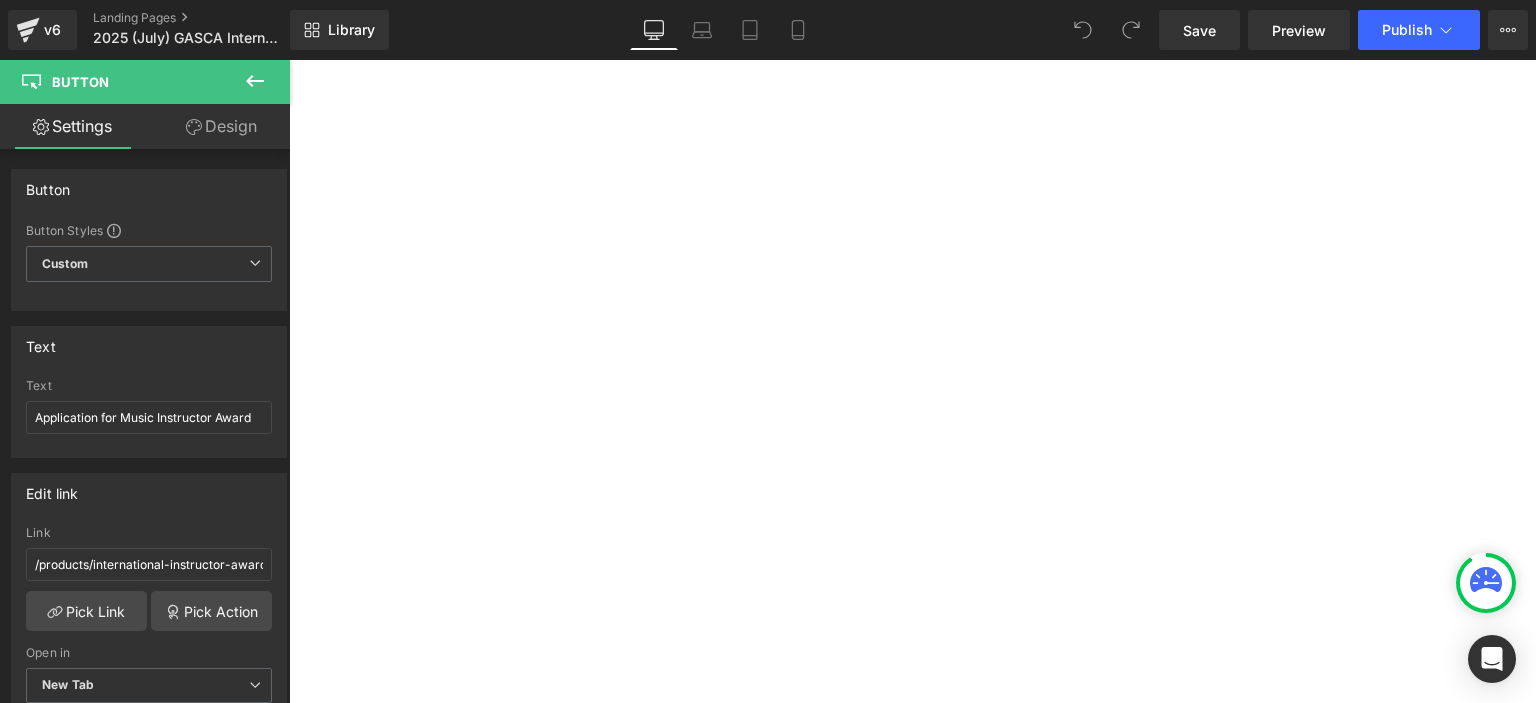 drag, startPoint x: 435, startPoint y: 625, endPoint x: 916, endPoint y: 256, distance: 606.2359 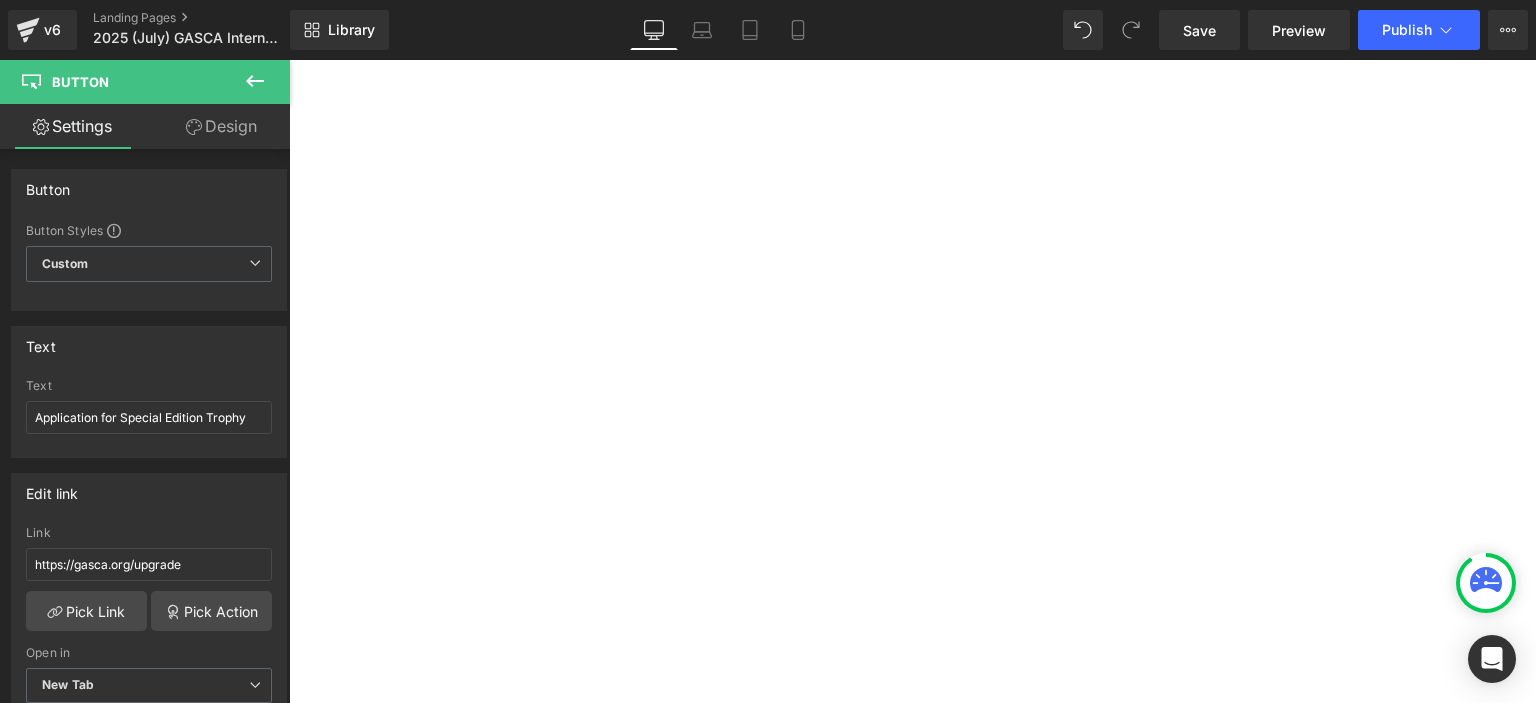 click on "Button" at bounding box center [289, 60] 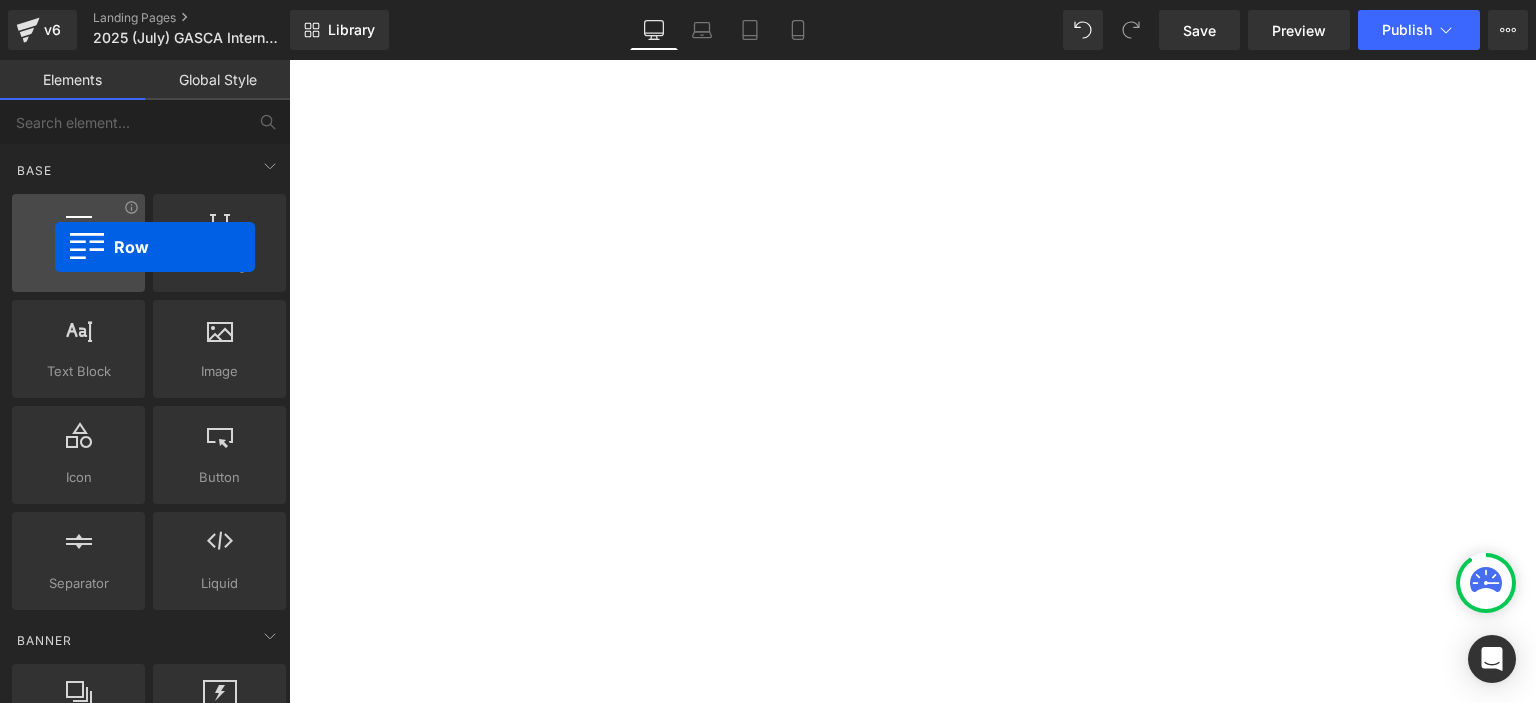 drag, startPoint x: 115, startPoint y: 274, endPoint x: 55, endPoint y: 247, distance: 65.795135 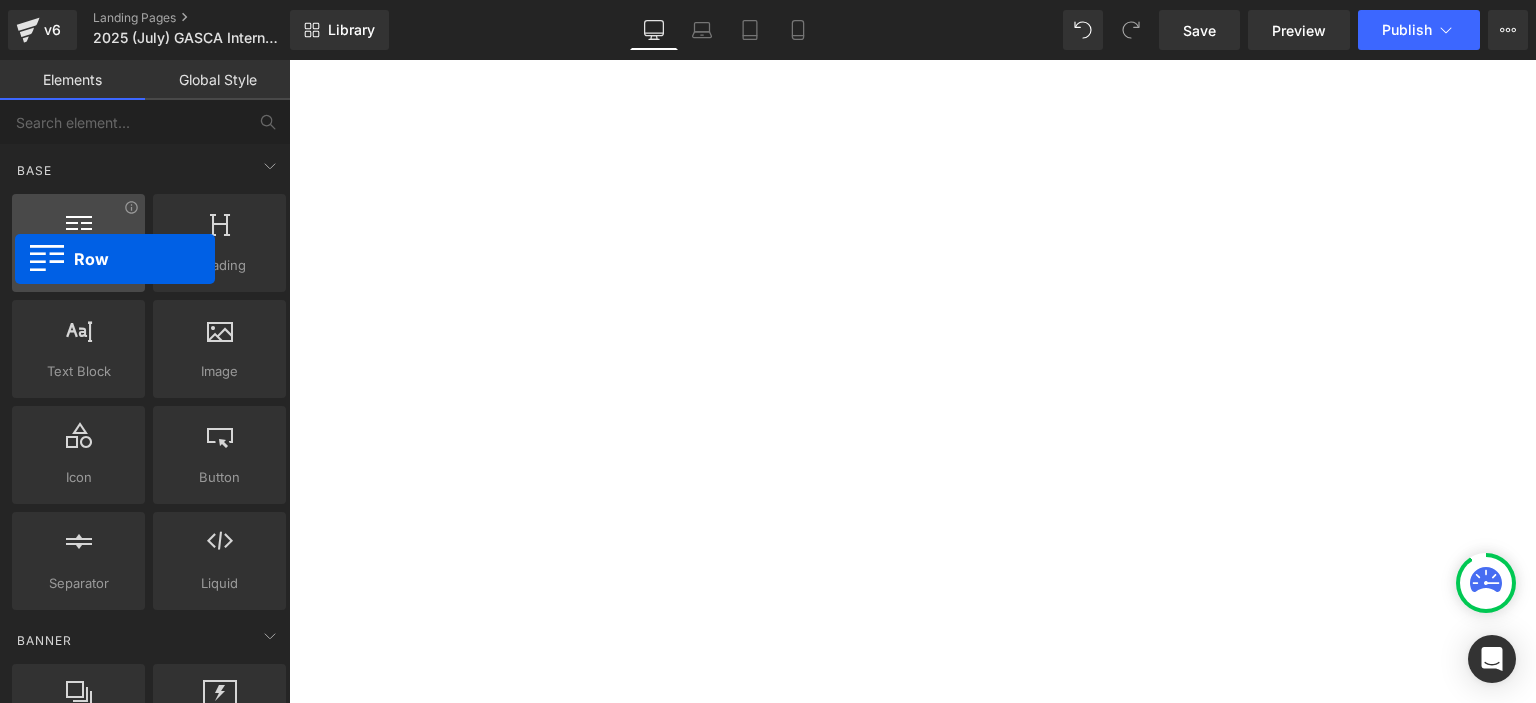 drag, startPoint x: 55, startPoint y: 247, endPoint x: 15, endPoint y: 259, distance: 41.761227 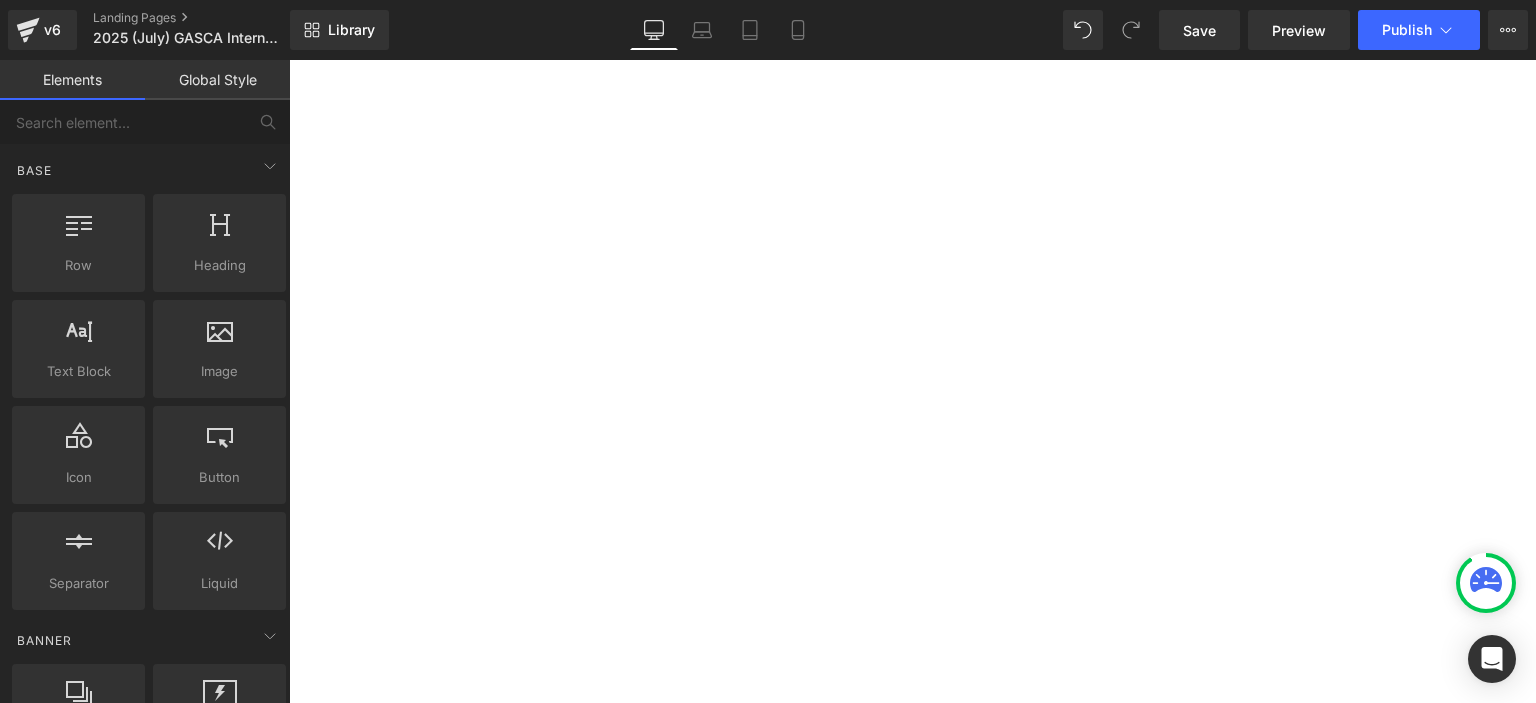 scroll, scrollTop: 2698, scrollLeft: 0, axis: vertical 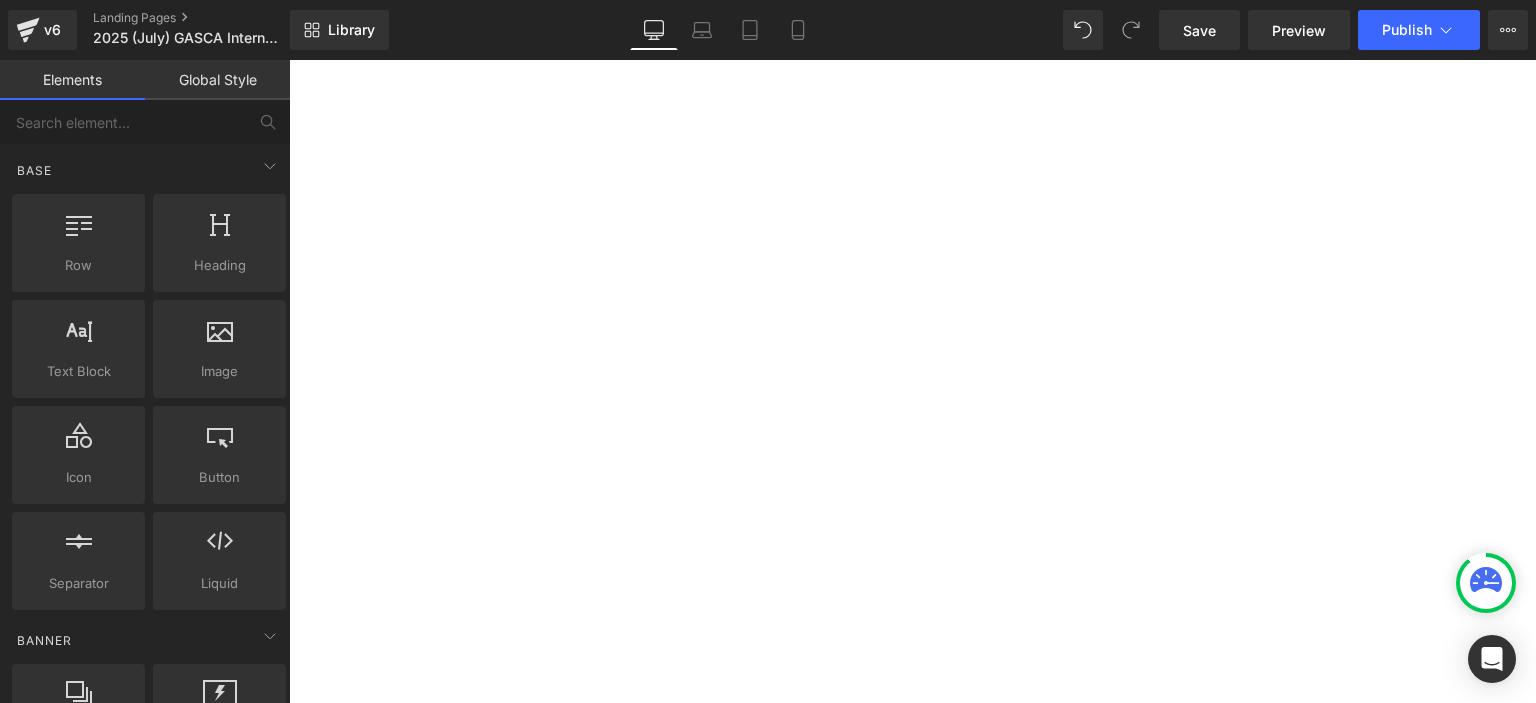 click on "Once again, Congratulations on winning the award, we hope to see you again in our other events!" at bounding box center [289, 60] 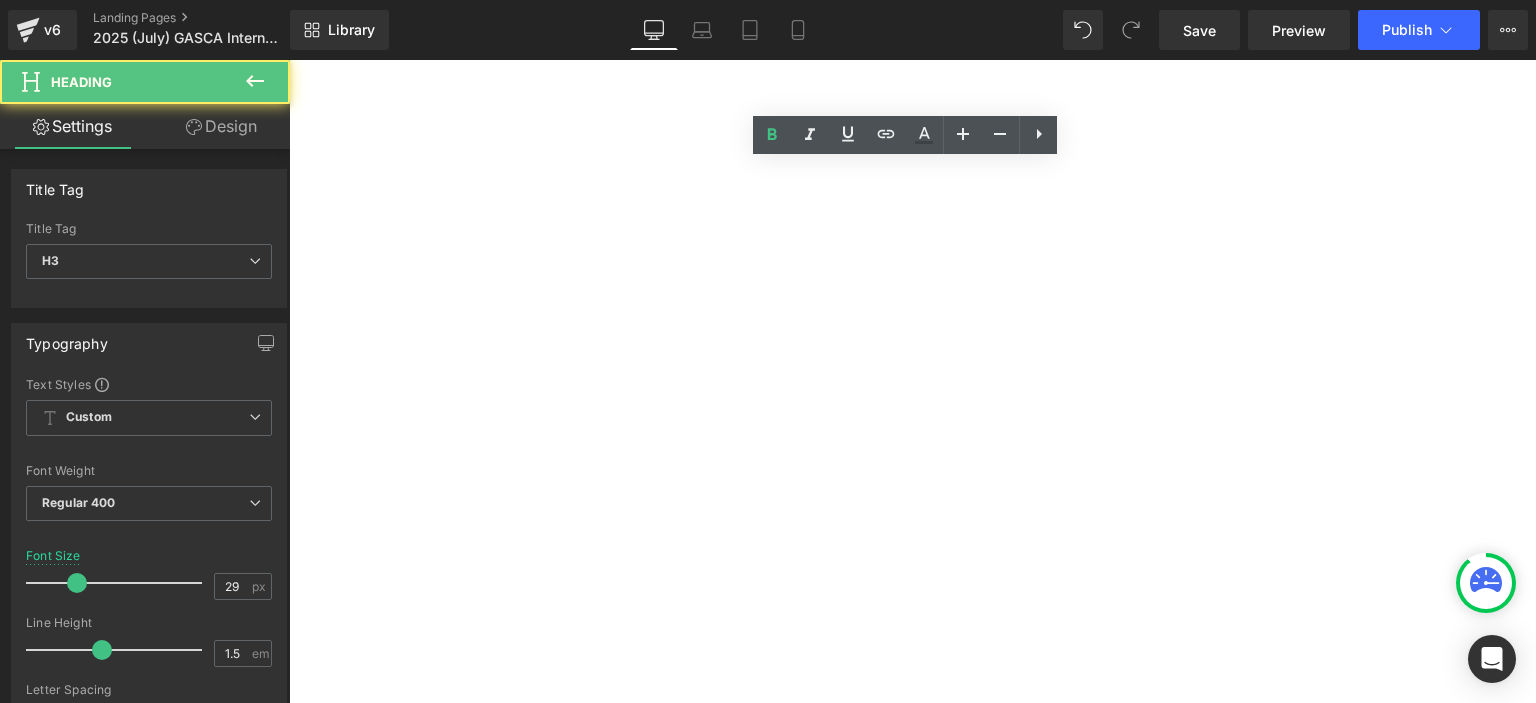 click on "Once again, Congratulations on winning the award, we hope to see you again in our other events!" at bounding box center (289, 60) 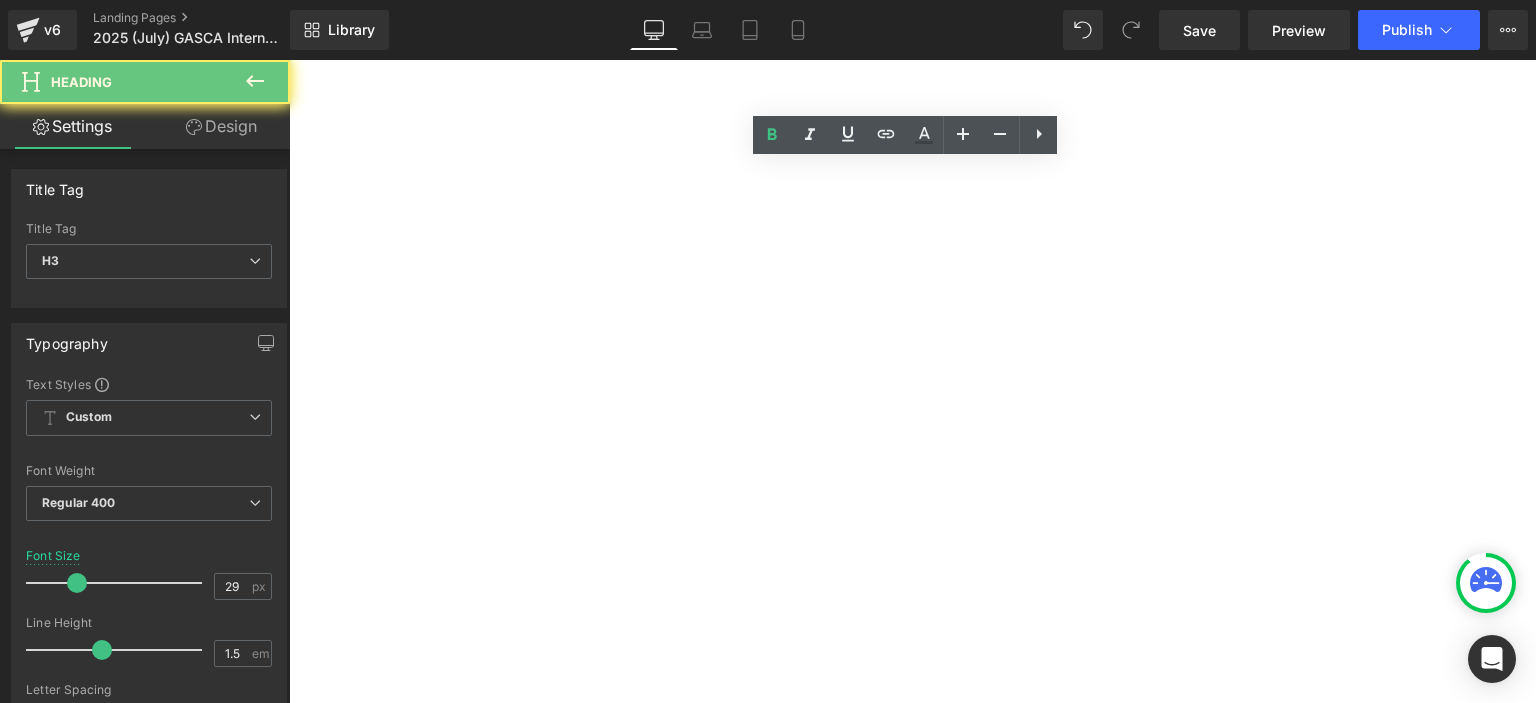 click on "Once again, Congratulations on winning the award, we hope to see you again in our other events!" at bounding box center [289, 60] 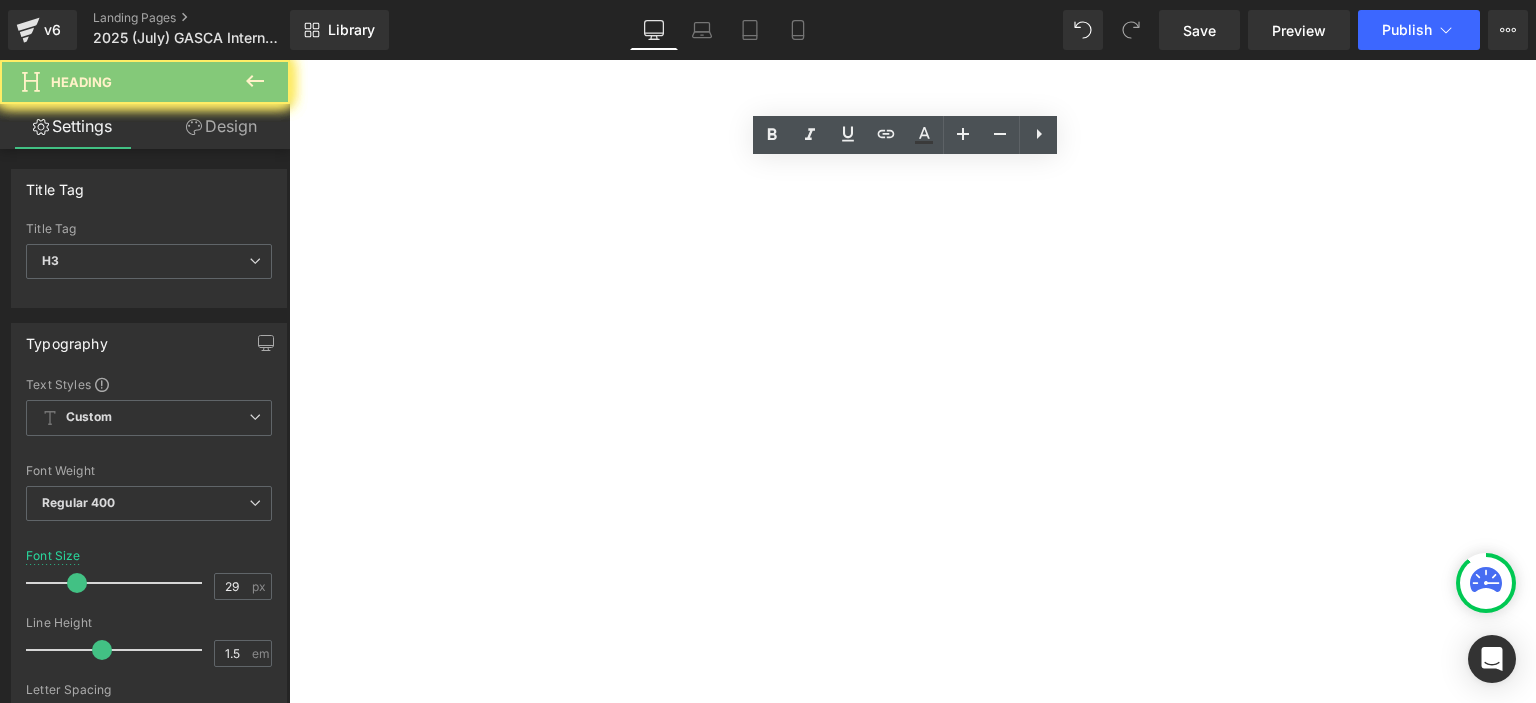 click on "Once again, Congratulations on winning the award, we hope to see you again in our other events!" at bounding box center [289, 60] 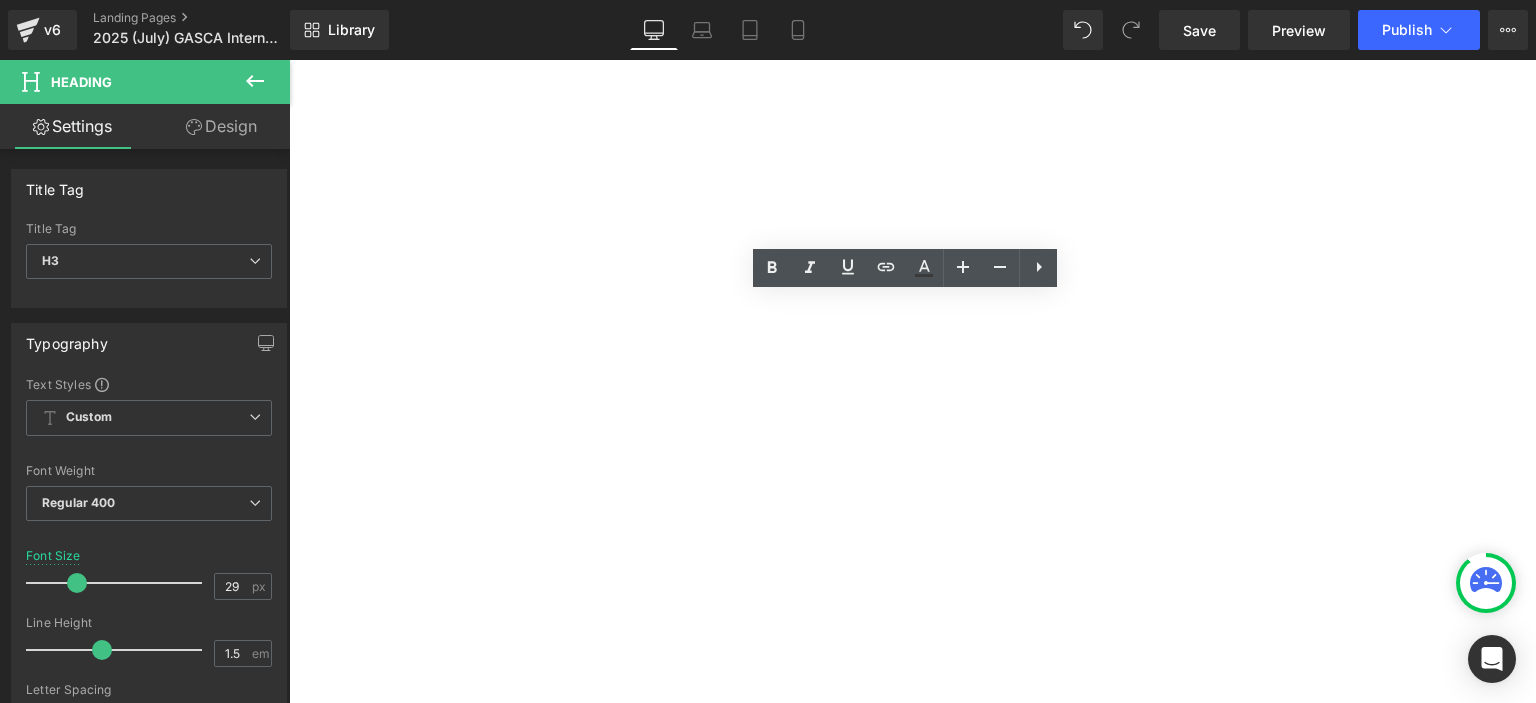 scroll, scrollTop: 2630, scrollLeft: 0, axis: vertical 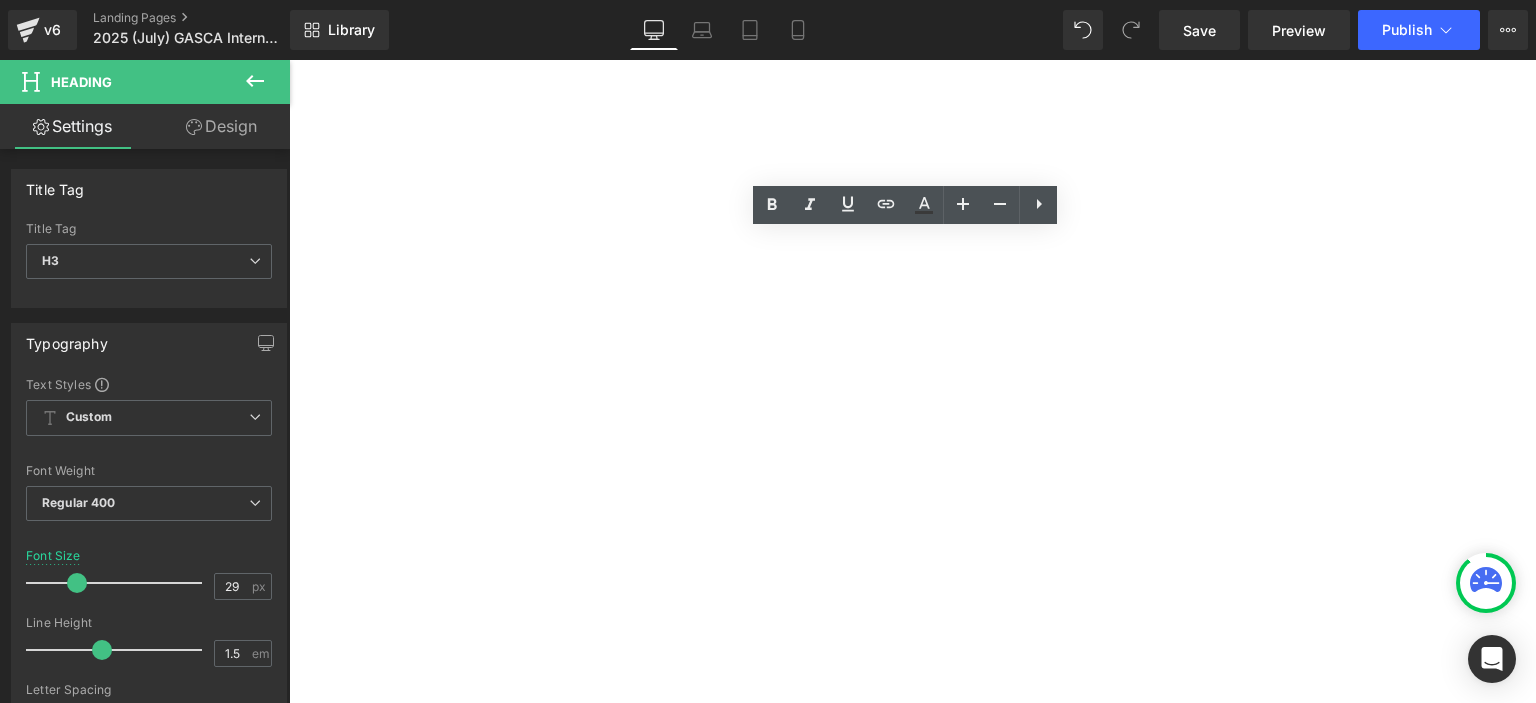 type 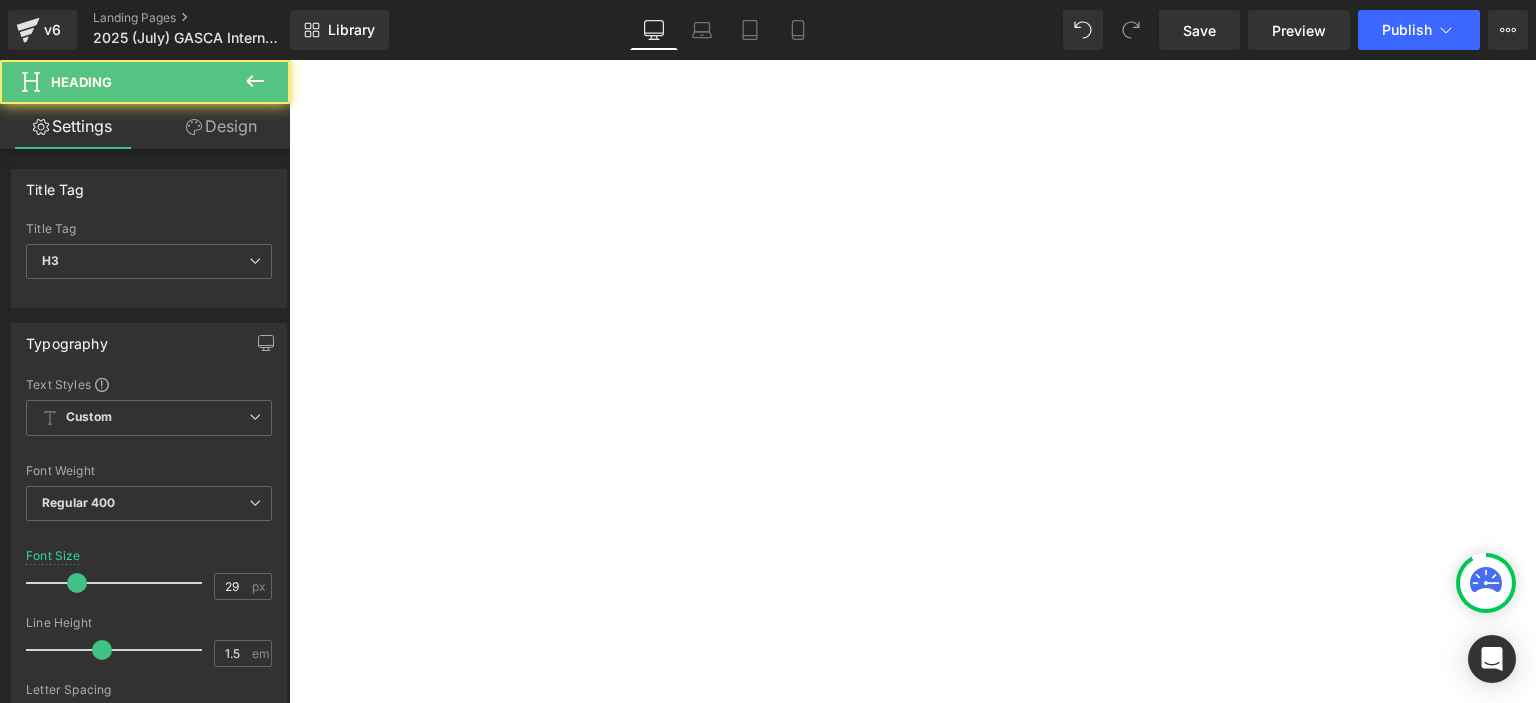 click on "再一次恭喜各得獎者的優秀表現,我們希望在其他活動中再次見到您！" at bounding box center [289, 60] 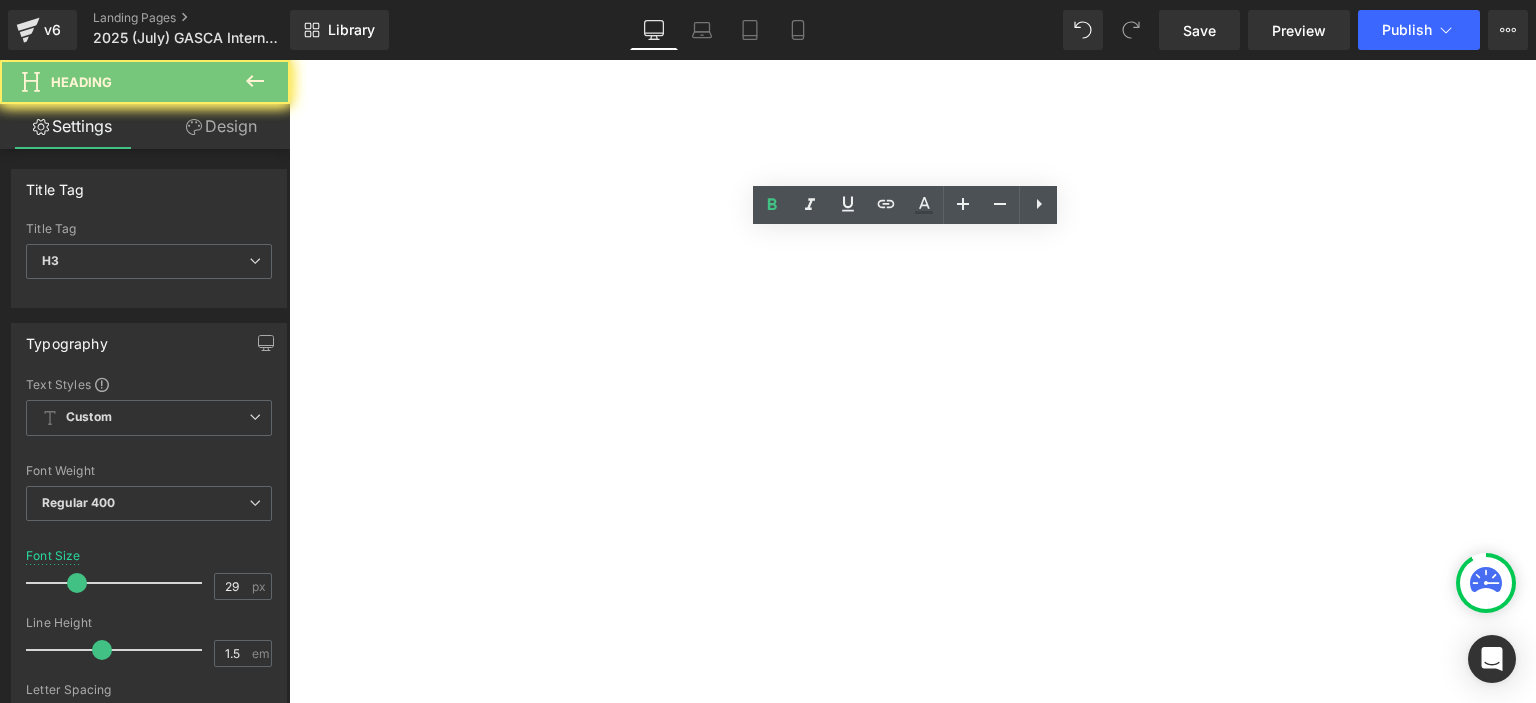 click on "再一次恭喜各得獎者的優秀表現,我們希望在其他活動中再次見到您！" at bounding box center [289, 60] 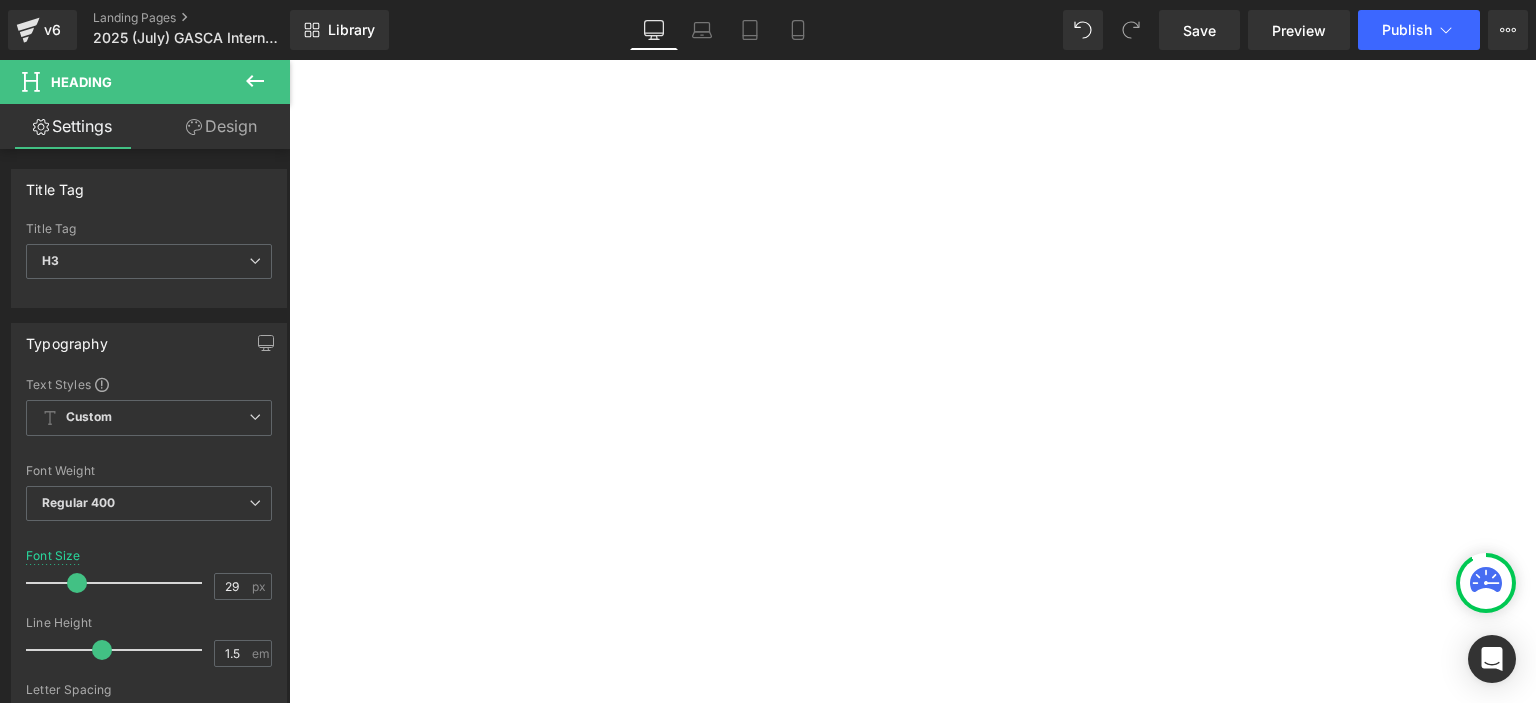 scroll, scrollTop: 2538, scrollLeft: 0, axis: vertical 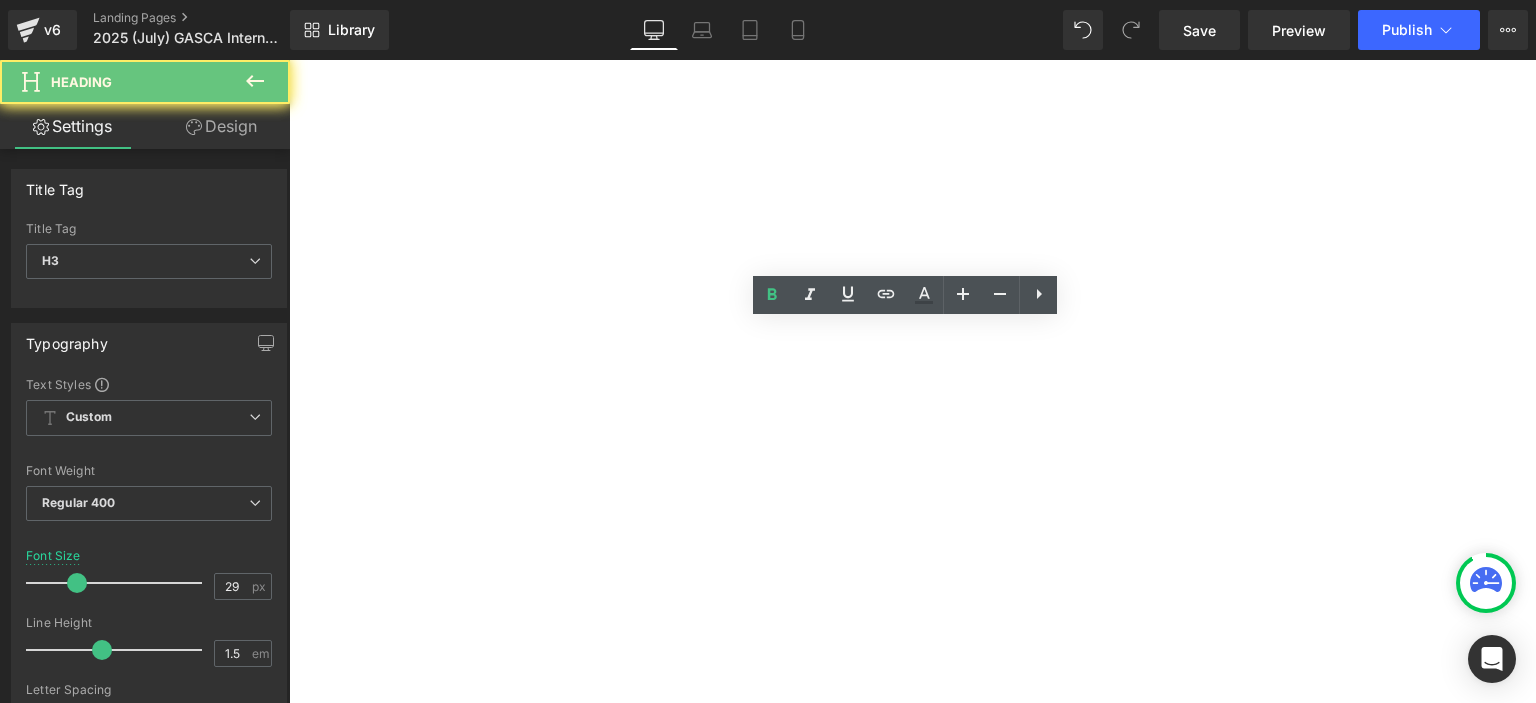 click on "Award Ranking" at bounding box center (289, 60) 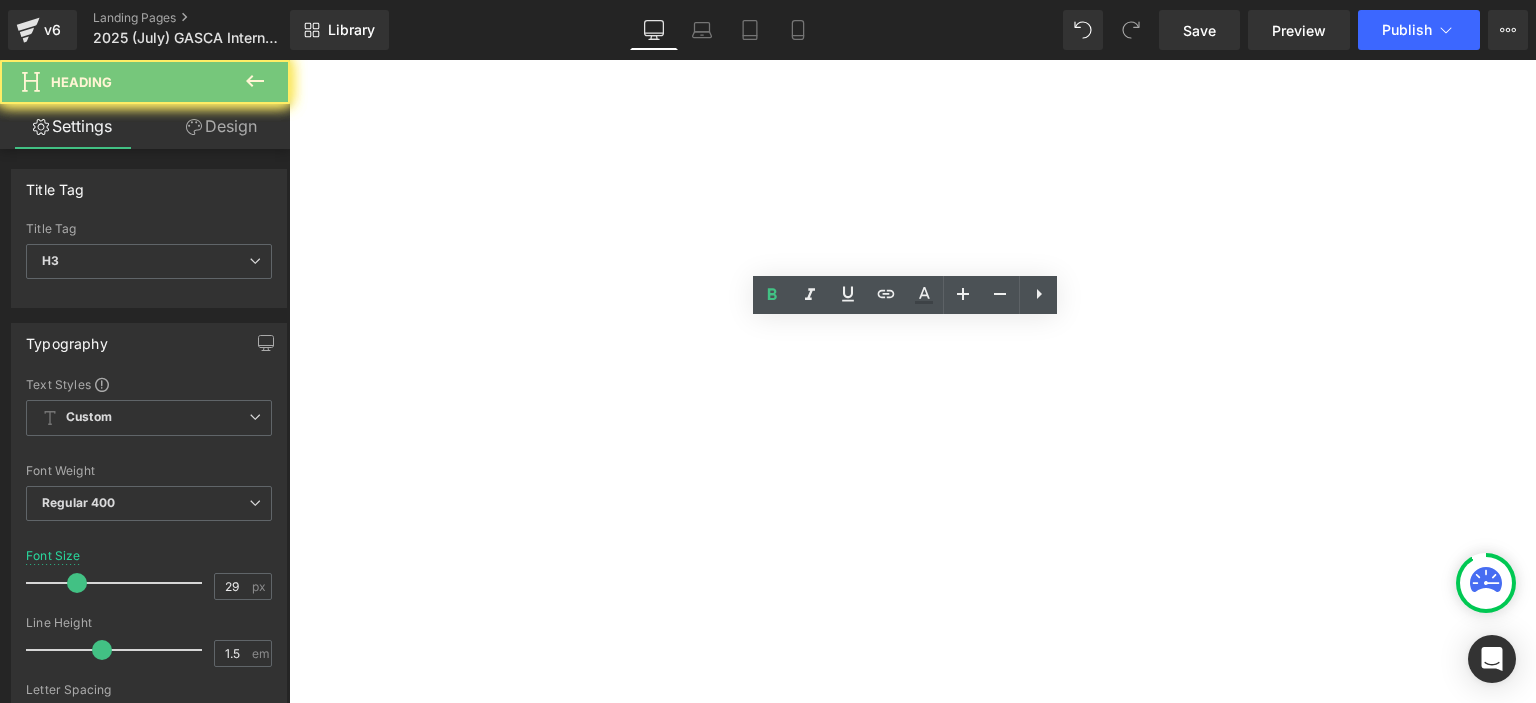 click on "Award Ranking" at bounding box center [289, 60] 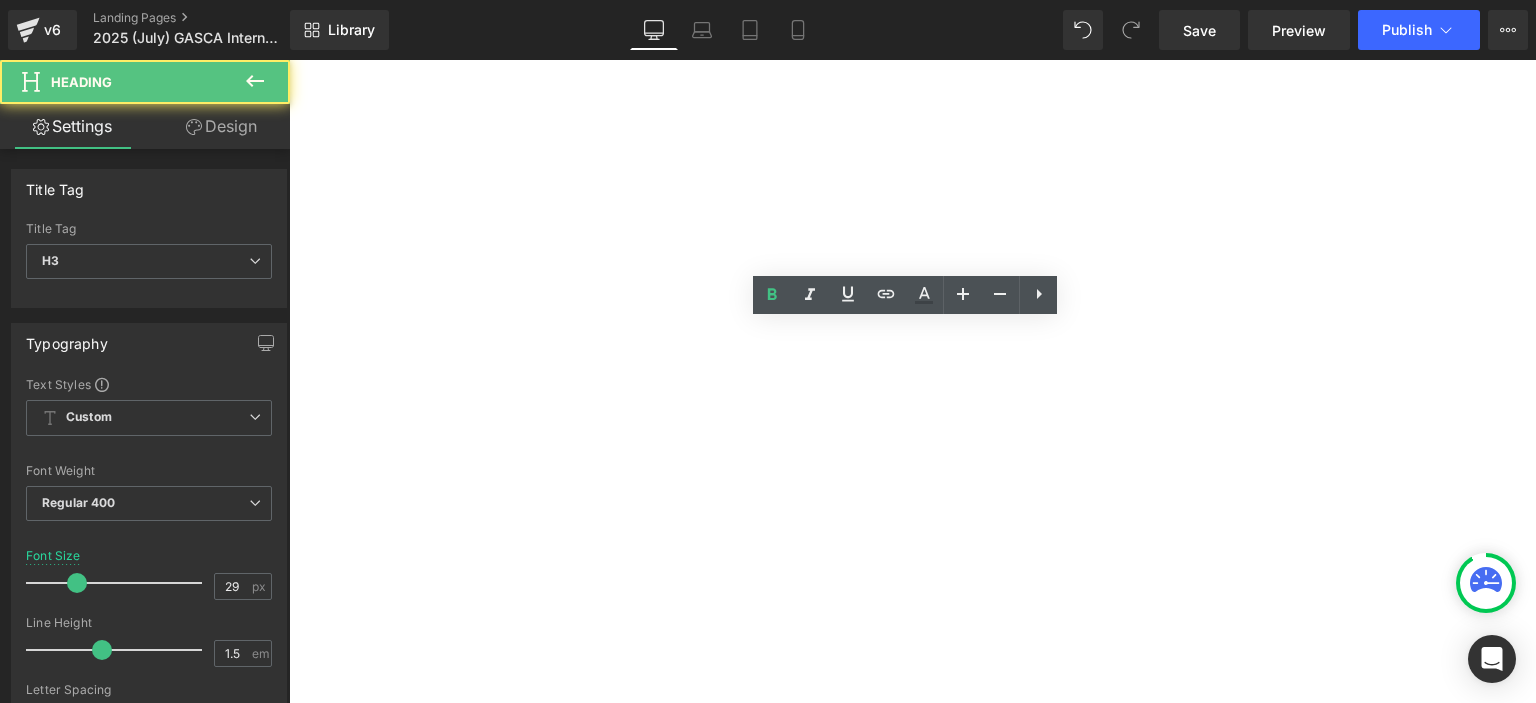 click on "Award Ranking" at bounding box center (289, 60) 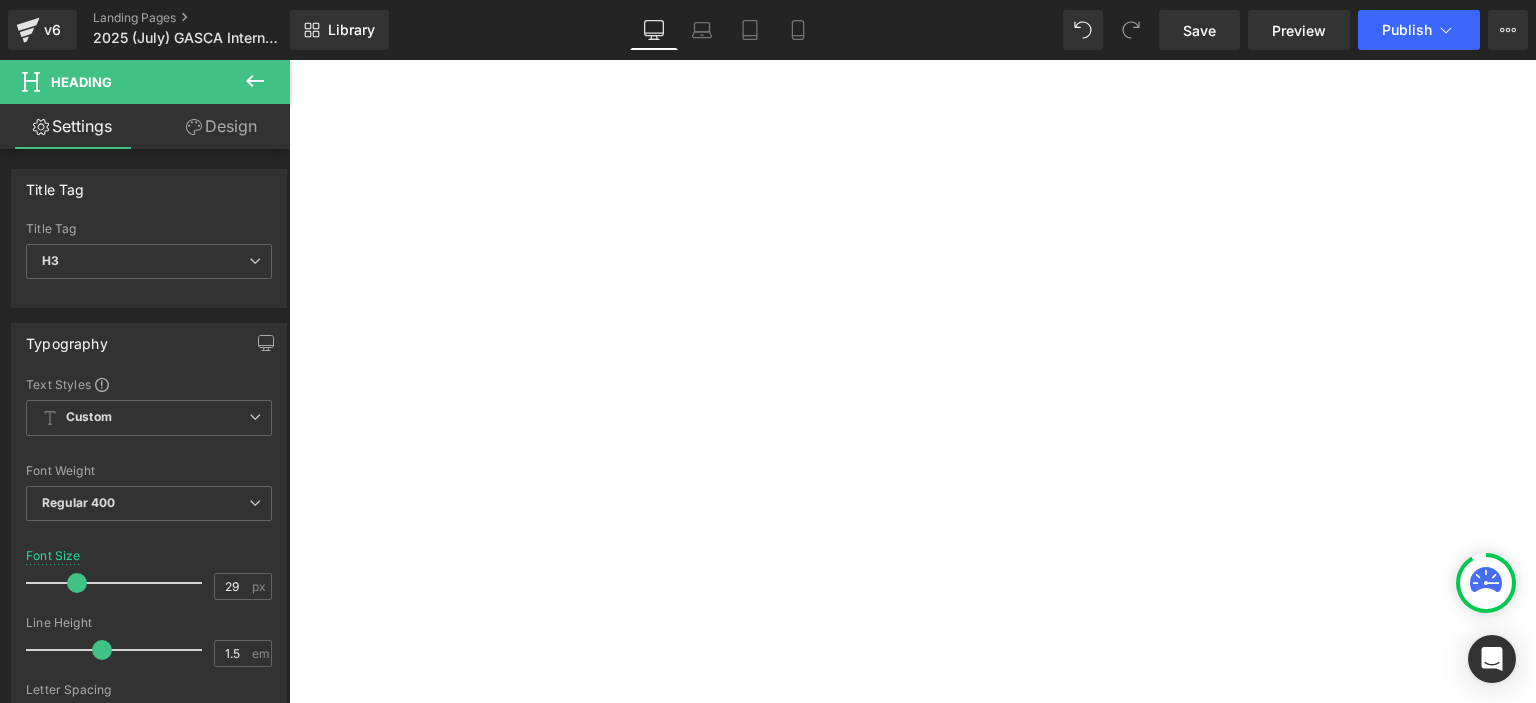 click 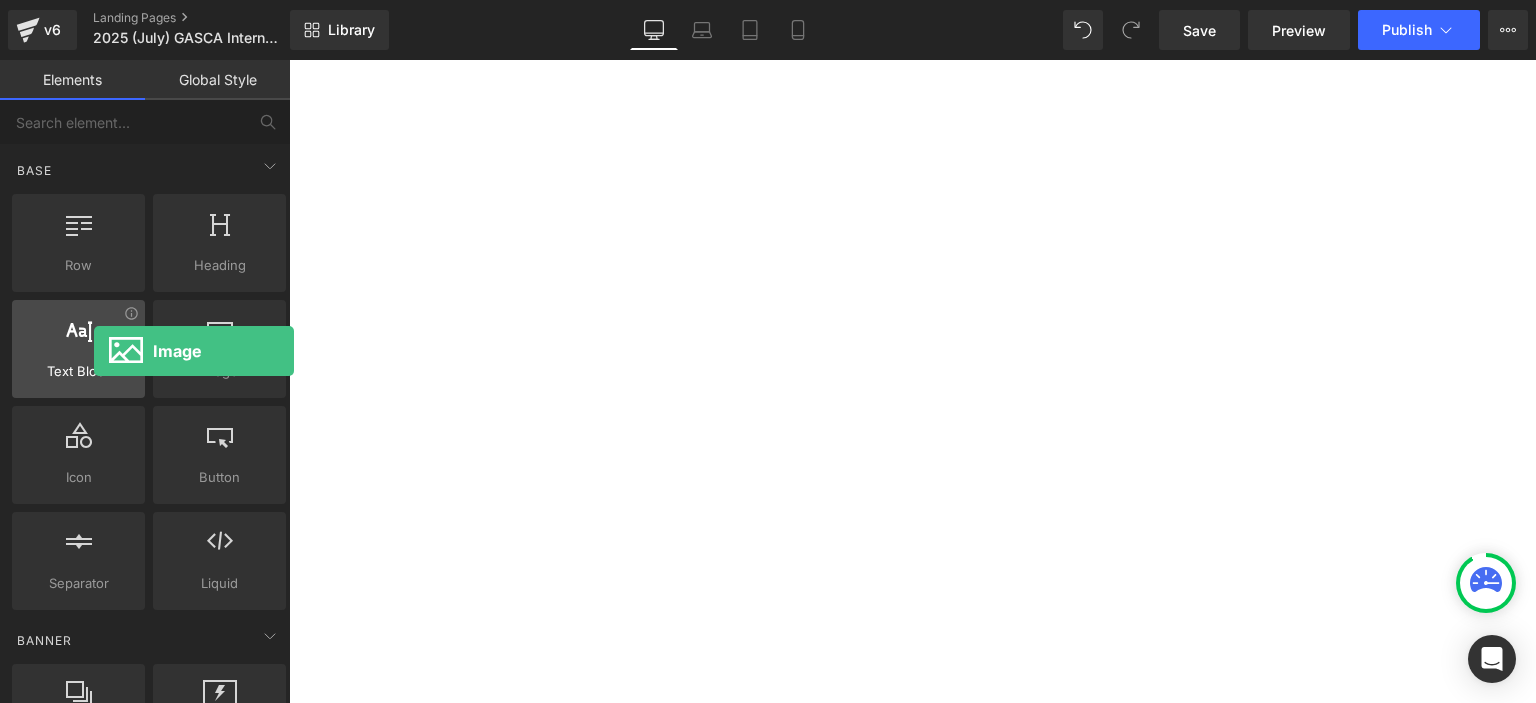 drag, startPoint x: 224, startPoint y: 383, endPoint x: 94, endPoint y: 351, distance: 133.88054 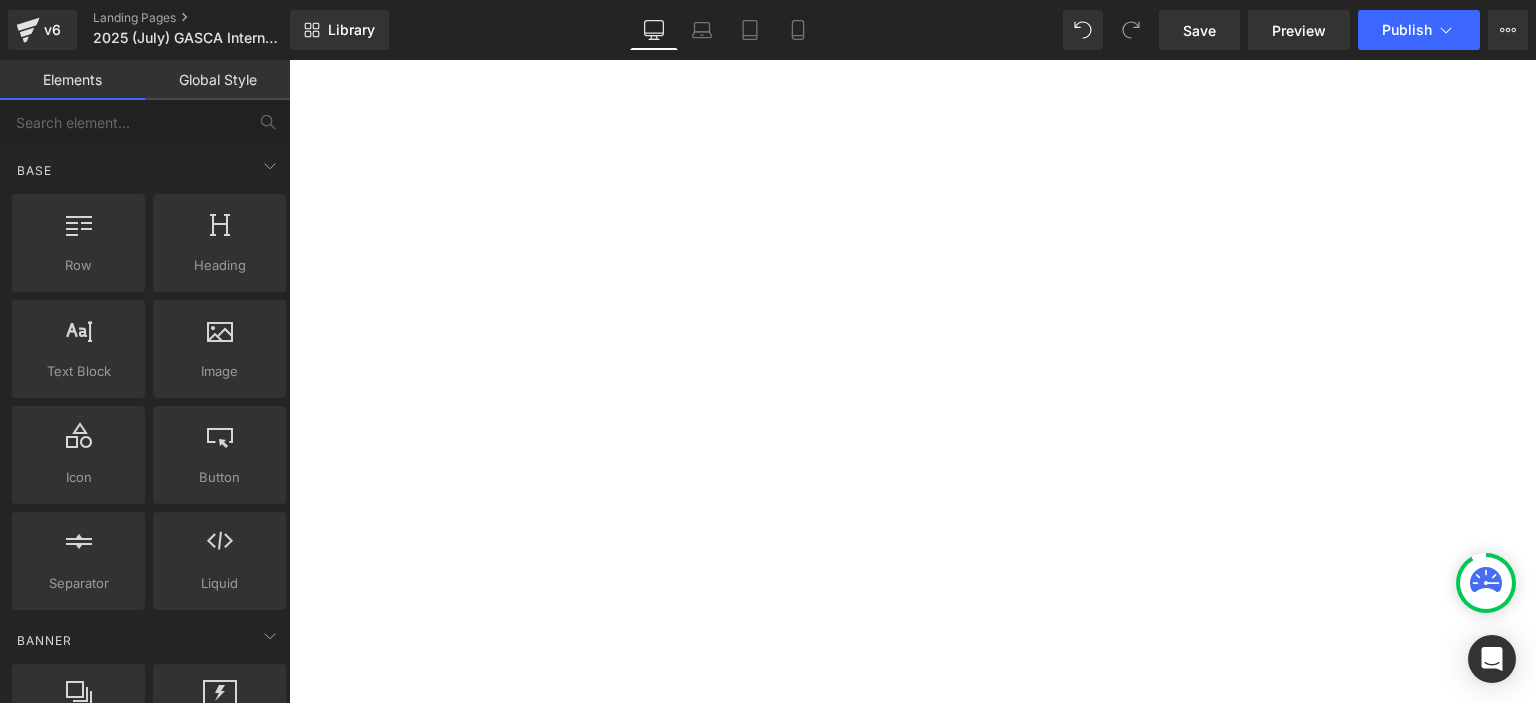click on "Award Ranking" at bounding box center (289, 60) 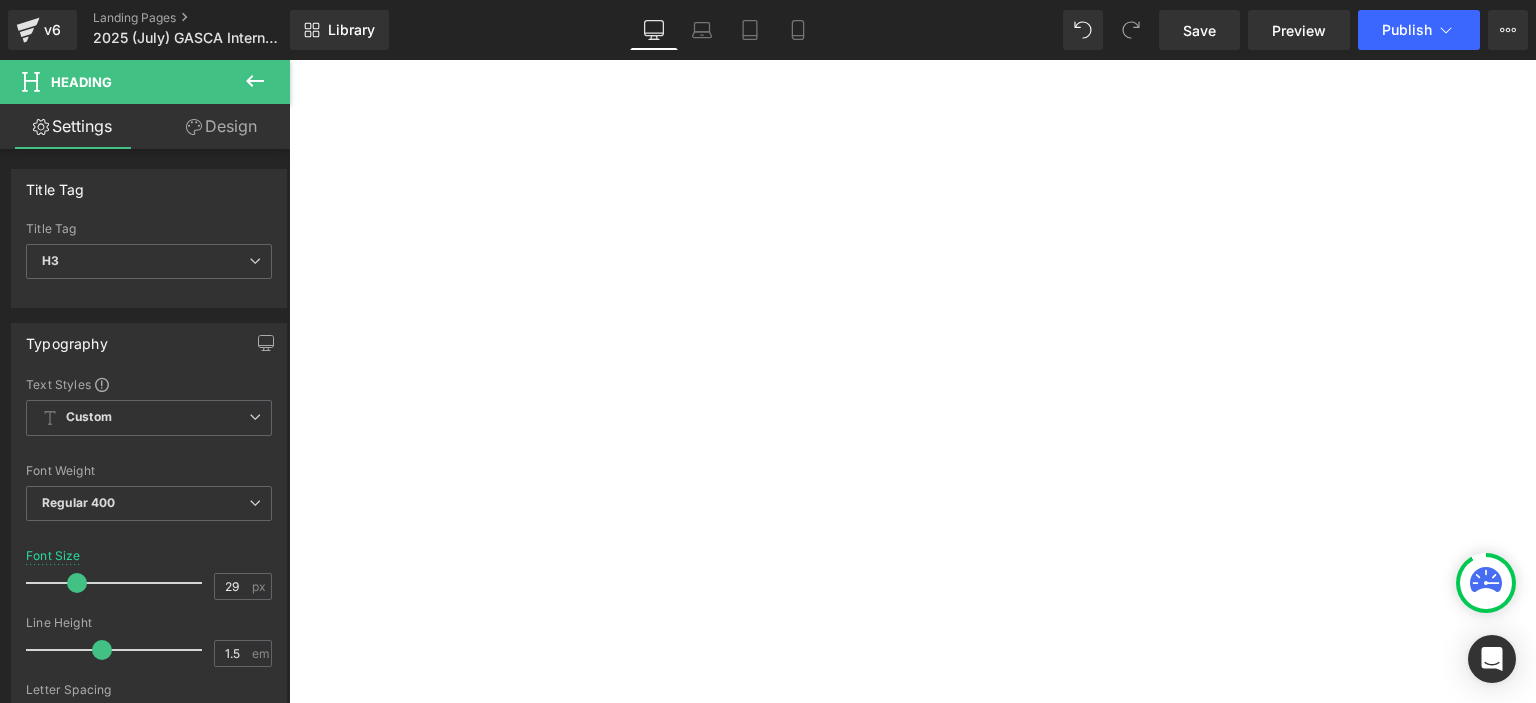 click 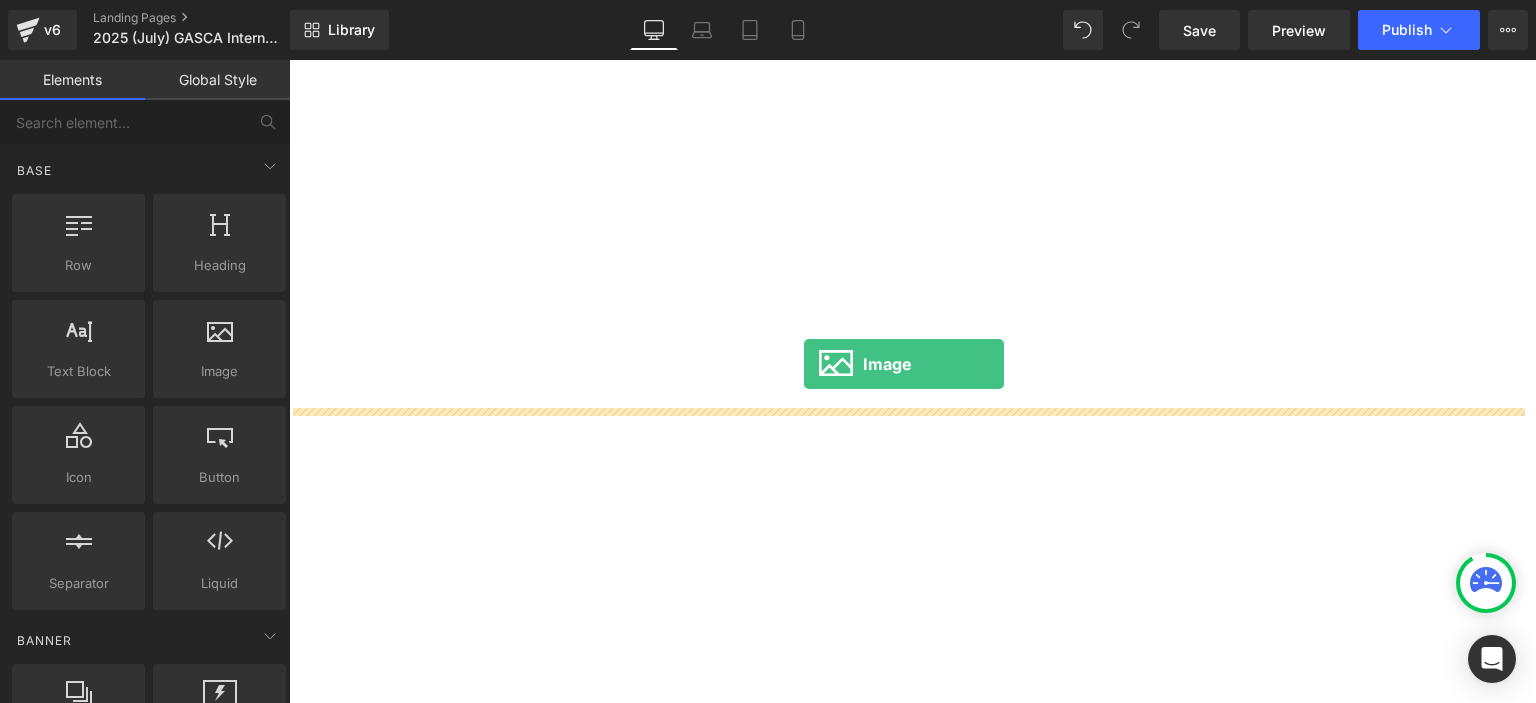 drag, startPoint x: 499, startPoint y: 418, endPoint x: 804, endPoint y: 363, distance: 309.91934 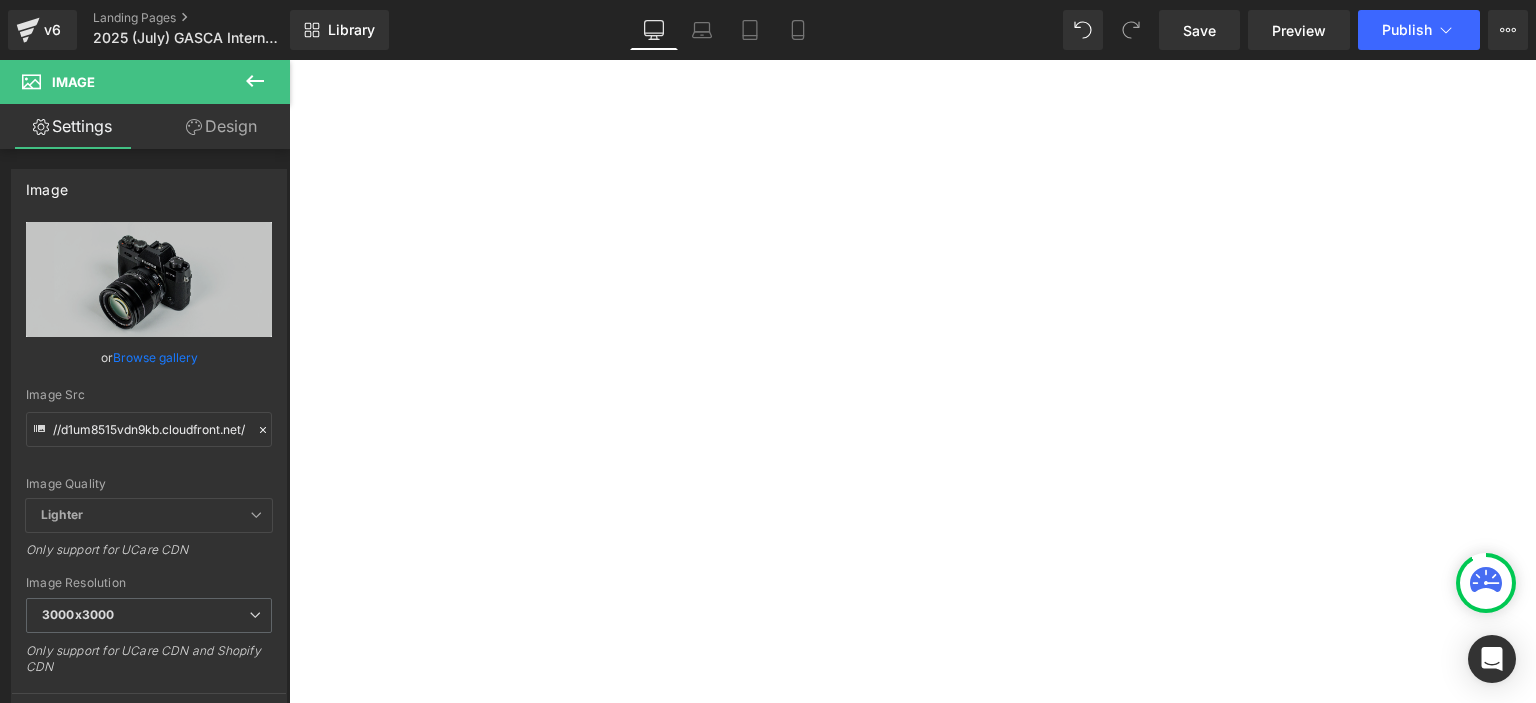 scroll, scrollTop: 2886, scrollLeft: 0, axis: vertical 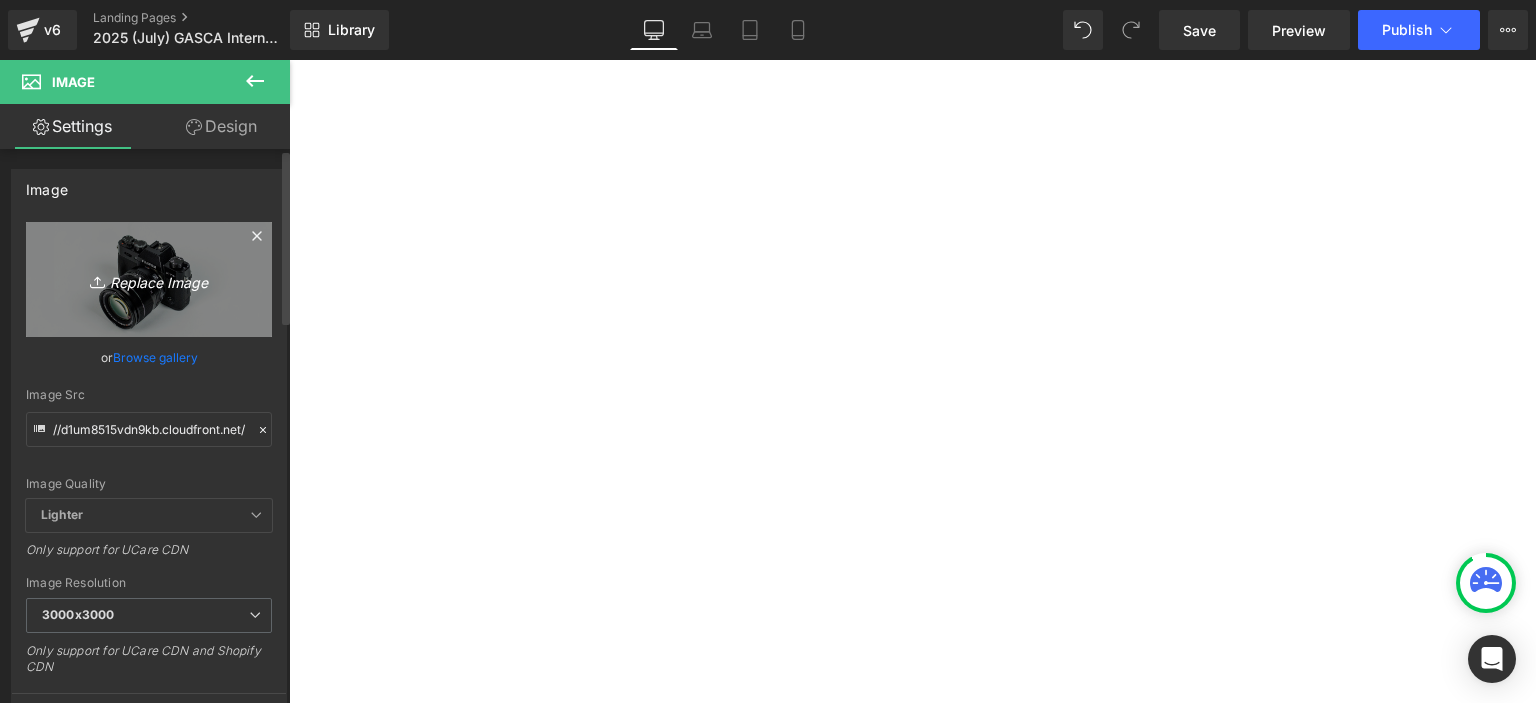 click on "Replace Image" at bounding box center (149, 279) 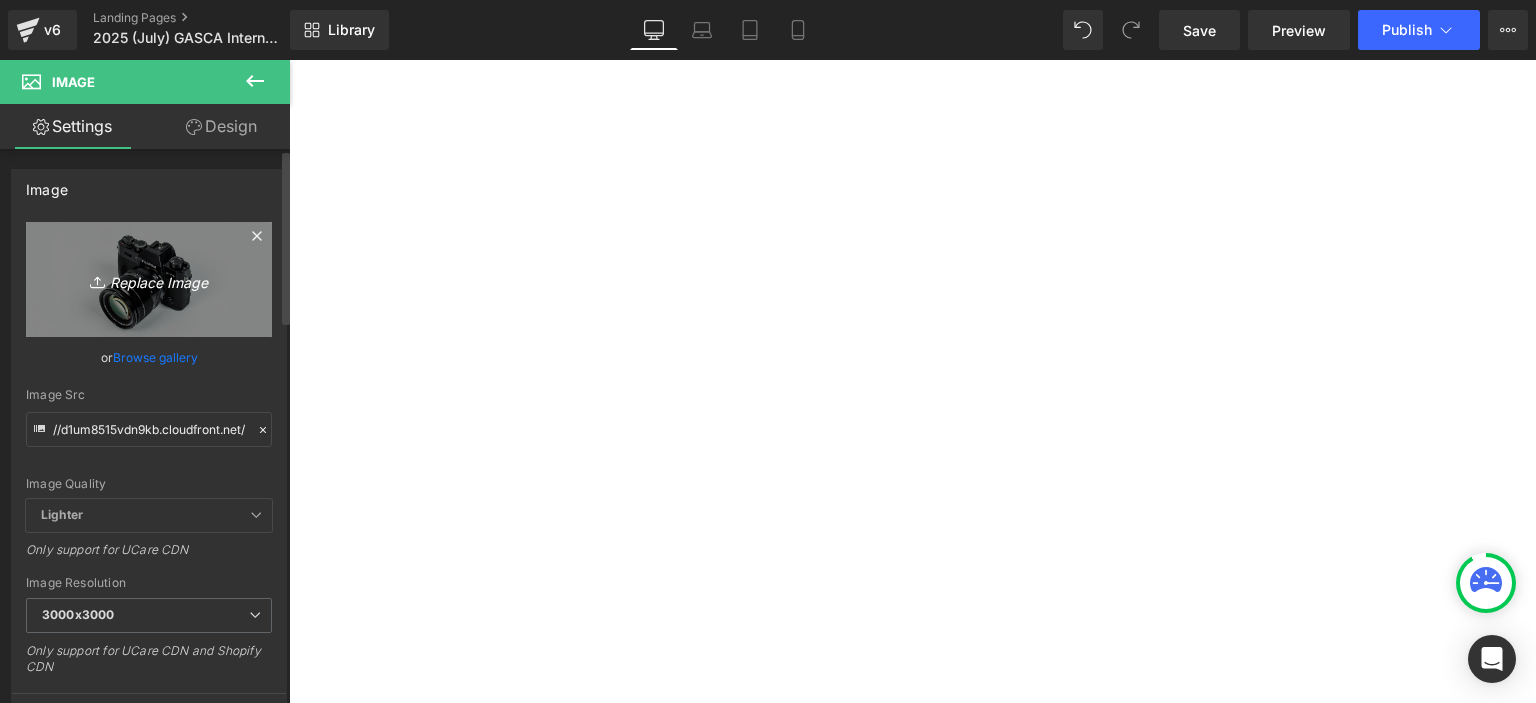 type on "C:\fakepath\Public Speaking Photo.png" 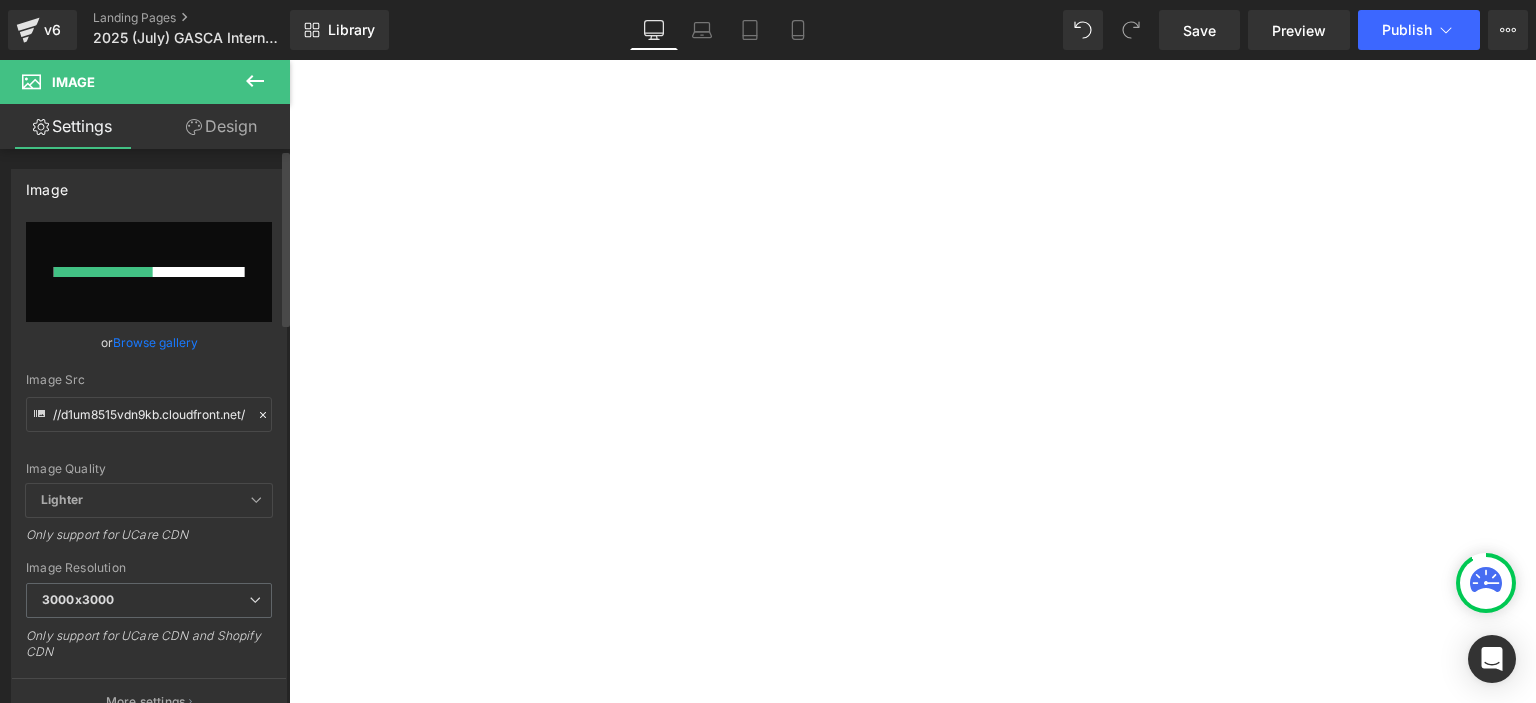 type 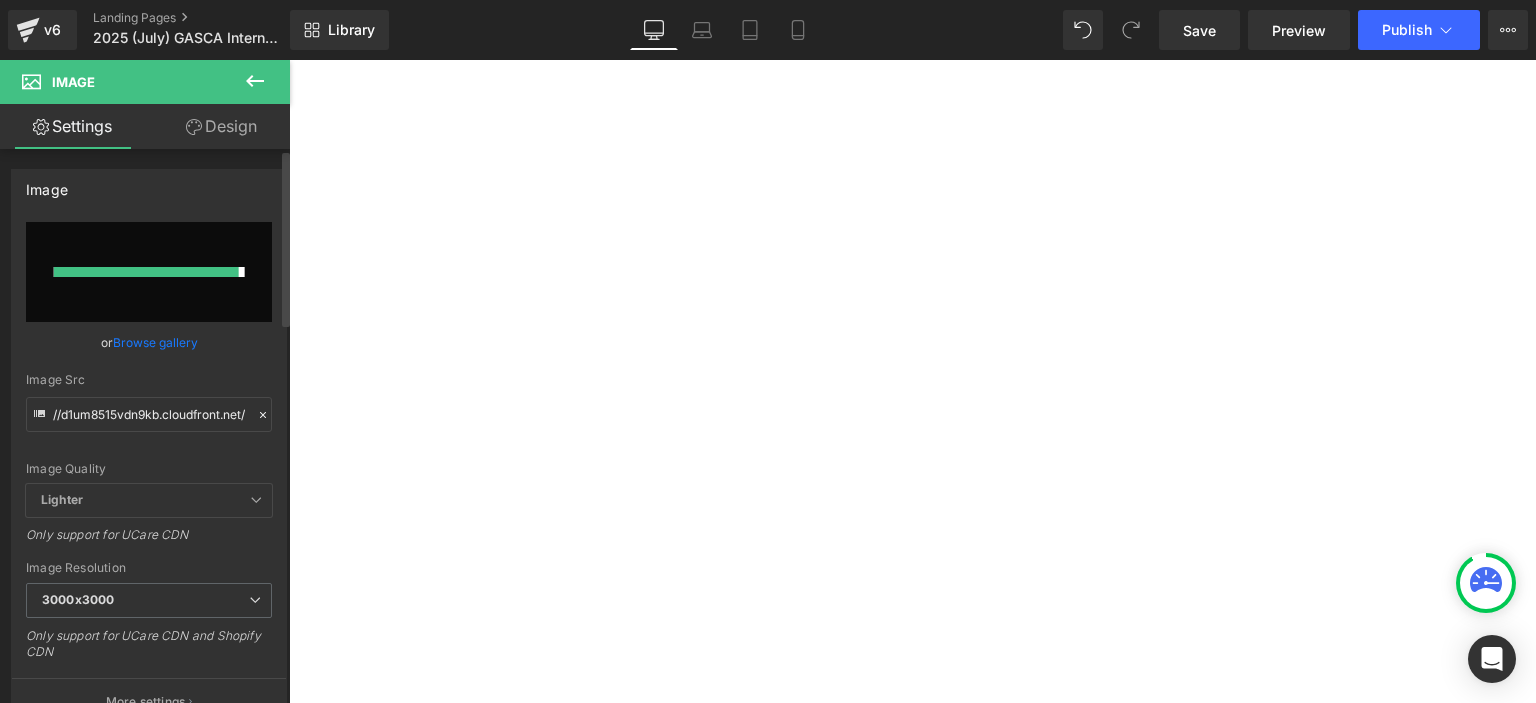 type on "https://ucarecdn.com/3c4747be-7710-47fb-8454-2445814b2fce/-/format/auto/-/preview/3000x3000/-/quality/lighter/Public%20Speaking%20Photo.png" 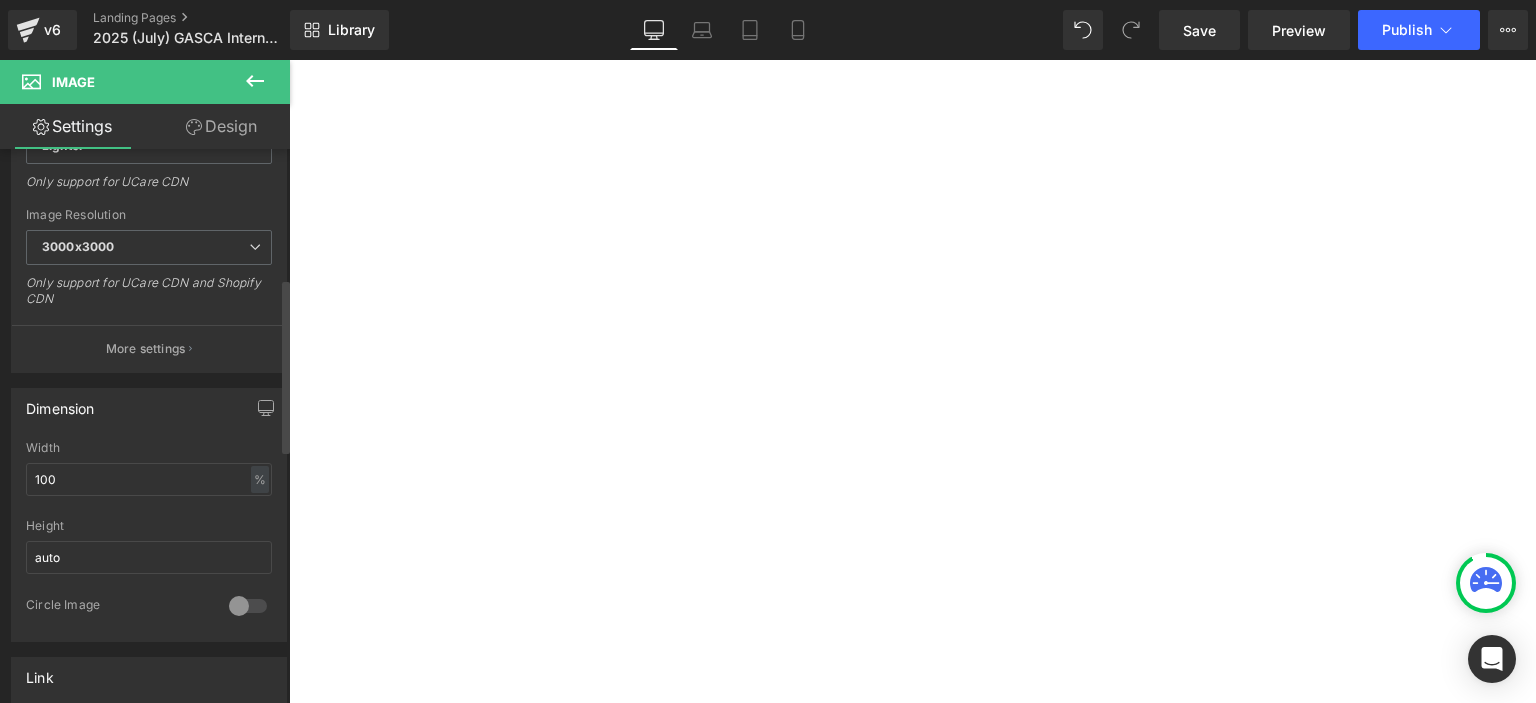 scroll, scrollTop: 410, scrollLeft: 0, axis: vertical 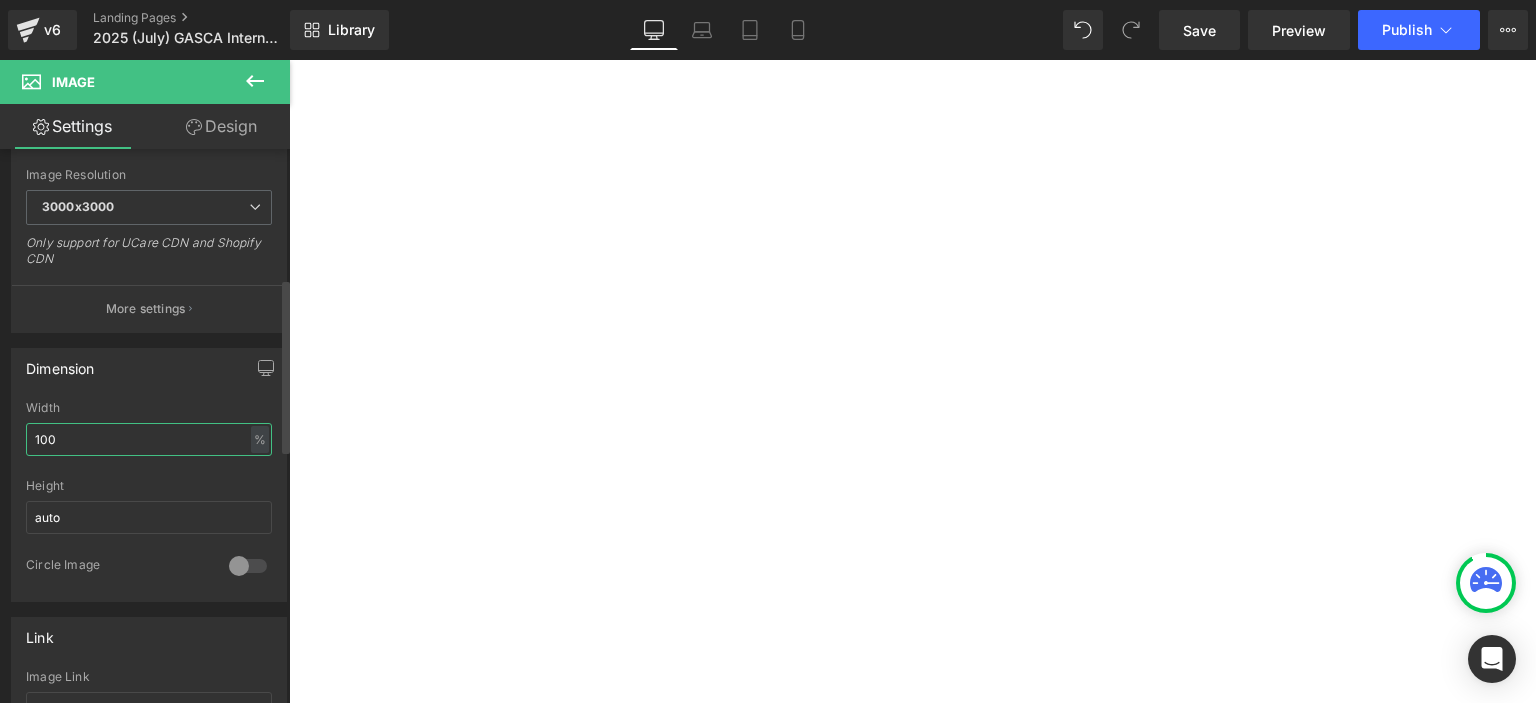 click on "100" at bounding box center [149, 439] 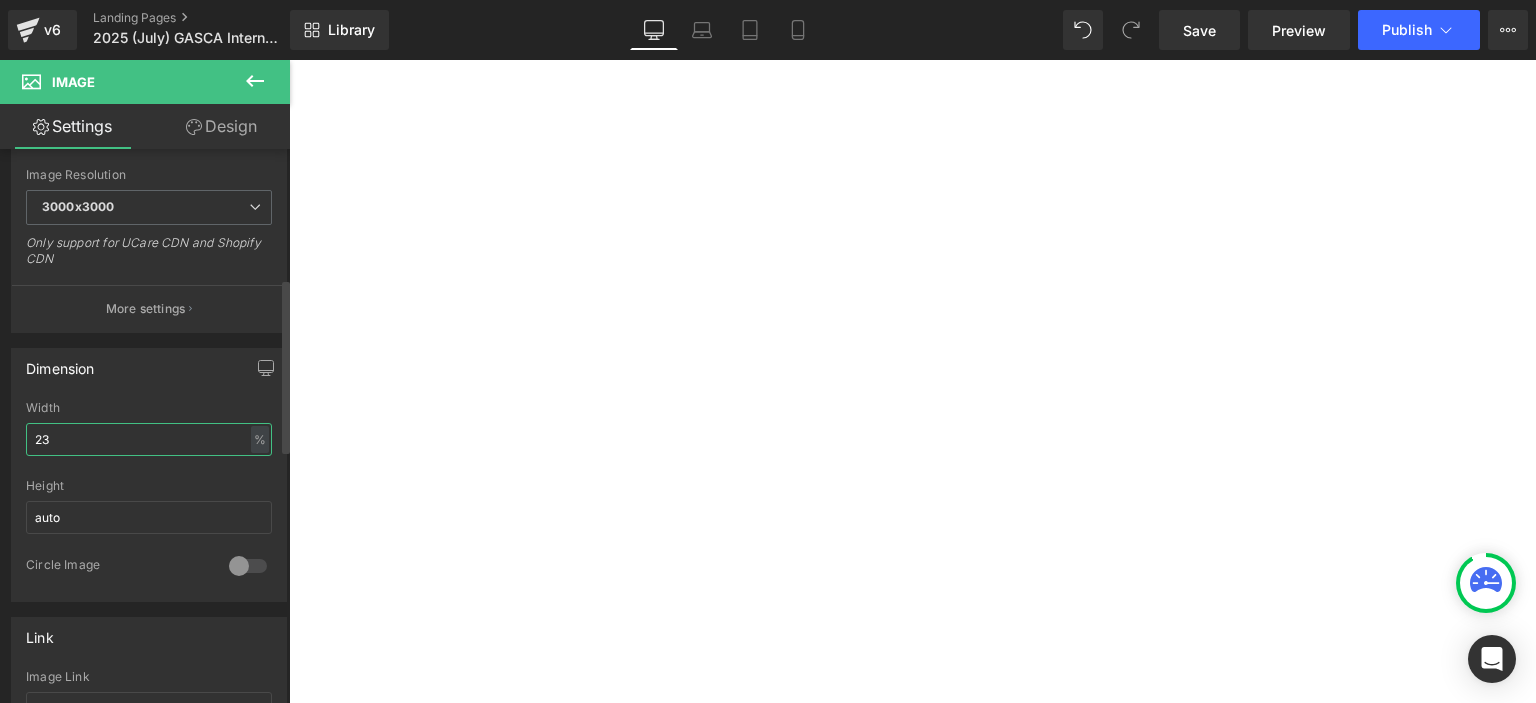 type on "22" 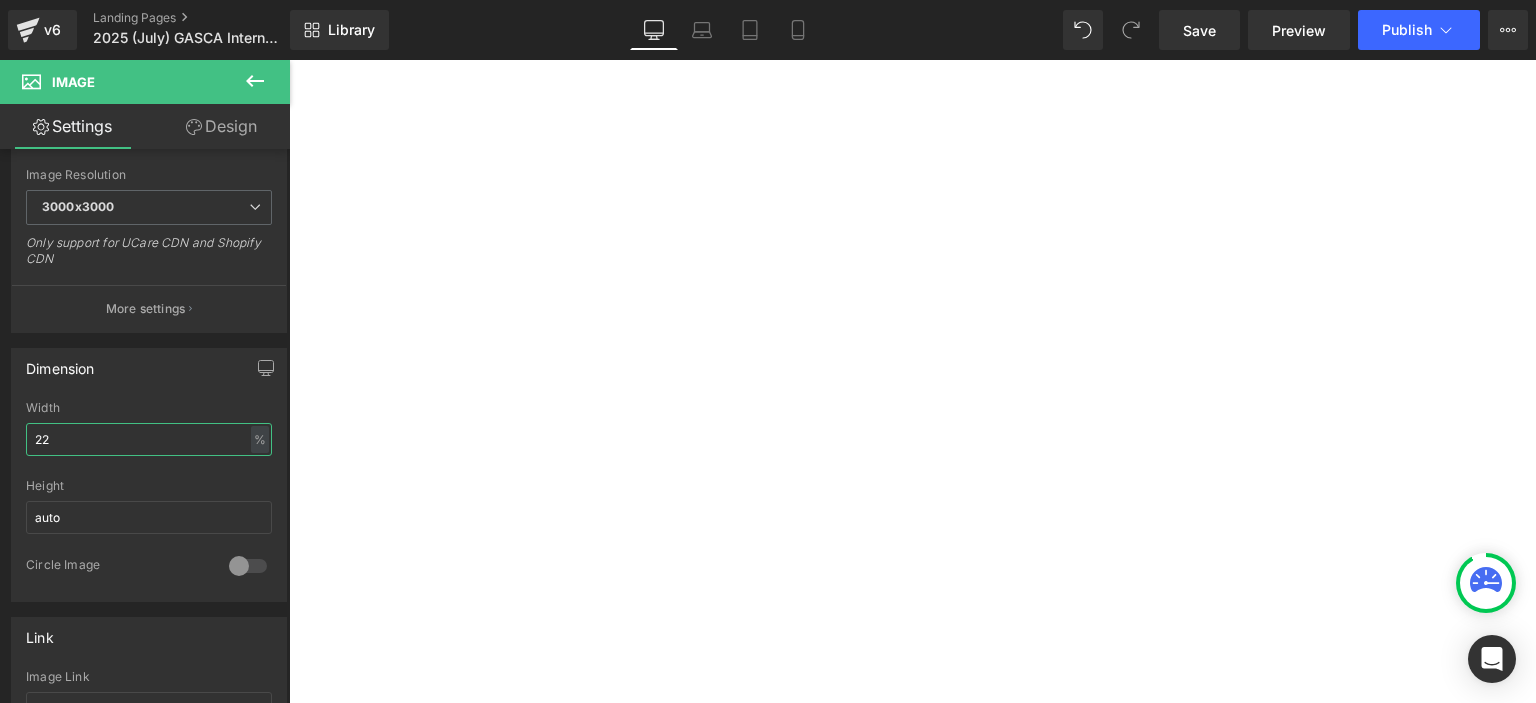 scroll, scrollTop: 2062, scrollLeft: 0, axis: vertical 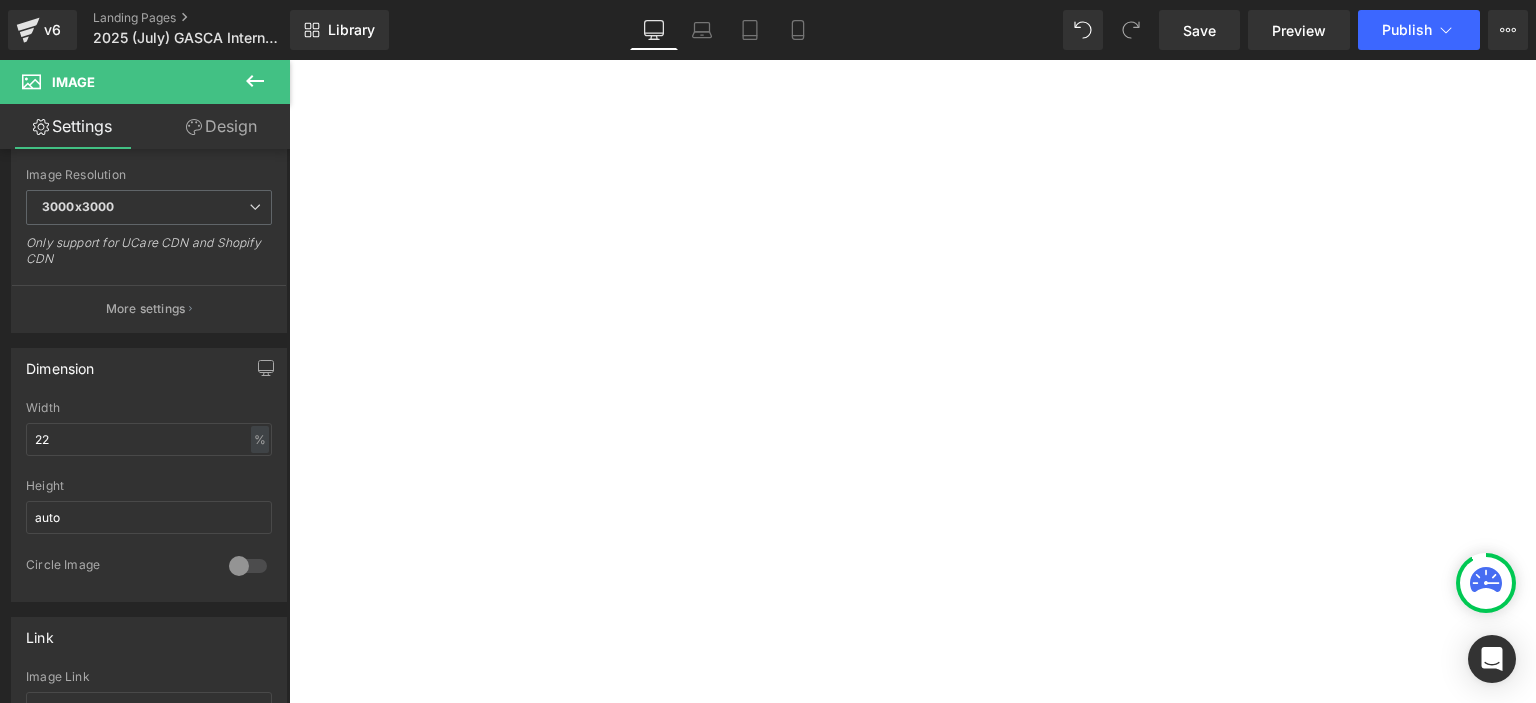 click on "🏆A" at bounding box center [289, 60] 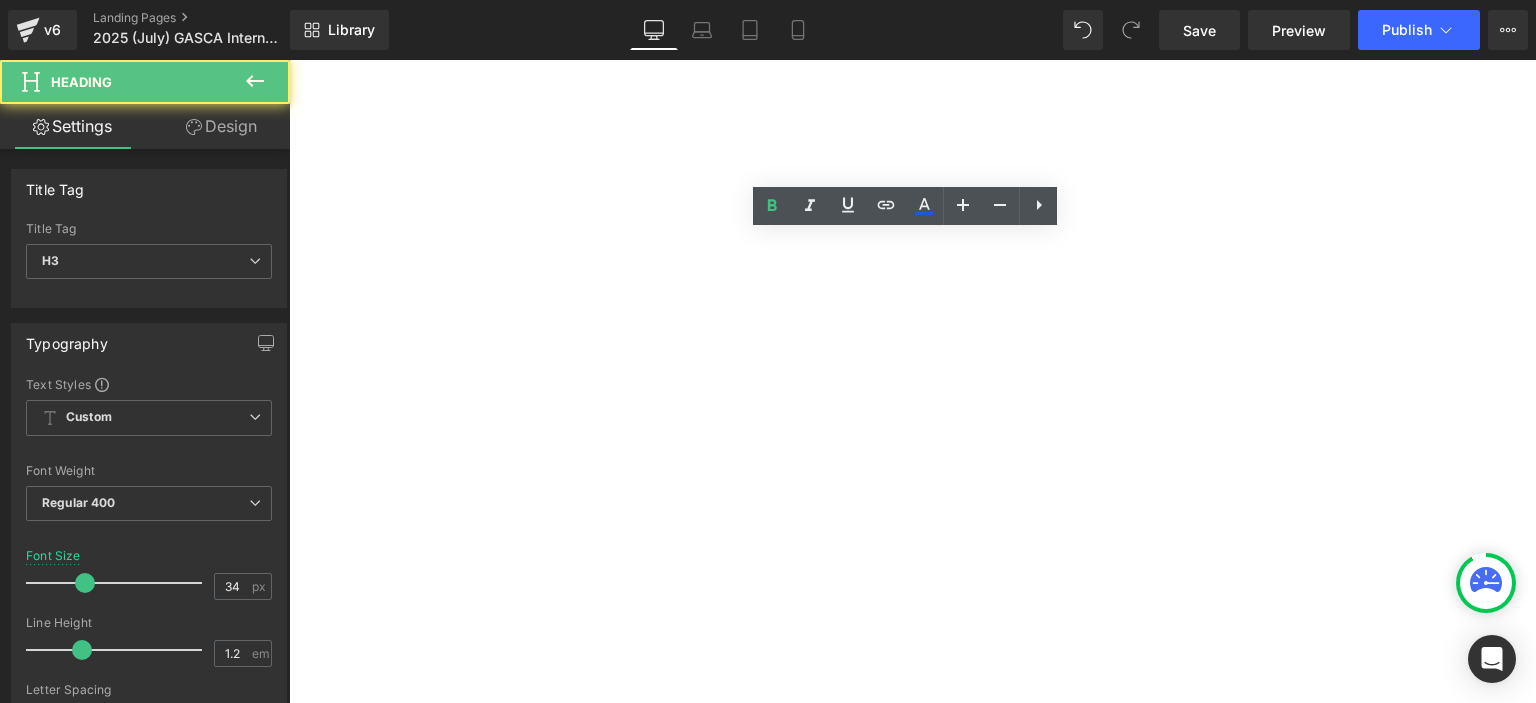 click on "🏆A" at bounding box center (289, 60) 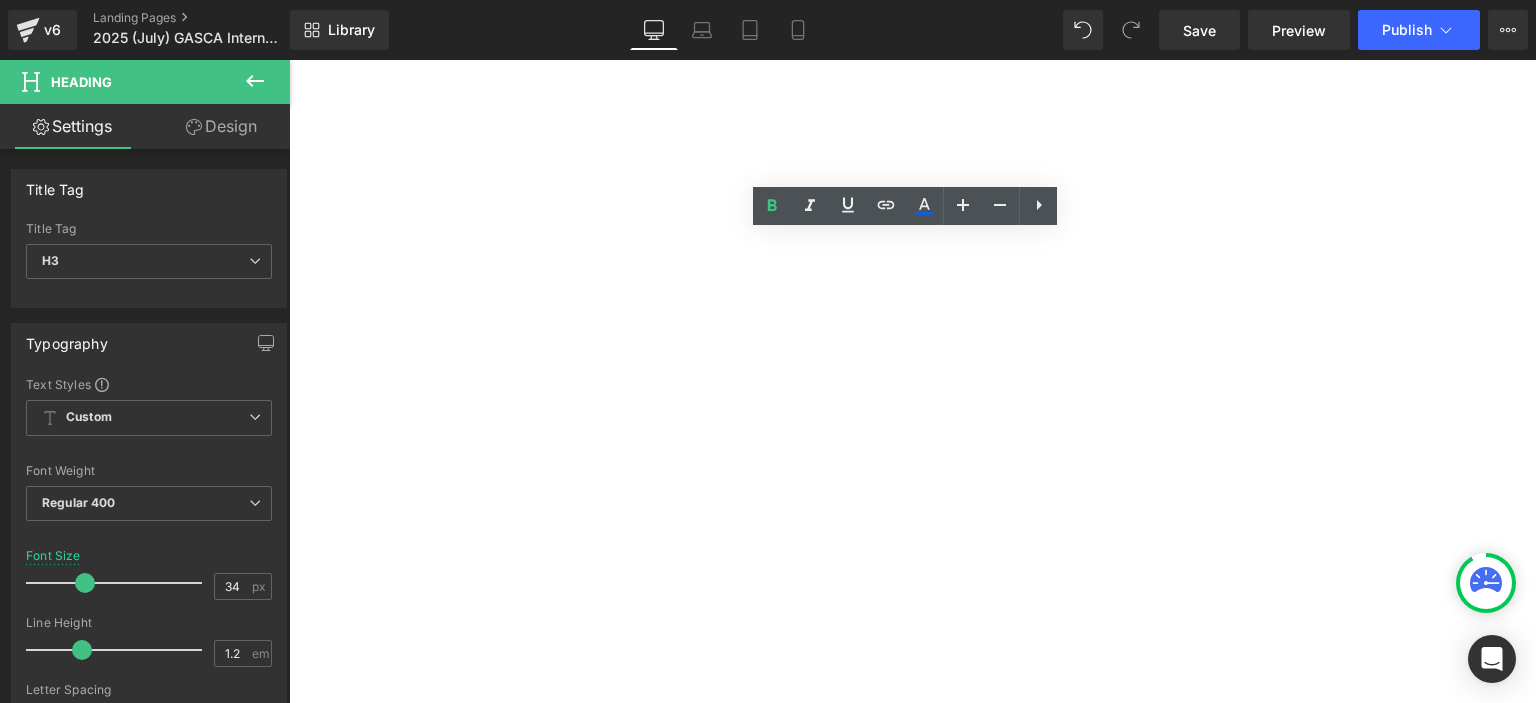 drag, startPoint x: 611, startPoint y: 251, endPoint x: 591, endPoint y: 255, distance: 20.396078 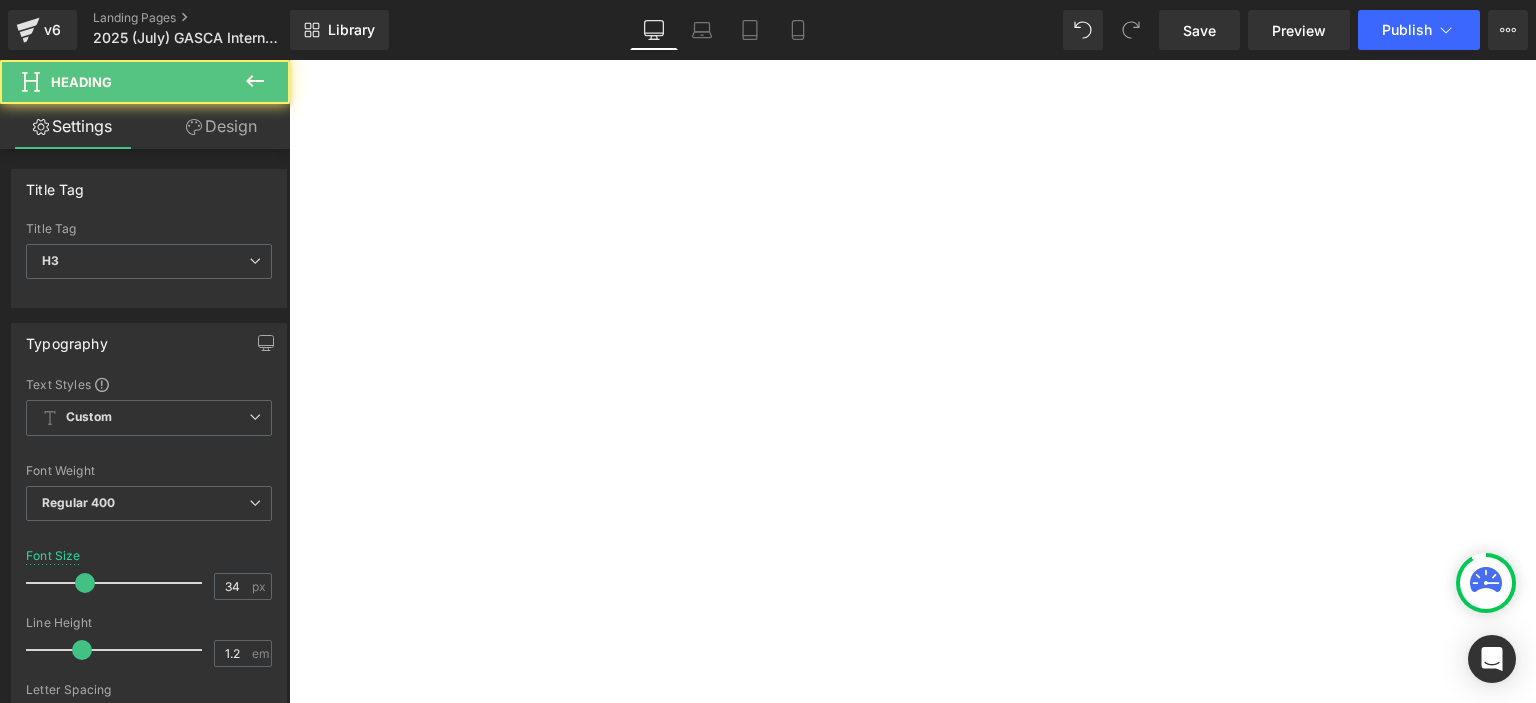 click on "證書及錦旗申請" at bounding box center [289, 60] 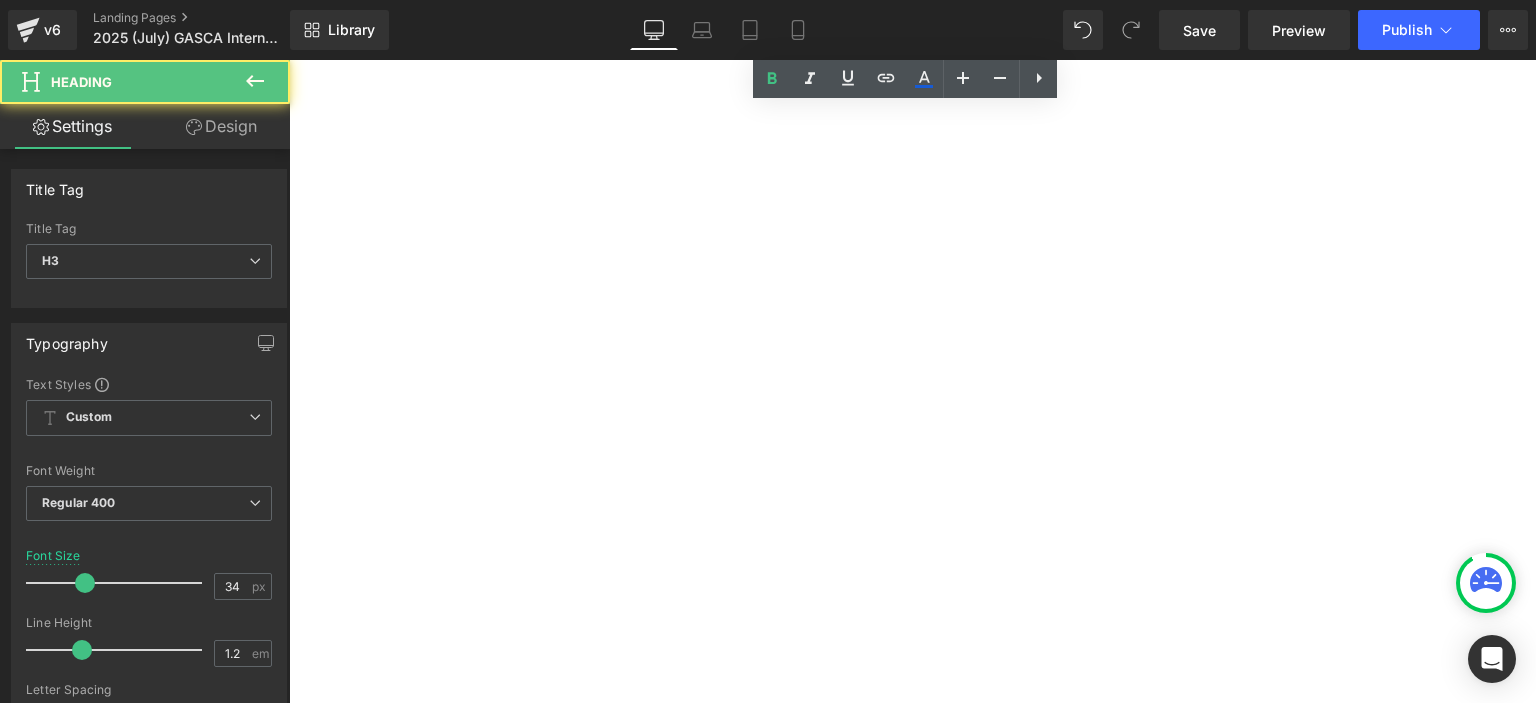 scroll, scrollTop: 2438, scrollLeft: 0, axis: vertical 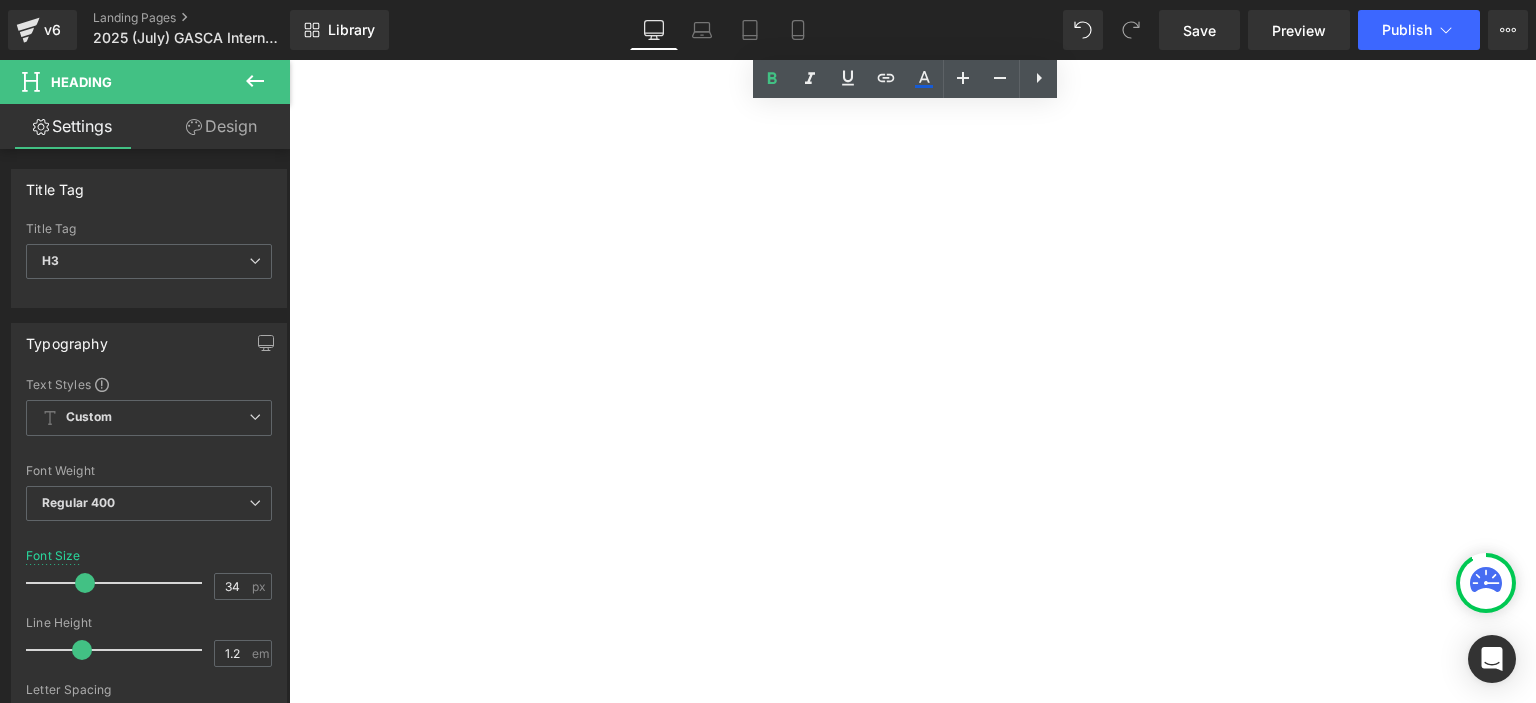 click on "Heading" at bounding box center (289, 60) 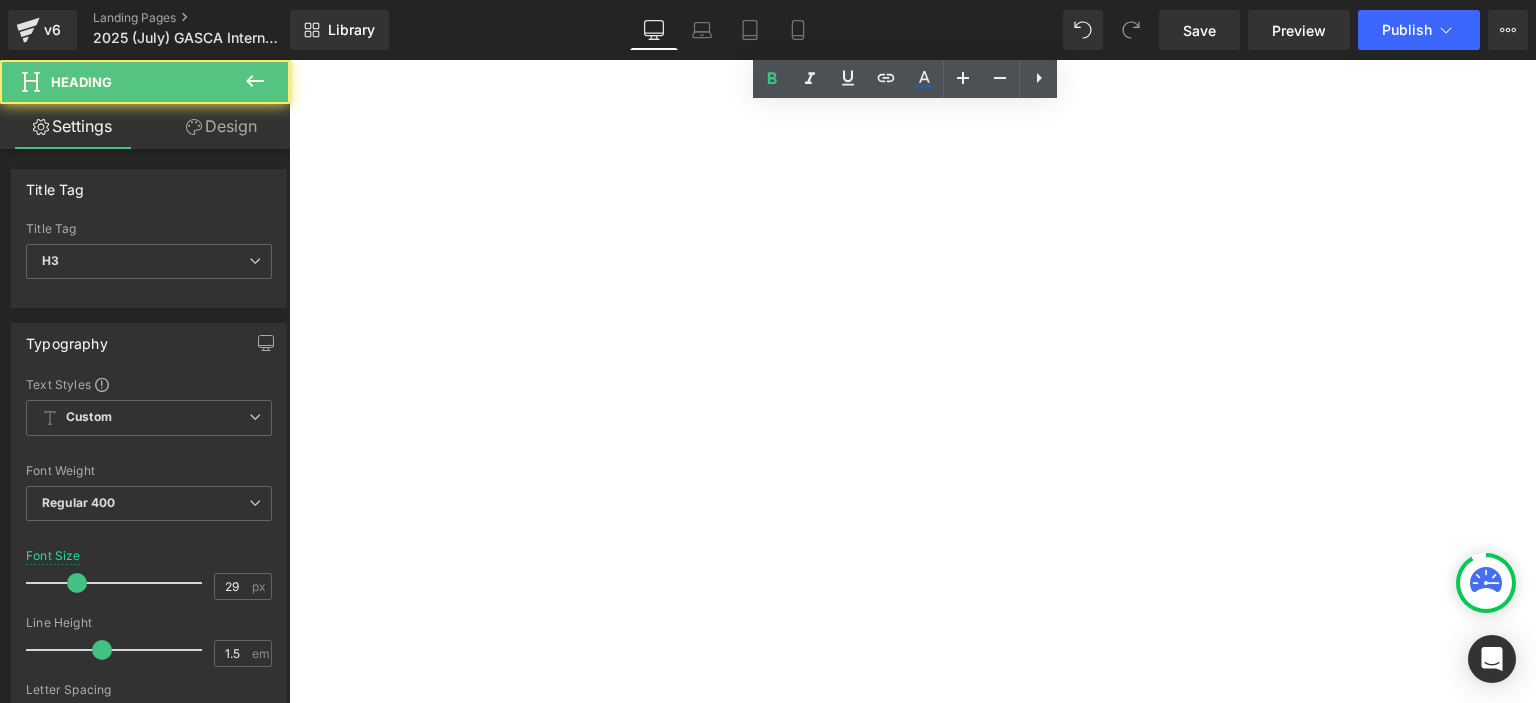 click on "Award Ranking" at bounding box center (289, 60) 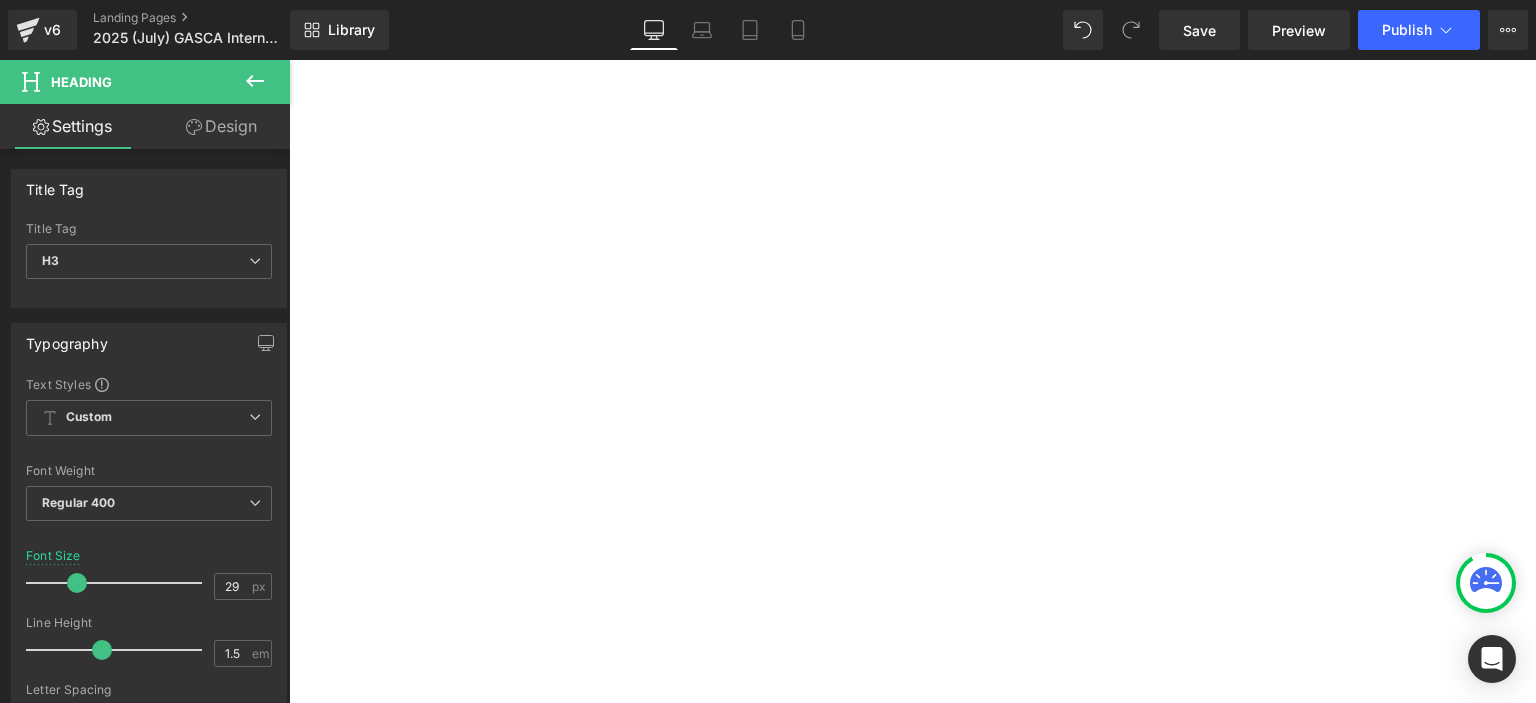 scroll, scrollTop: 1974, scrollLeft: 0, axis: vertical 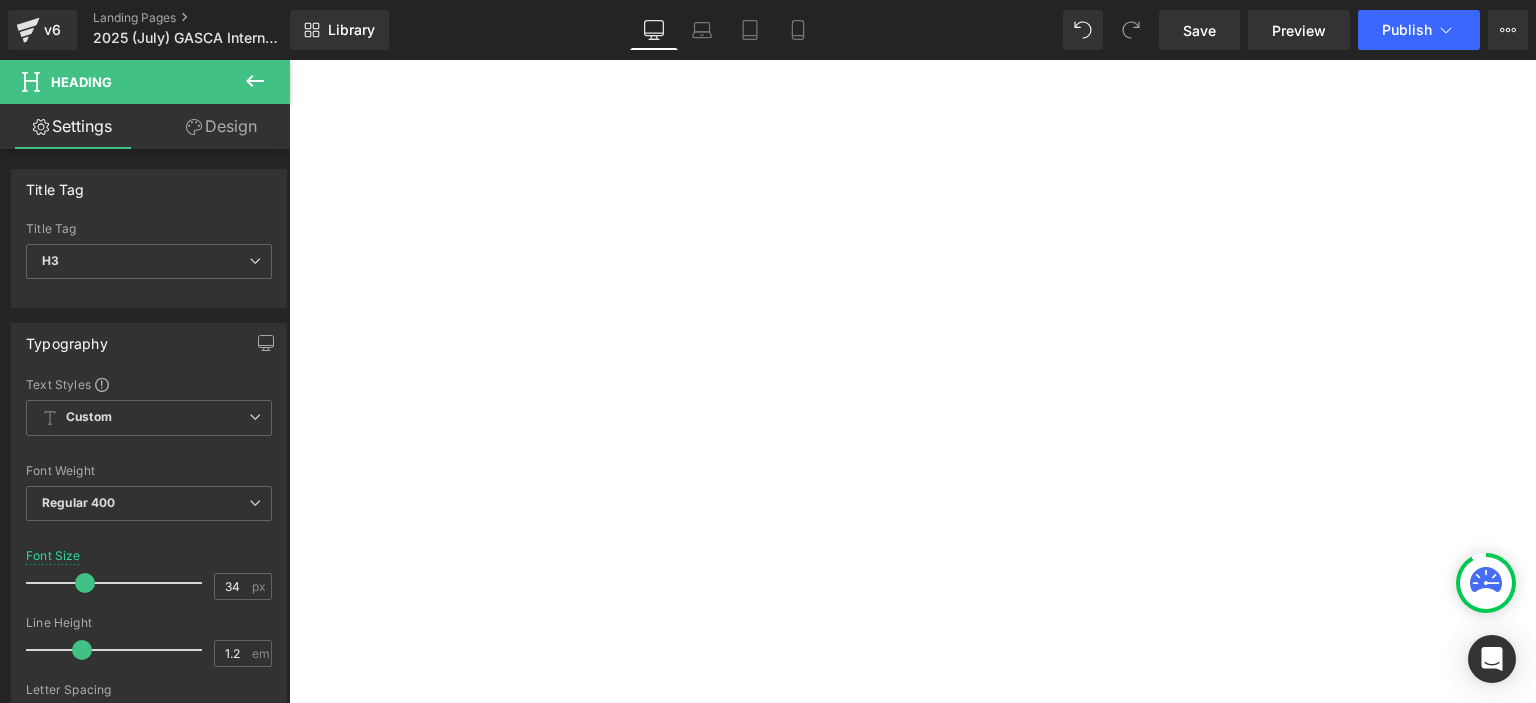 click on "🏆Award Ranking" at bounding box center (289, 60) 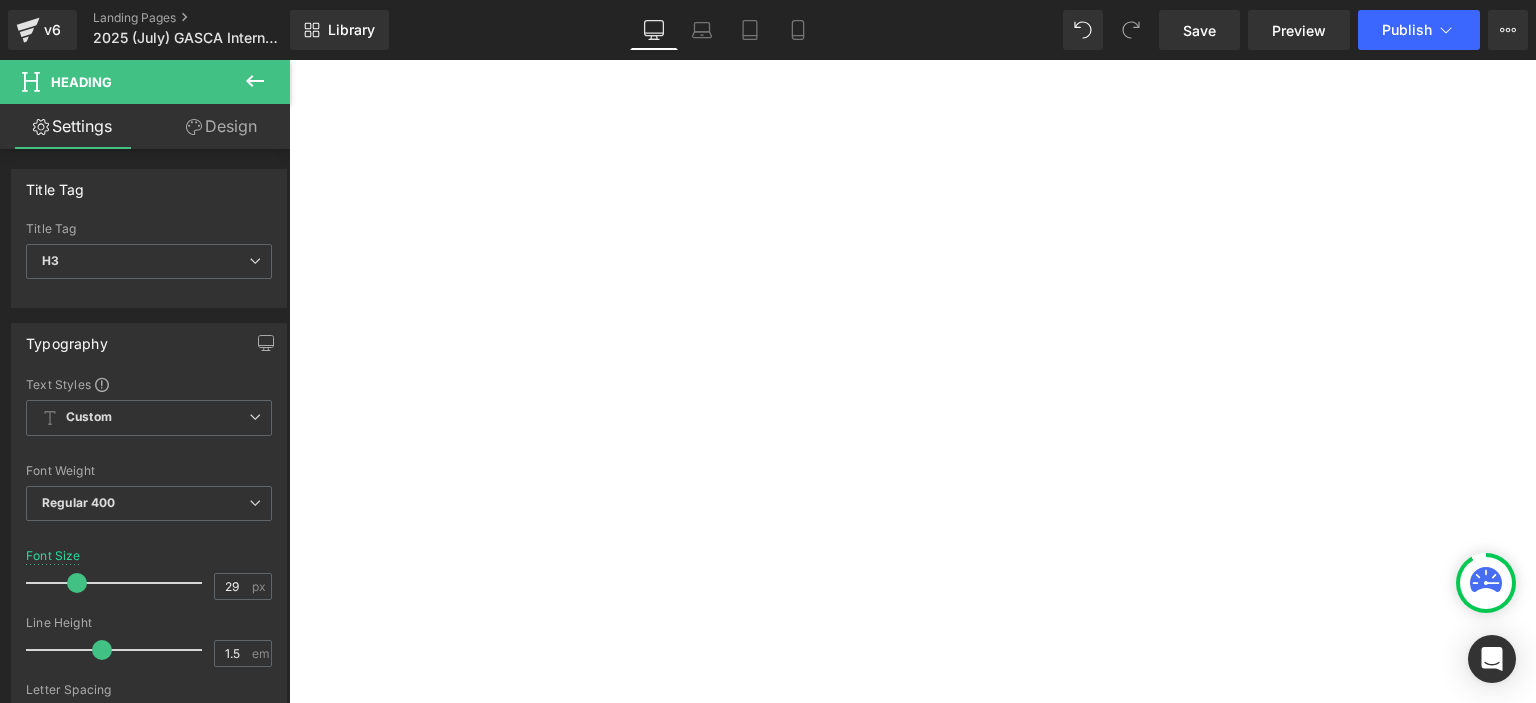 scroll, scrollTop: 2124, scrollLeft: 0, axis: vertical 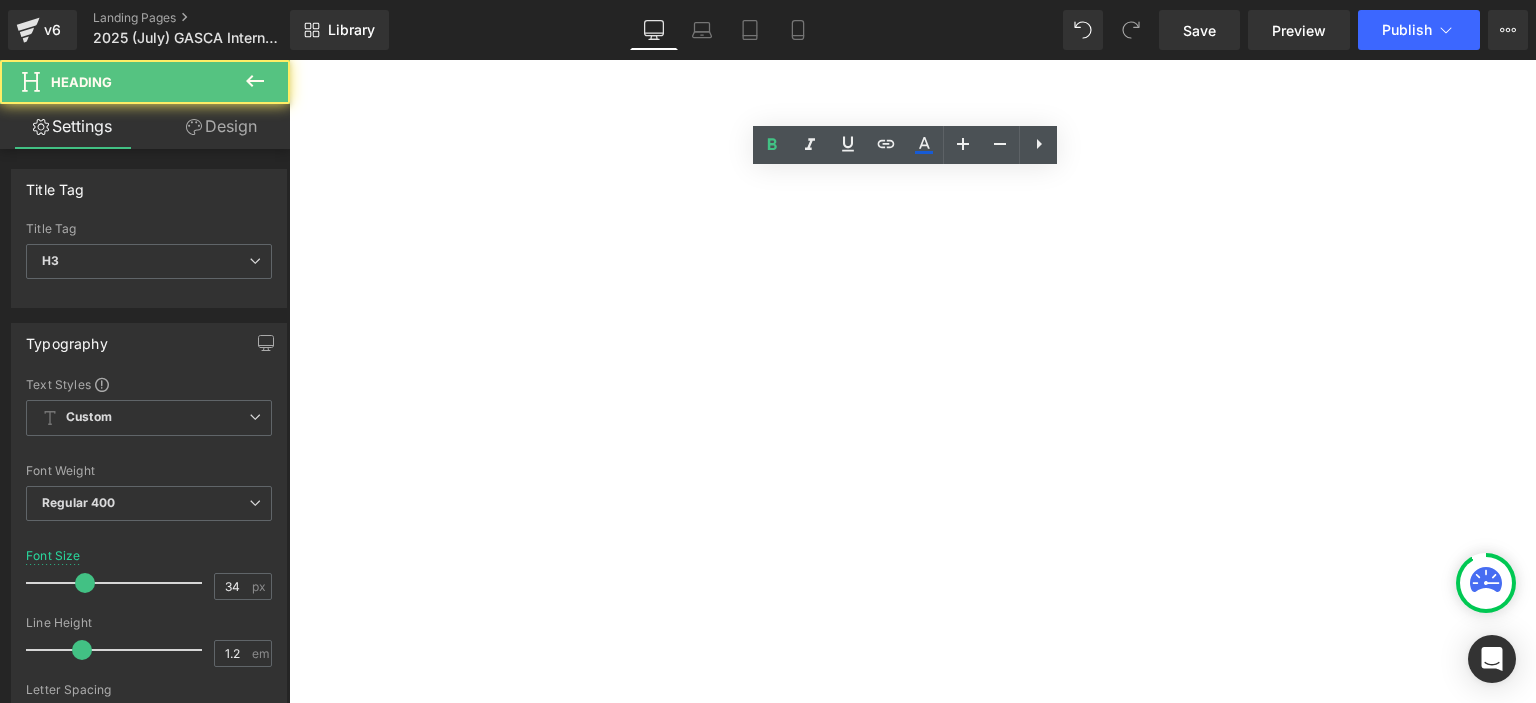 click on "pplication for certificate and pennant" at bounding box center [289, 60] 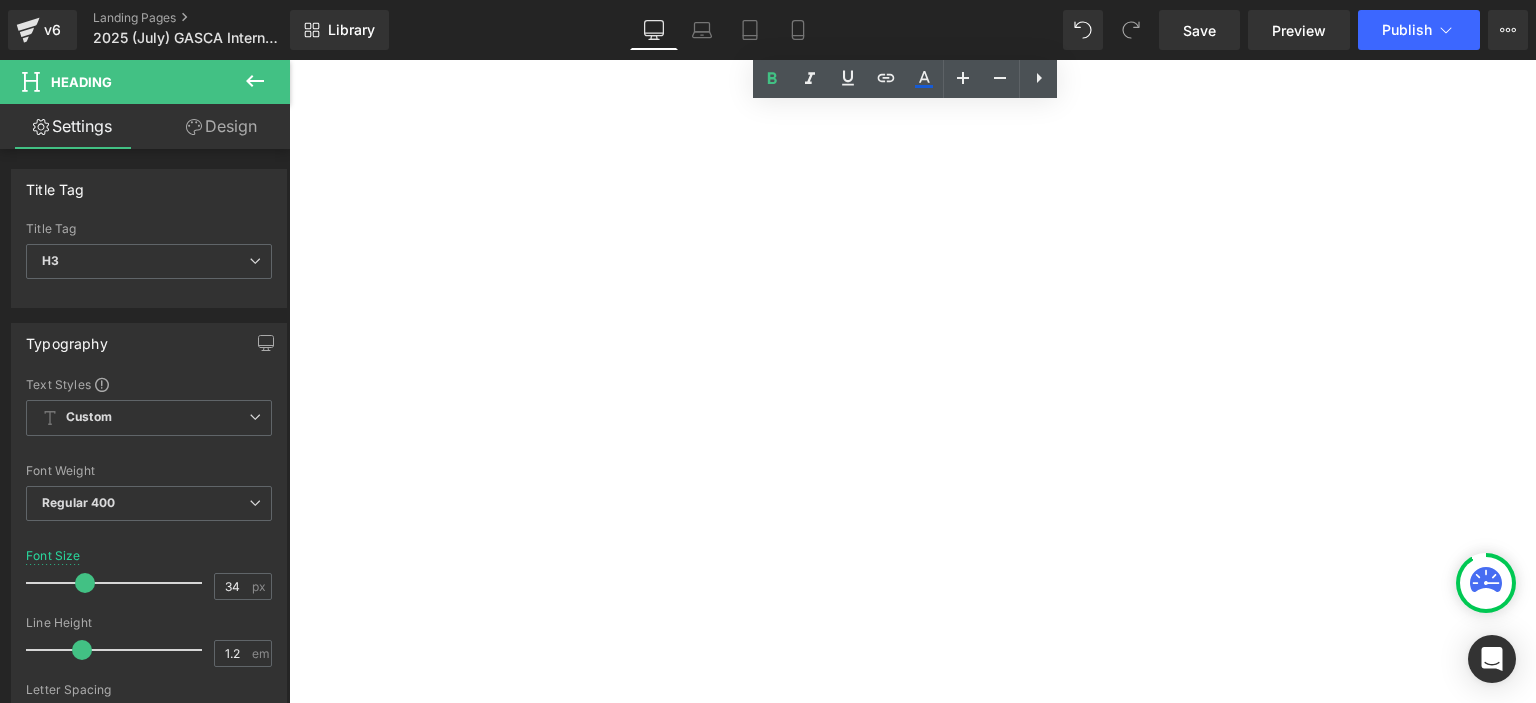 scroll, scrollTop: 2719, scrollLeft: 0, axis: vertical 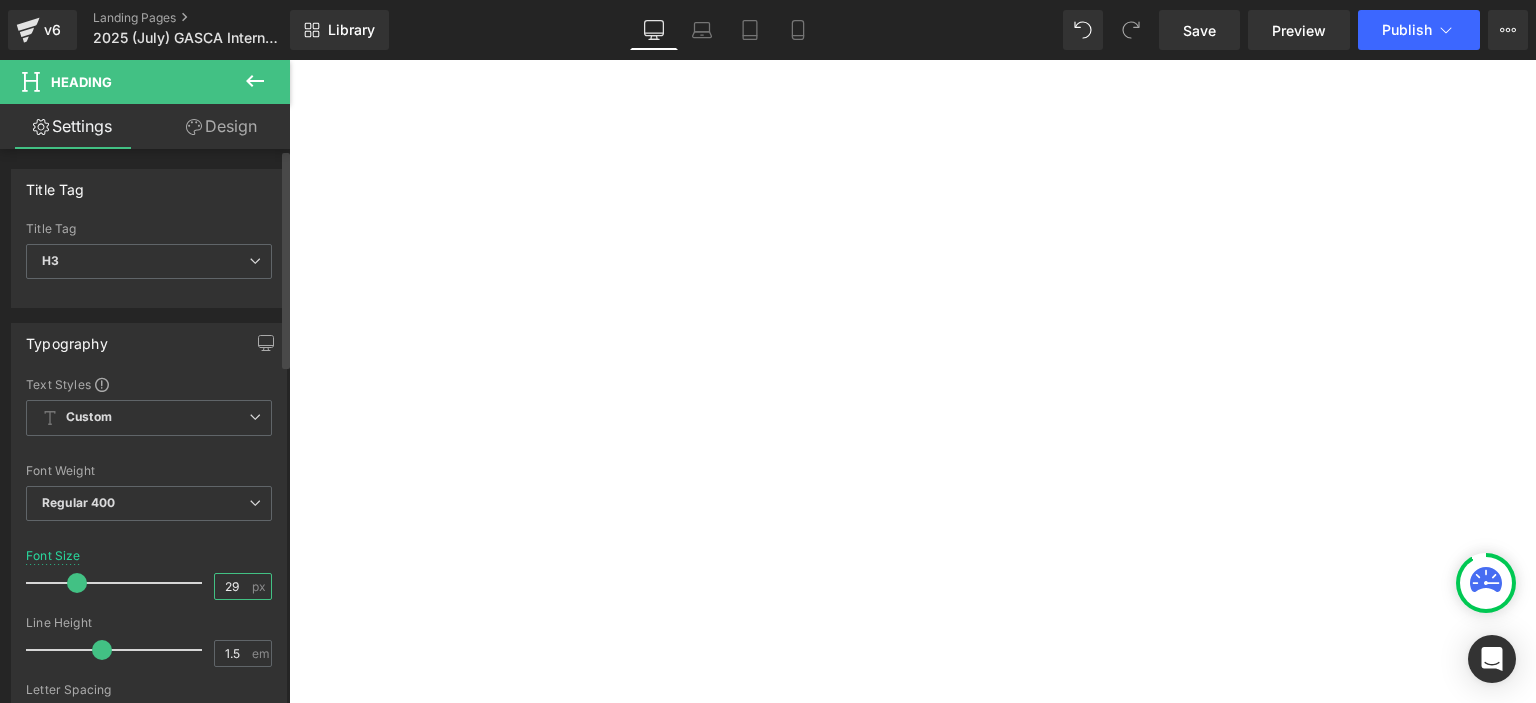 click on "29" at bounding box center (232, 586) 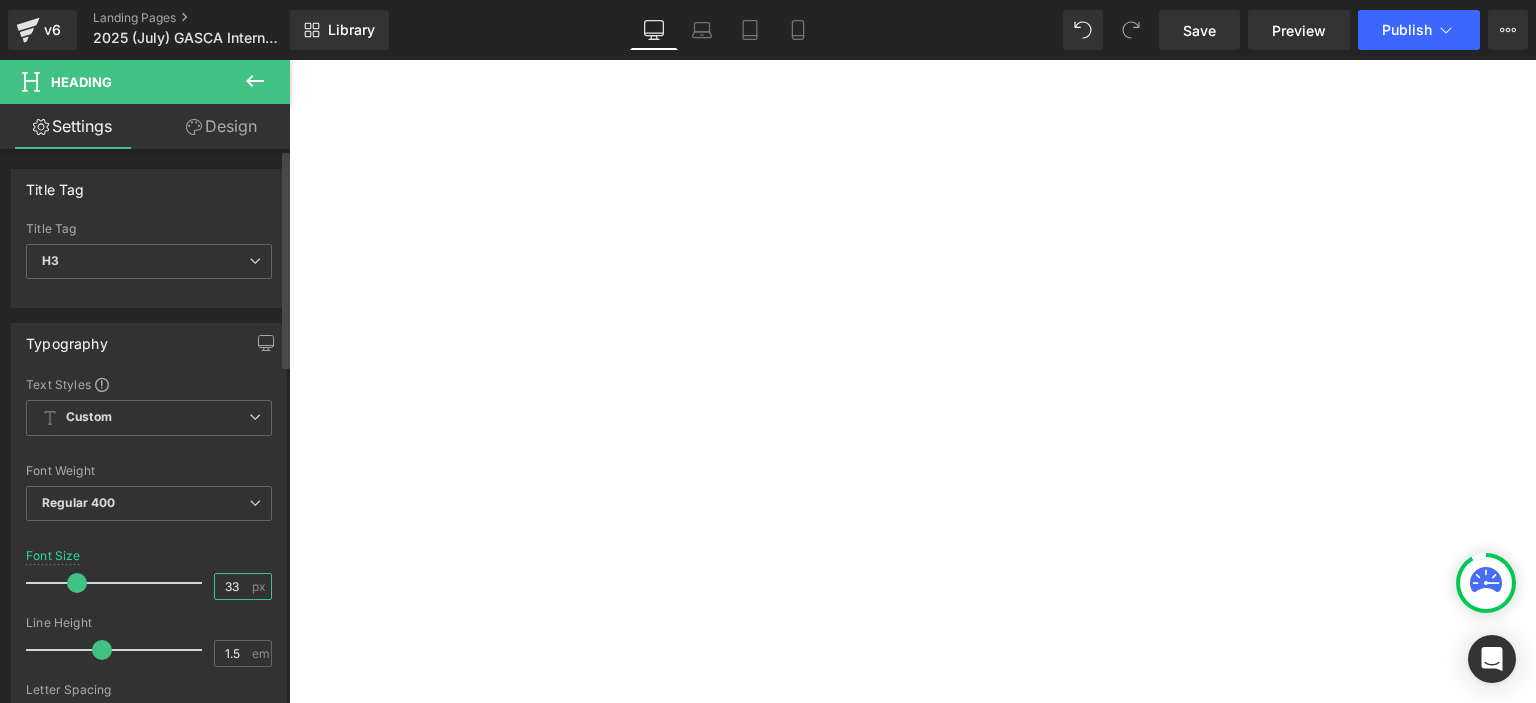type on "34" 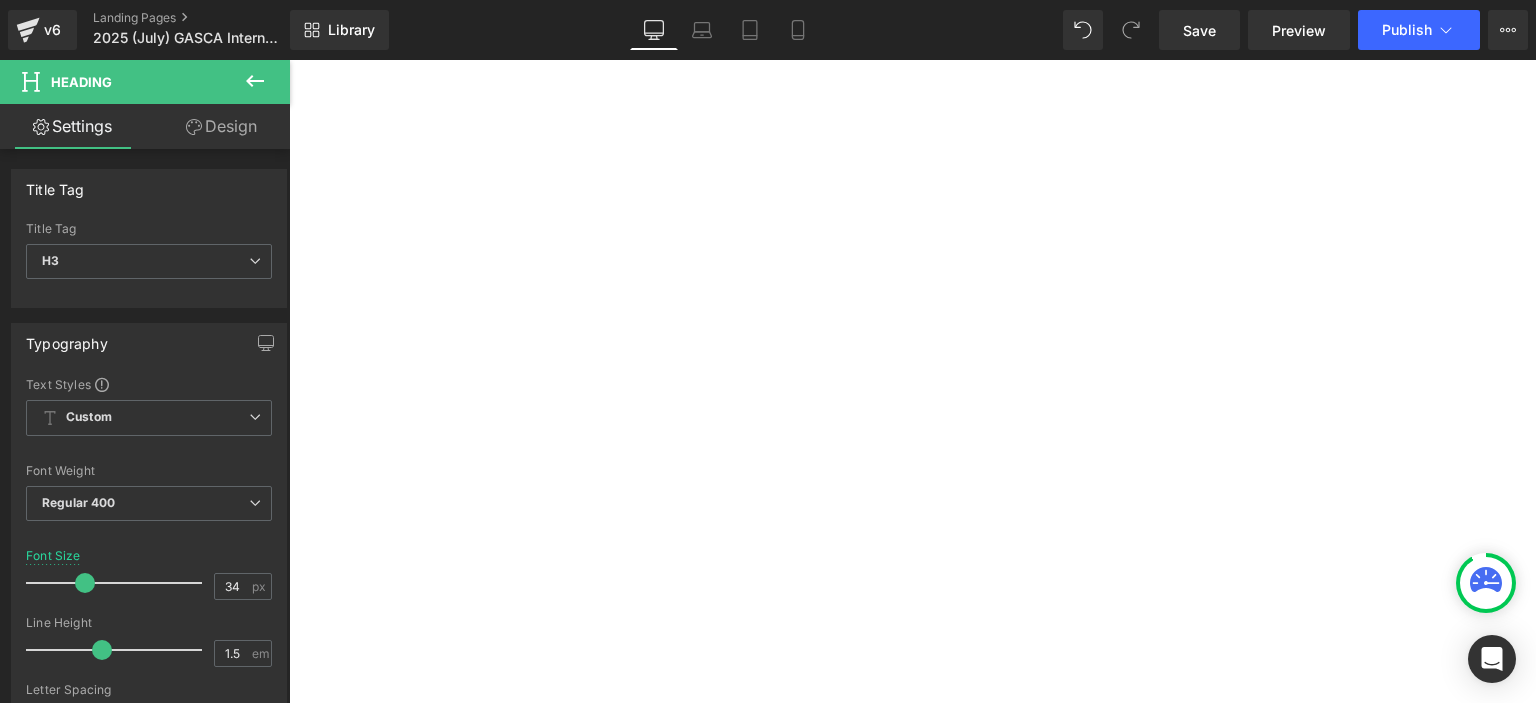 click on "🏆Award Ranking" at bounding box center [289, 60] 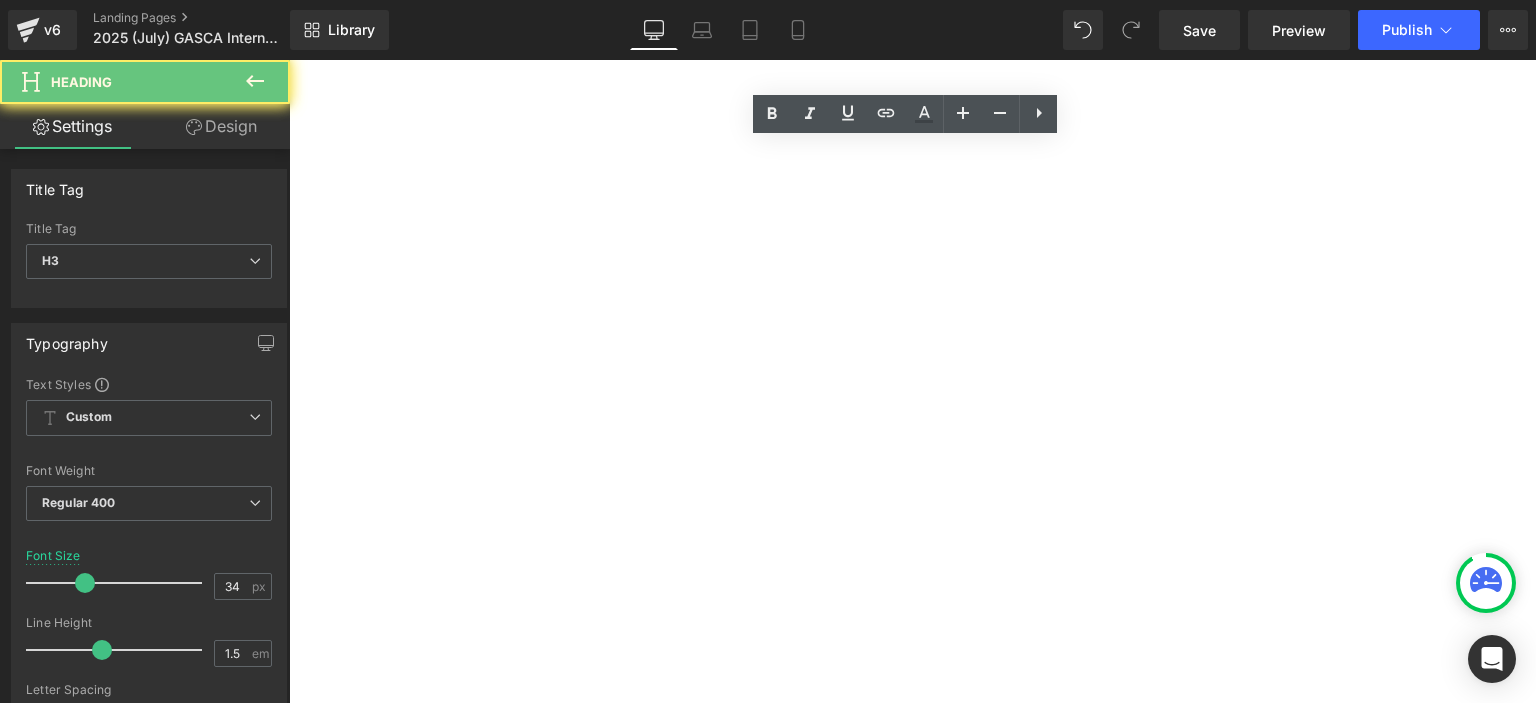 click on "🏆Award Ranking" at bounding box center (289, 60) 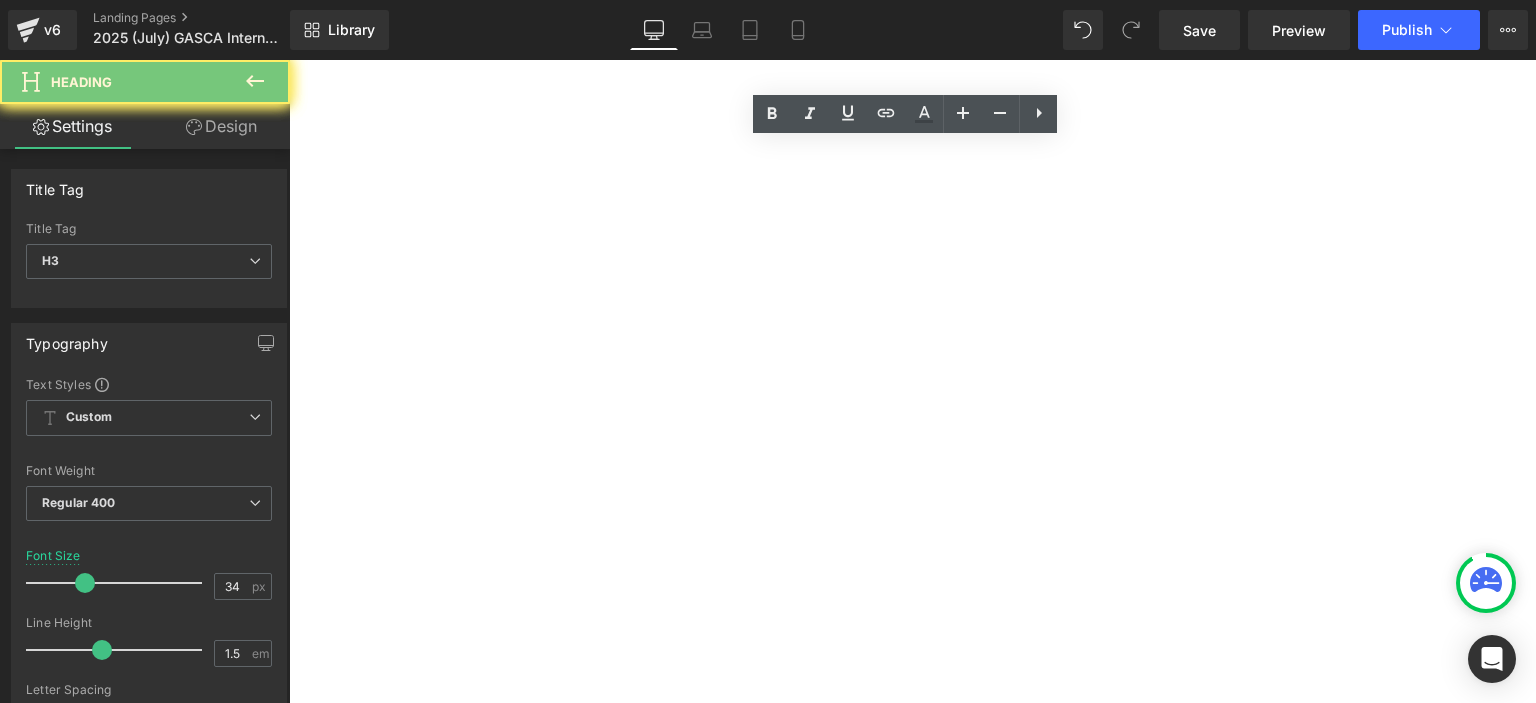 click on "🏆Award Ranking" at bounding box center [289, 60] 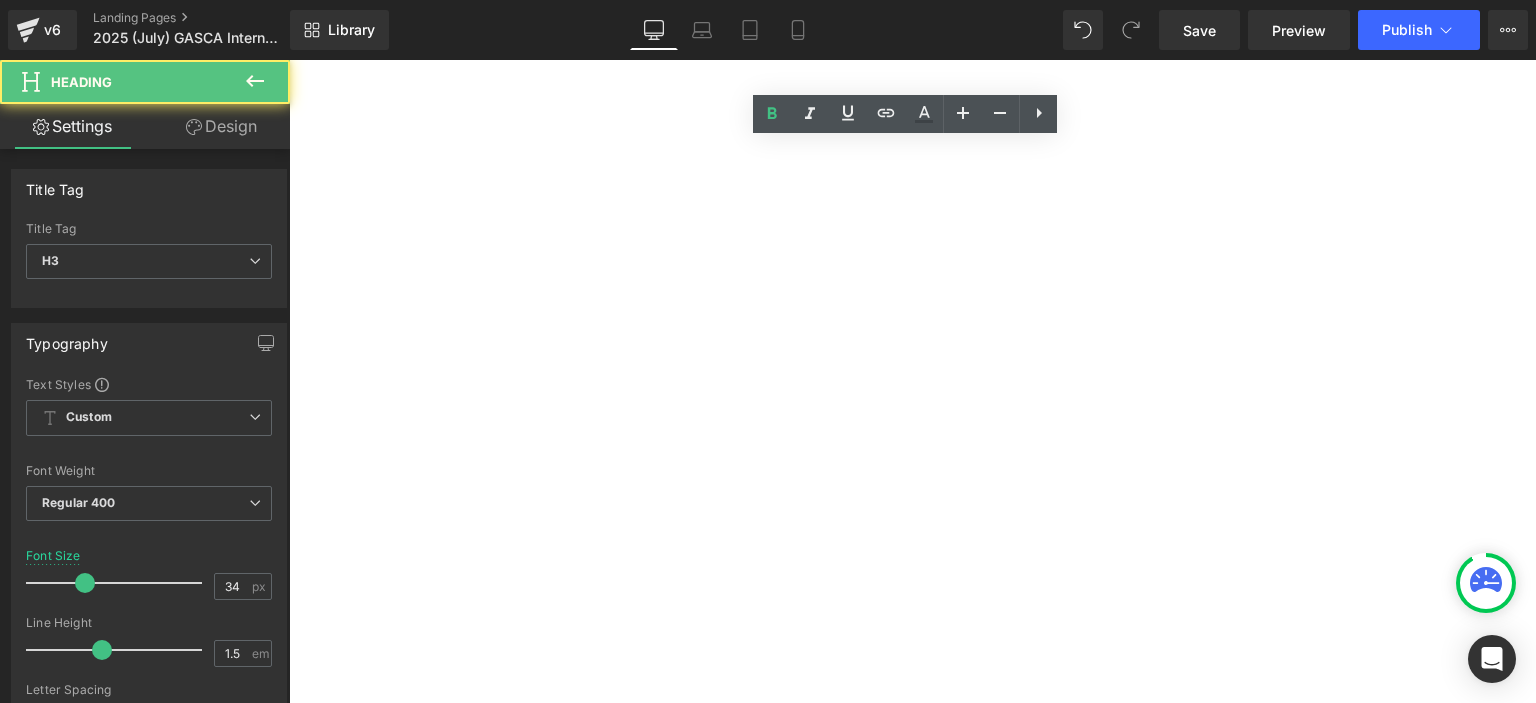 click on "🏆Award Ranking" at bounding box center [289, 60] 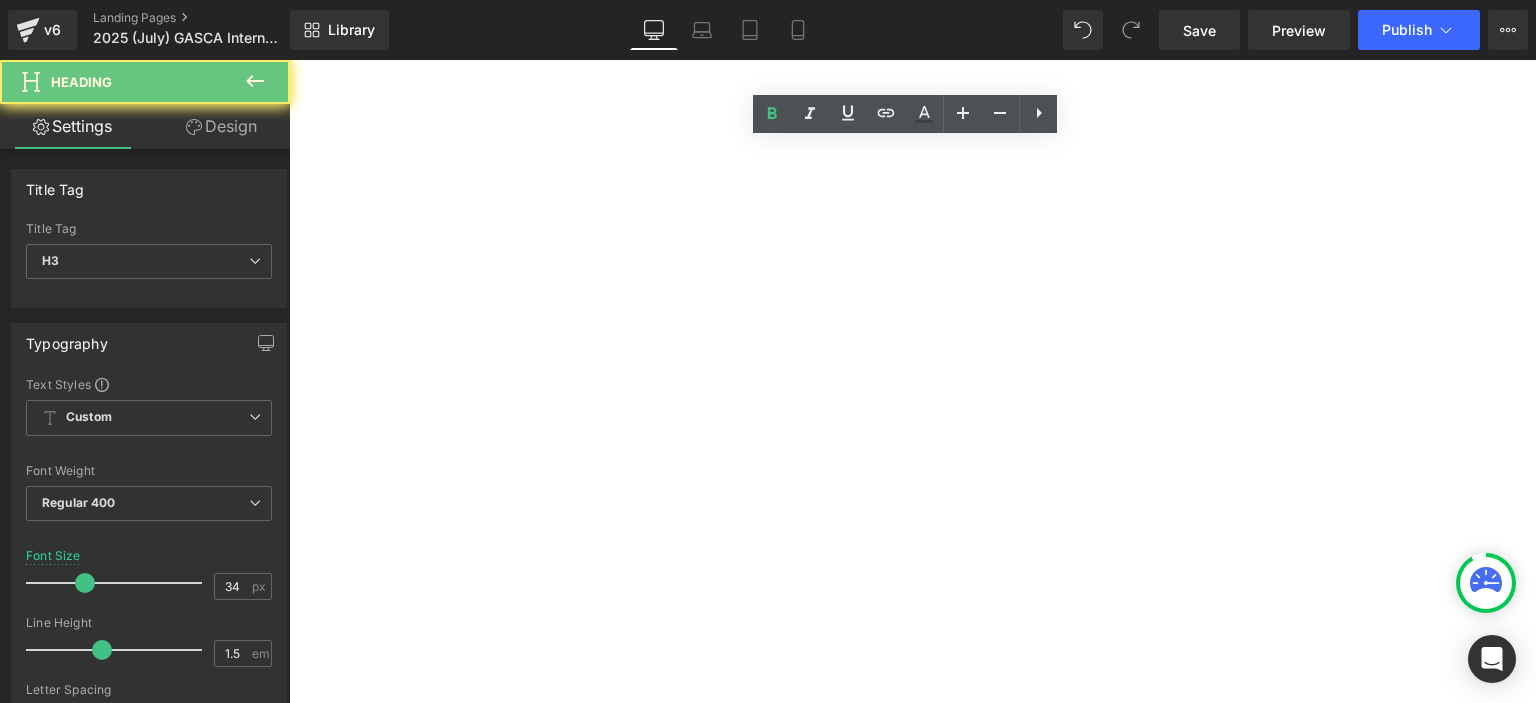 click on "🏆Award Ranking" at bounding box center [289, 60] 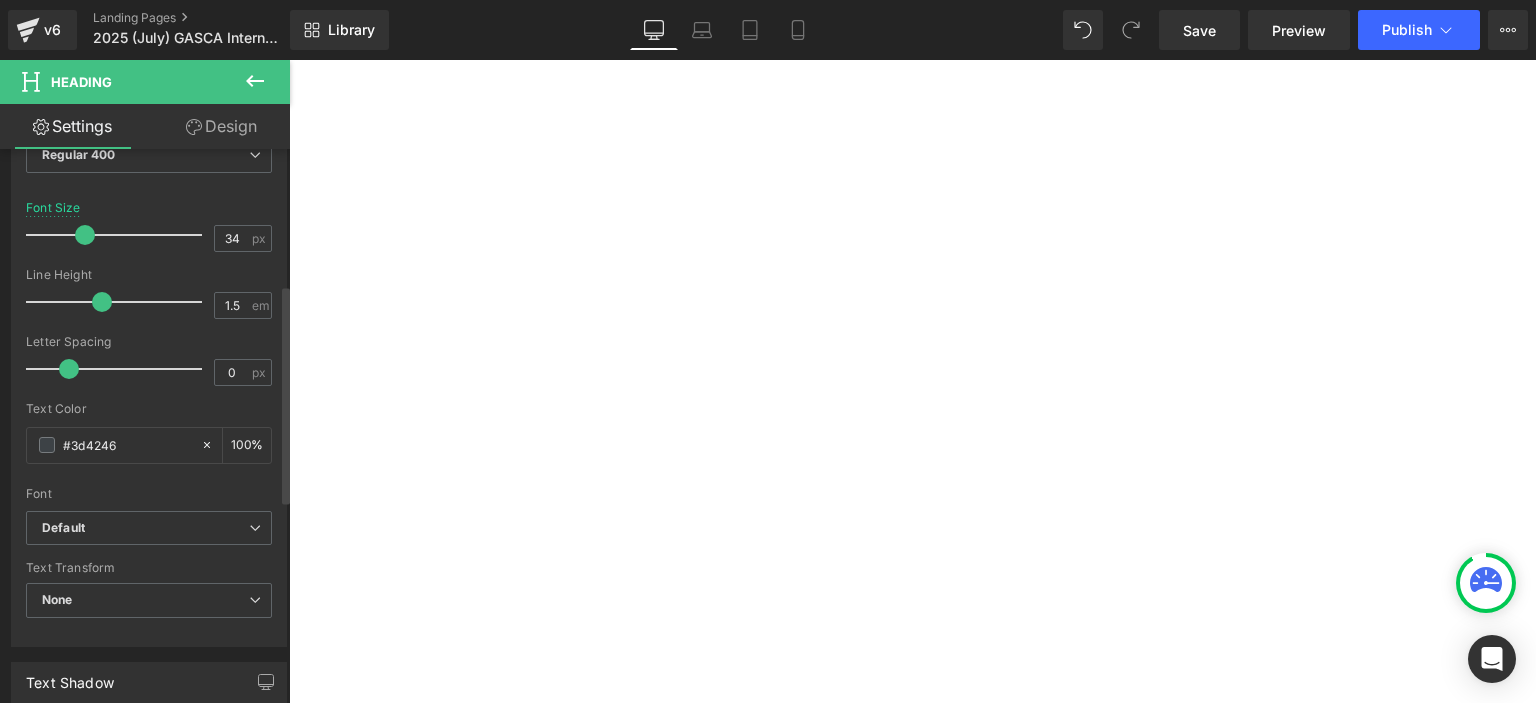 scroll, scrollTop: 350, scrollLeft: 0, axis: vertical 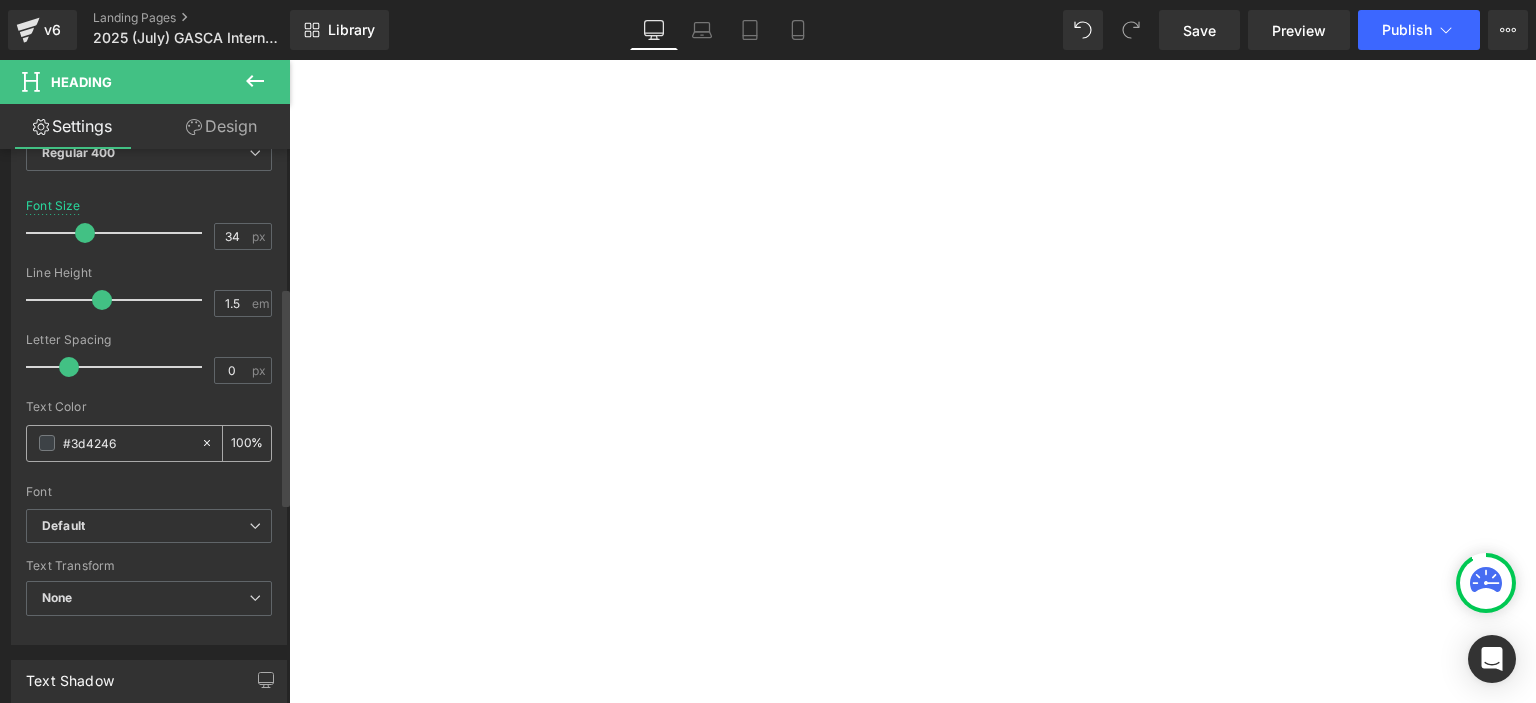 click at bounding box center [47, 443] 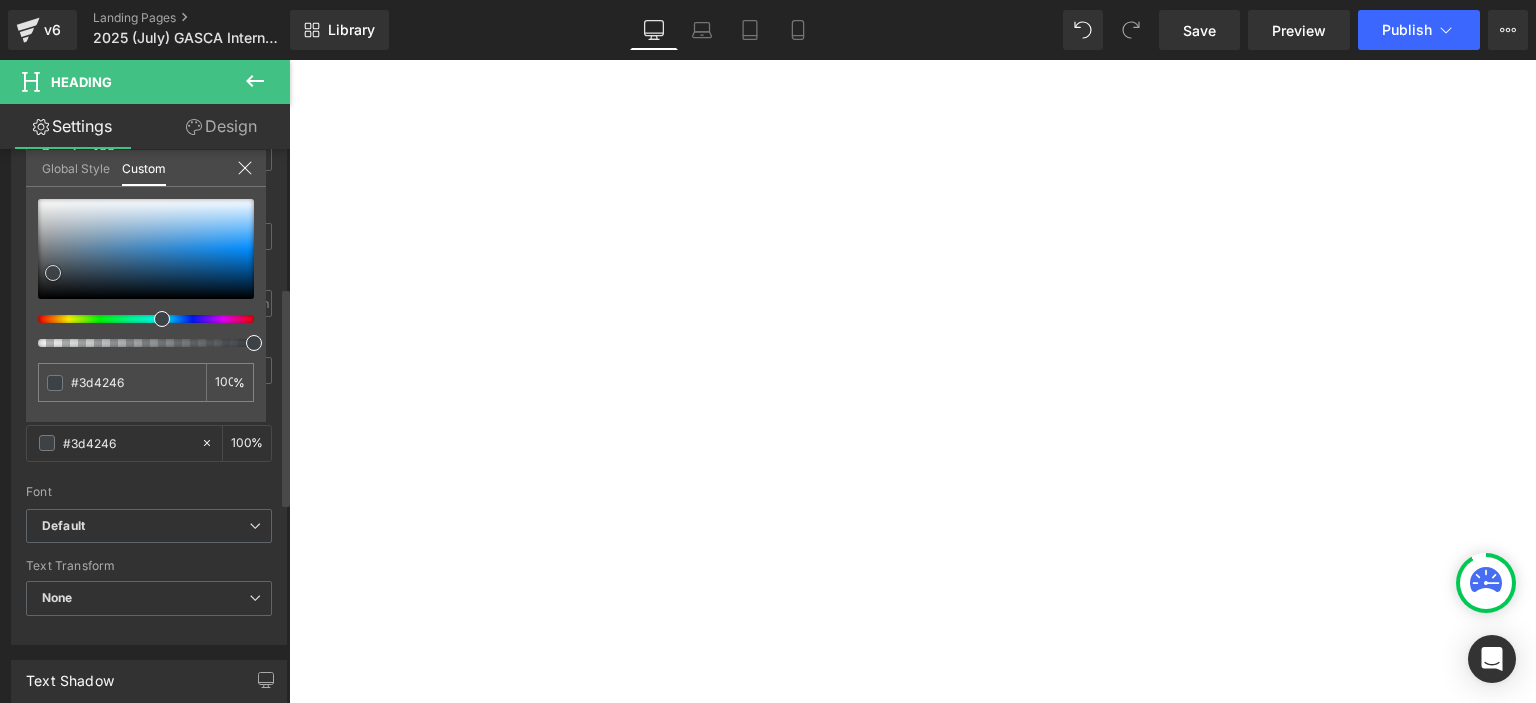 type on "#37434c" 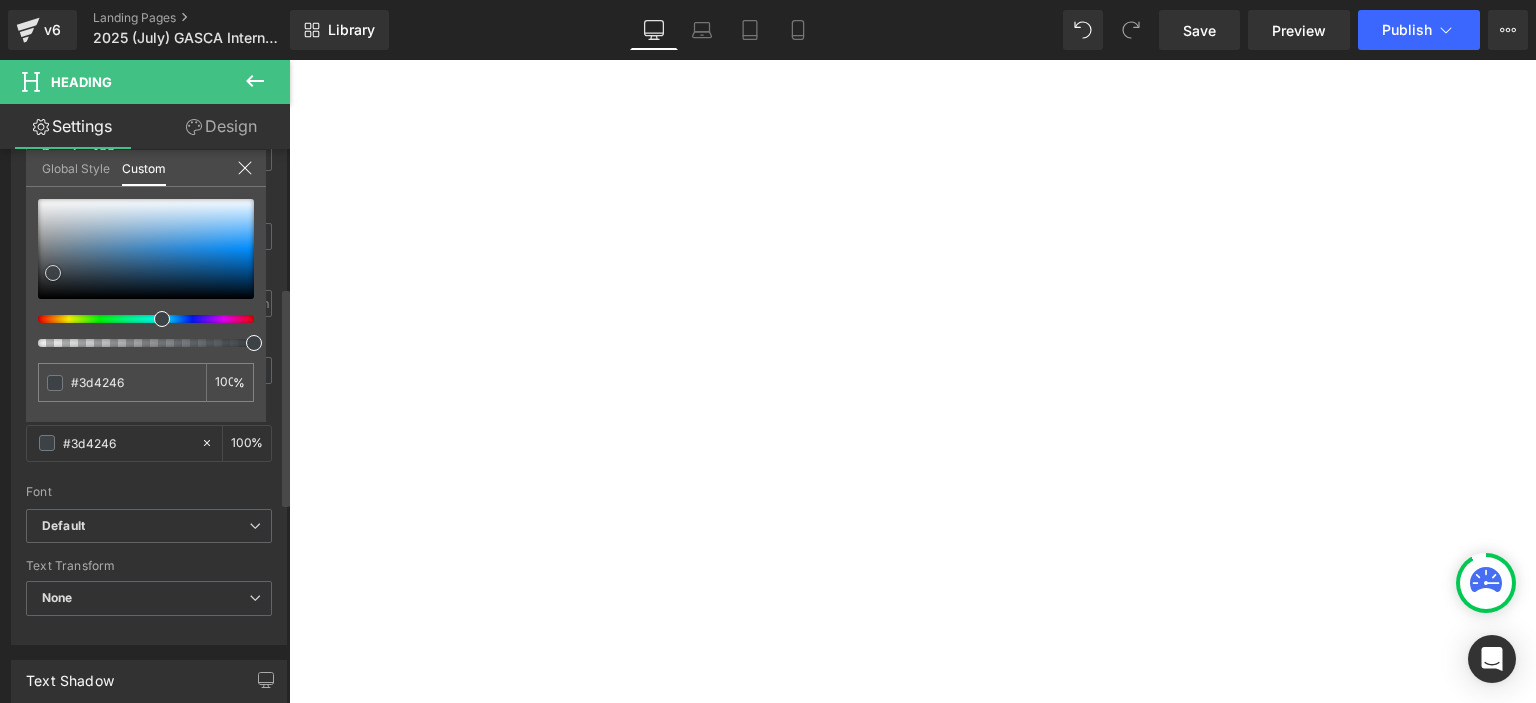 type on "#37434c" 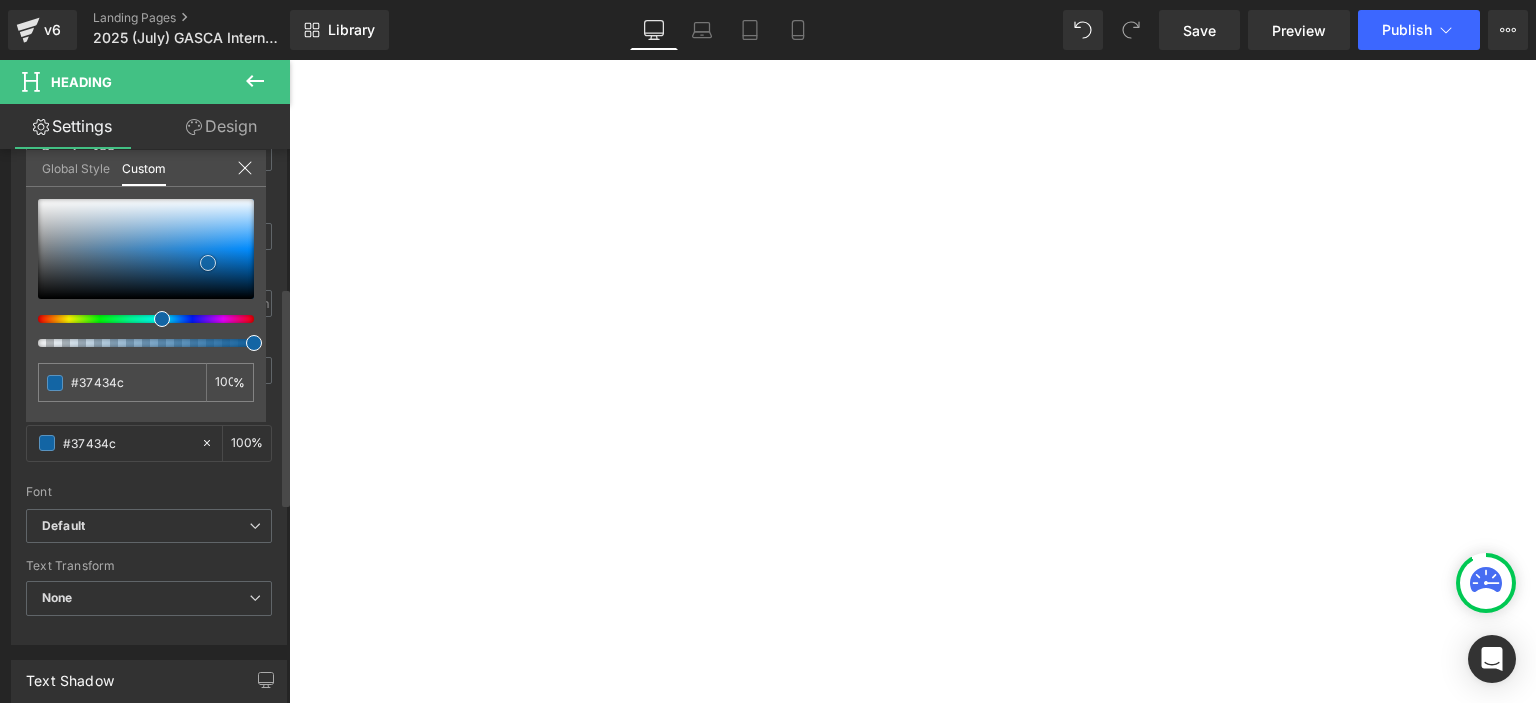 type on "#1365a4" 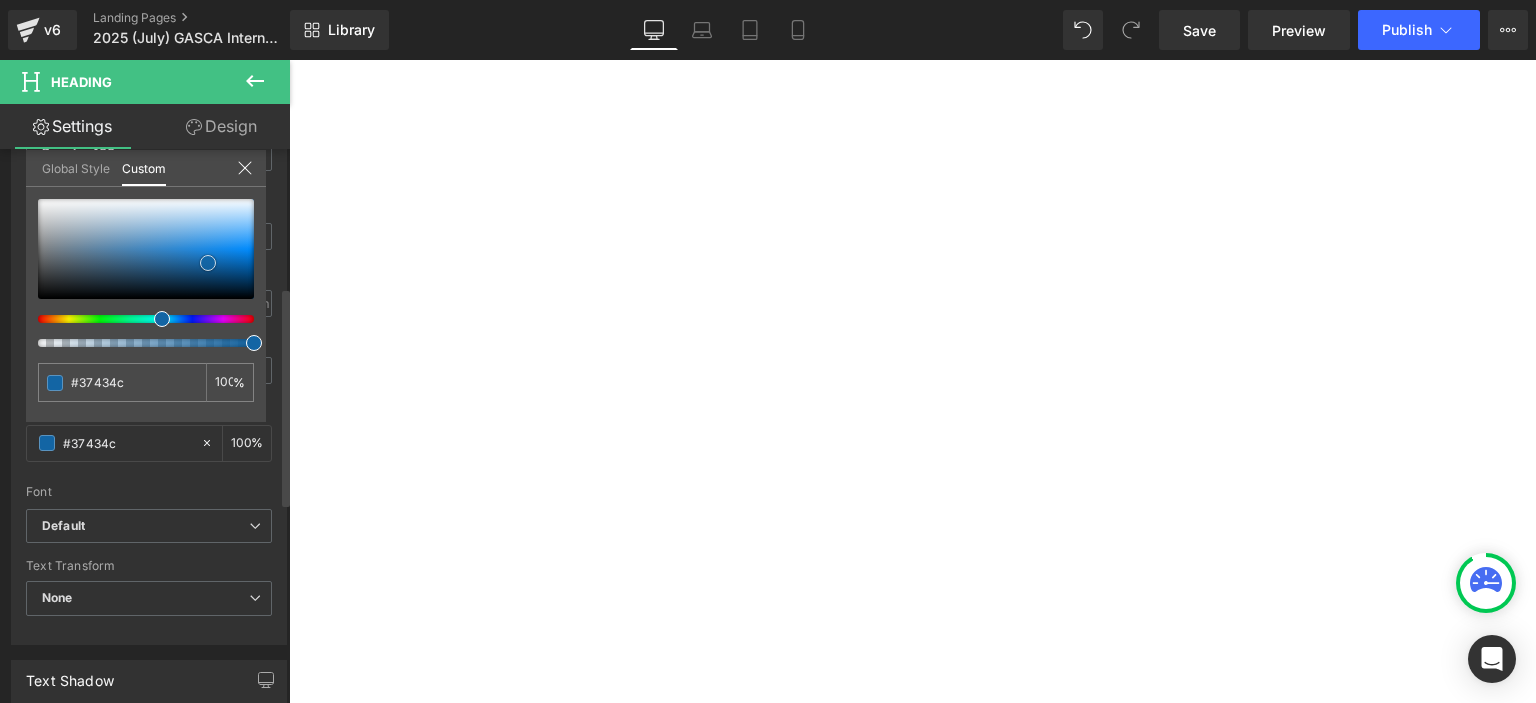 type on "#1365a4" 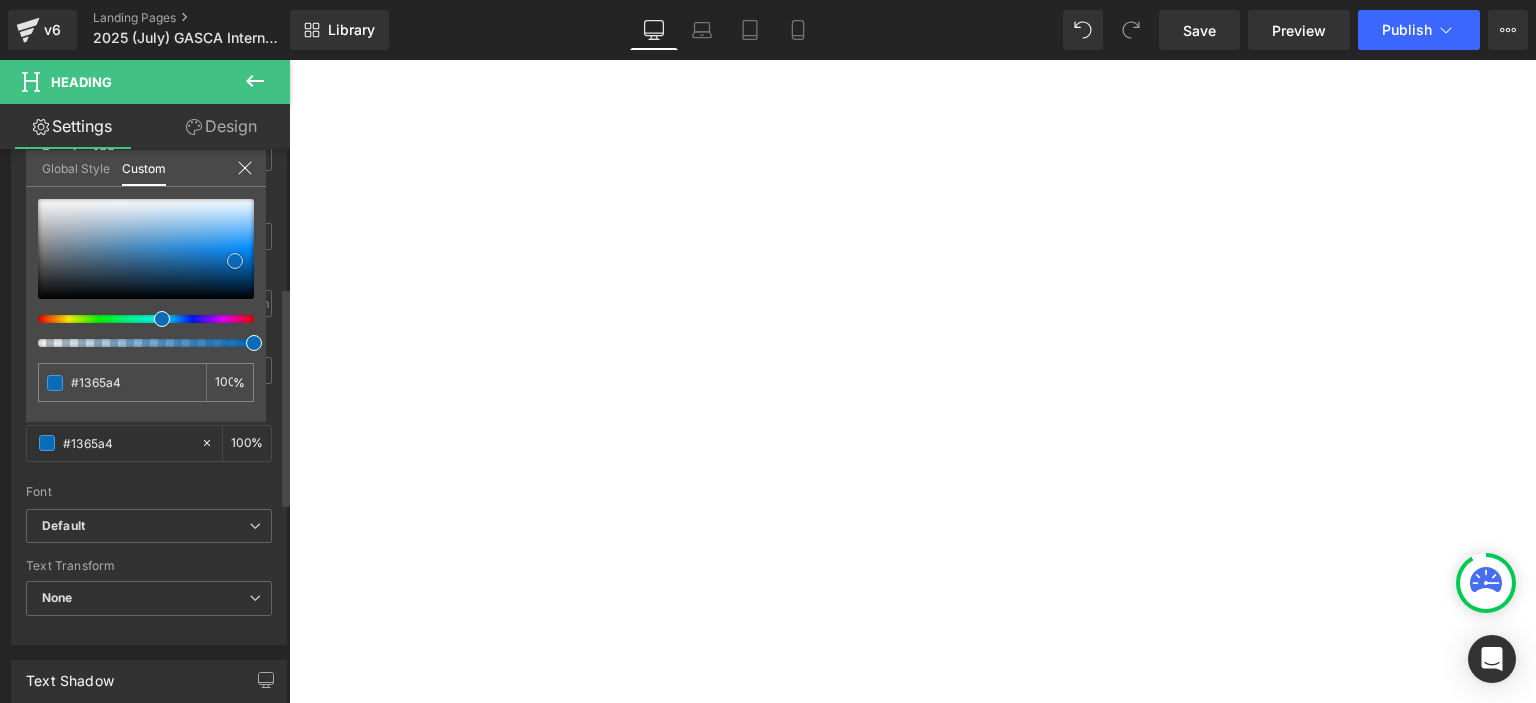 type on "#086cb9" 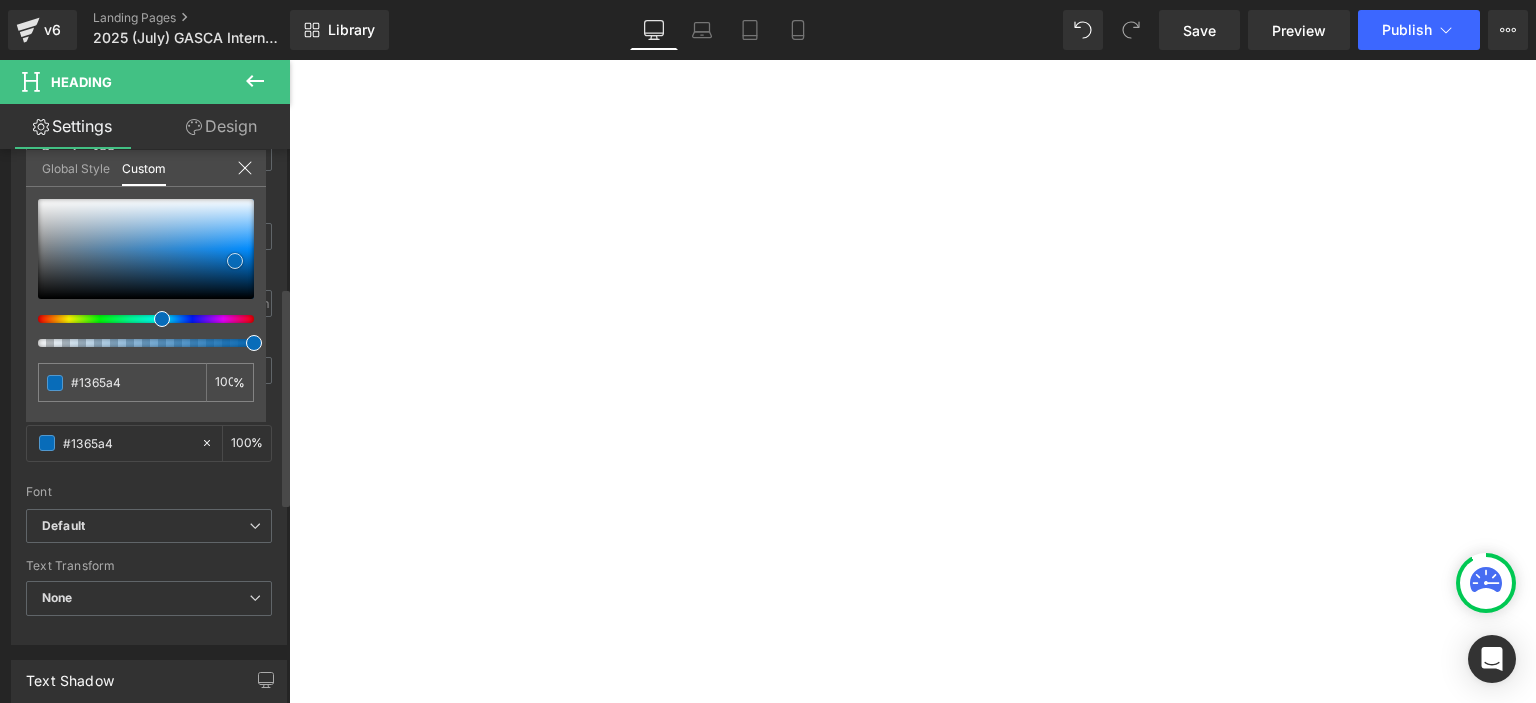 type on "#086cb9" 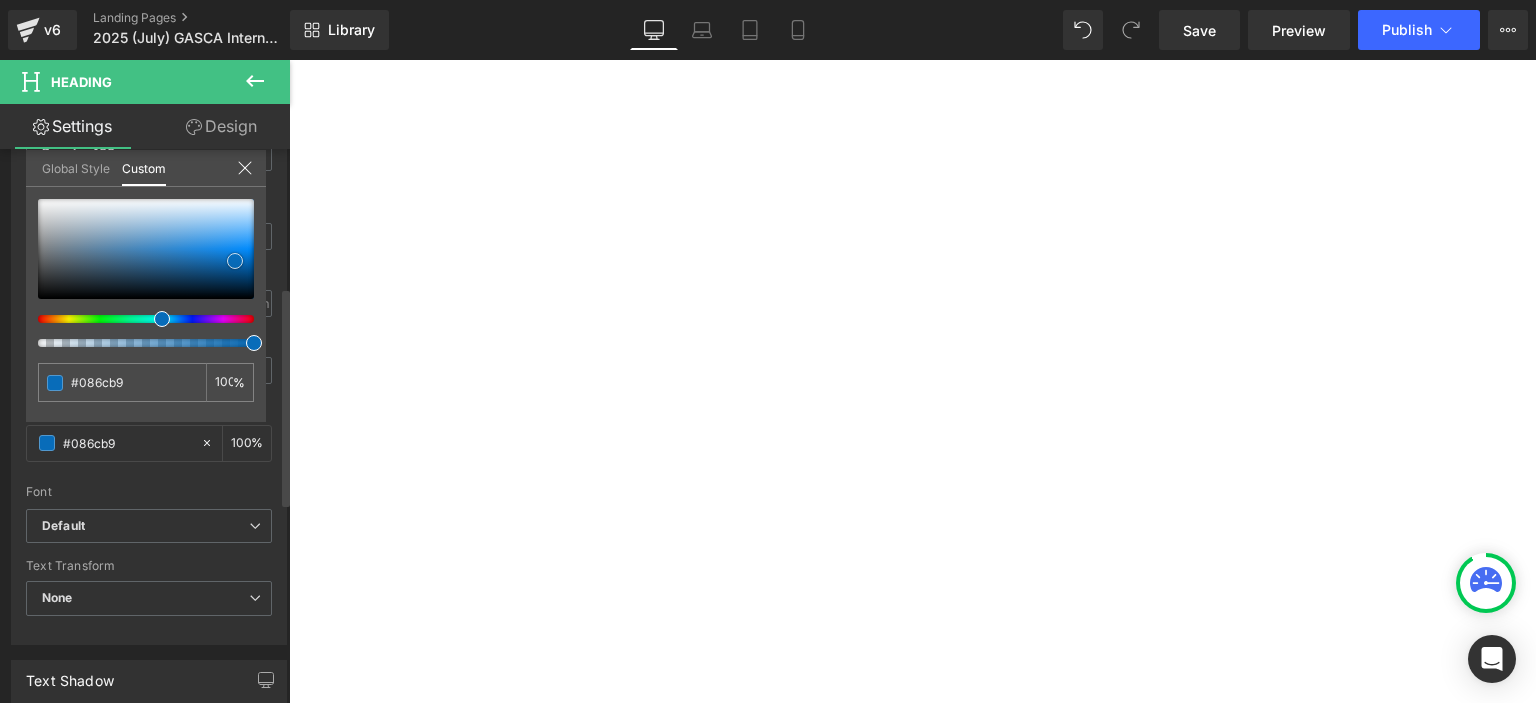 type on "#0373c8" 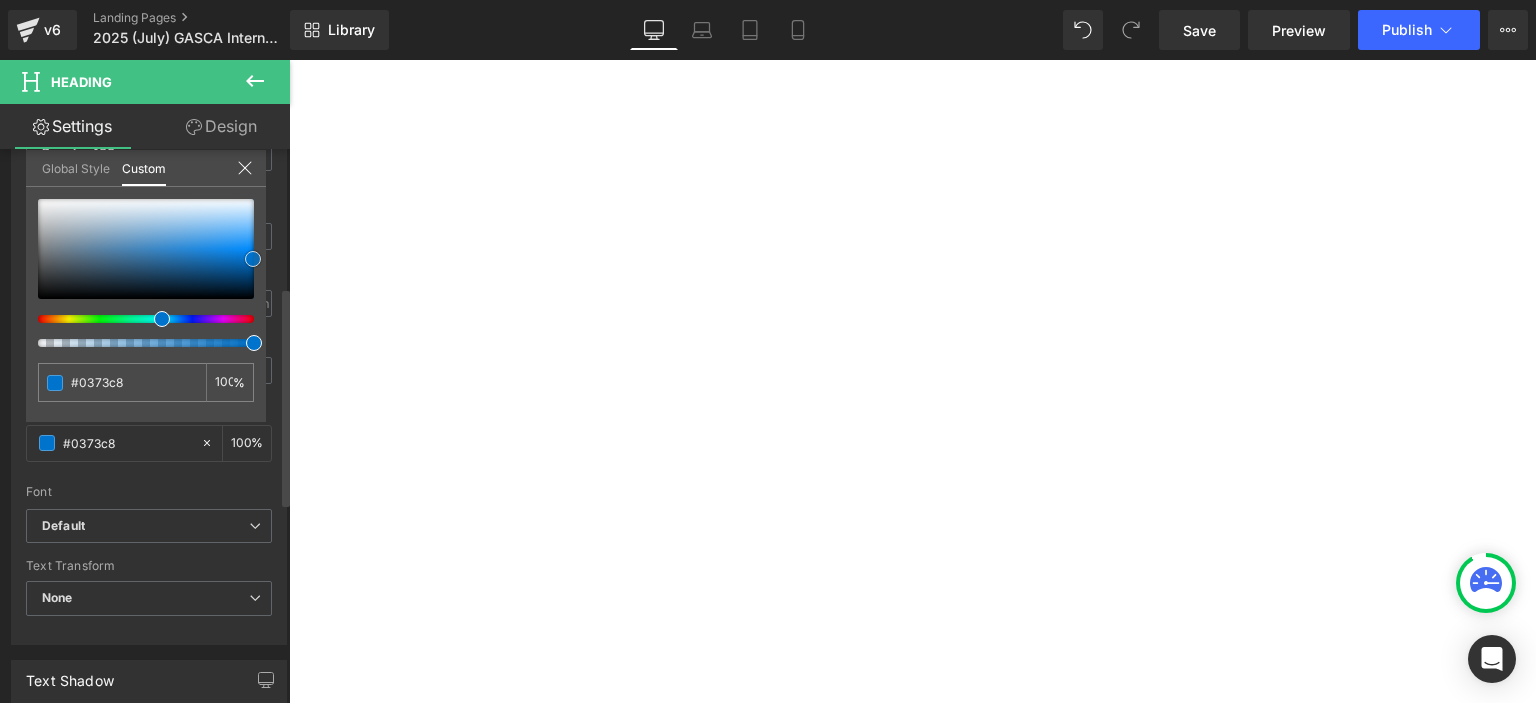 type on "#0073cc" 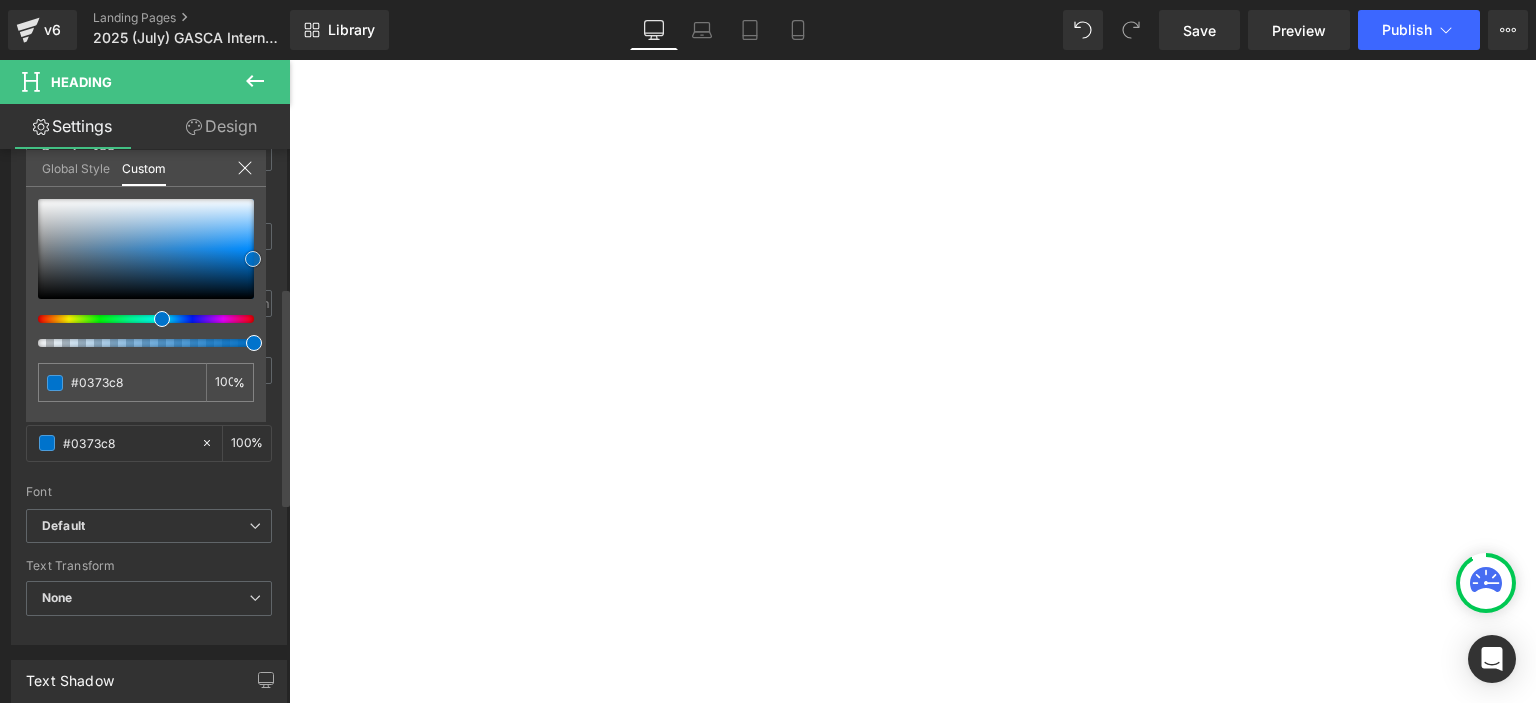 type on "#0073cc" 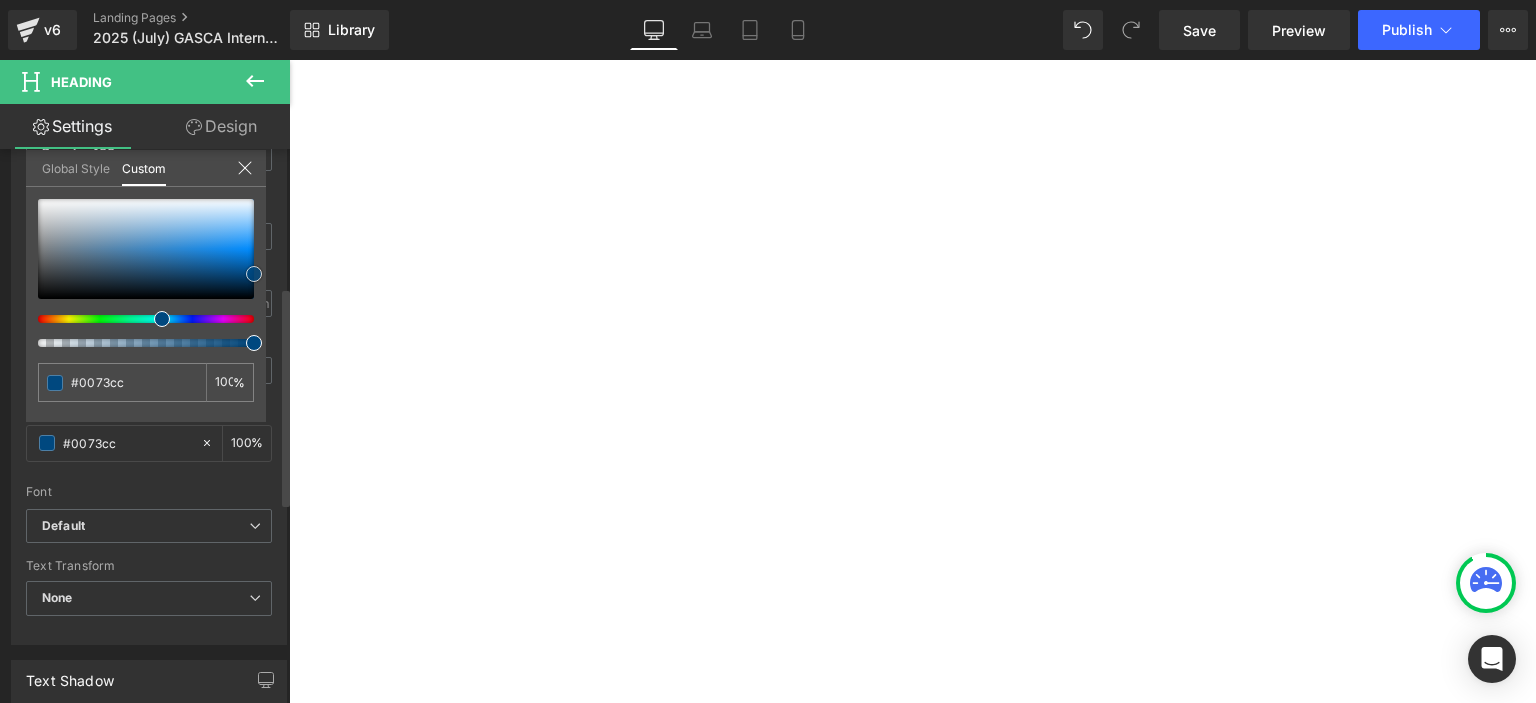 type on "#006dc1" 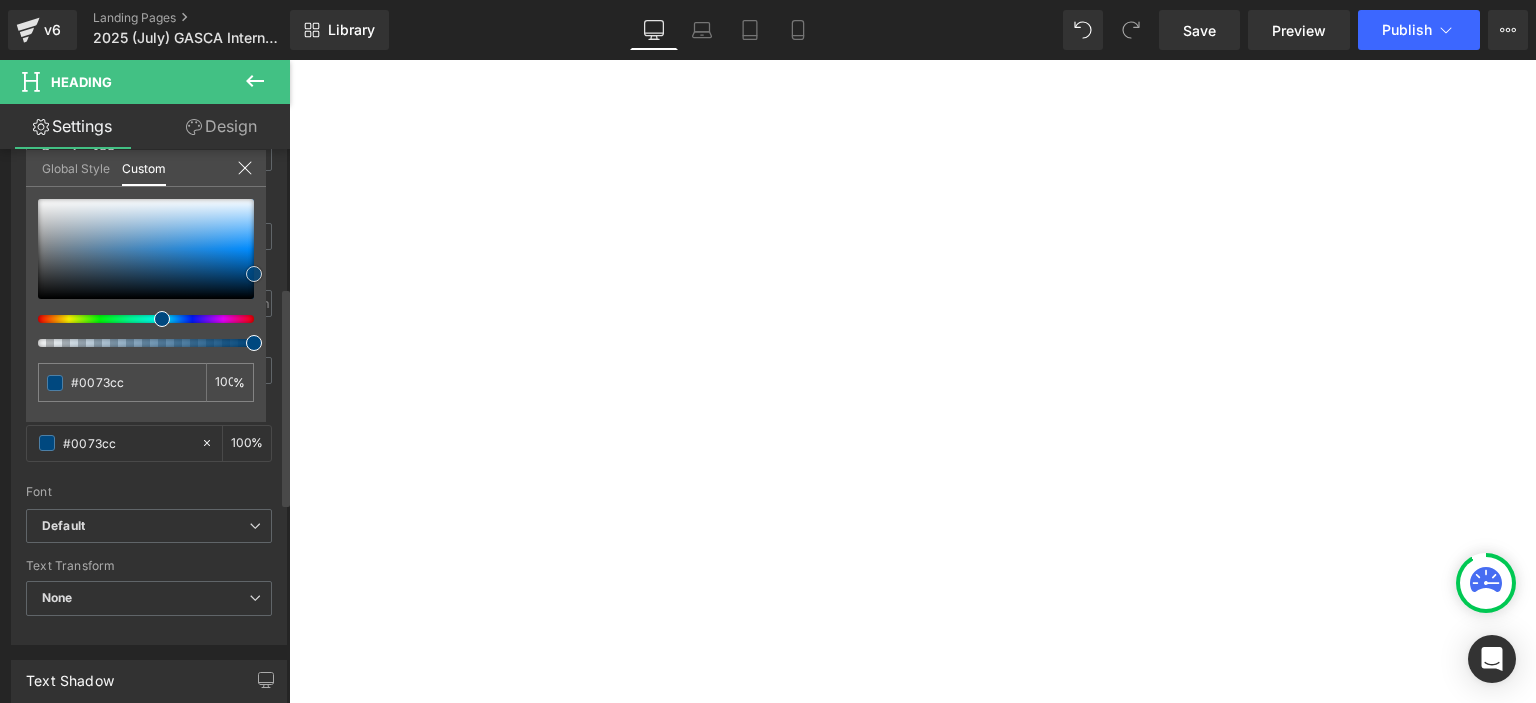 type on "#006dc1" 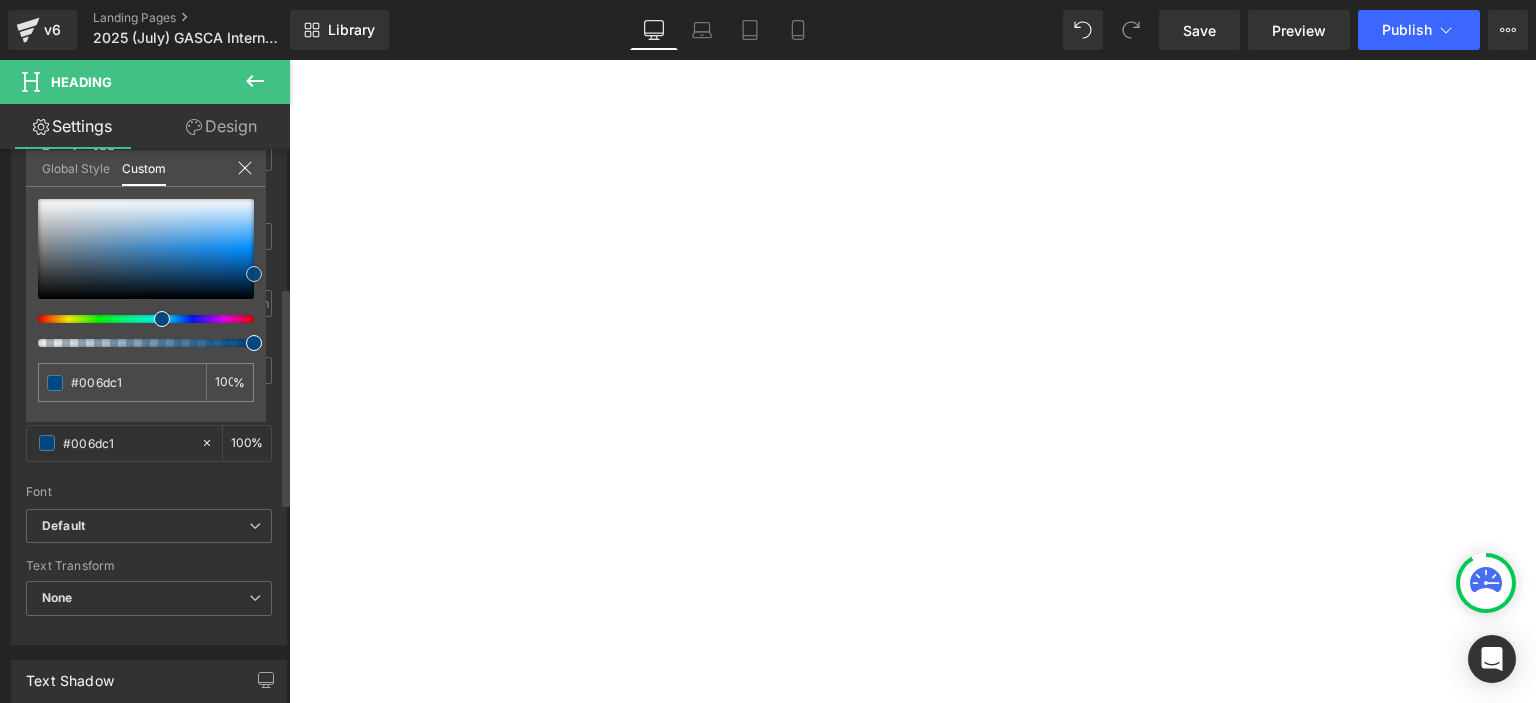 type on "#004e89" 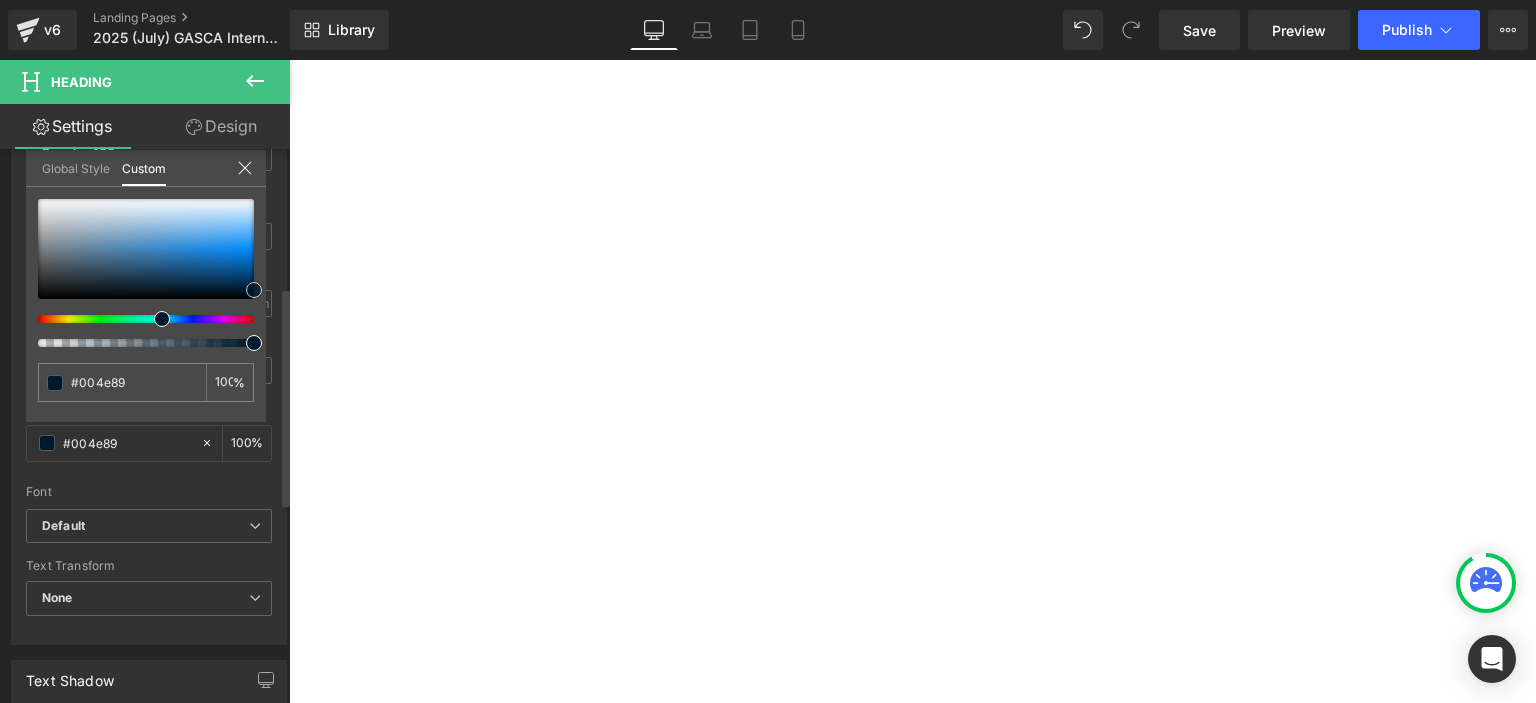 type on "#00345b" 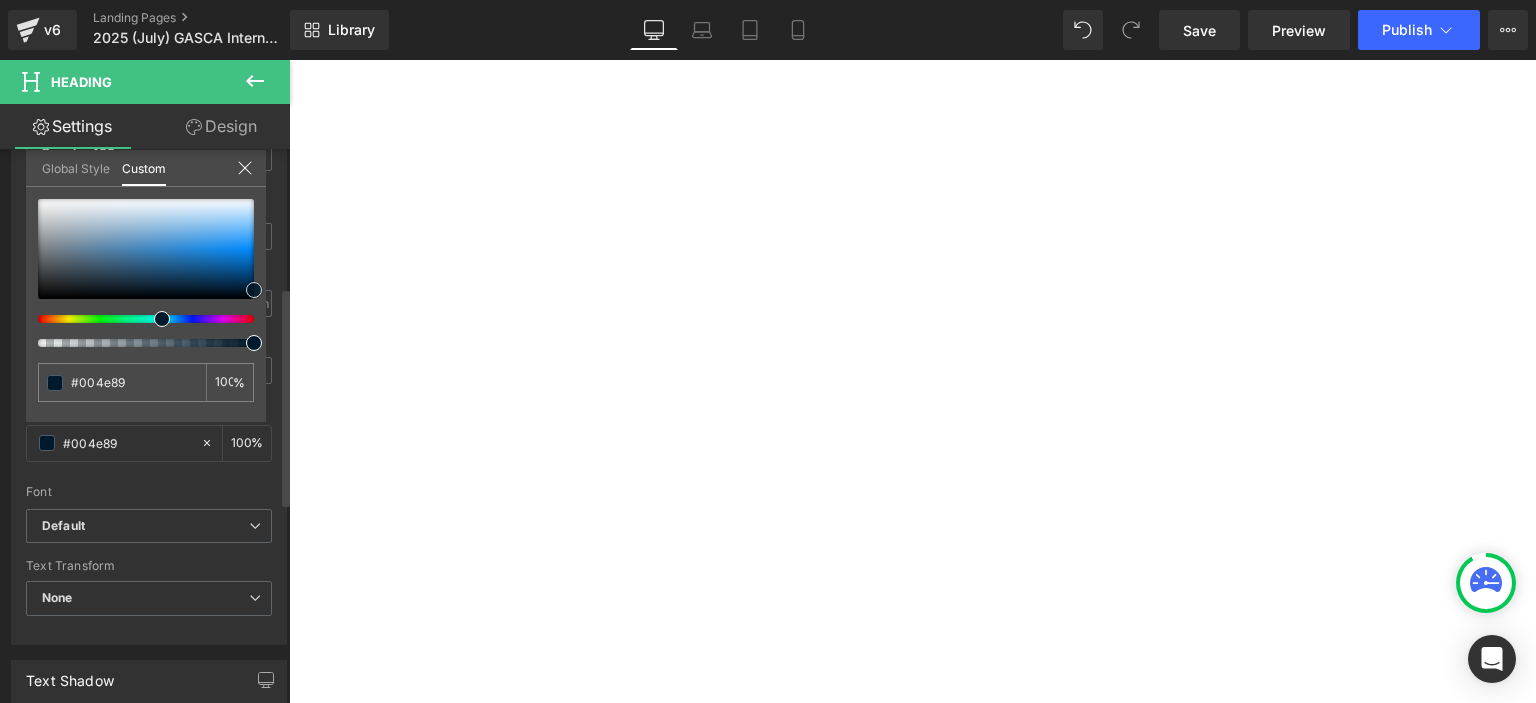 type on "#00345b" 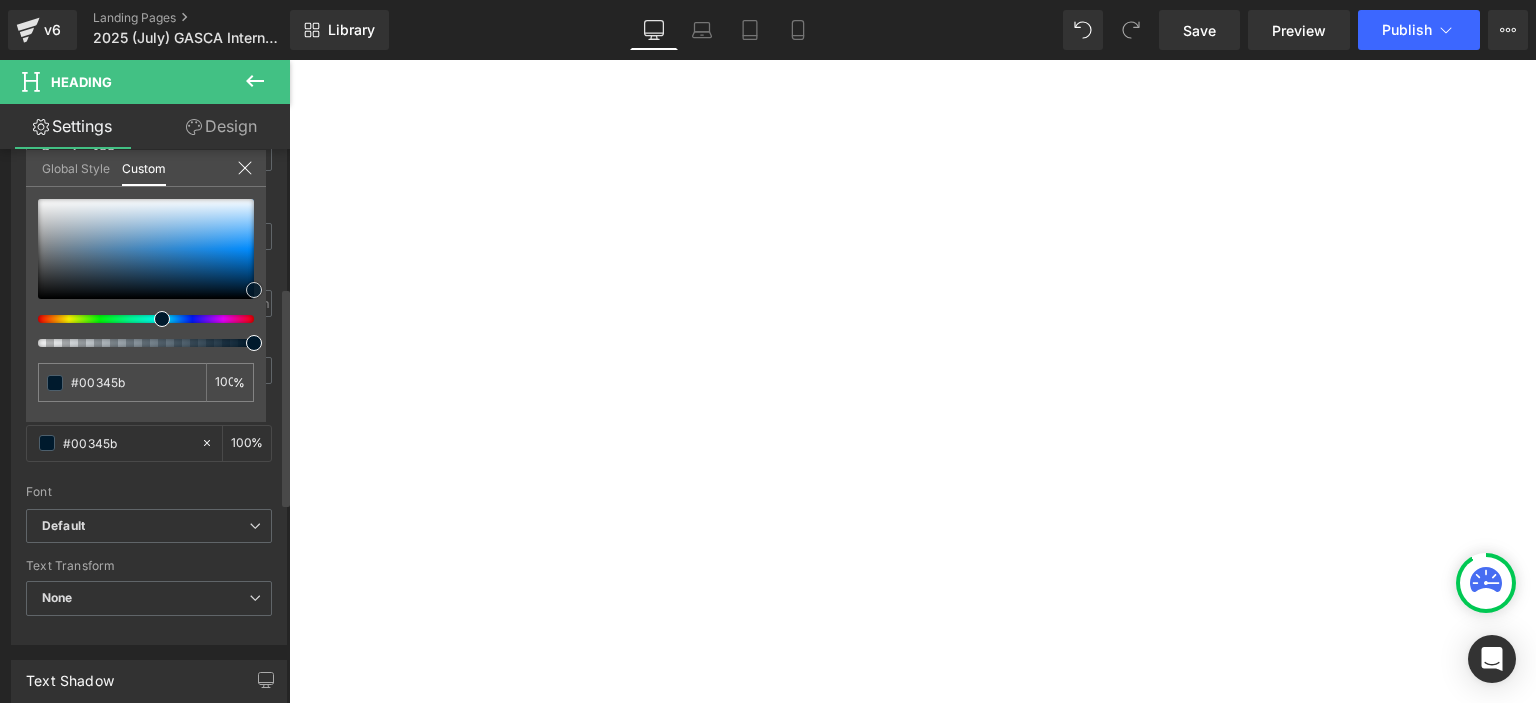 type on "#001a2d" 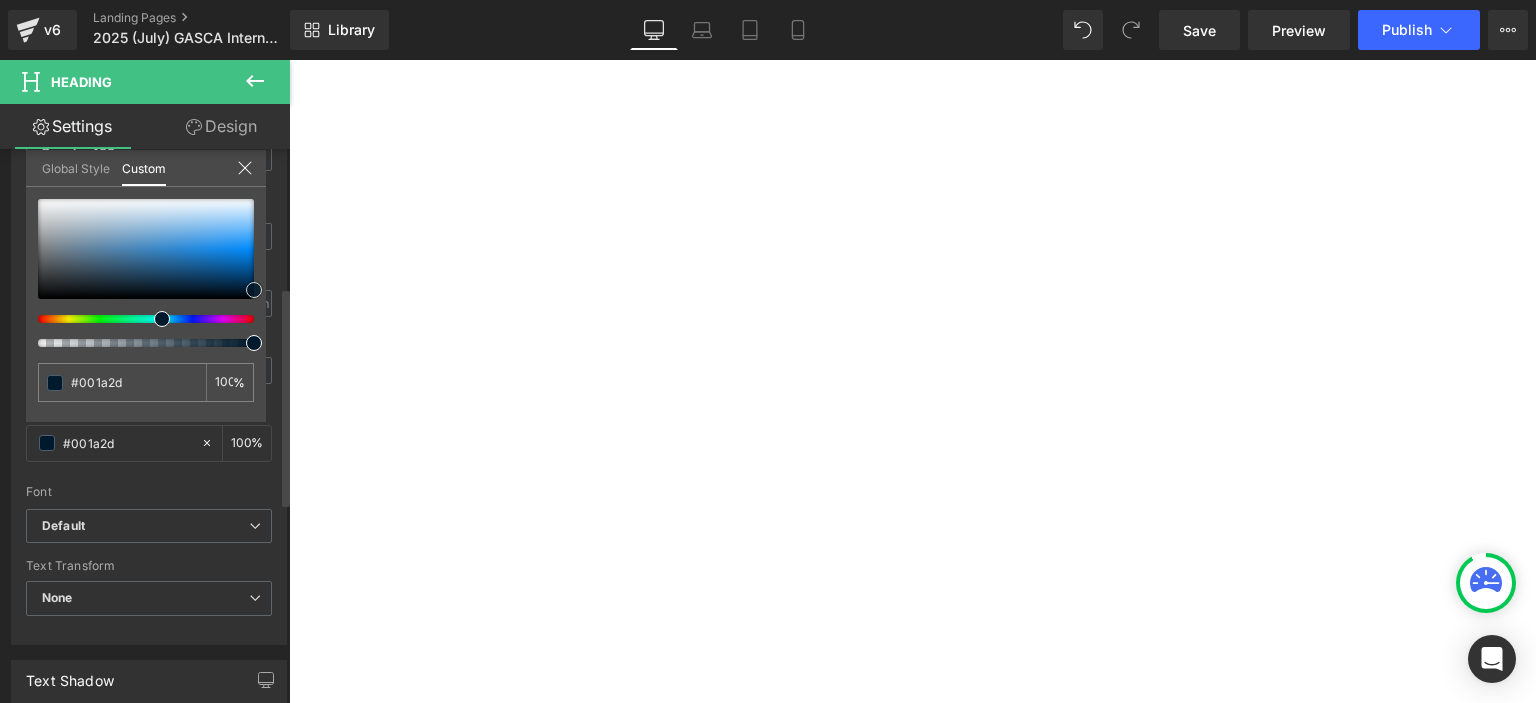 type on "#000000" 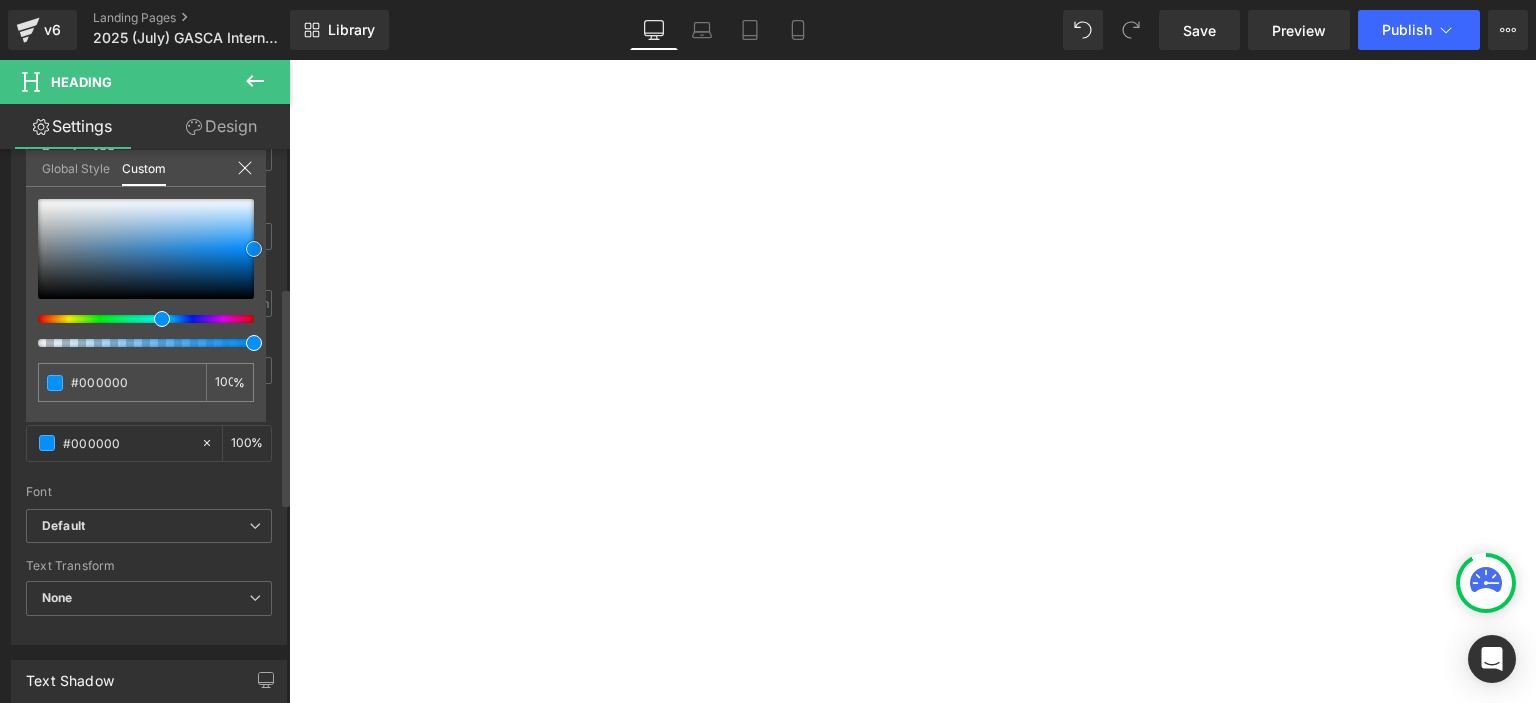 type on "#008af4" 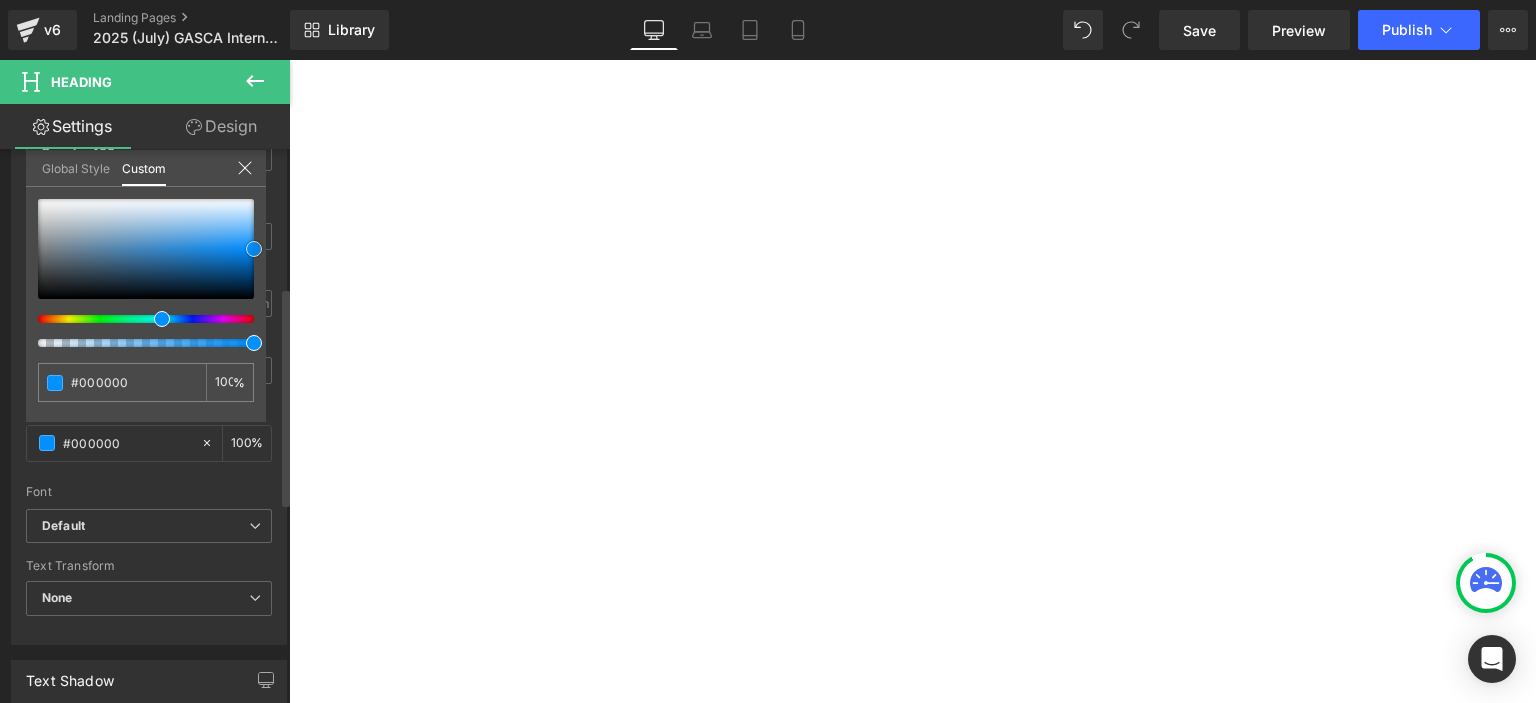 type on "#008af4" 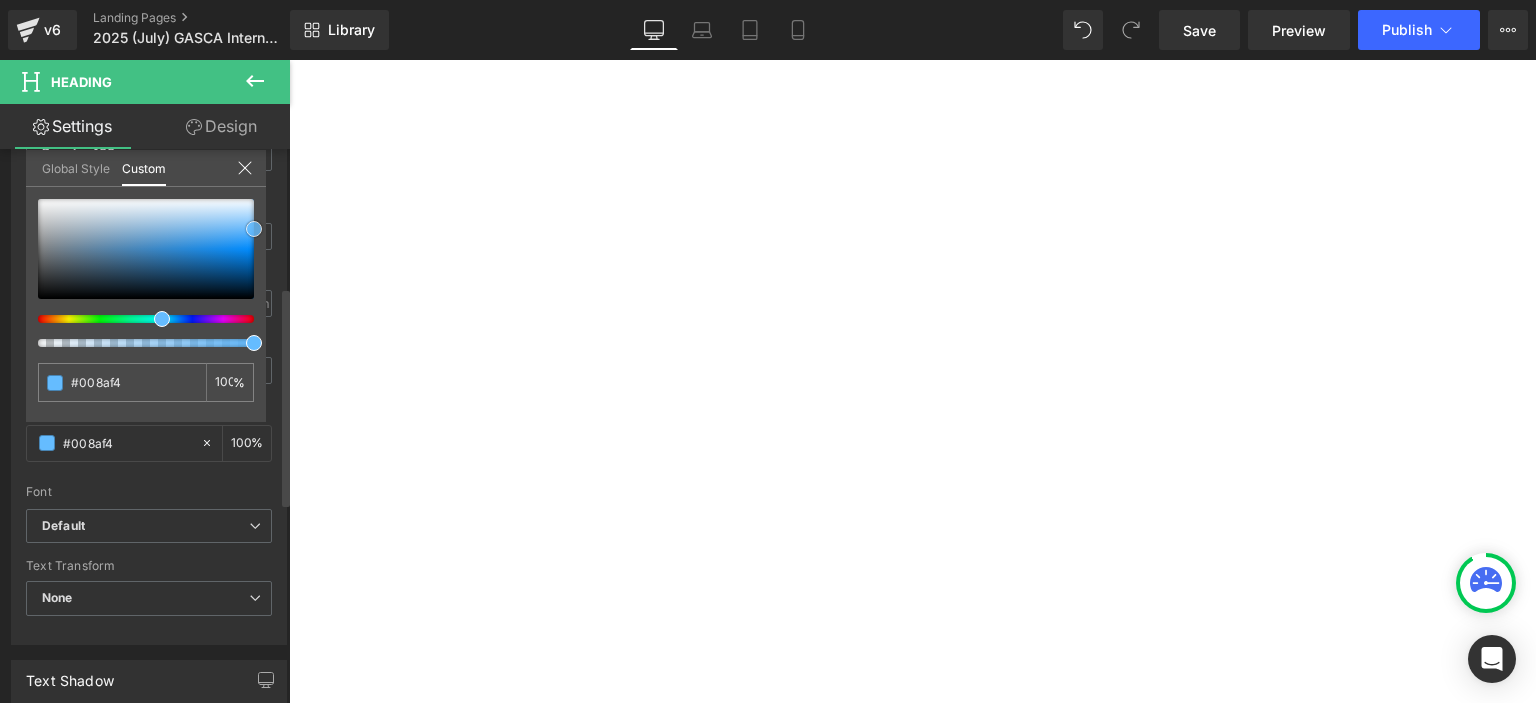 type on "#60baff" 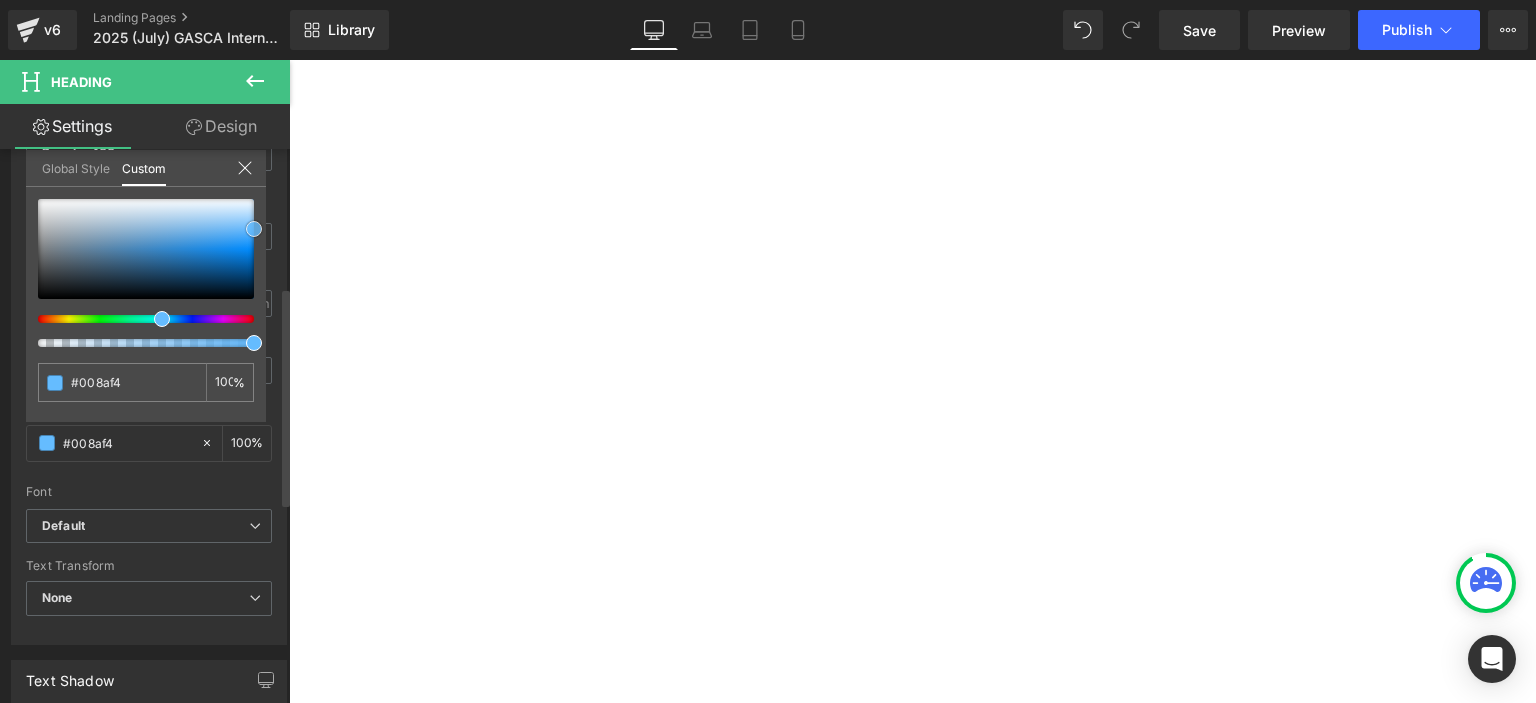 type on "#60baff" 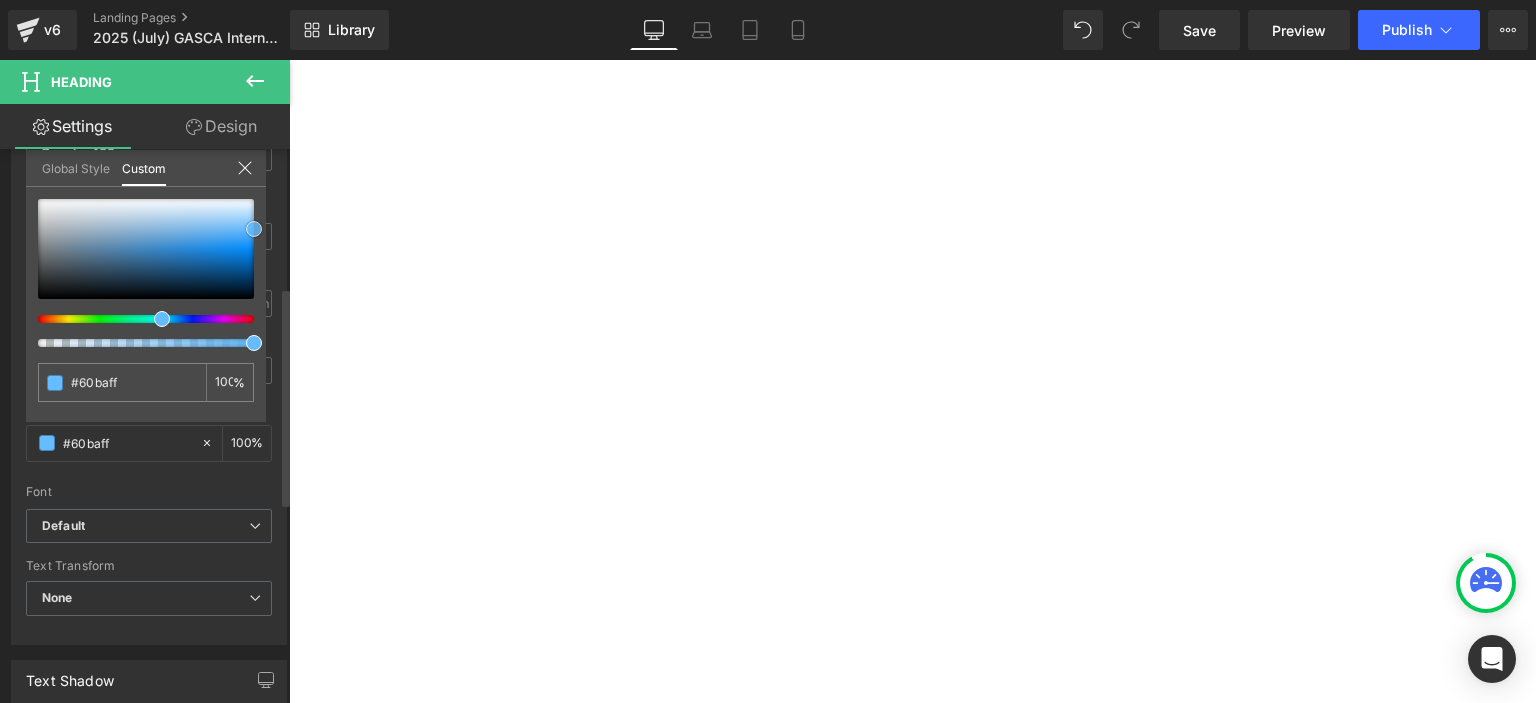 type on "#93d0ff" 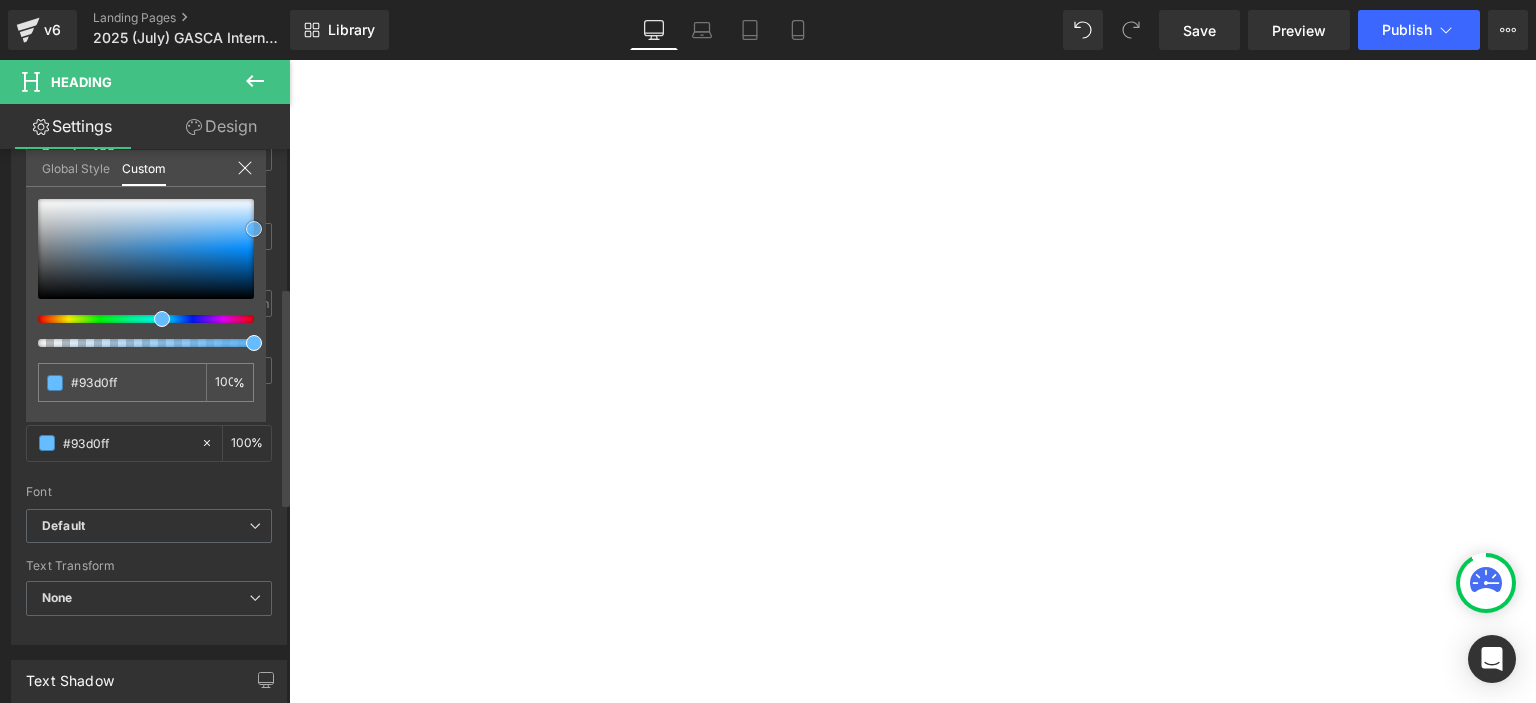 type on "#a8d9ff" 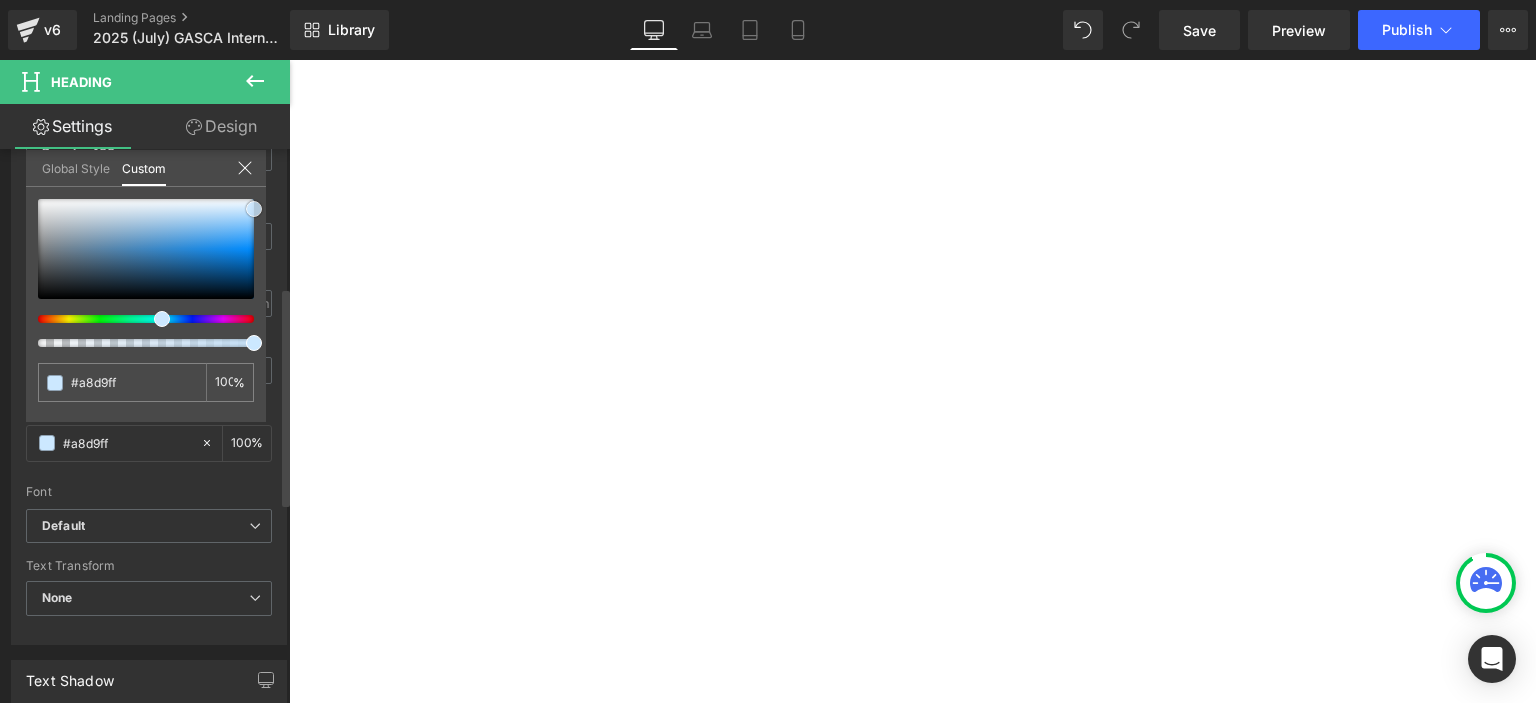 type on "#c6e6ff" 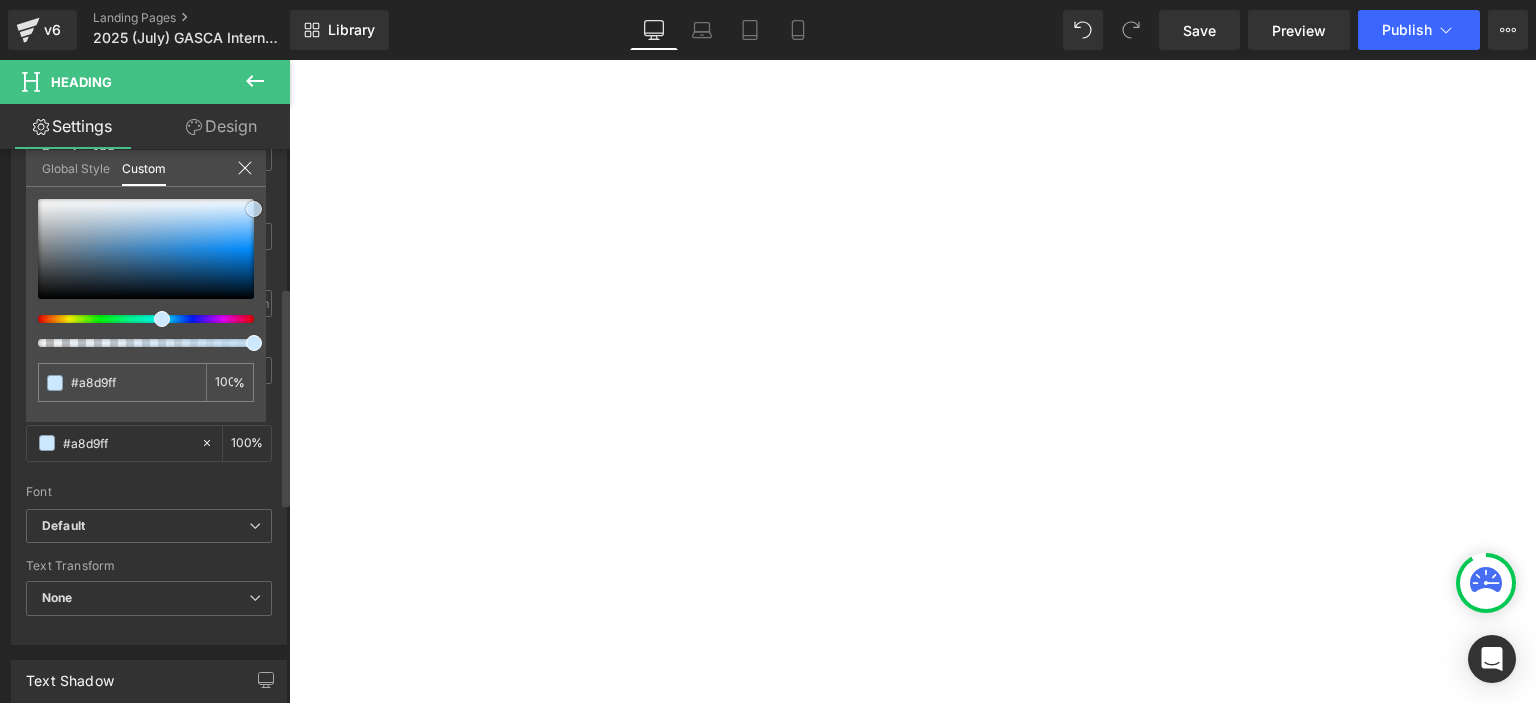type on "#c6e6ff" 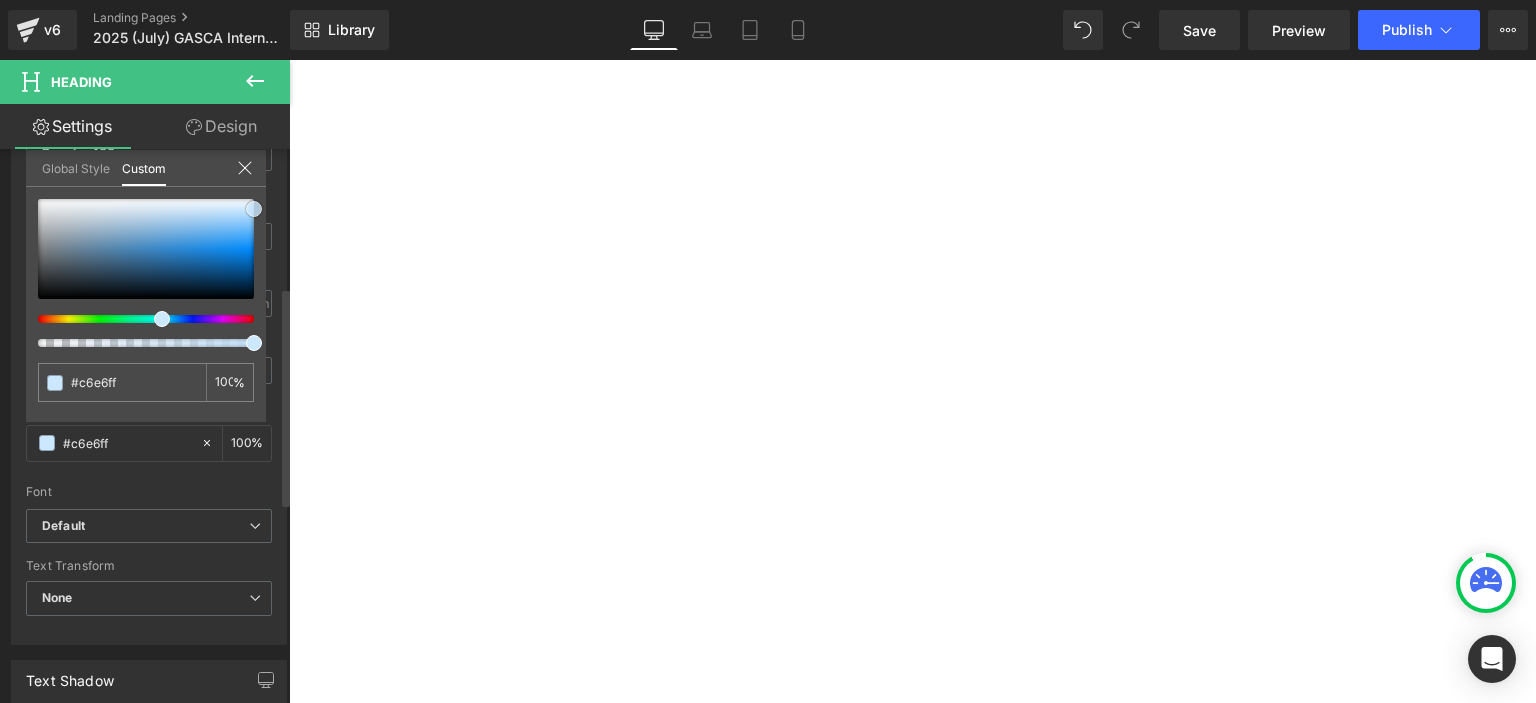type on "#d6ecff" 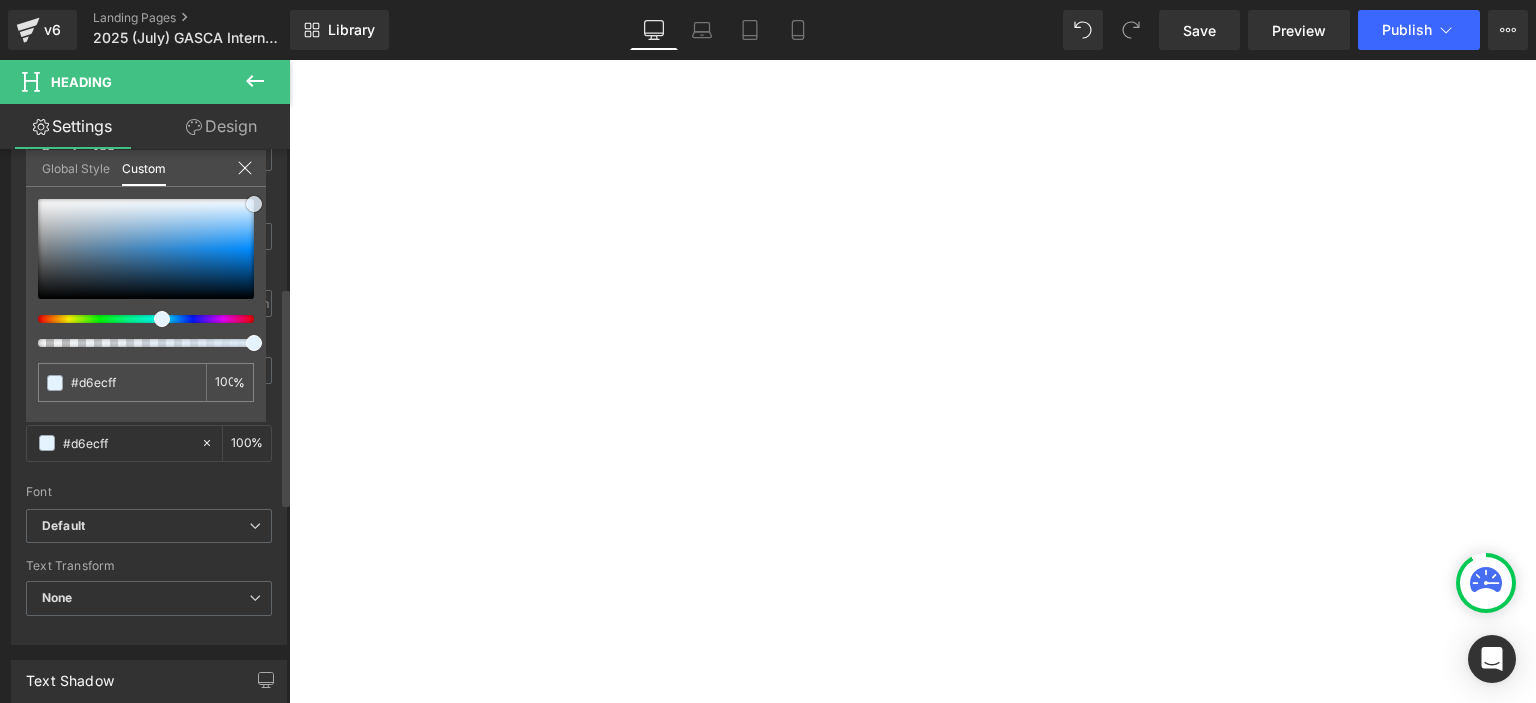 type on "#e0f0ff" 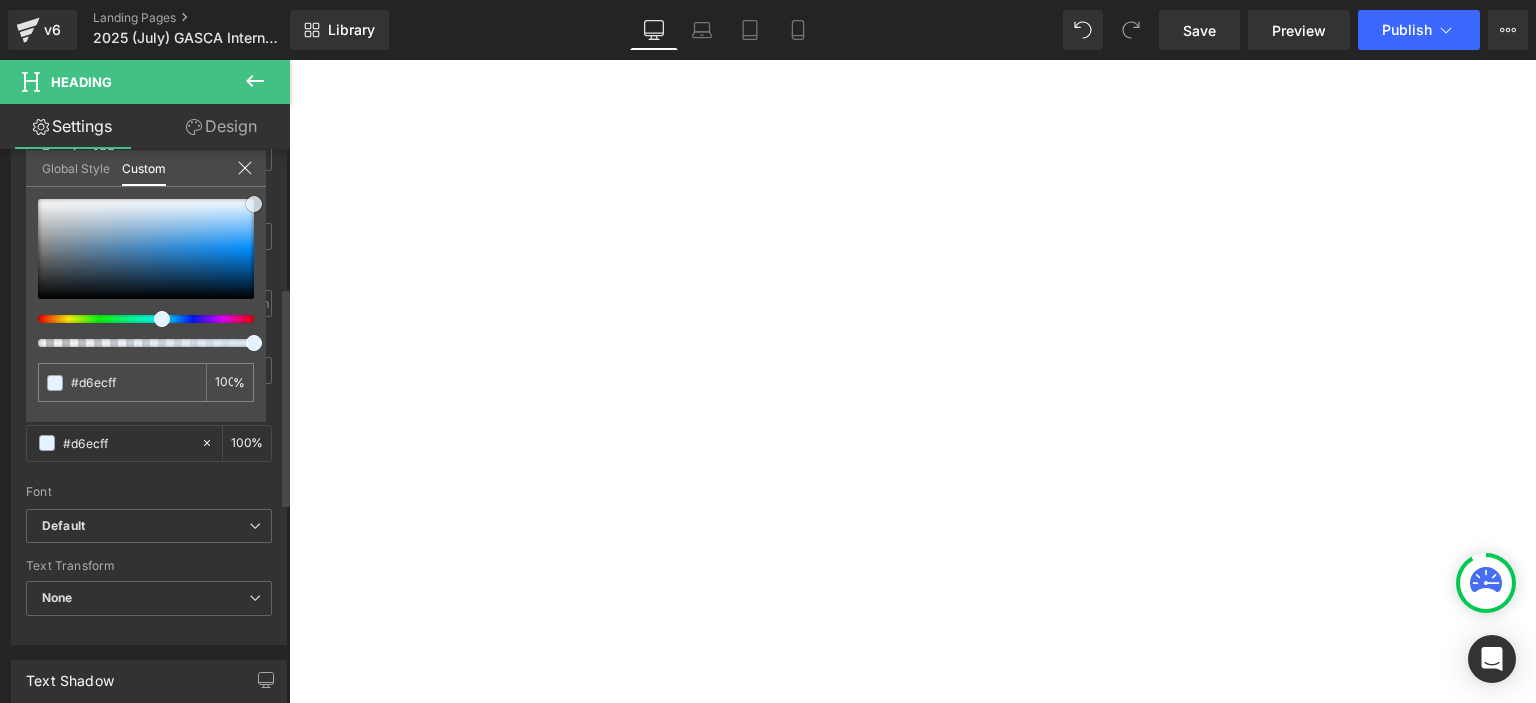 type on "#e0f0ff" 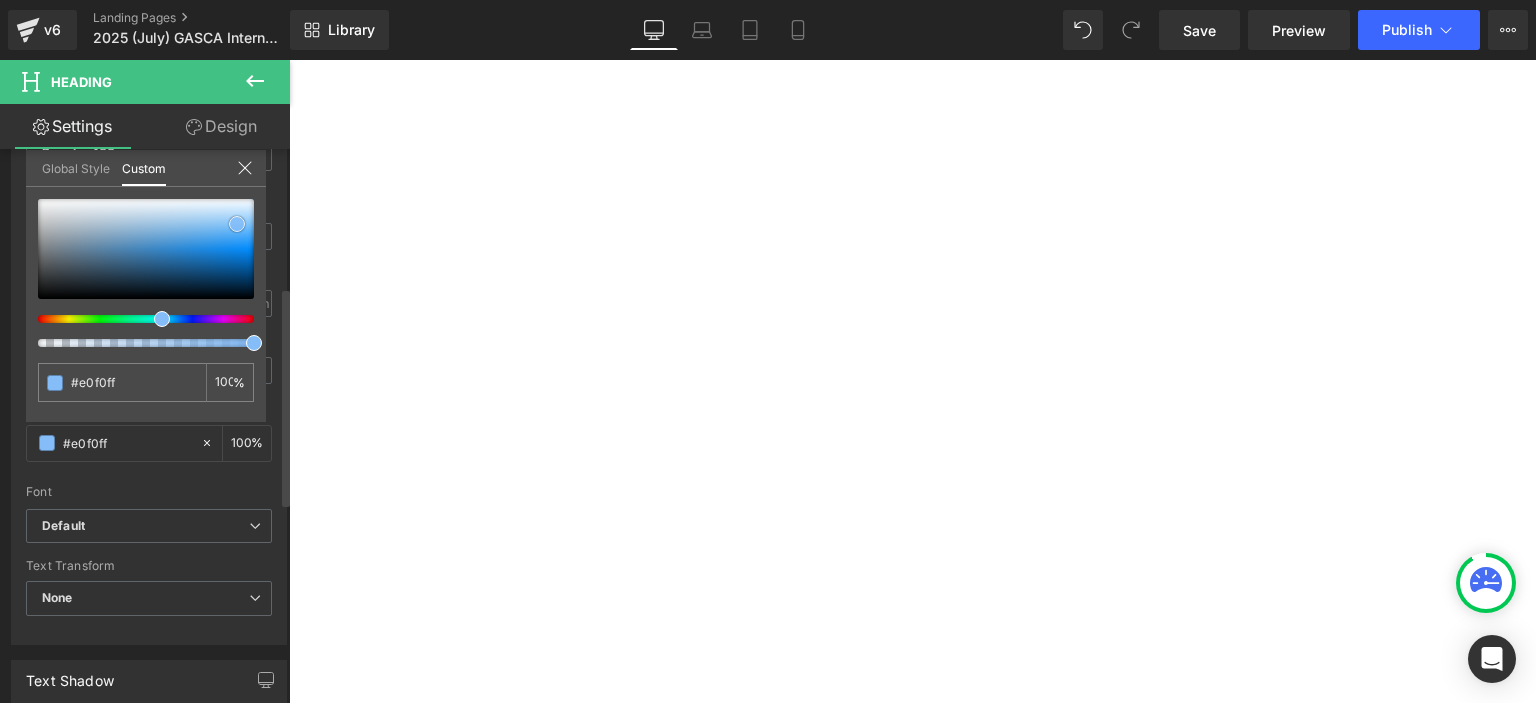 type on "#eaf4ff" 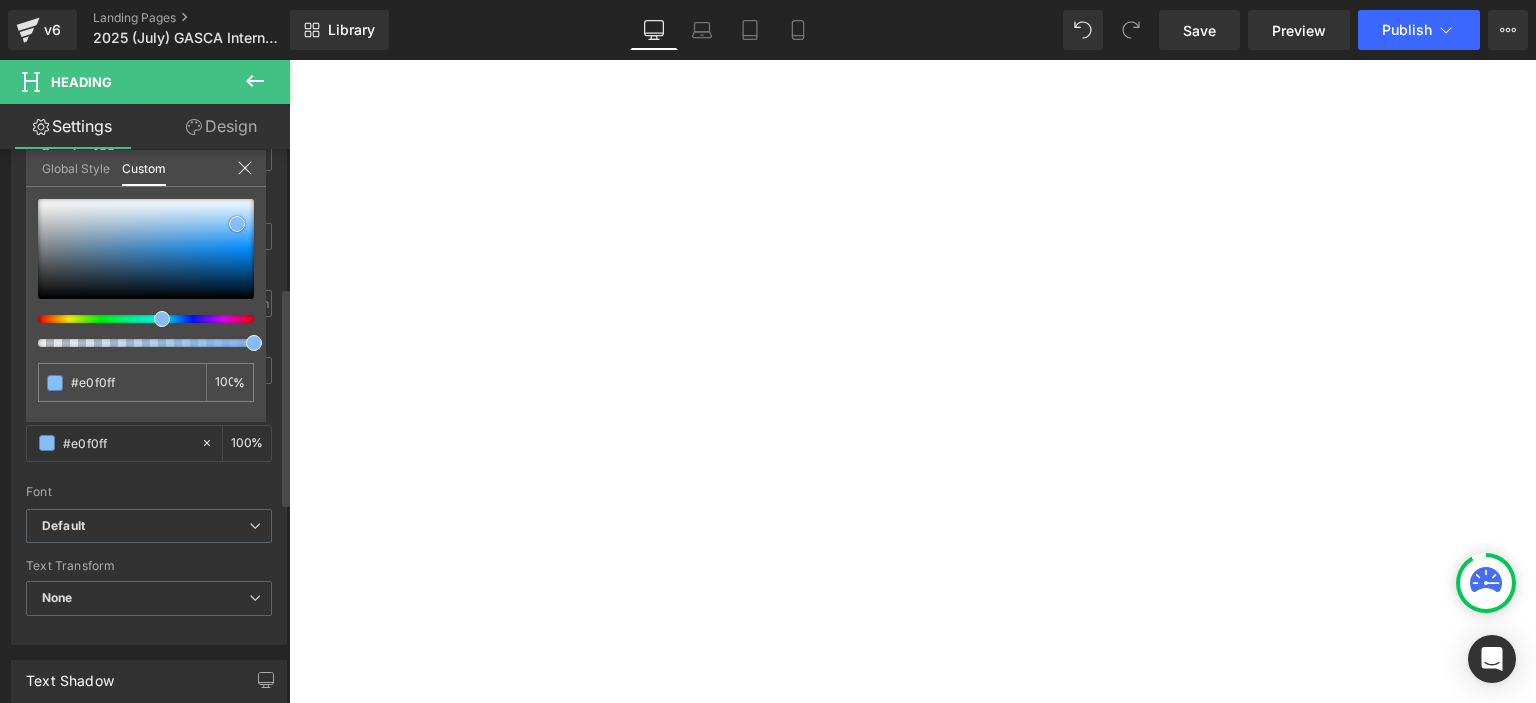 type on "#eaf4ff" 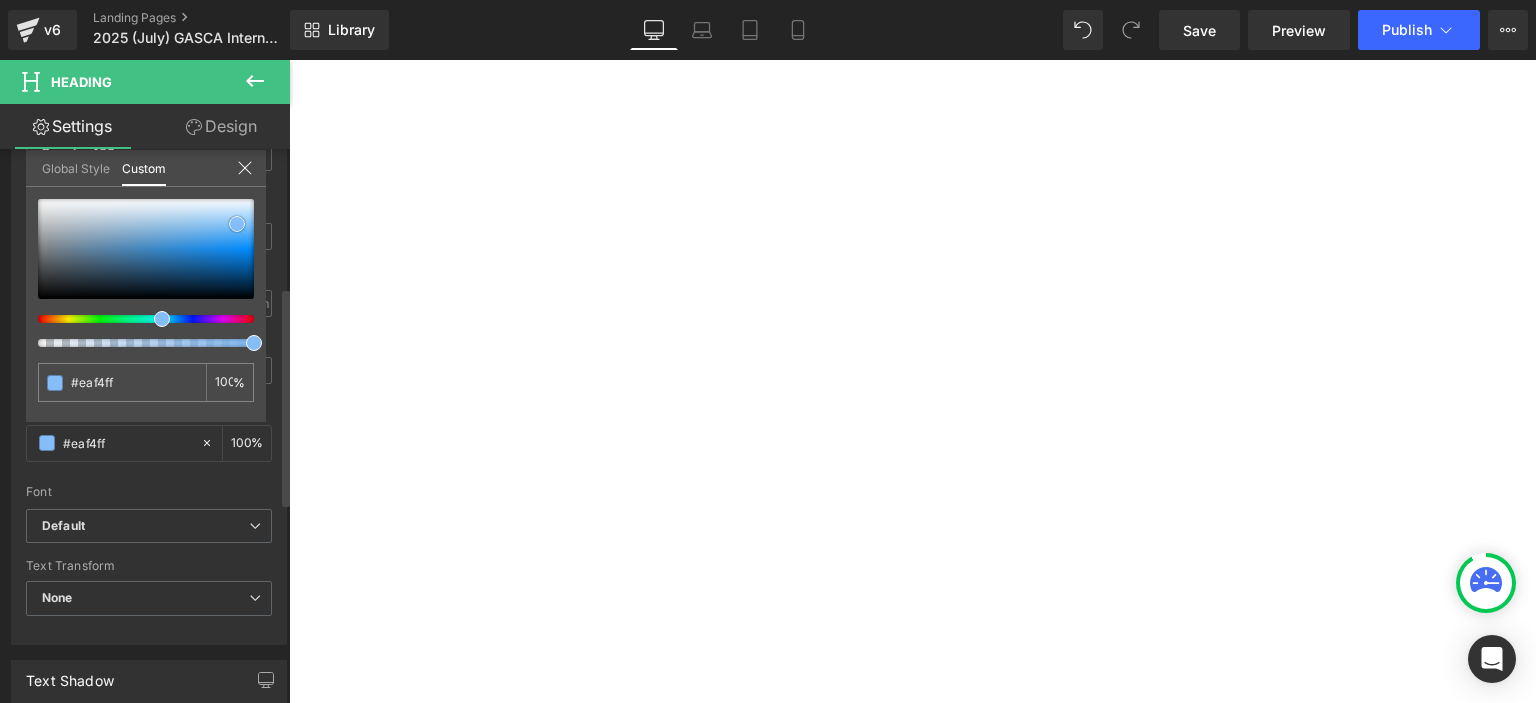 type on "#99c7f9" 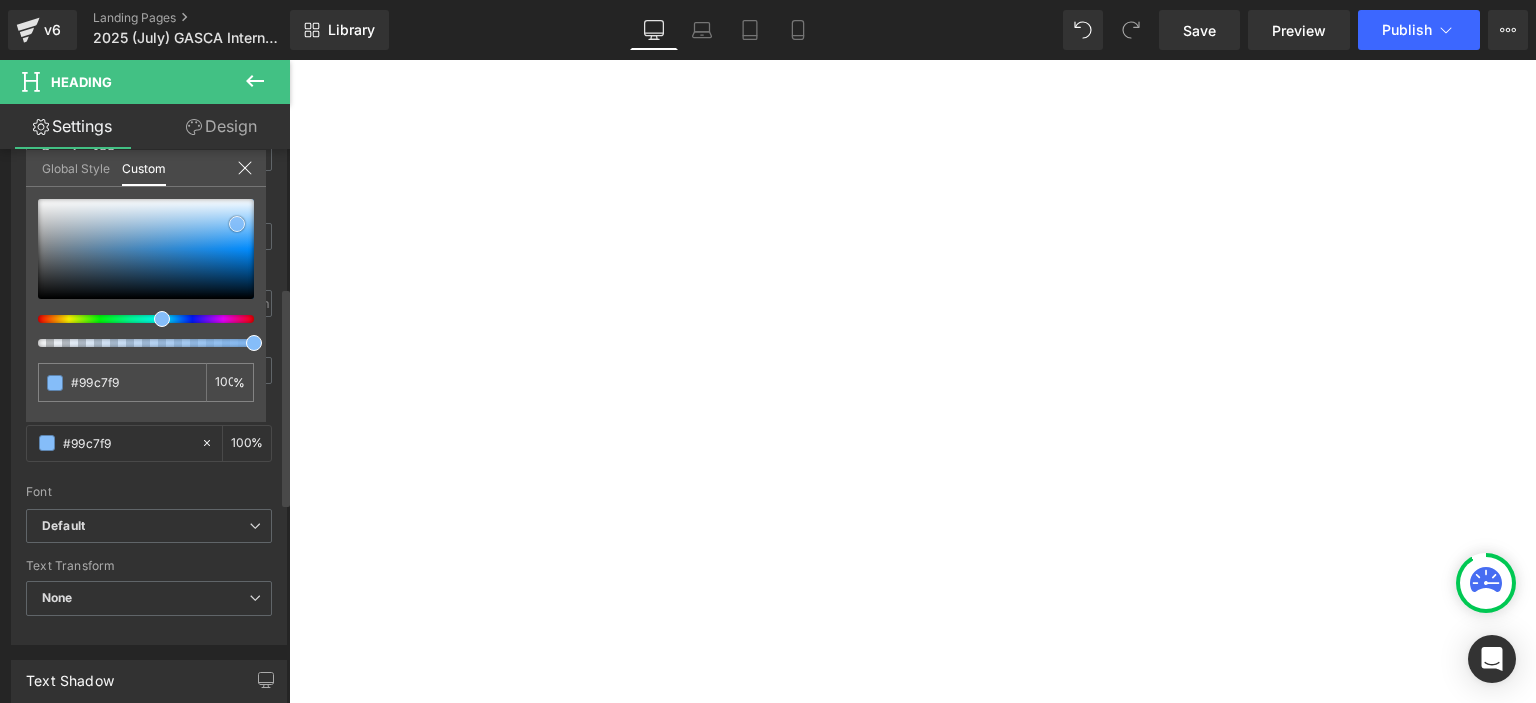 type on "#2483e9" 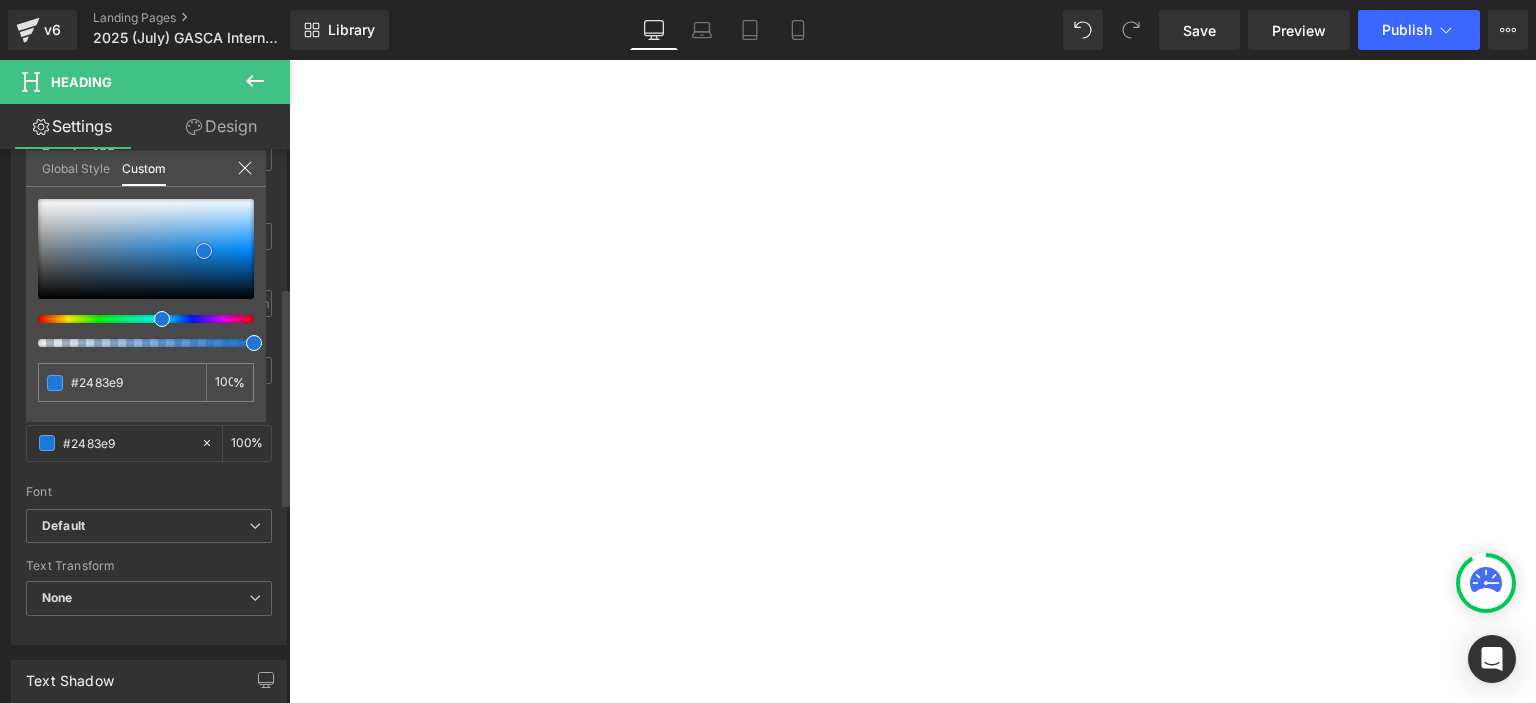 type on "#1c77d8" 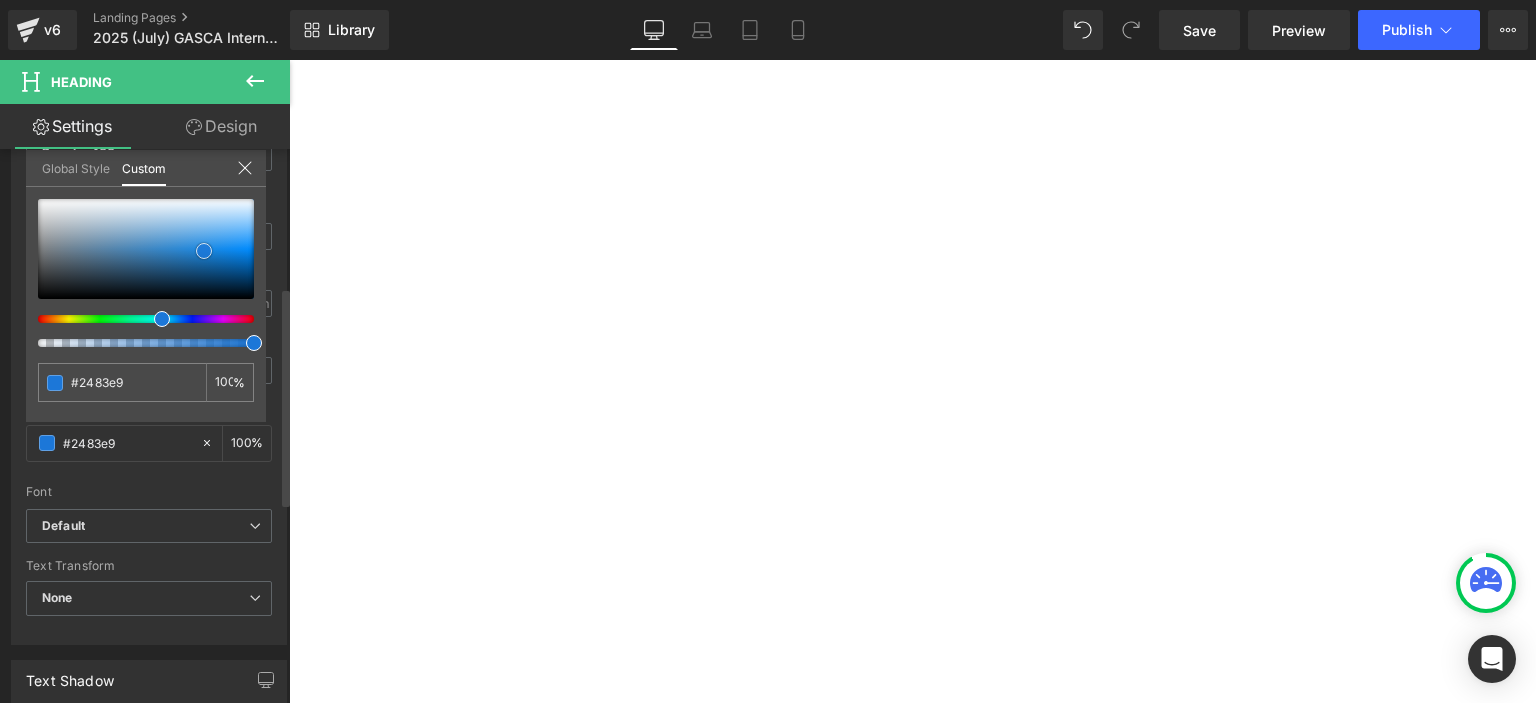 type on "#1c77d8" 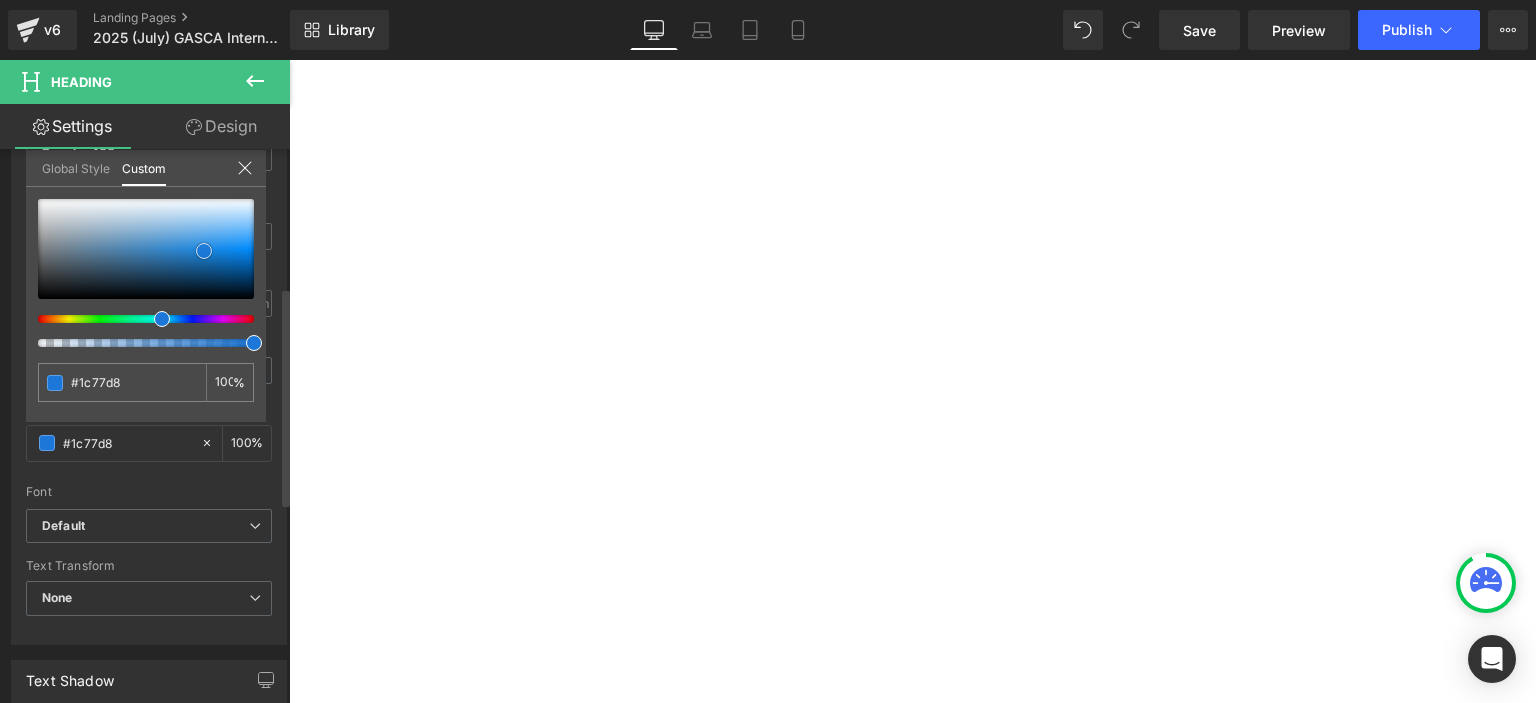 type on "#2177d3" 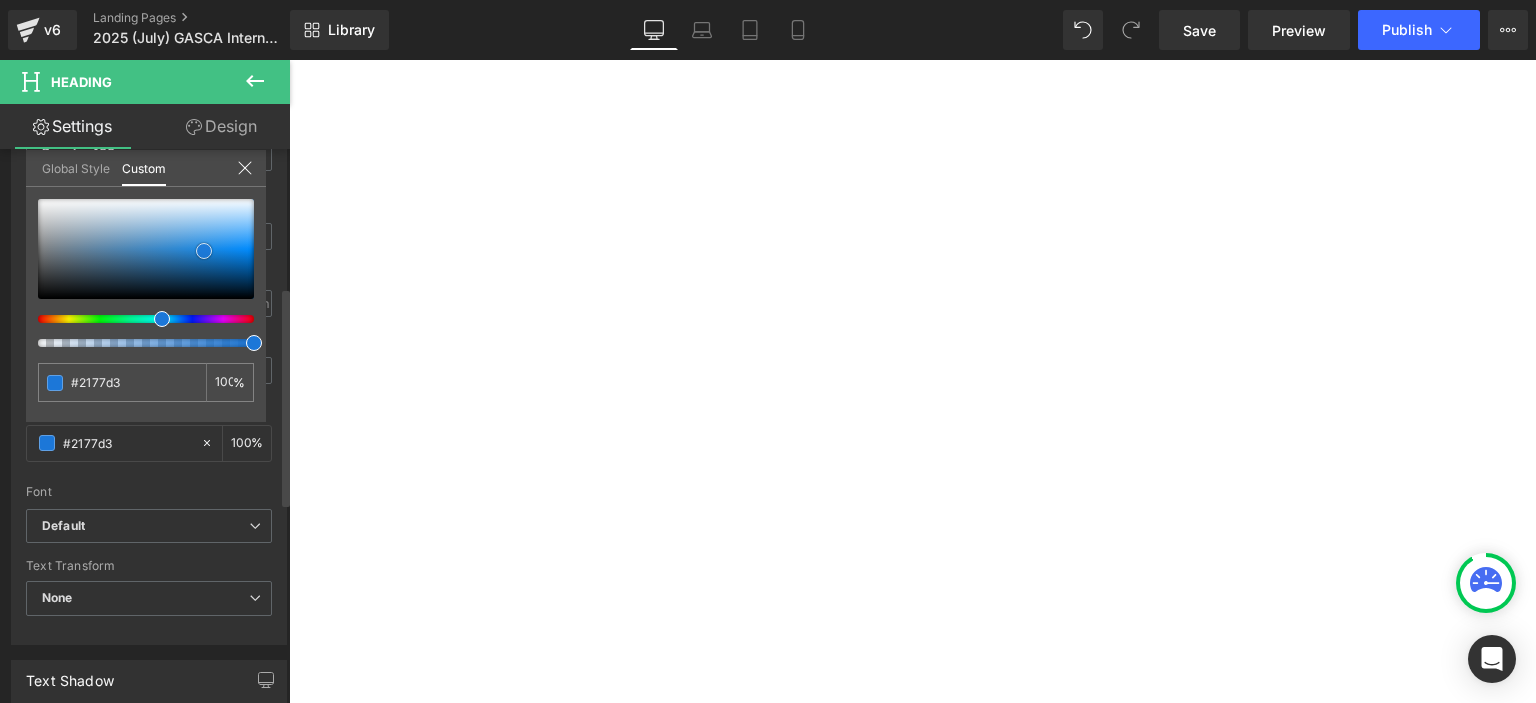 drag, startPoint x: 48, startPoint y: 269, endPoint x: 184, endPoint y: 247, distance: 137.76791 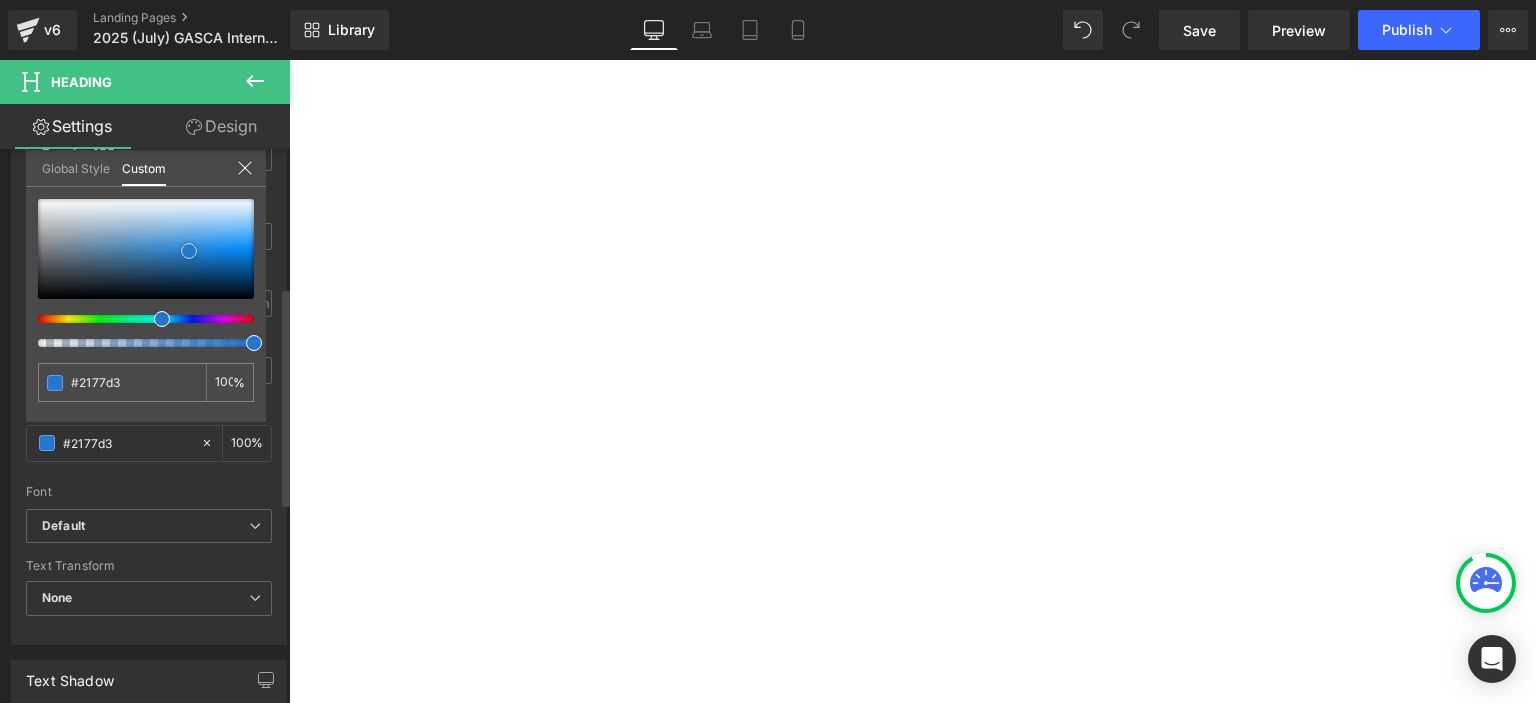 type on "#2477d0" 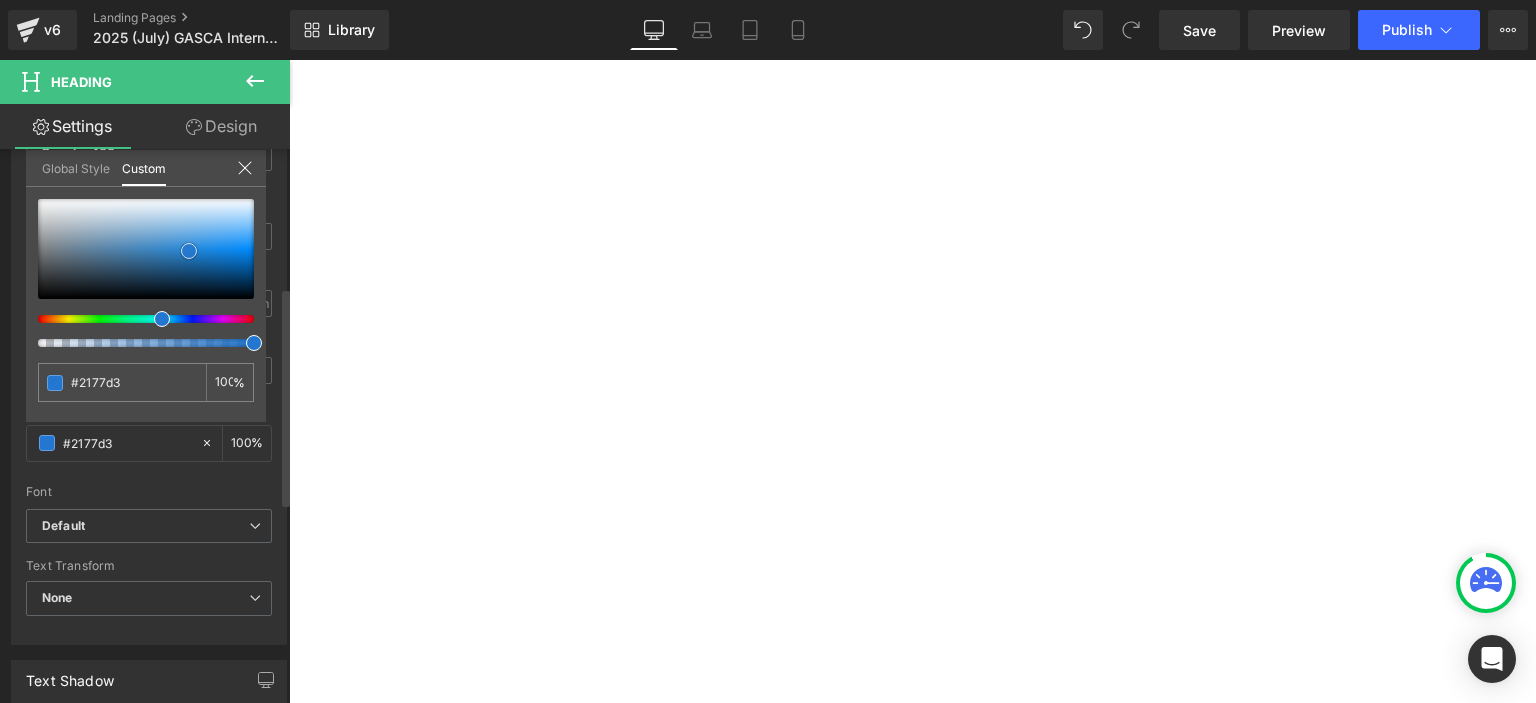 type on "#2477d0" 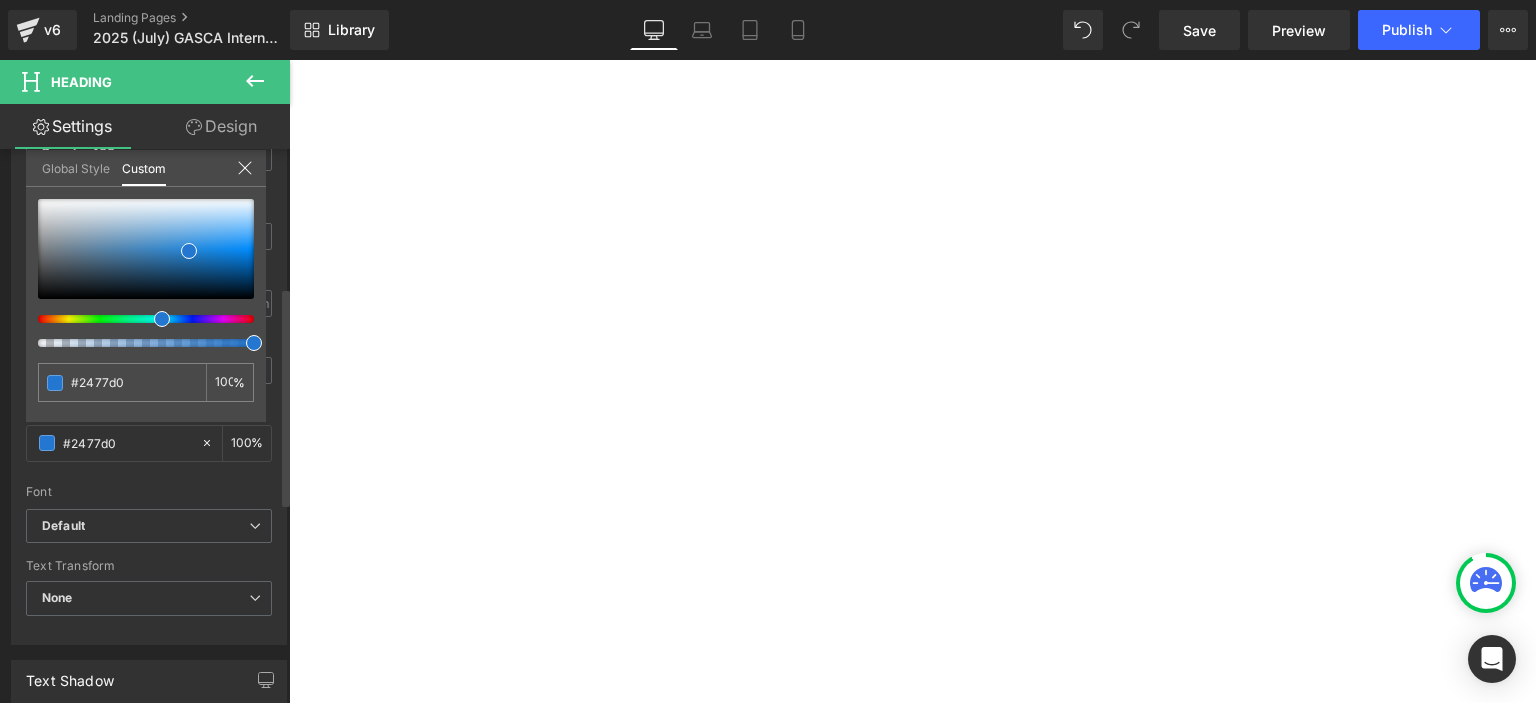 type on "#6624d0" 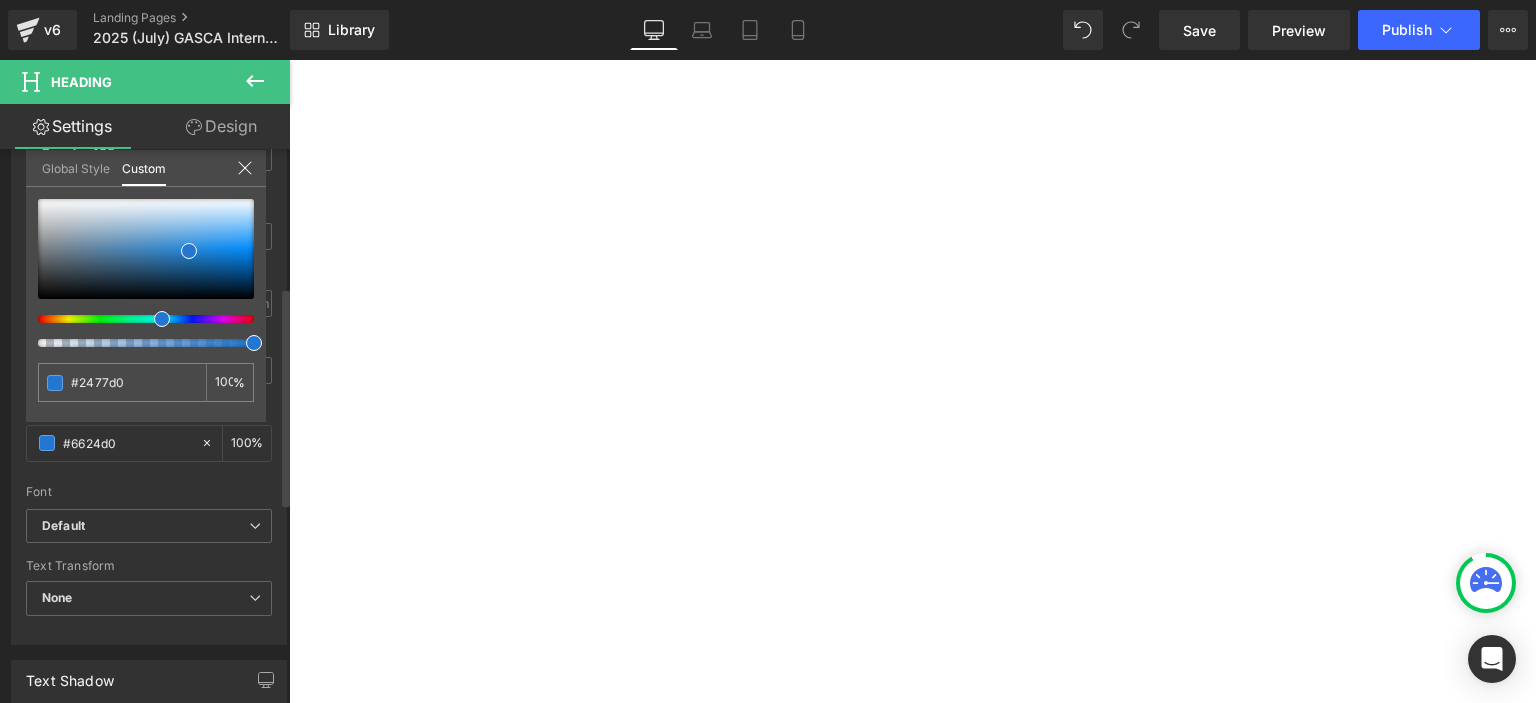 type on "#6624d0" 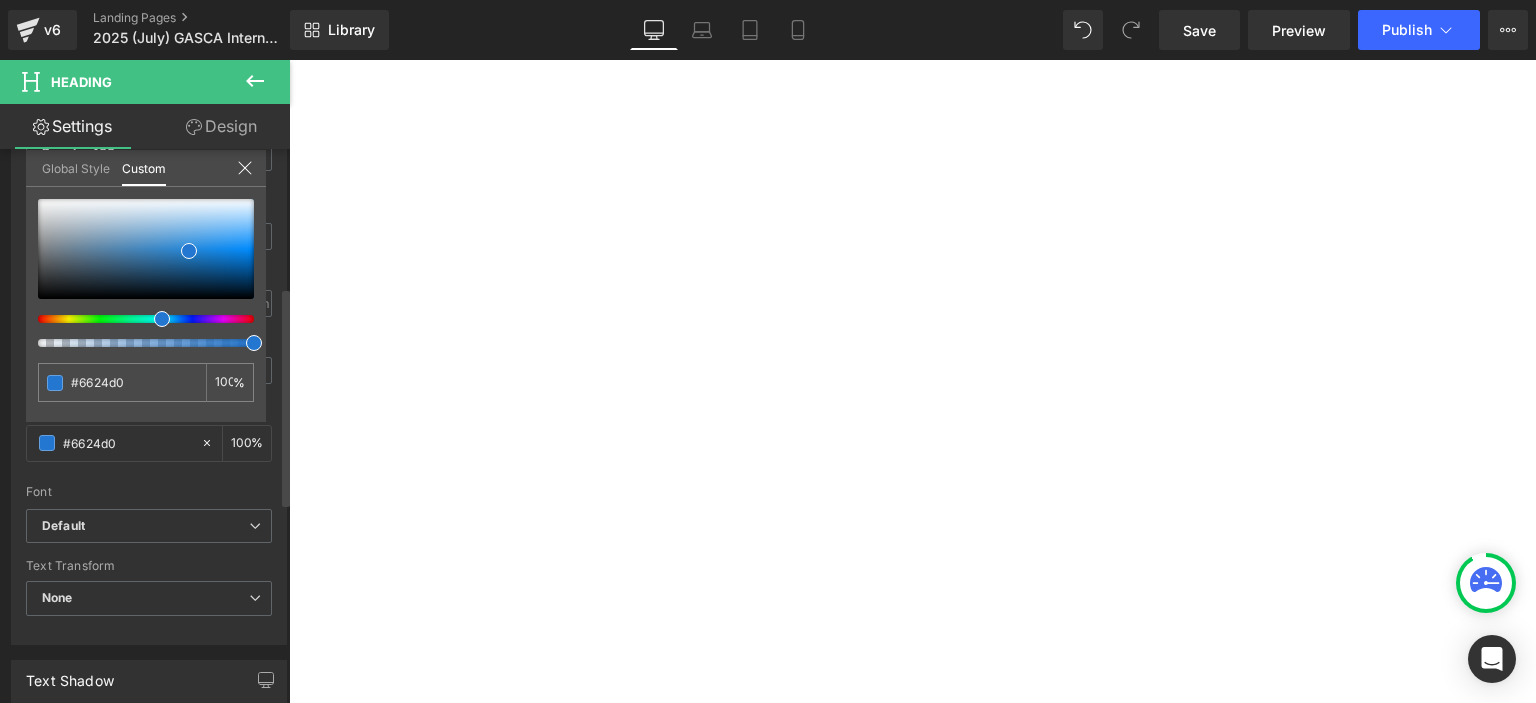 click at bounding box center [138, 319] 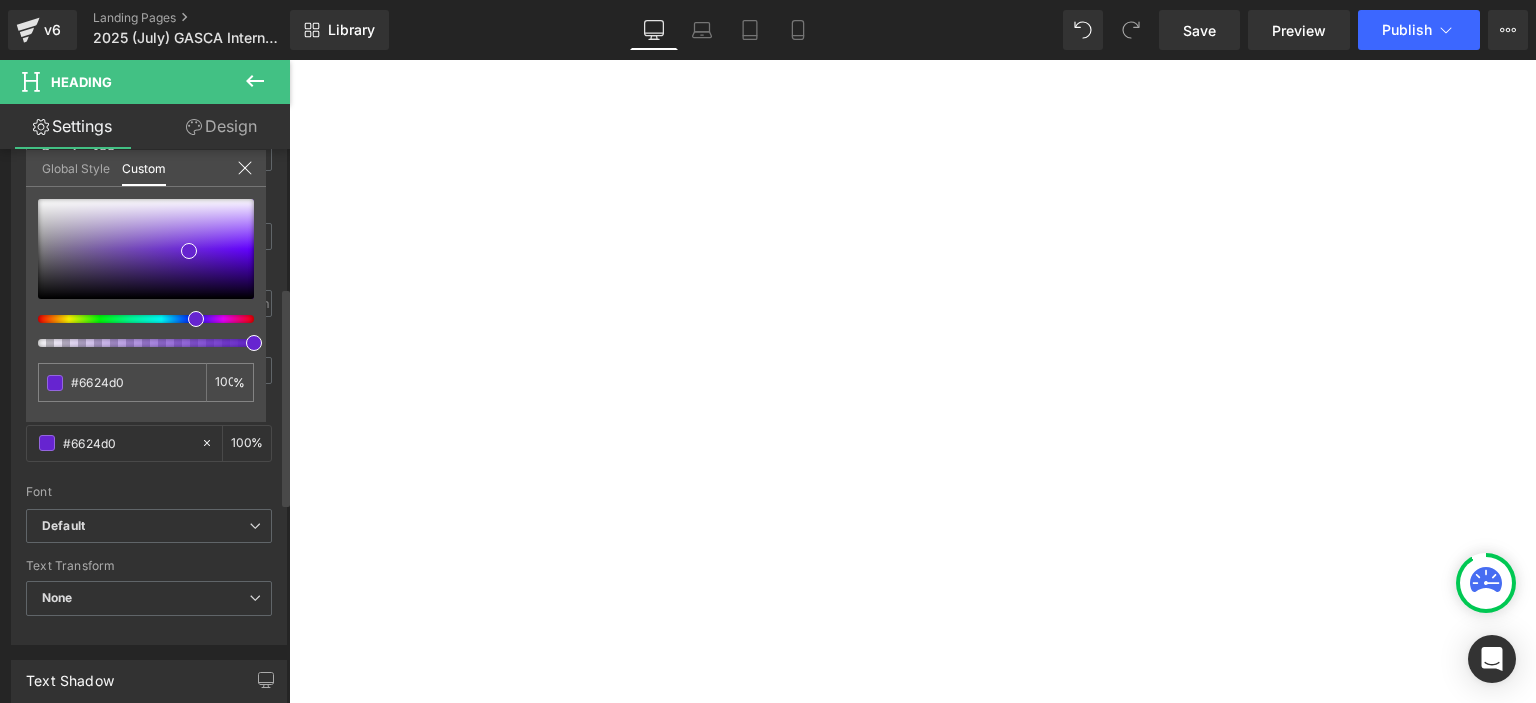 type on "#3824d0" 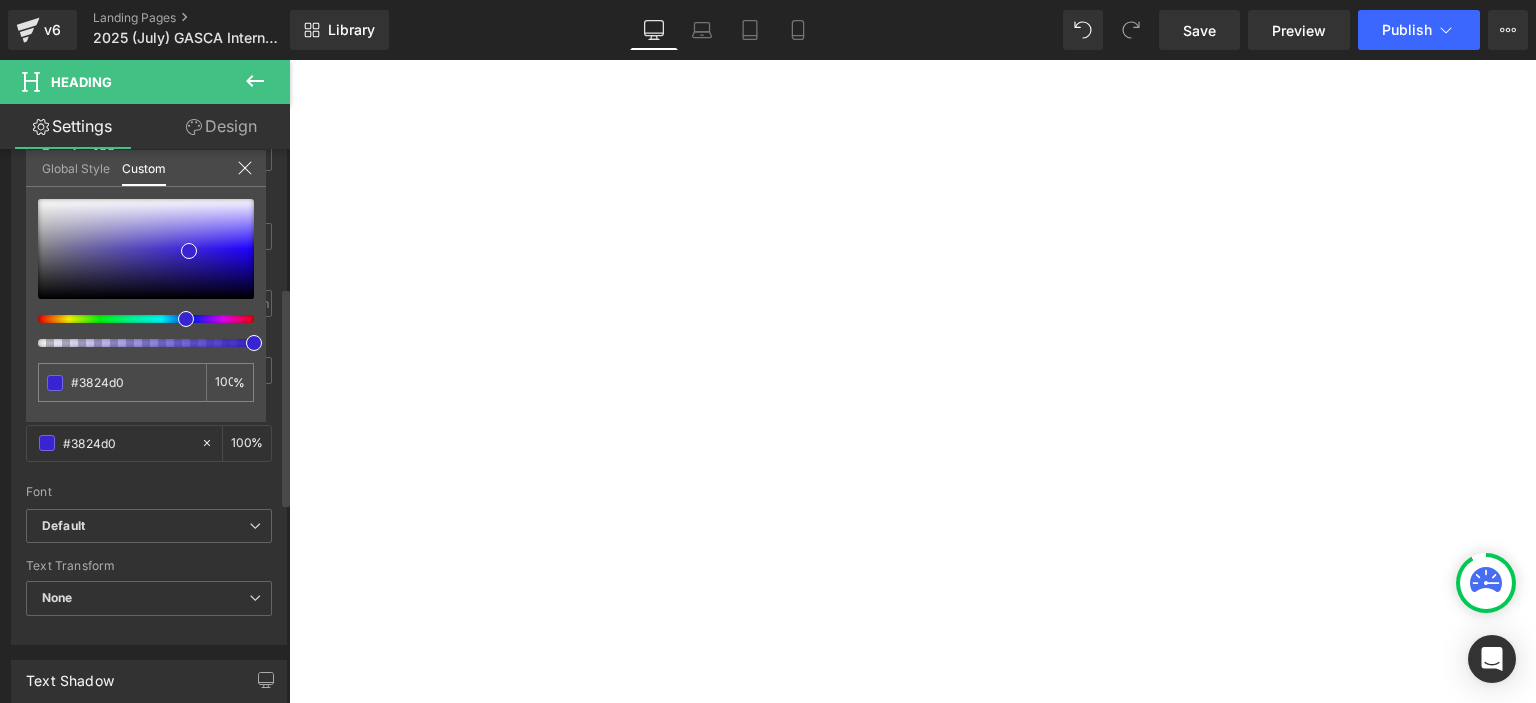 click at bounding box center [138, 319] 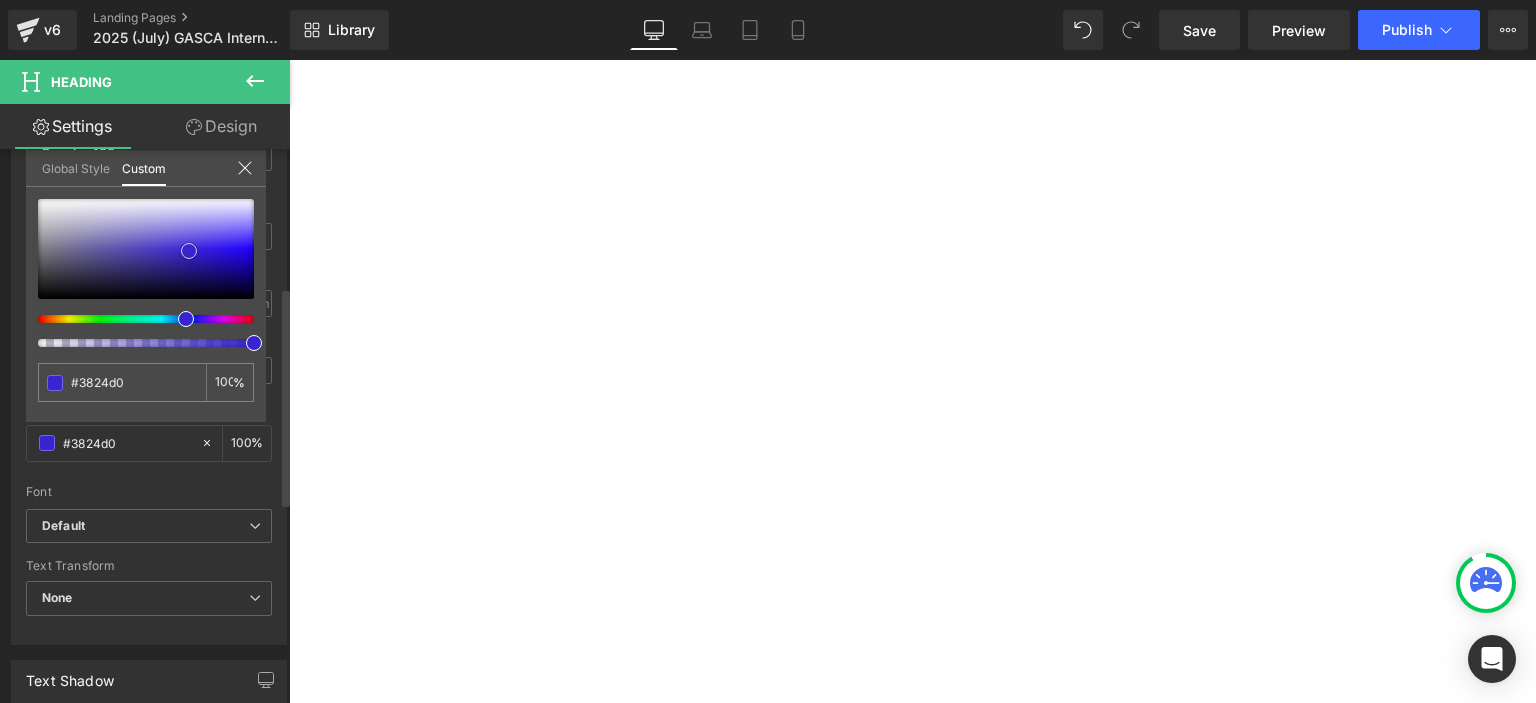 type on "#3521ce" 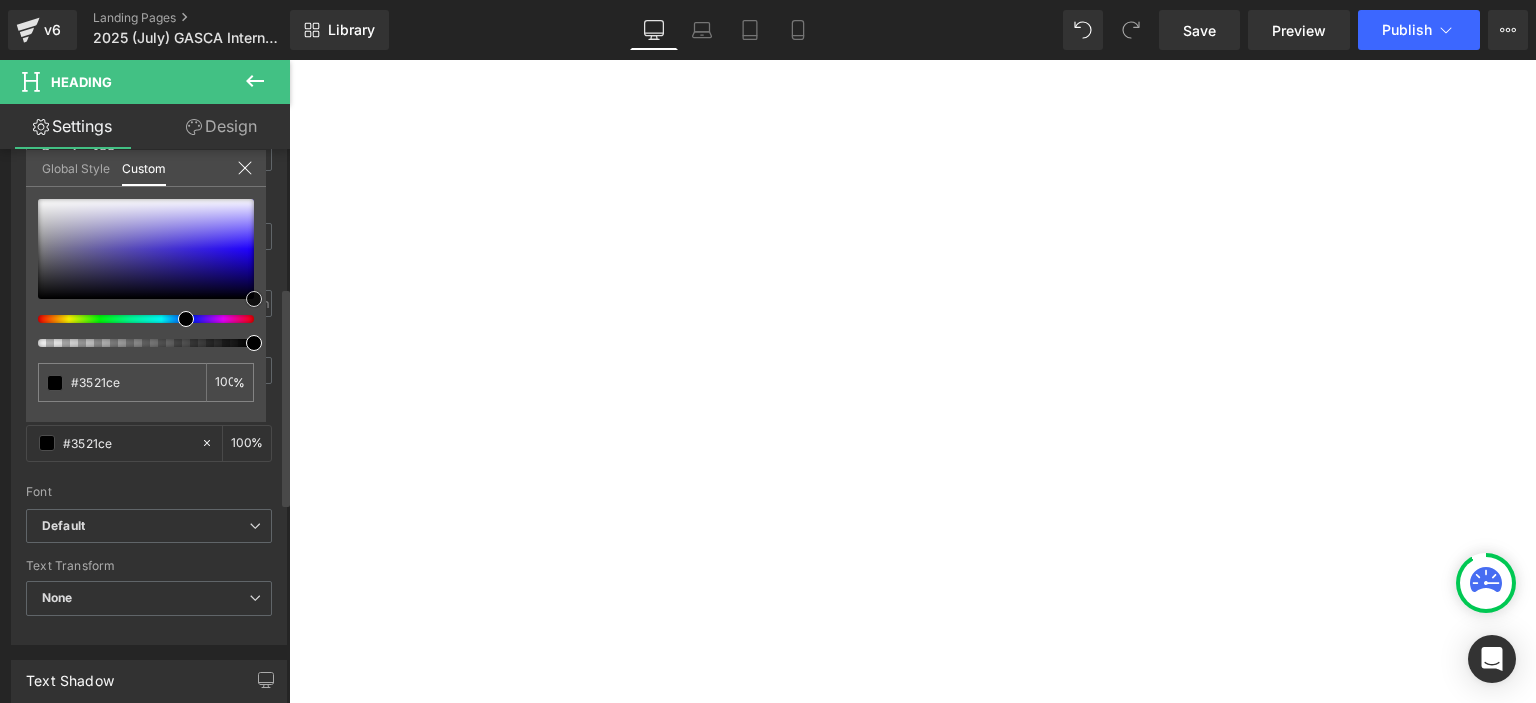 type on "#000000" 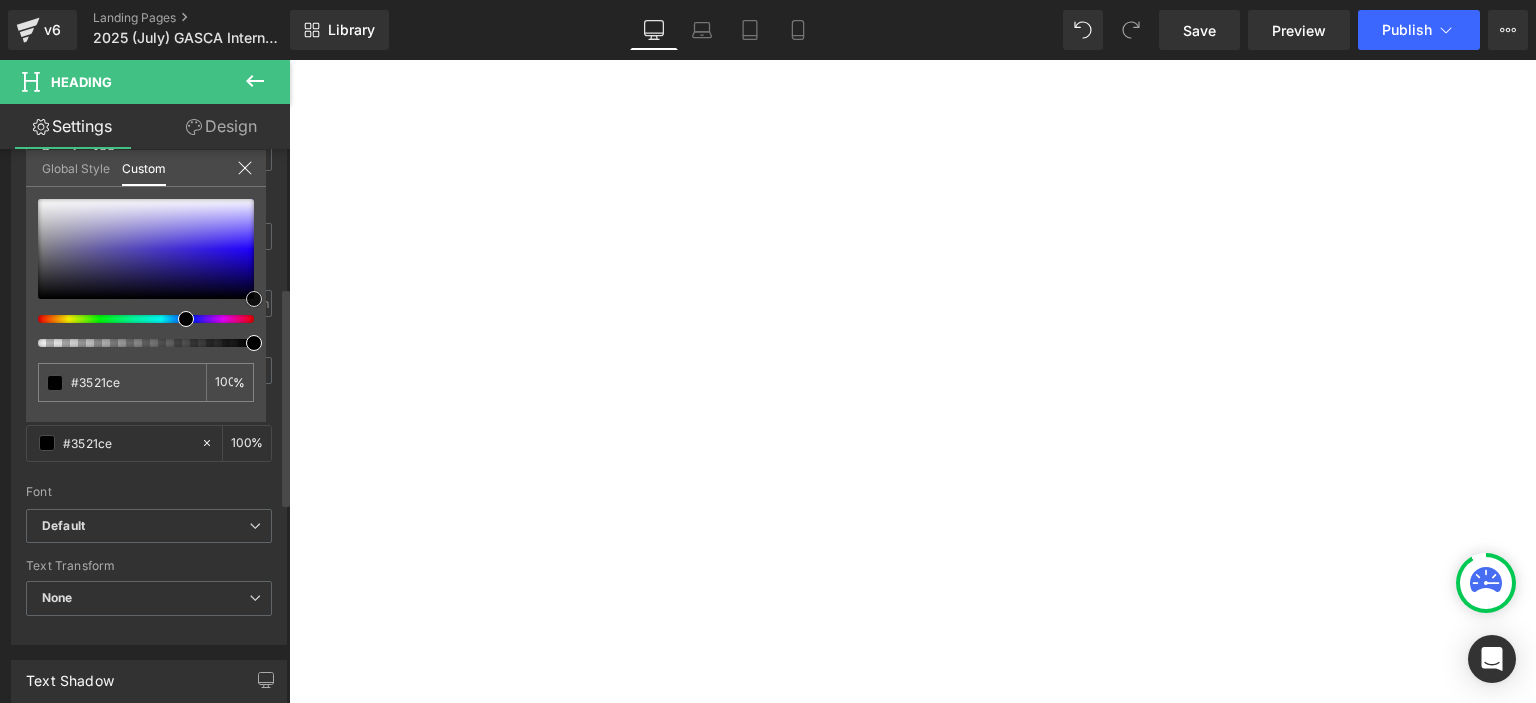 type on "#000000" 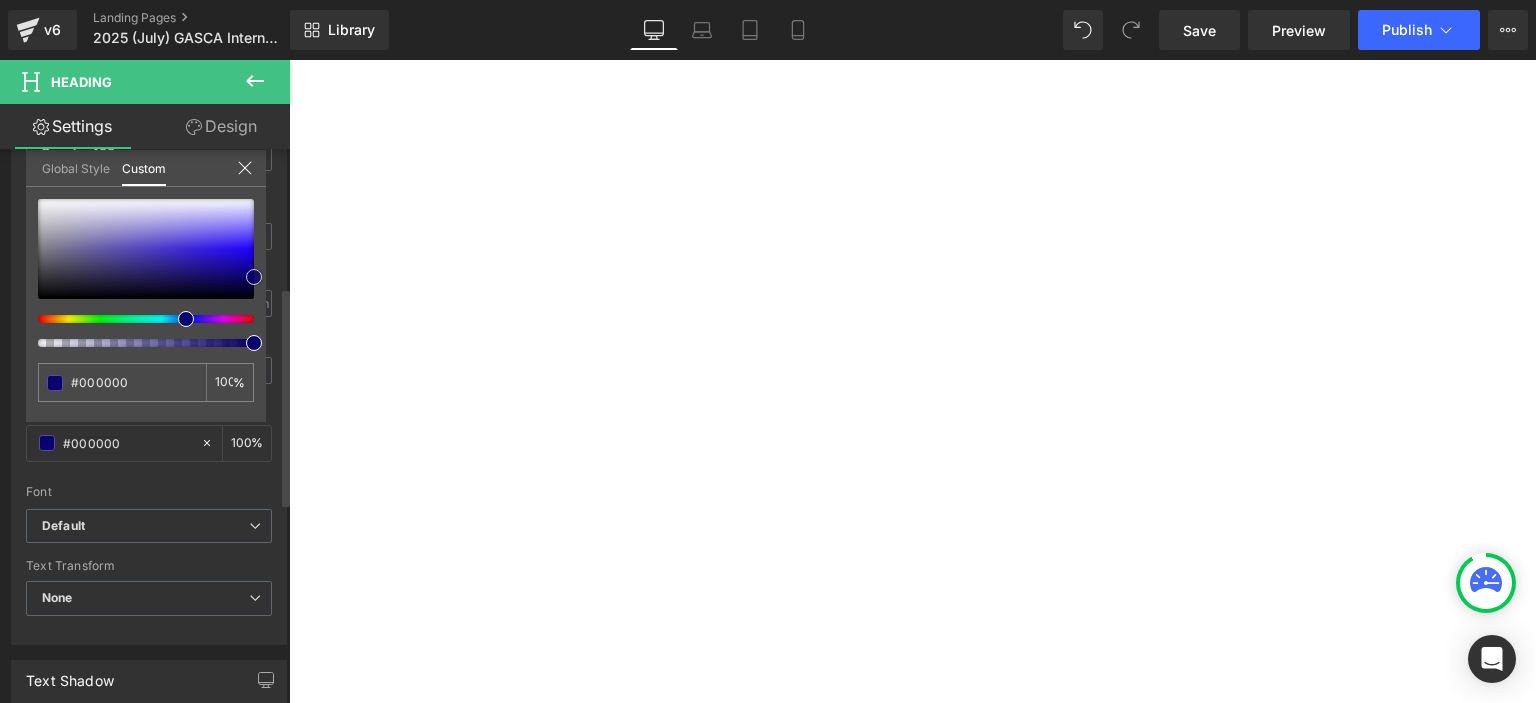 type on "#0a0066" 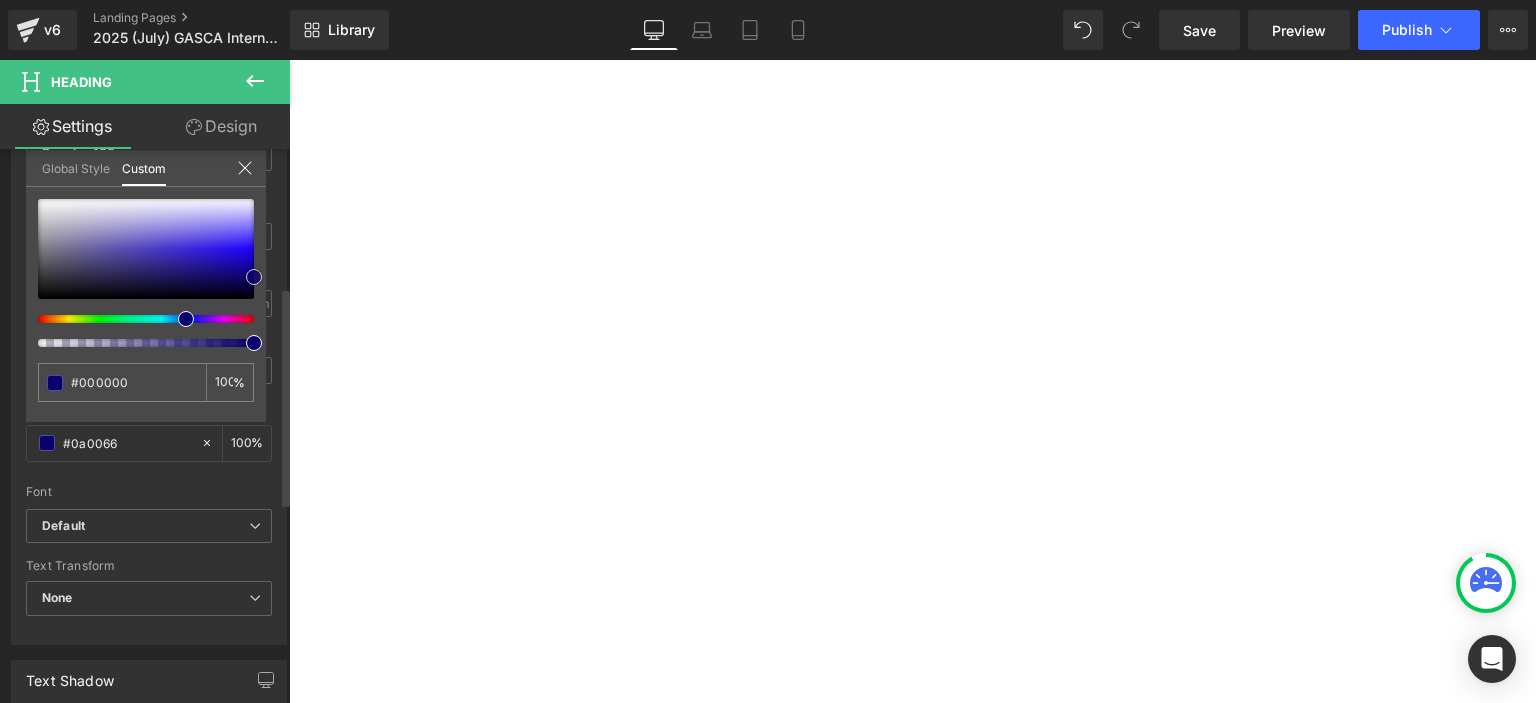 type on "#0a0066" 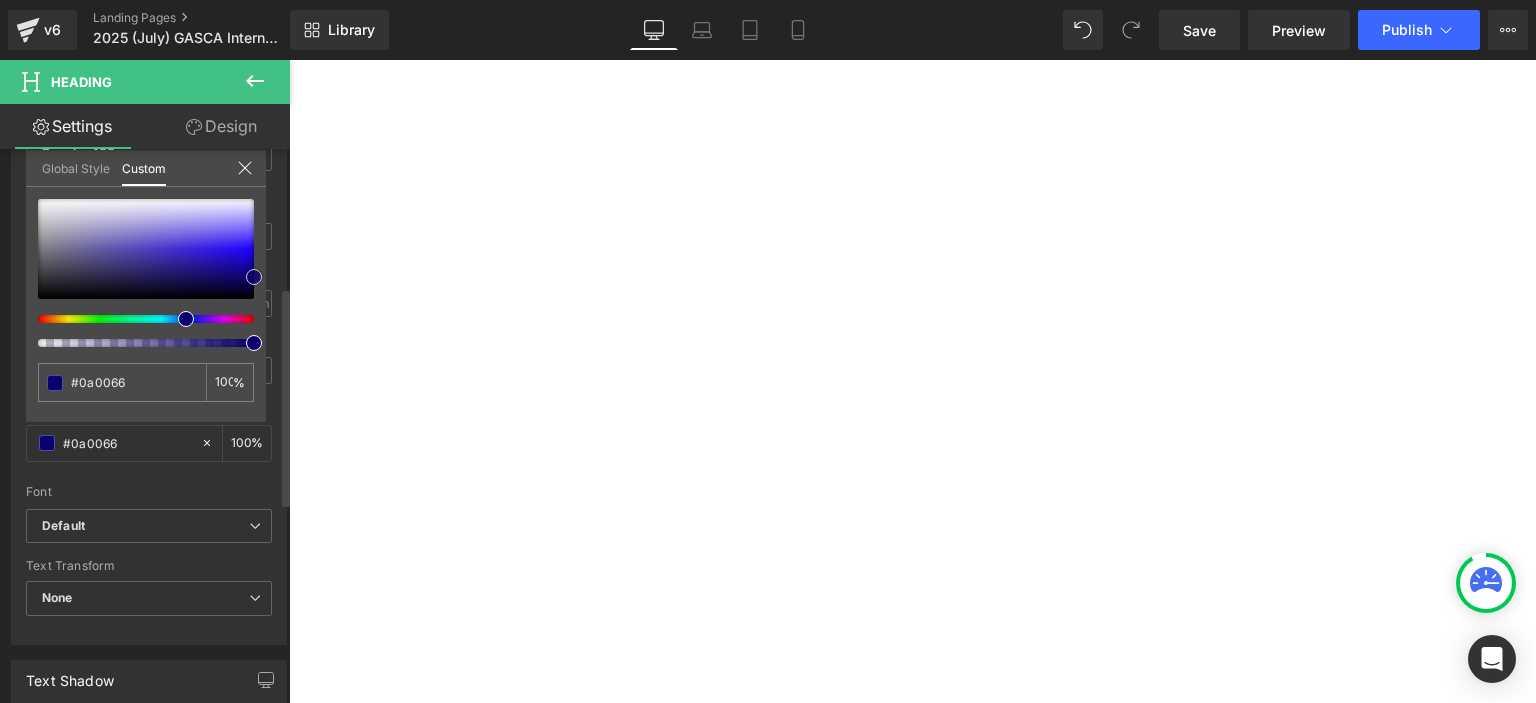 type on "#1000a3" 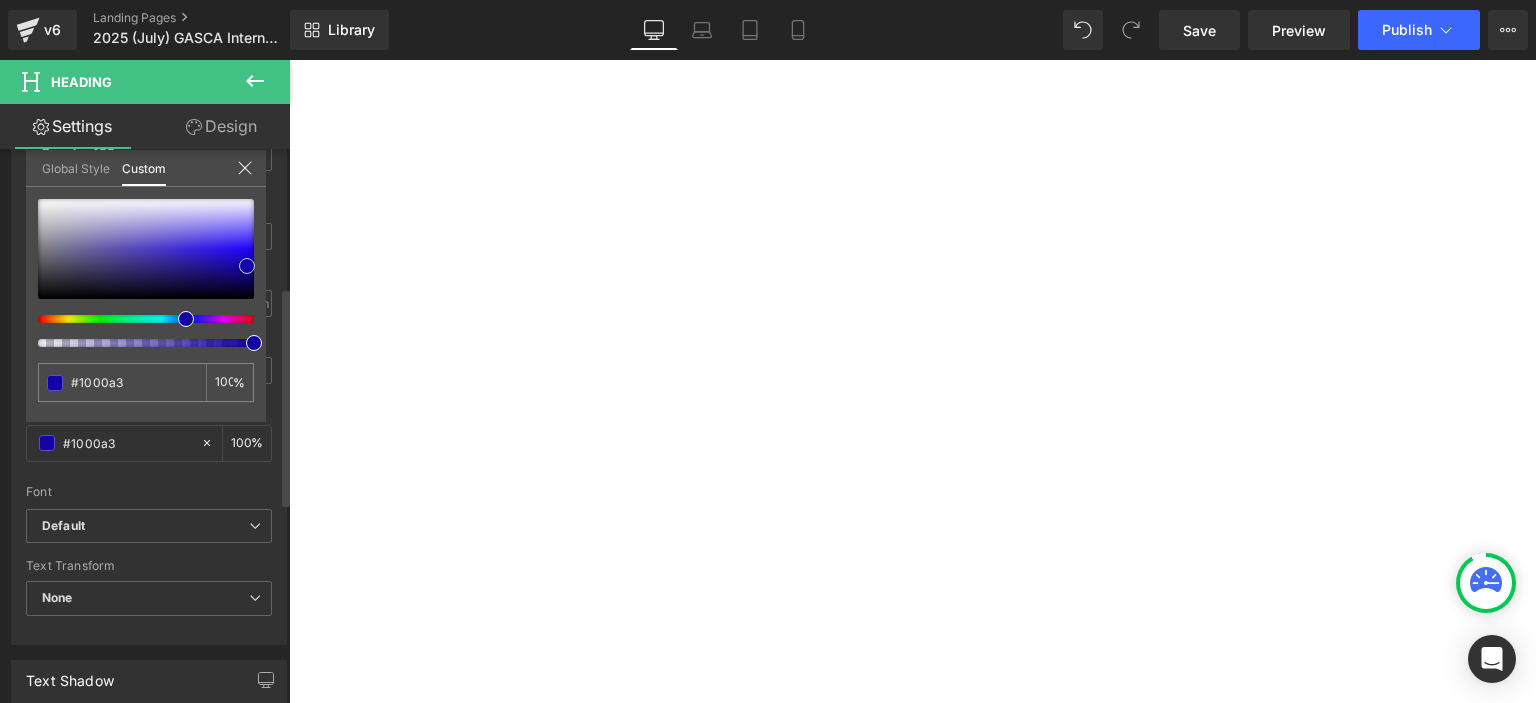type on "#1201a6" 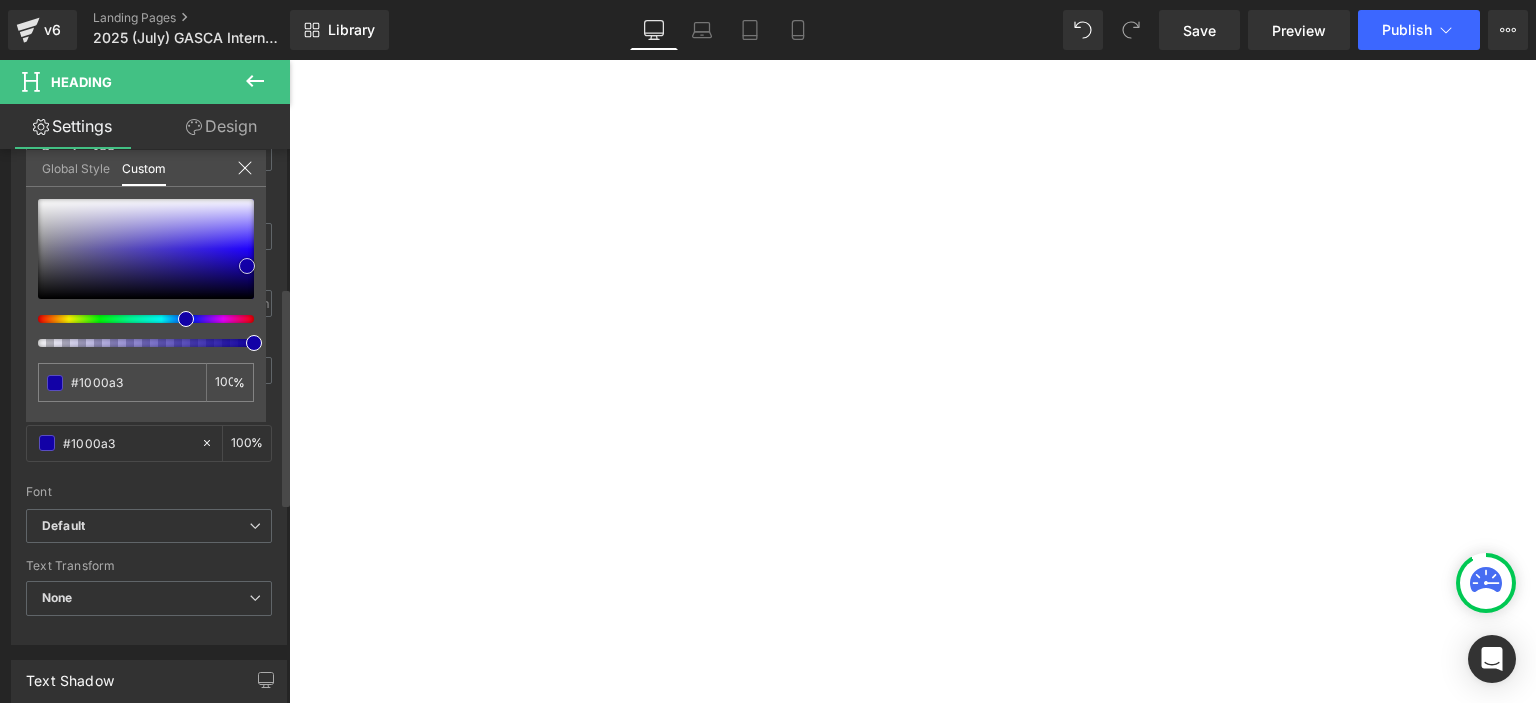 type on "#1201a6" 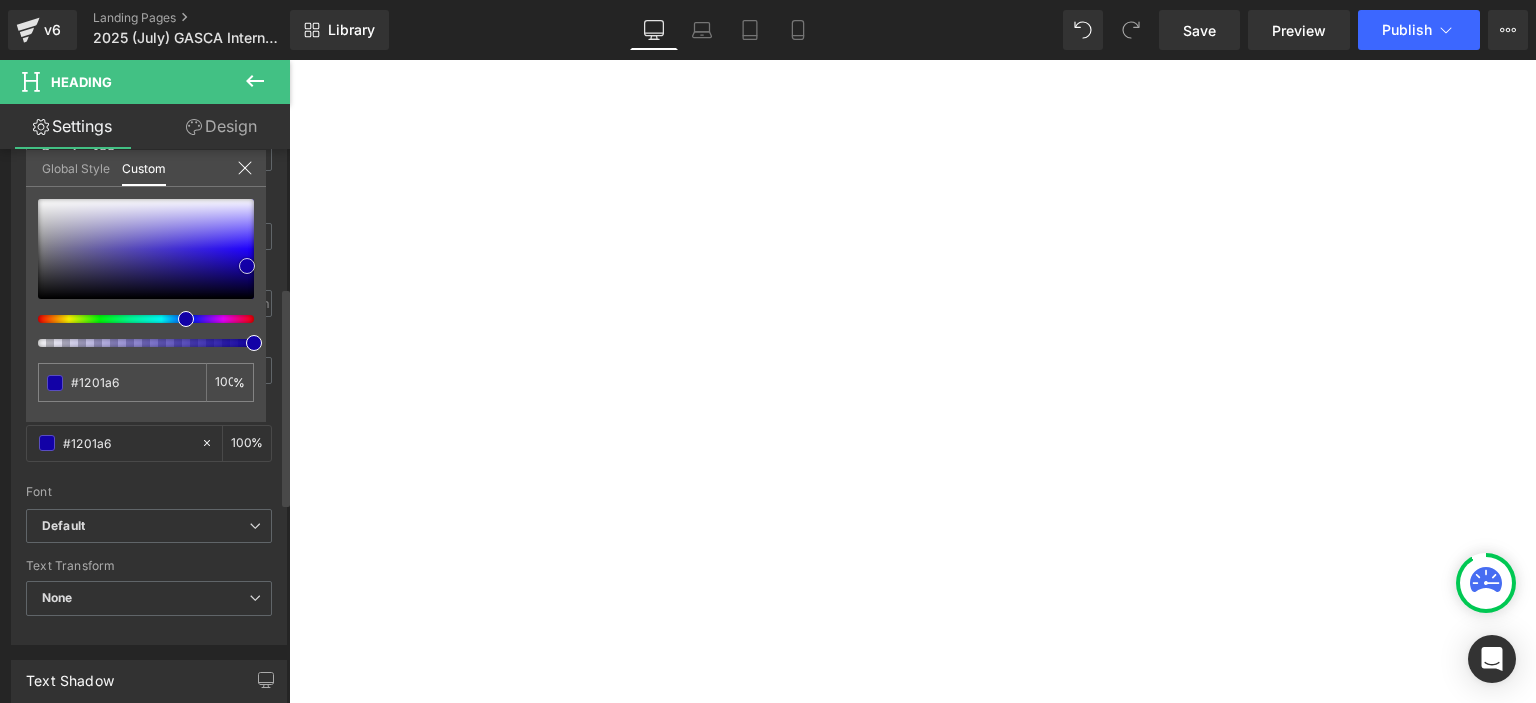 type on "#1604b3" 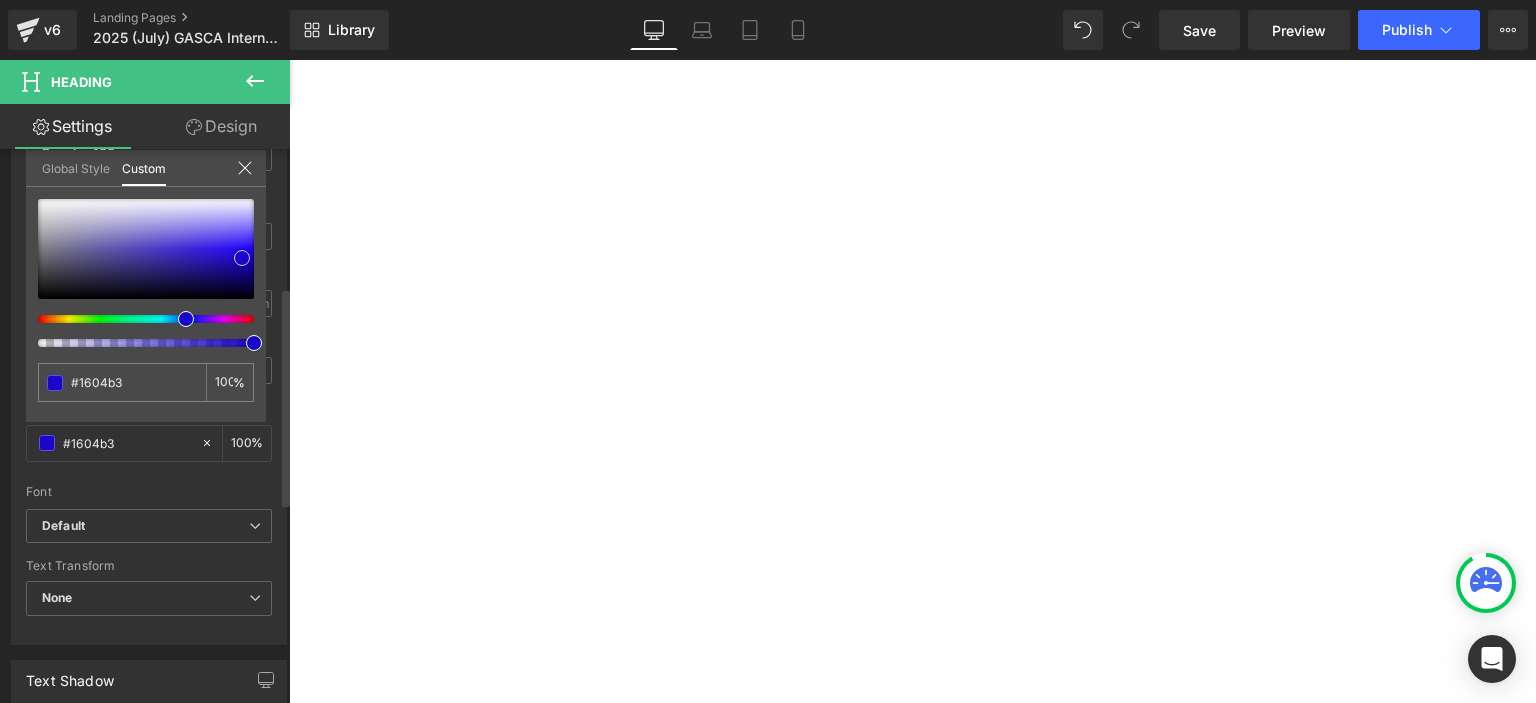 type on "#1805c6" 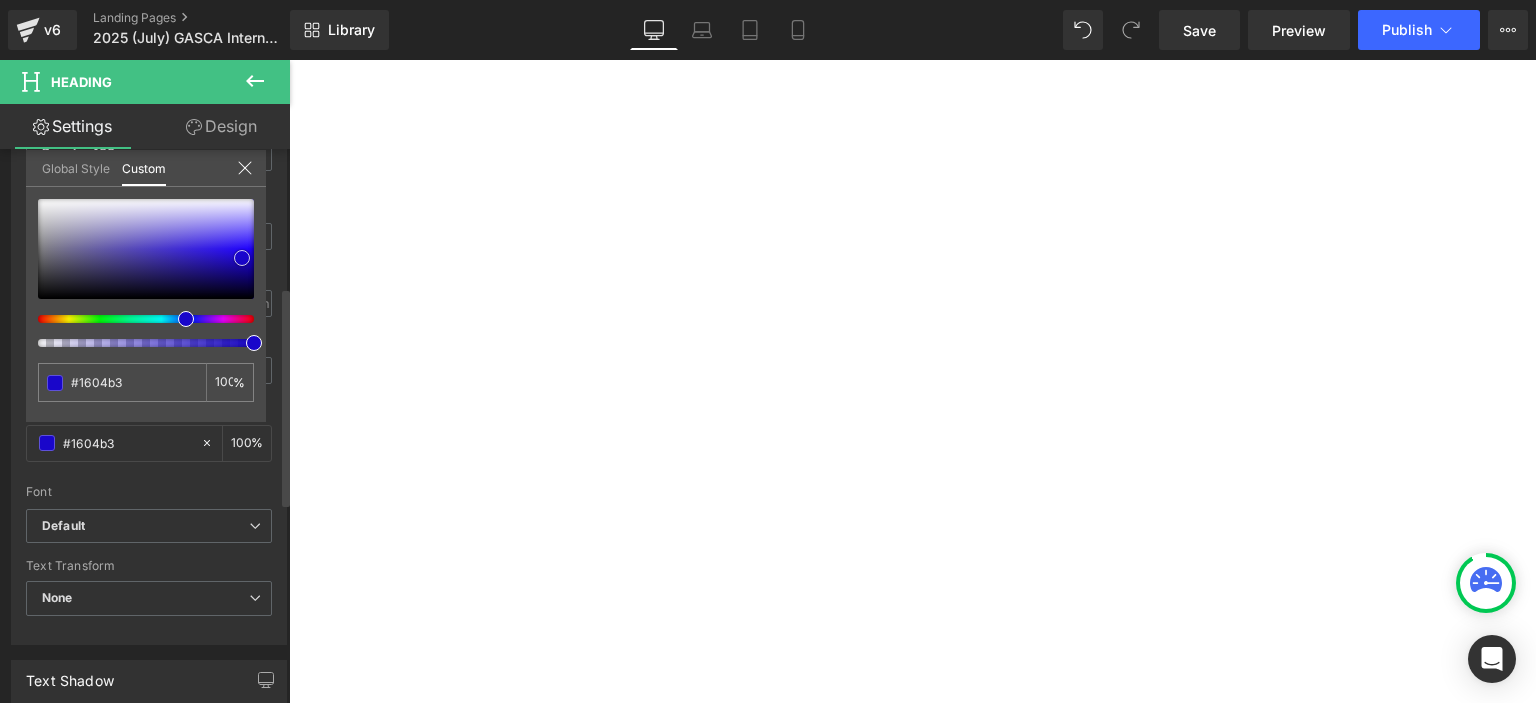 type on "#1805c6" 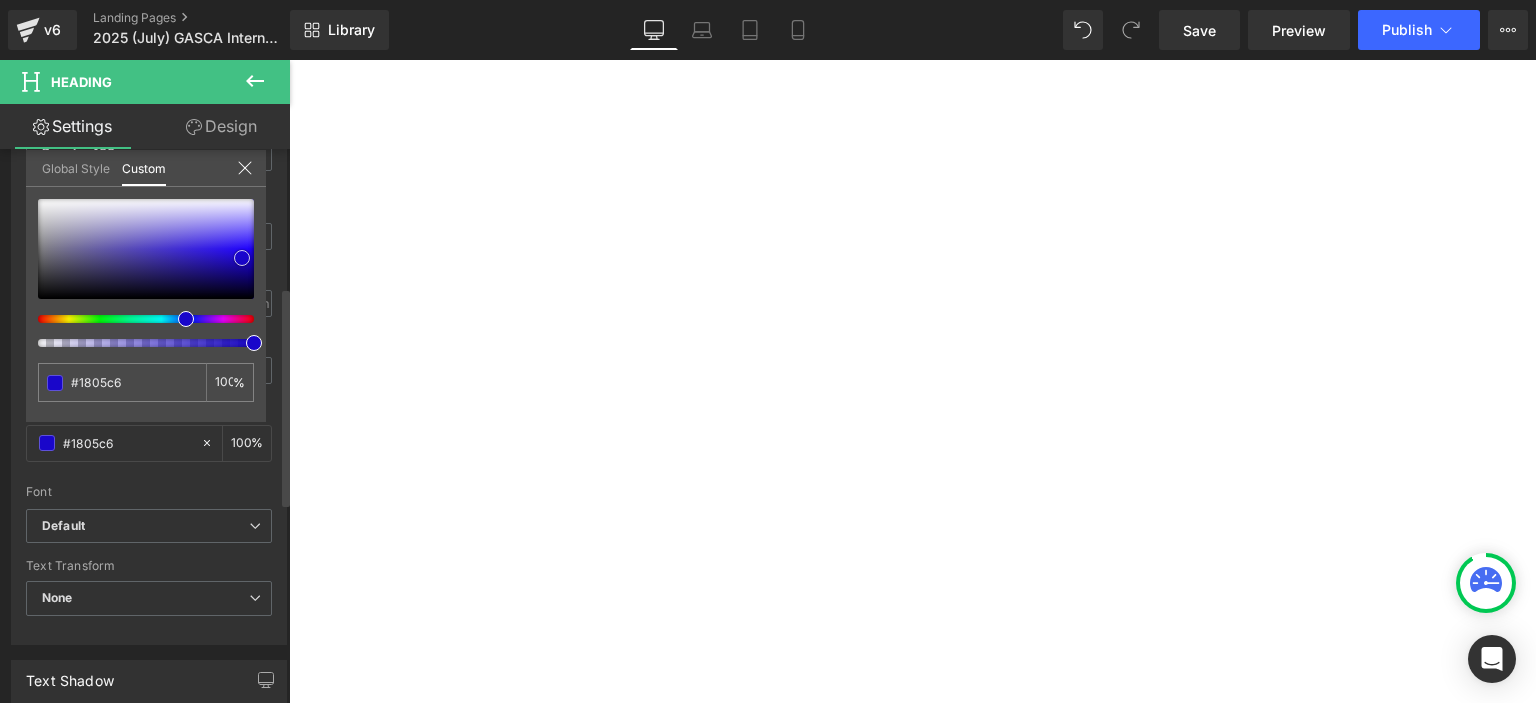 type on "#1c06de" 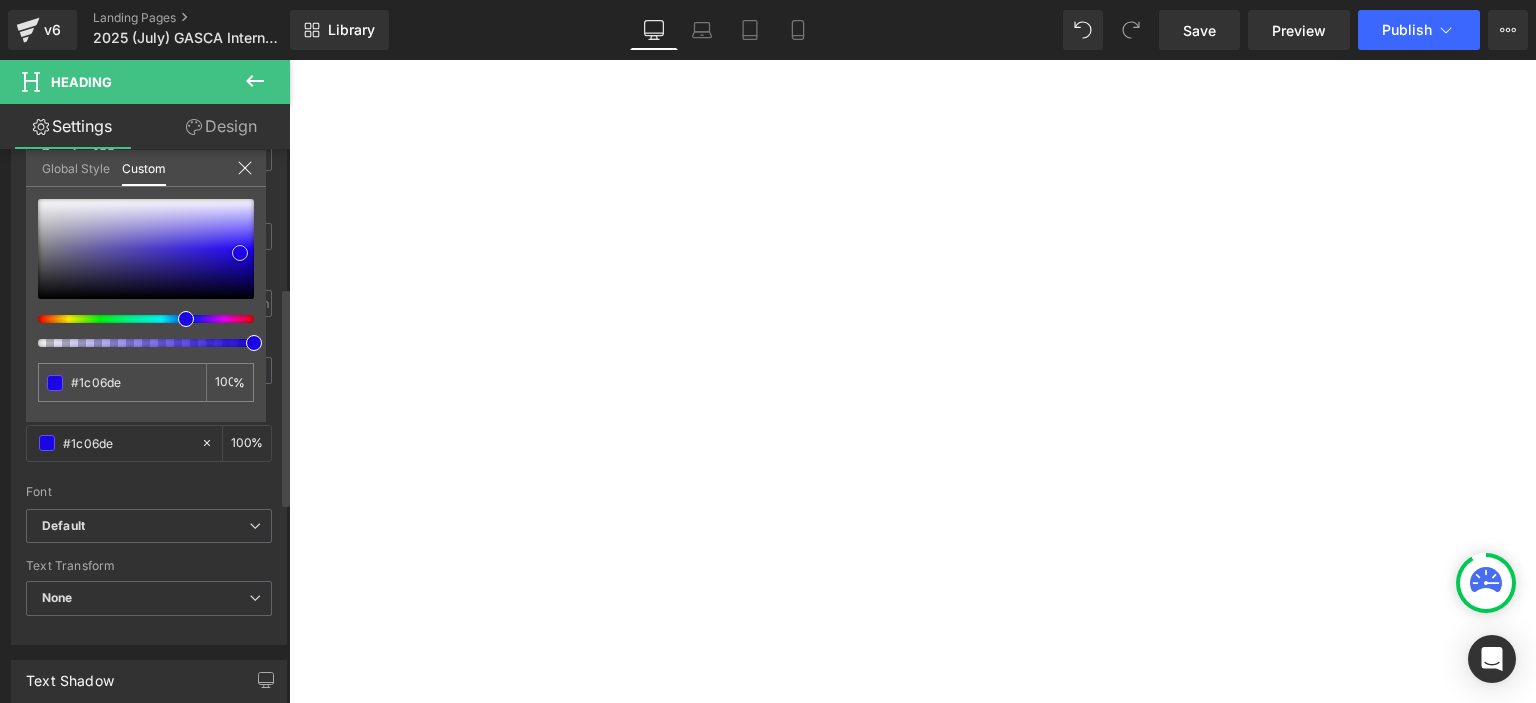 type on "#1c05e4" 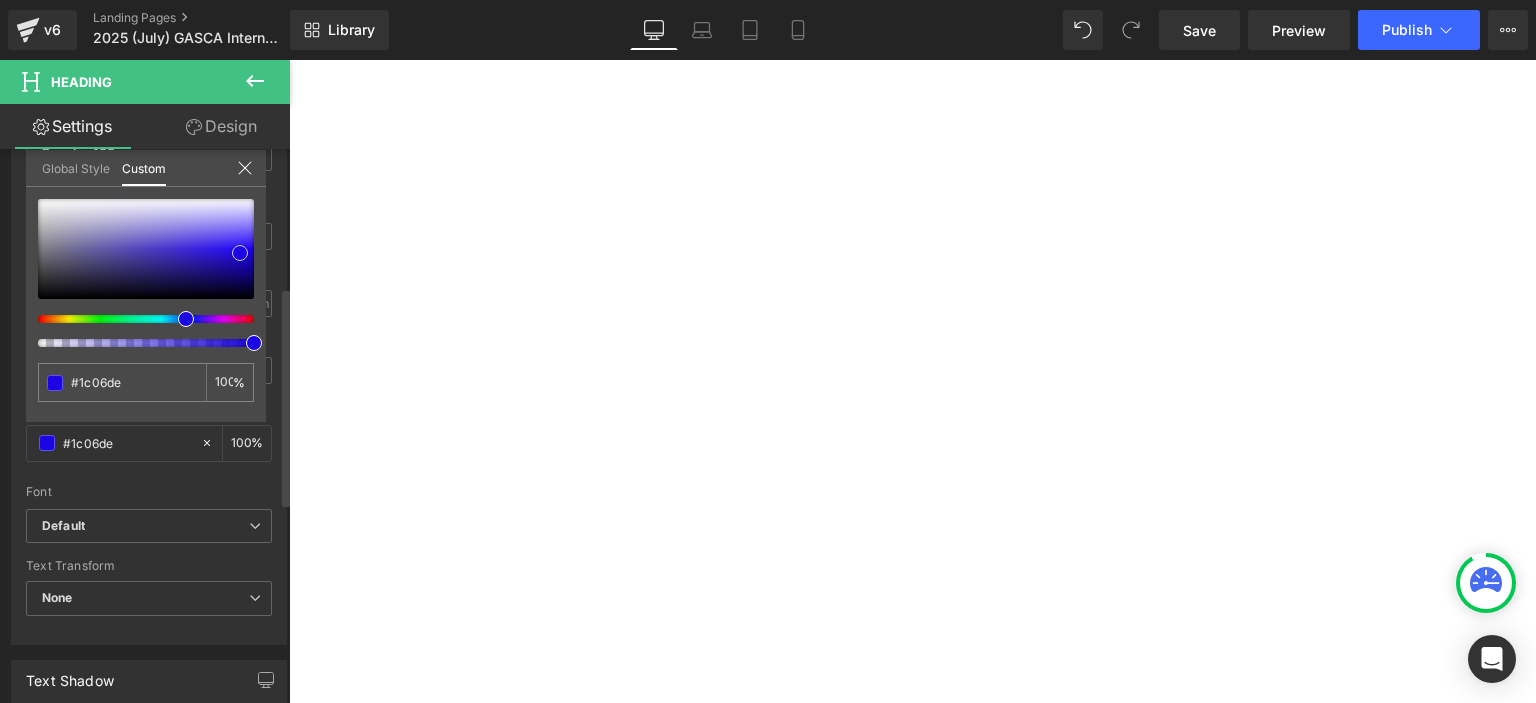 type on "#1c05e4" 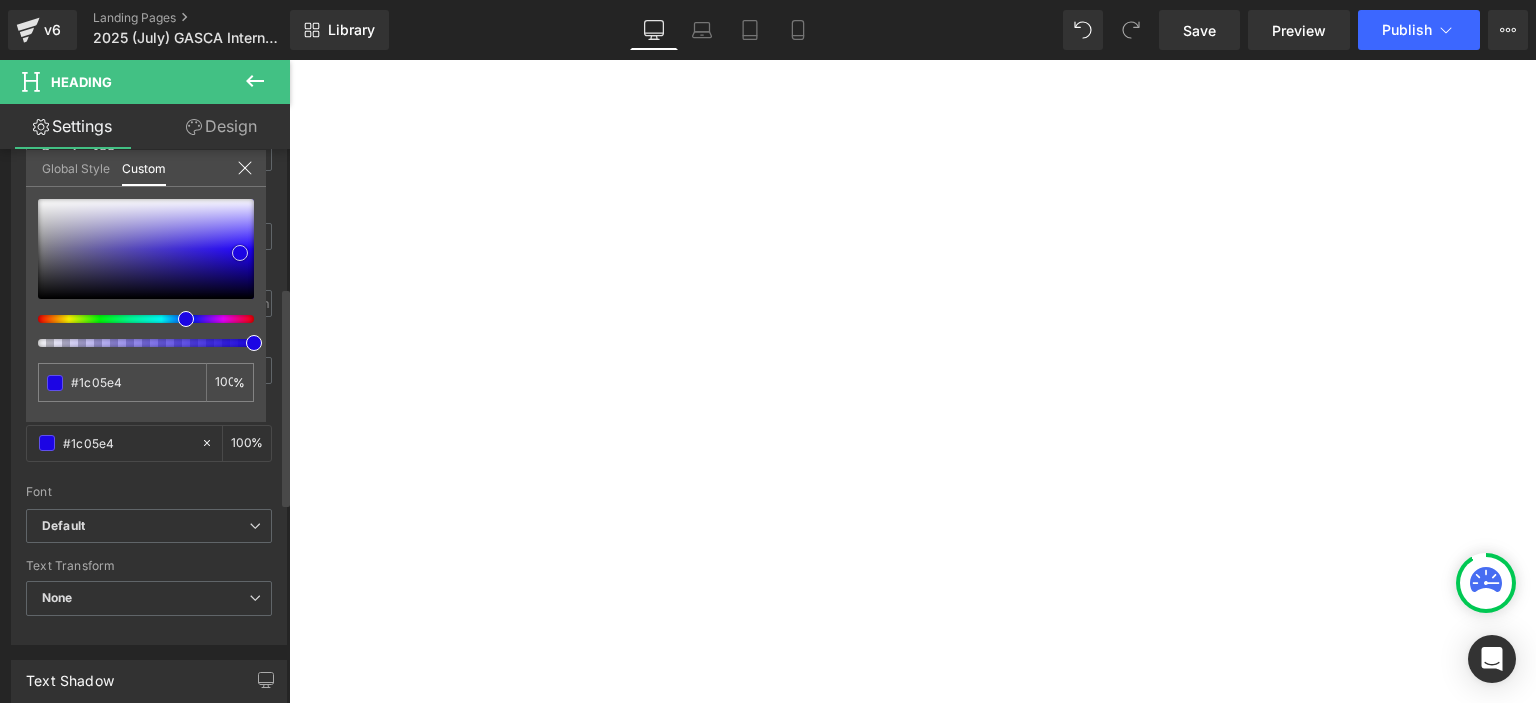 type on "#1f08f1" 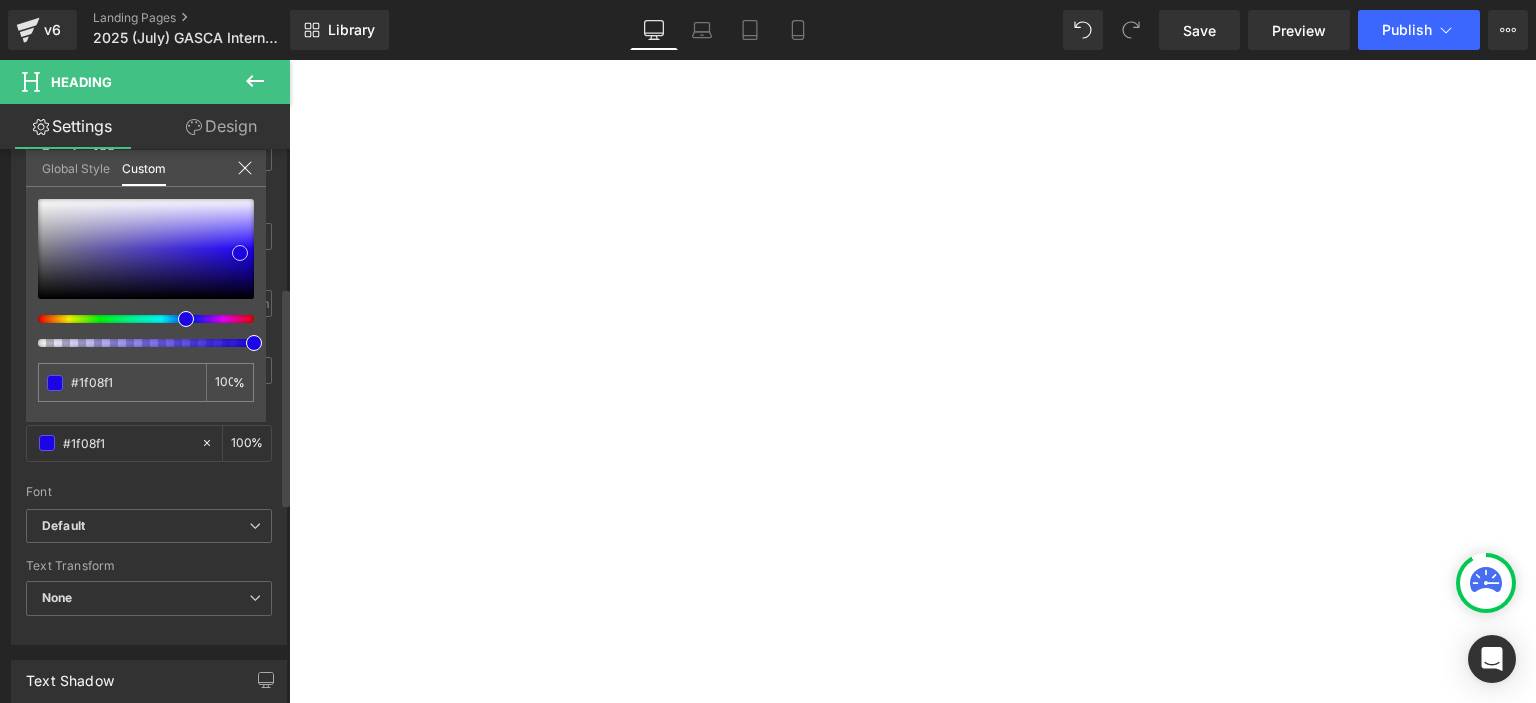 type on "#1f07f7" 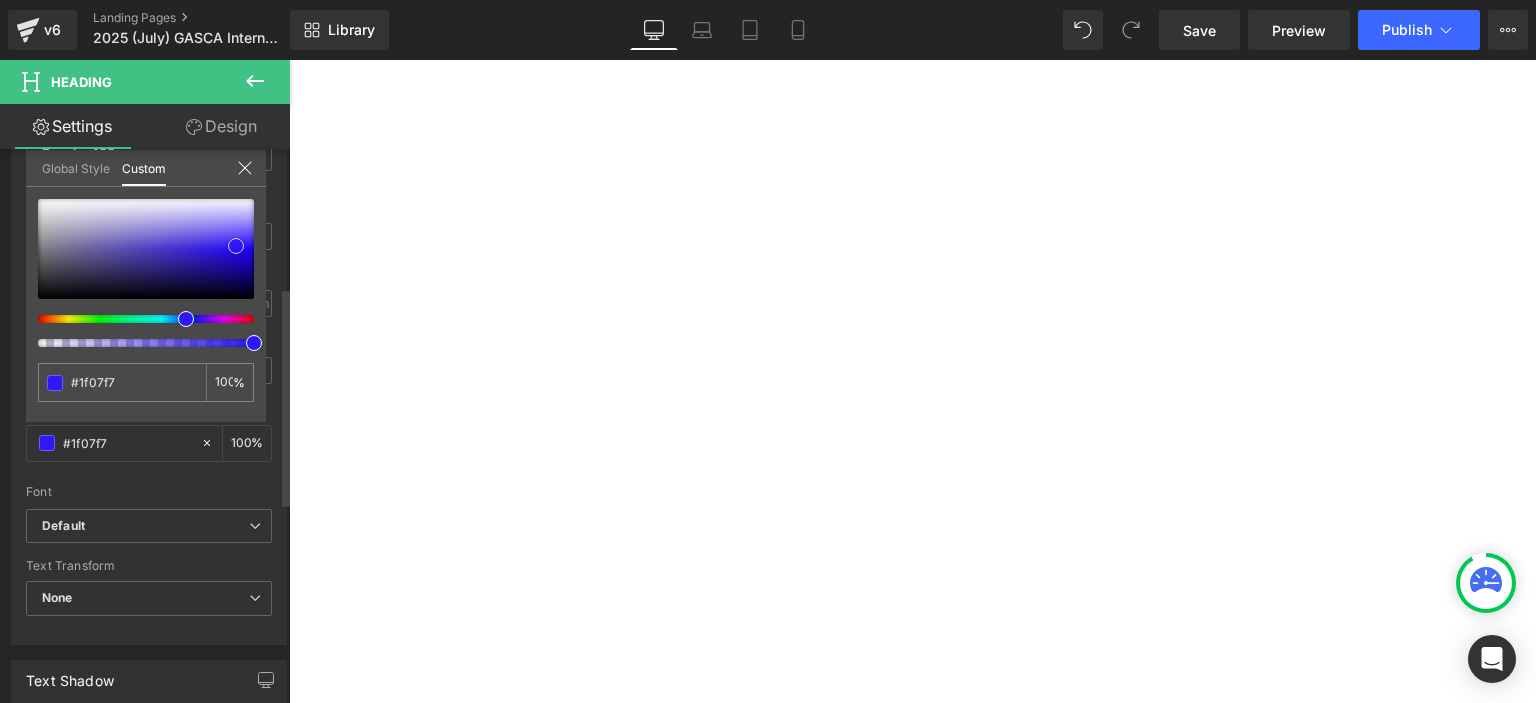 type on "#2e18f5" 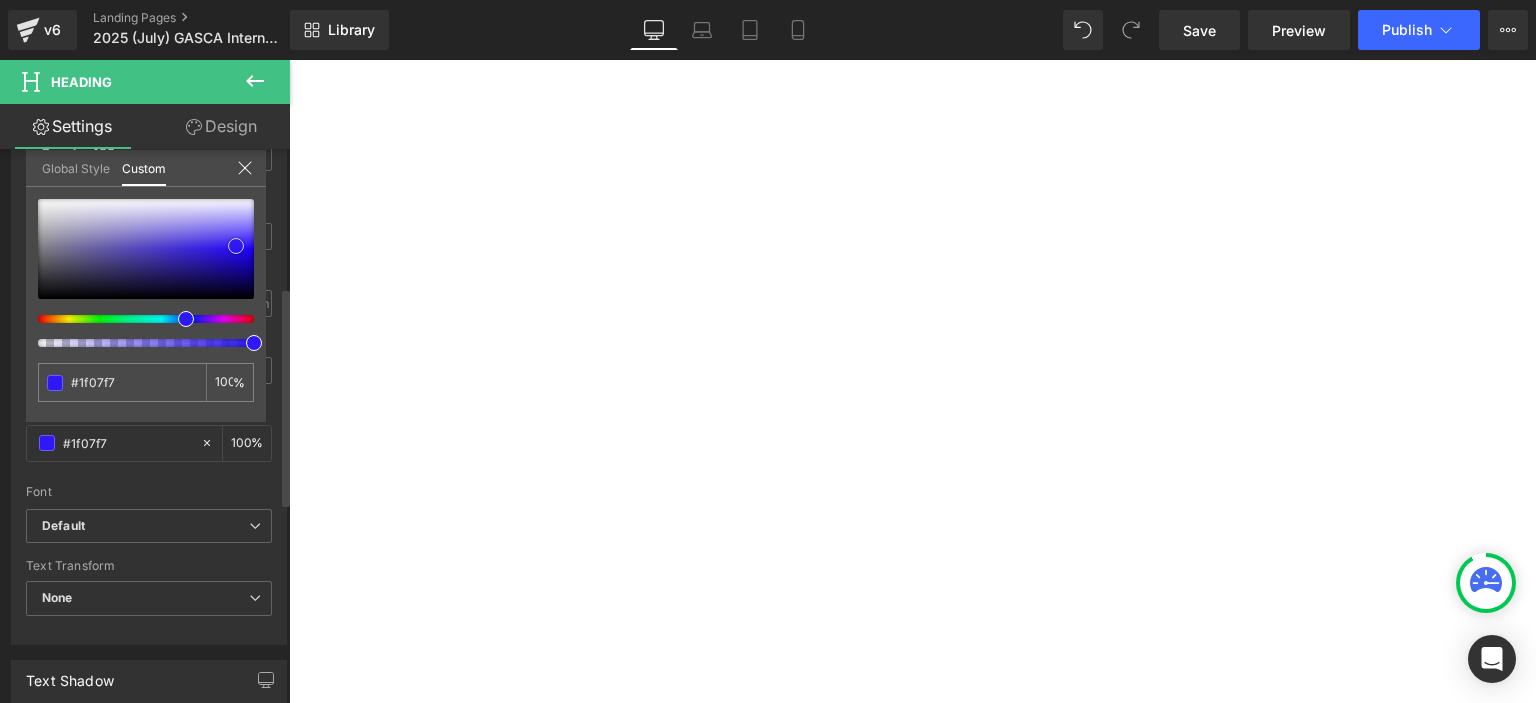 type on "#2e18f5" 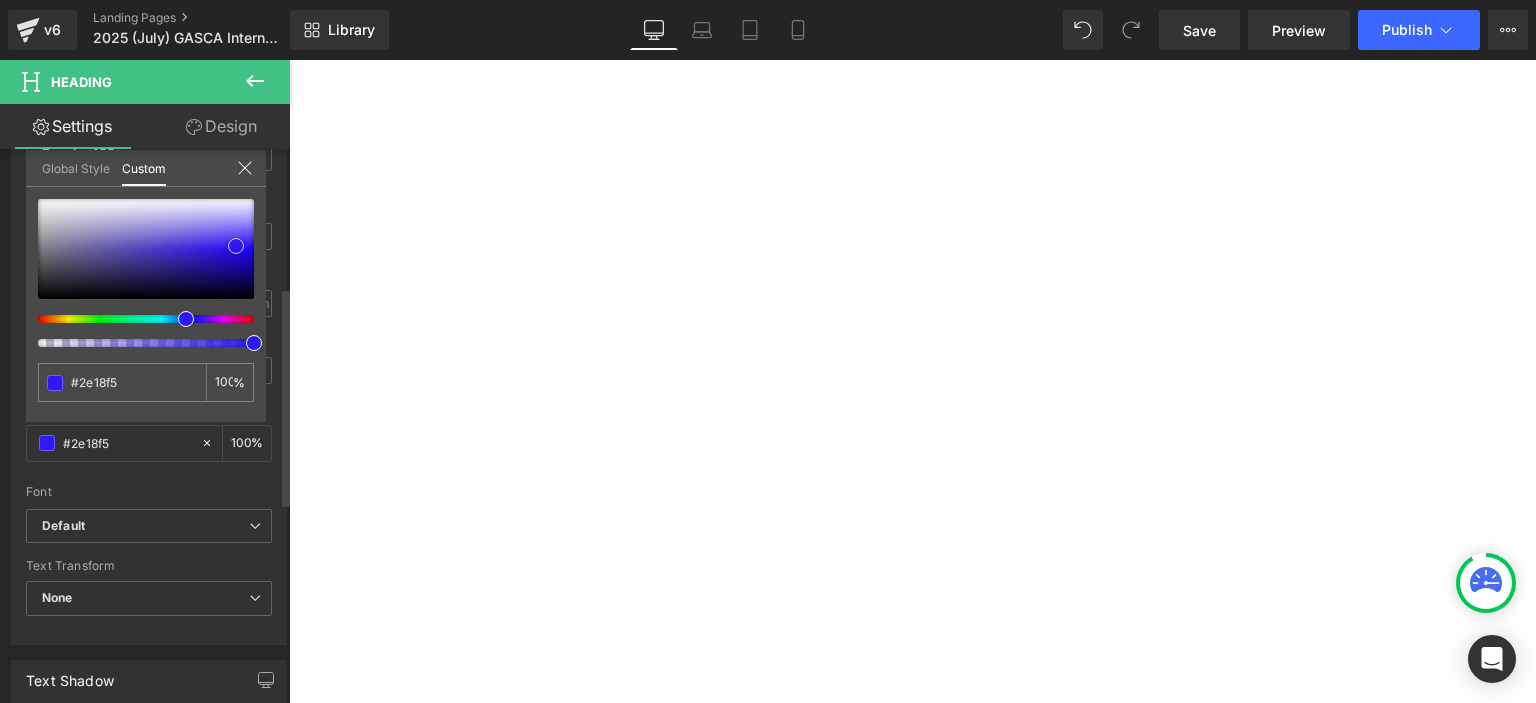 type on "#331df5" 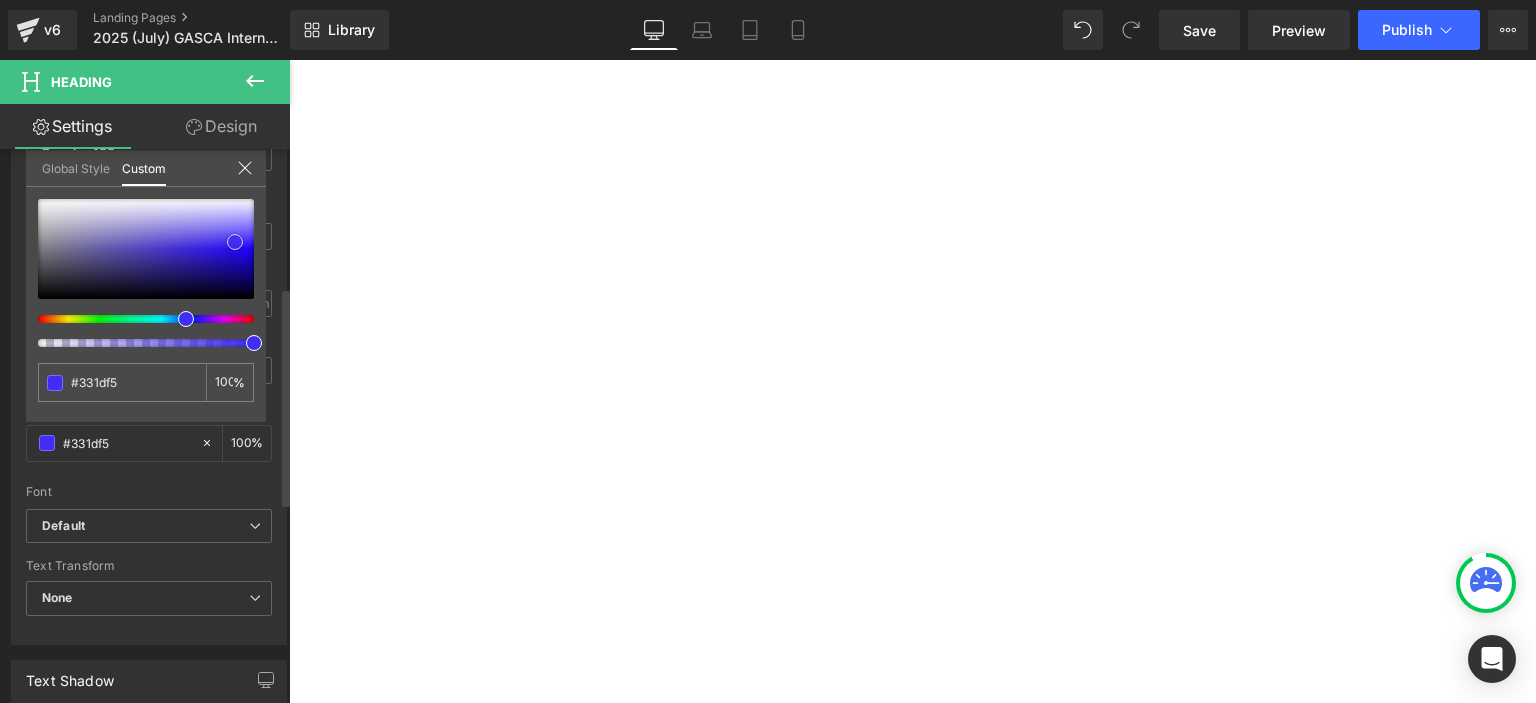 type on "#412df5" 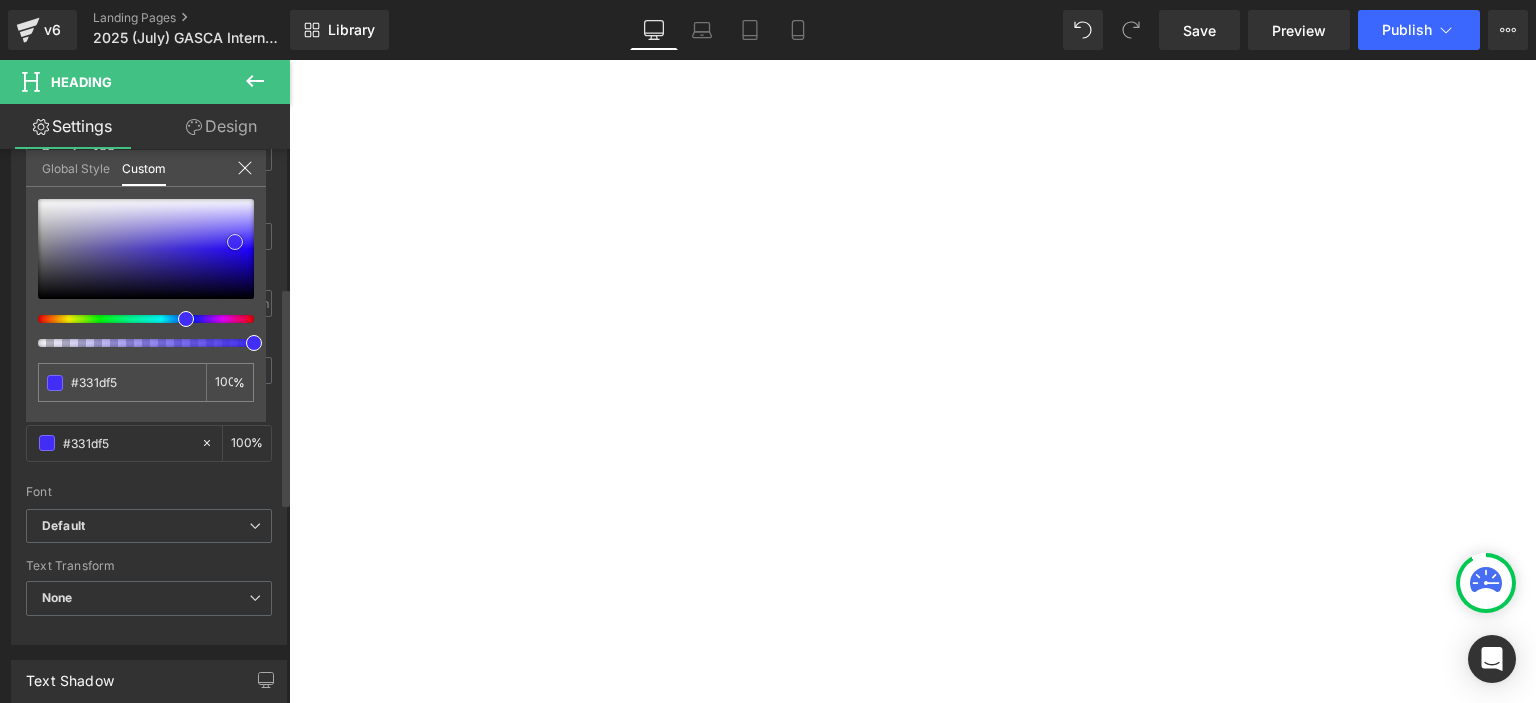 type on "#412df5" 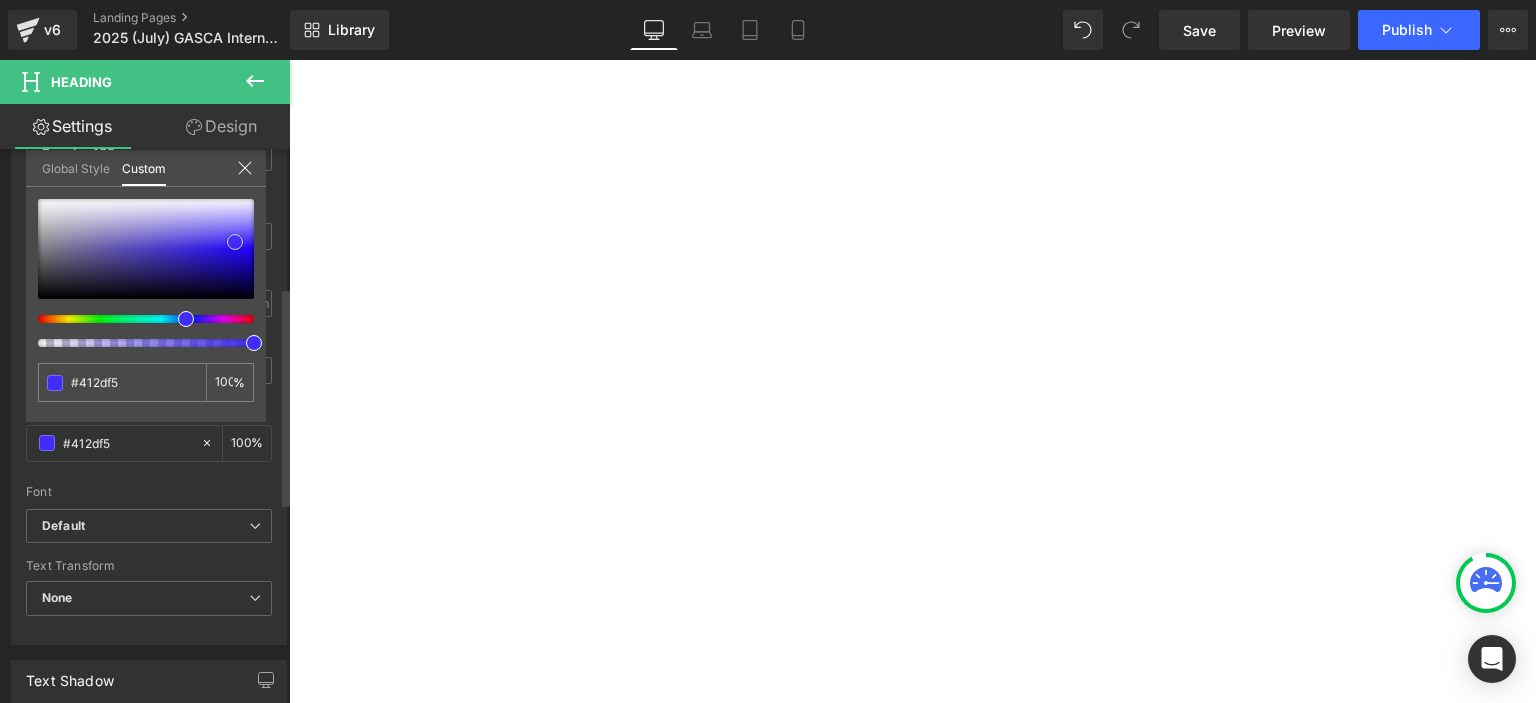 type on "#4532f5" 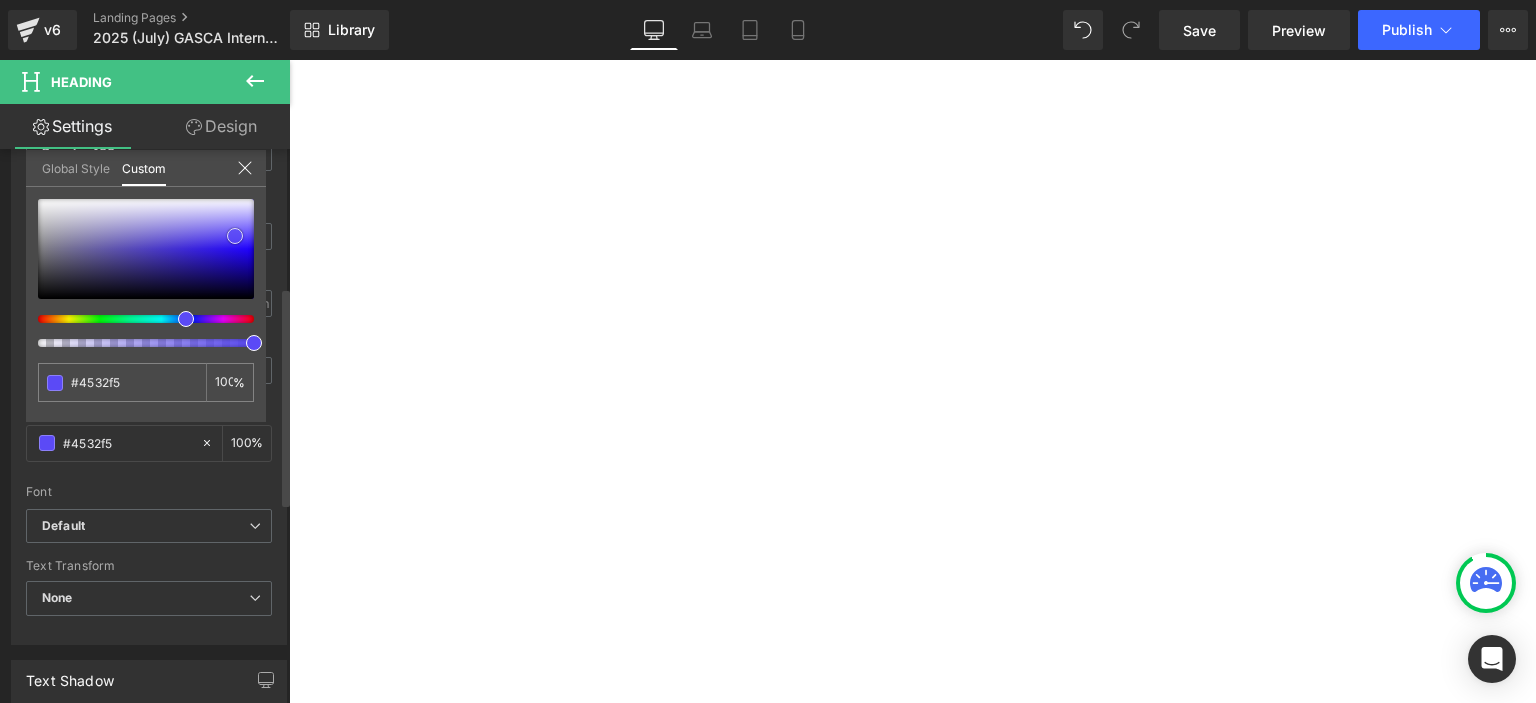 type on "#5341f6" 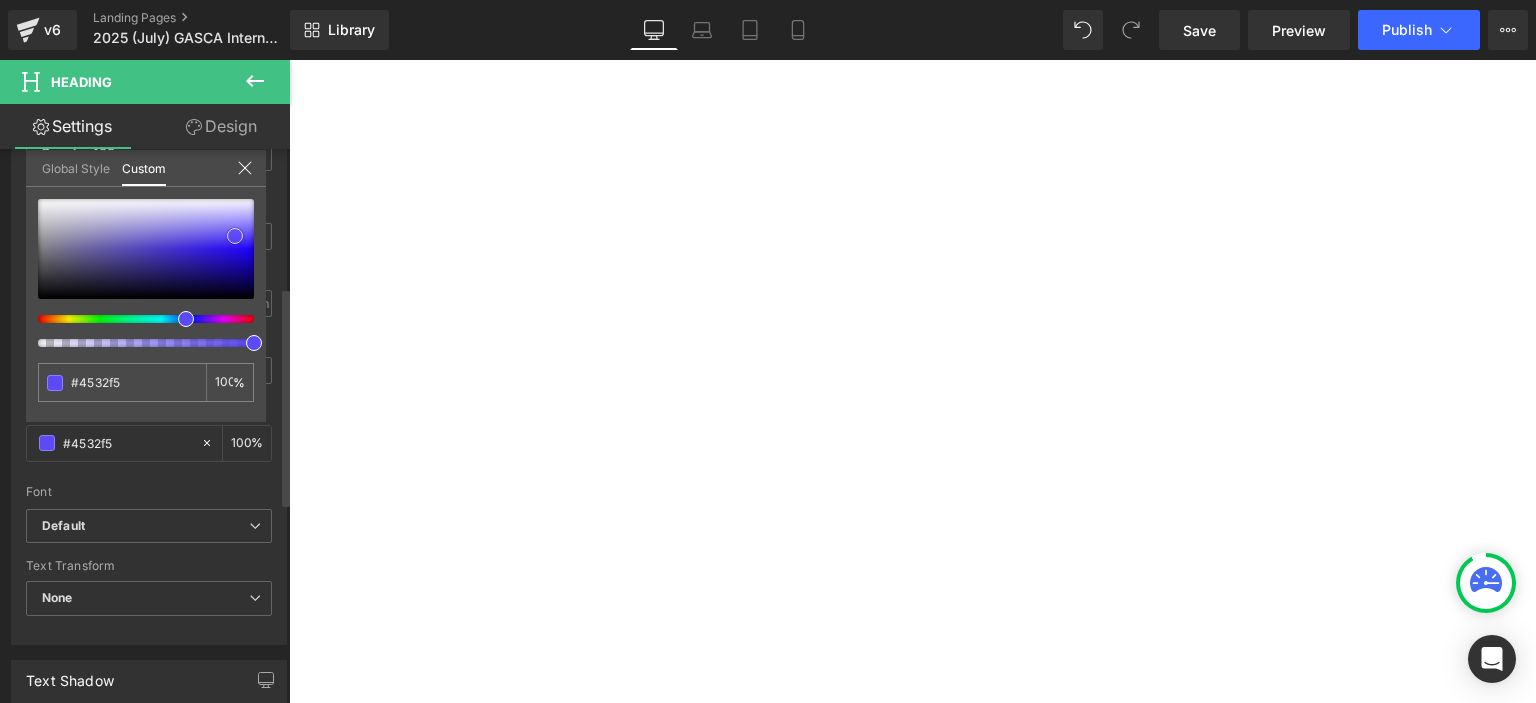 type on "#5341f6" 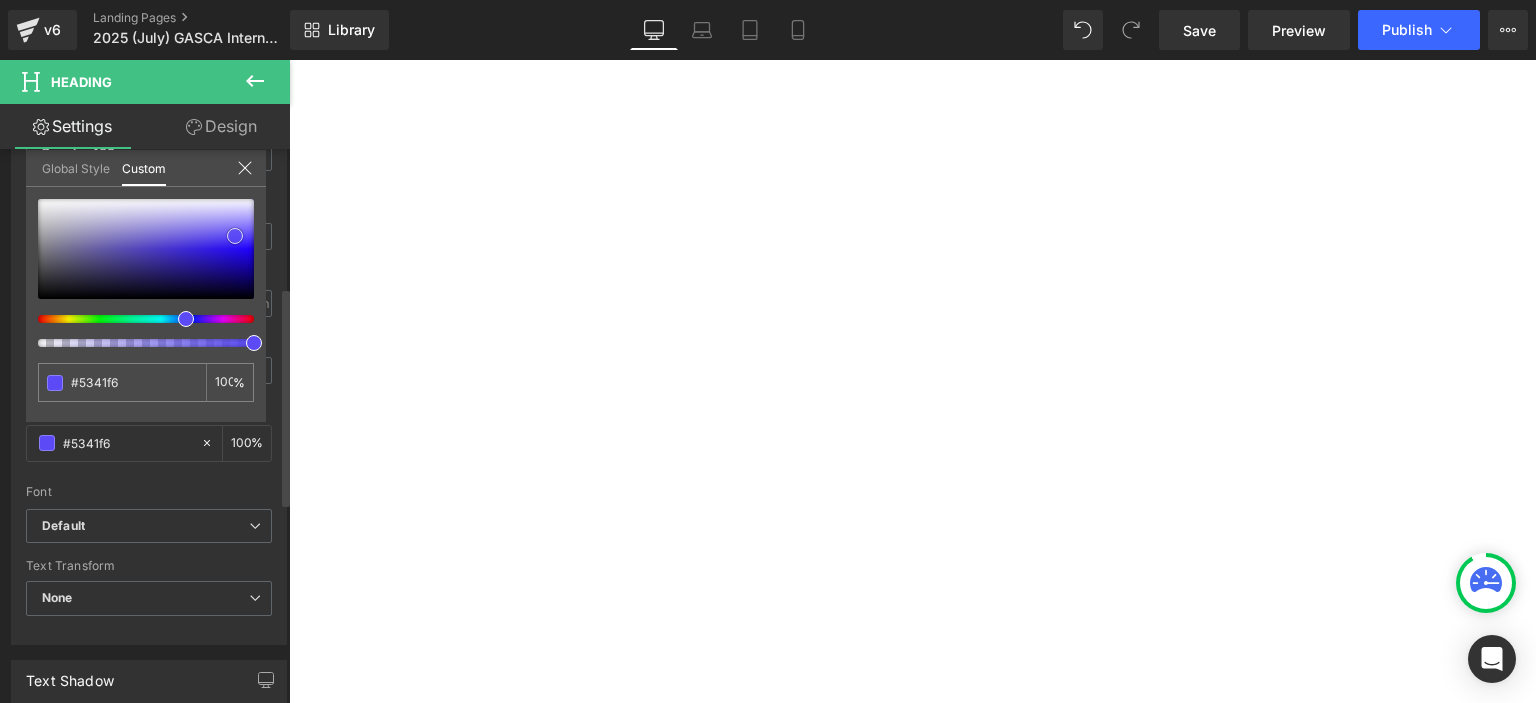 type on "#5b4af6" 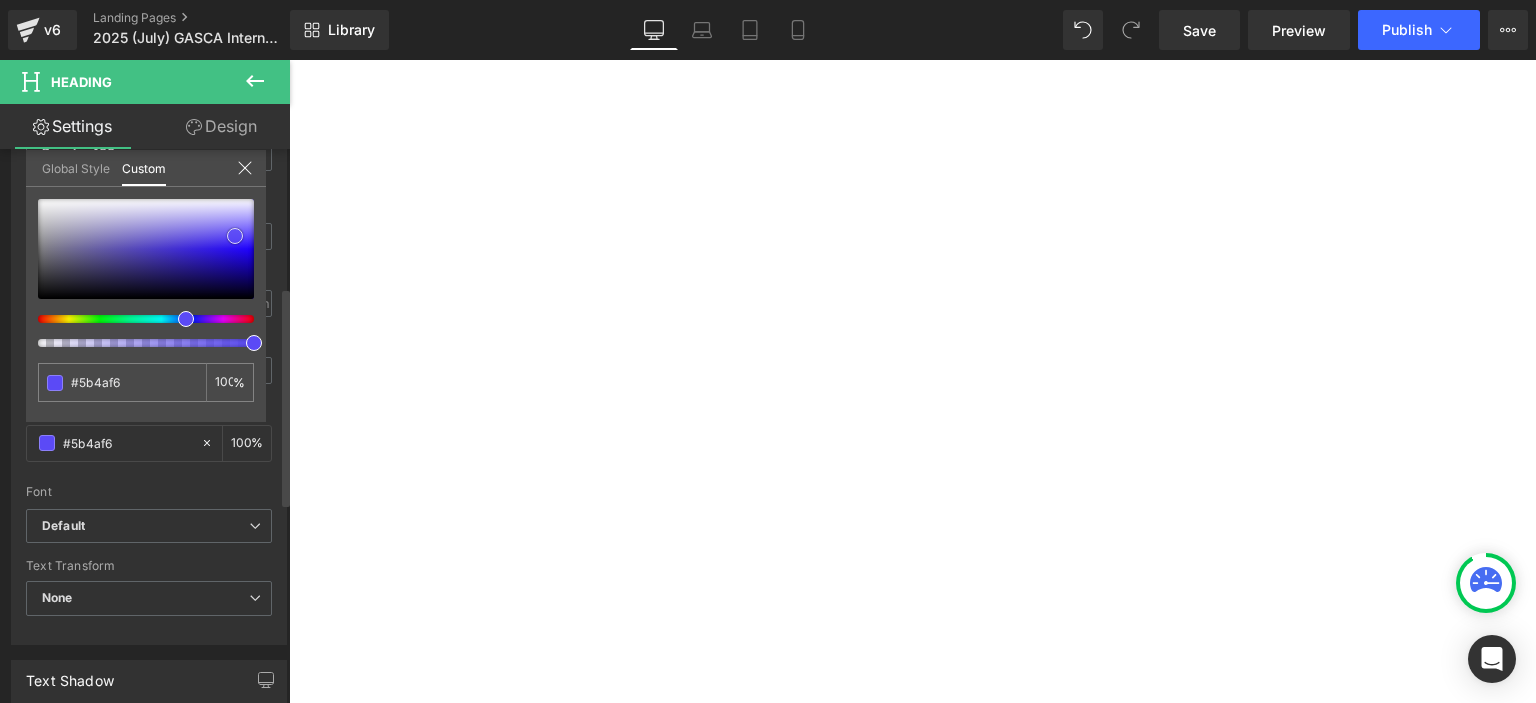 type on "#7768f7" 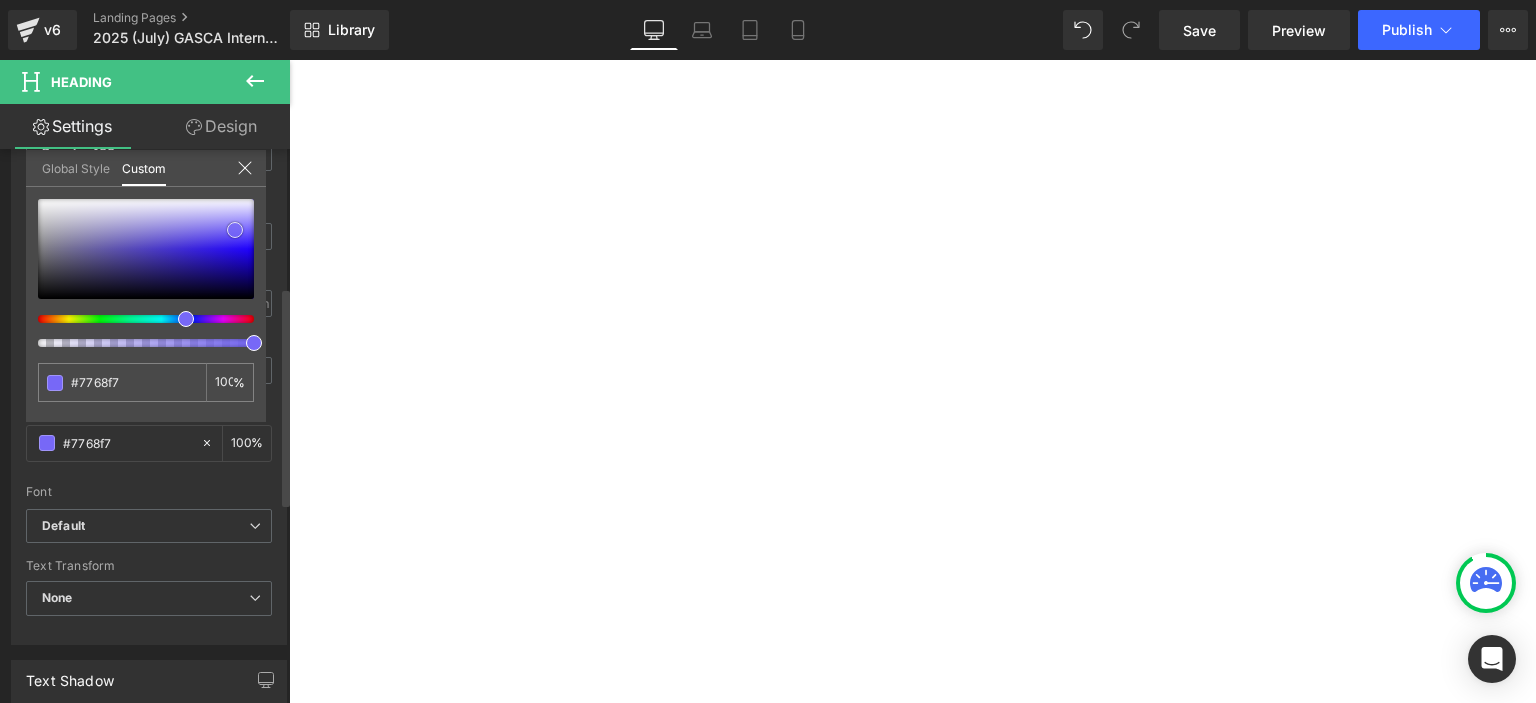 type on "#6e5ff6" 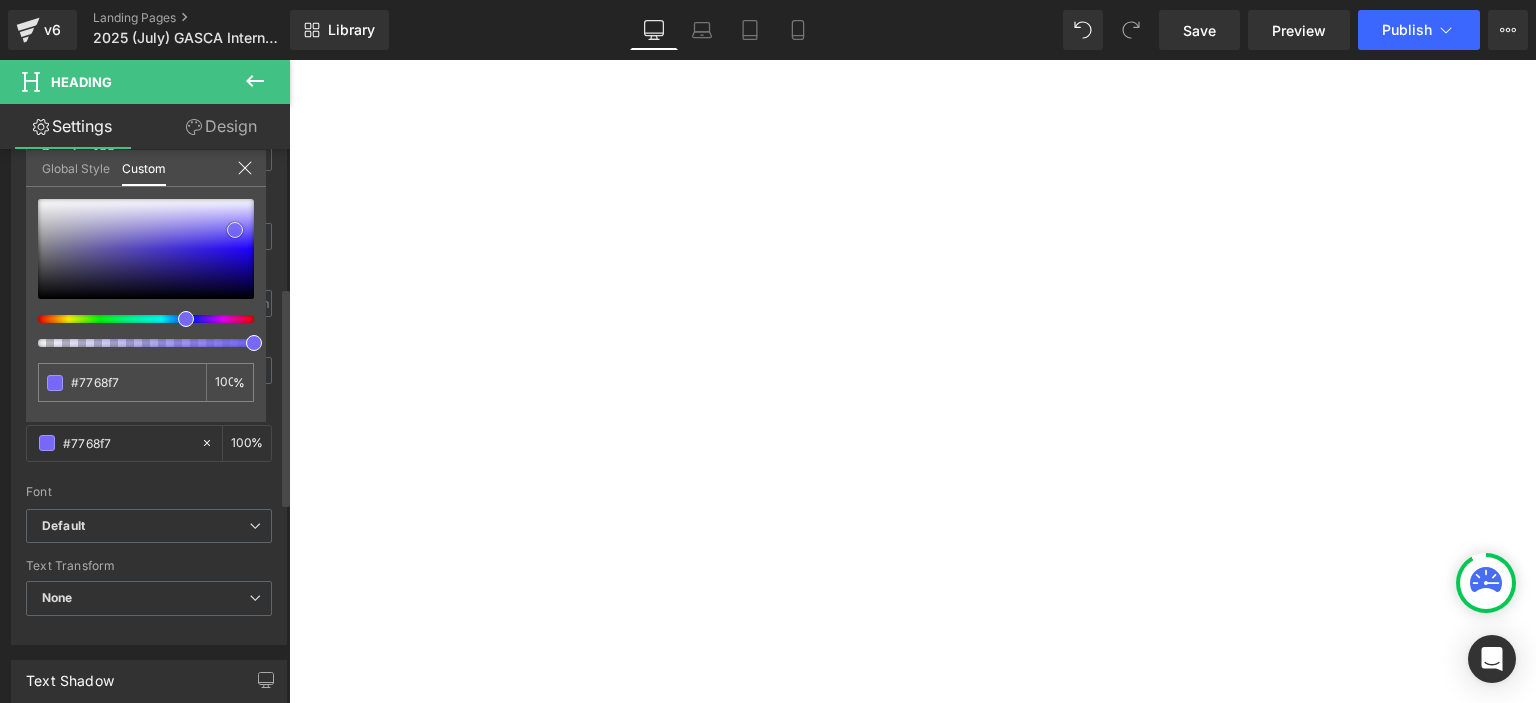 type on "#6e5ff6" 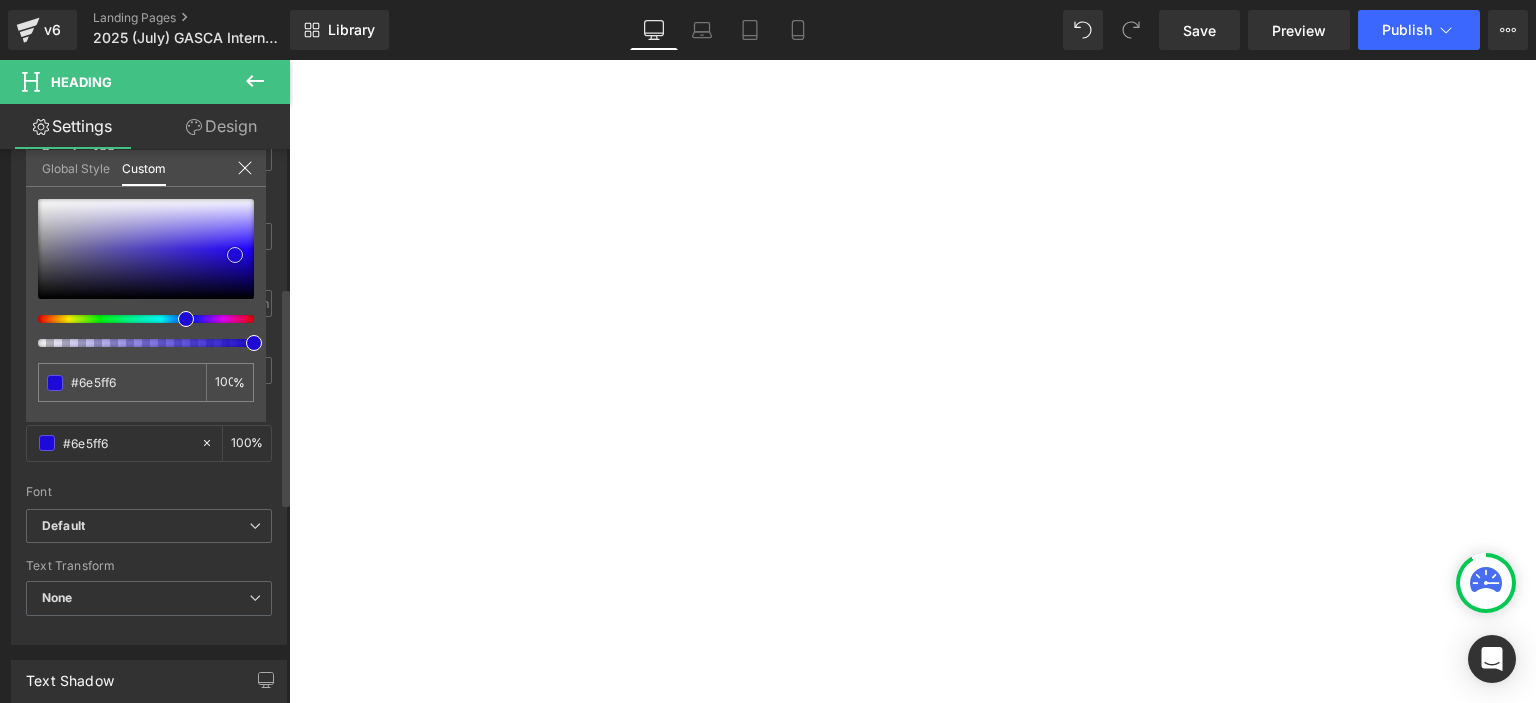 type on "#220bf3" 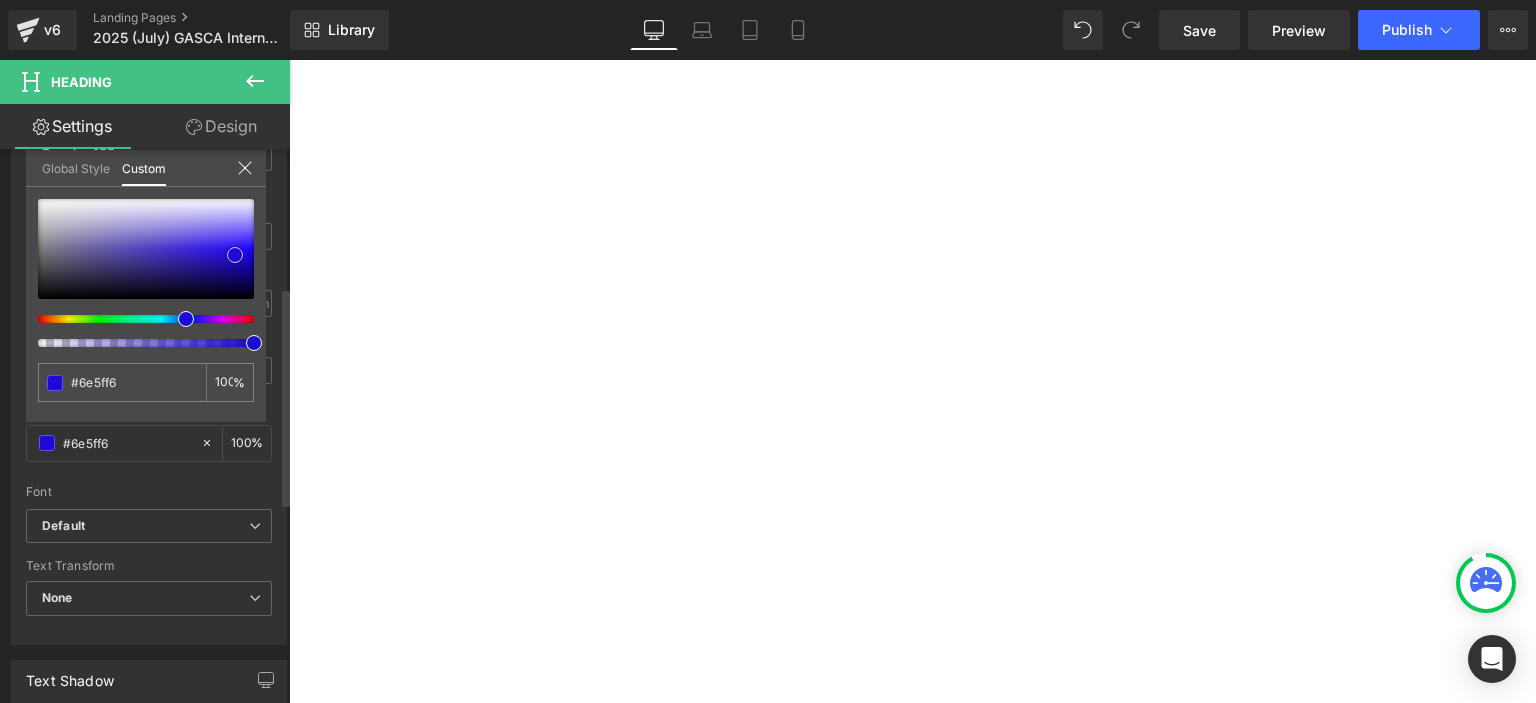 type on "#220bf3" 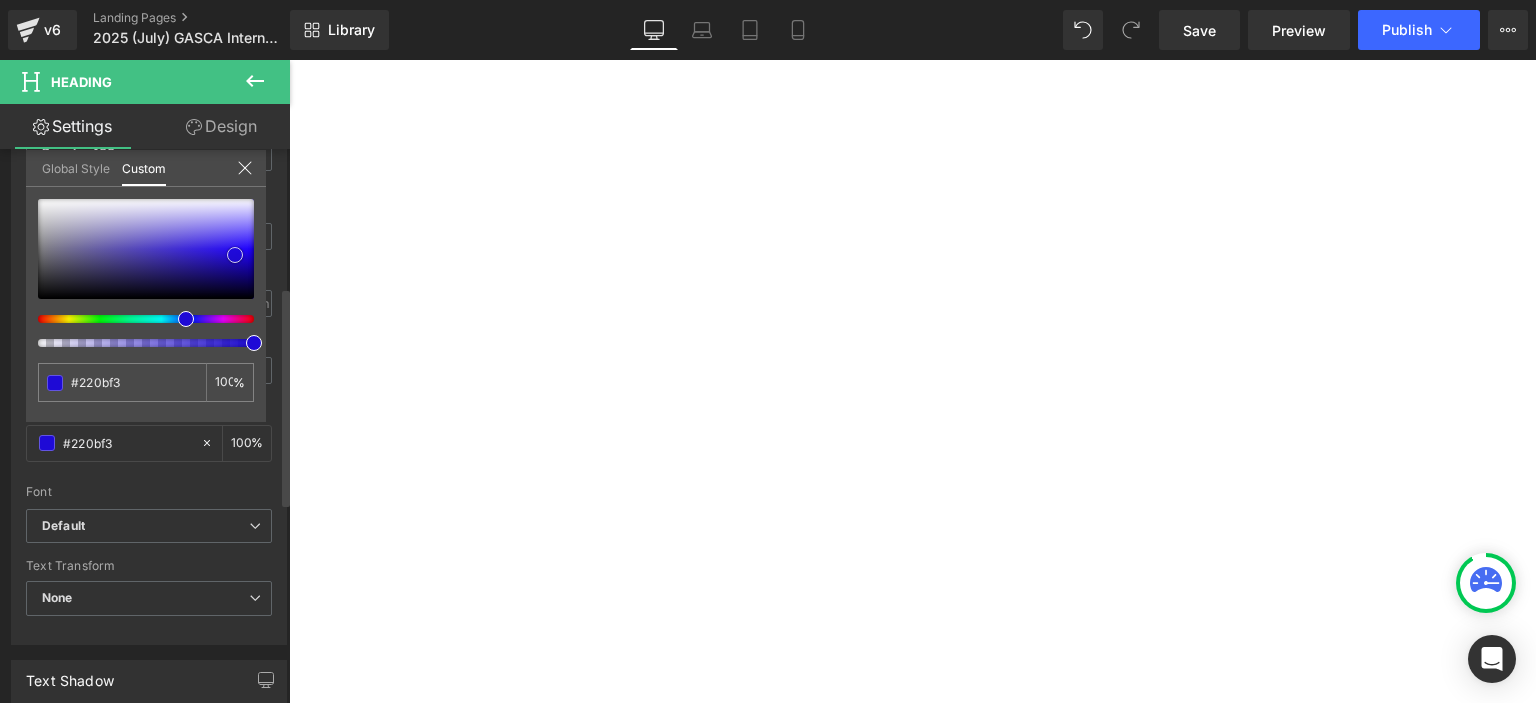 type on "#1e0ad6" 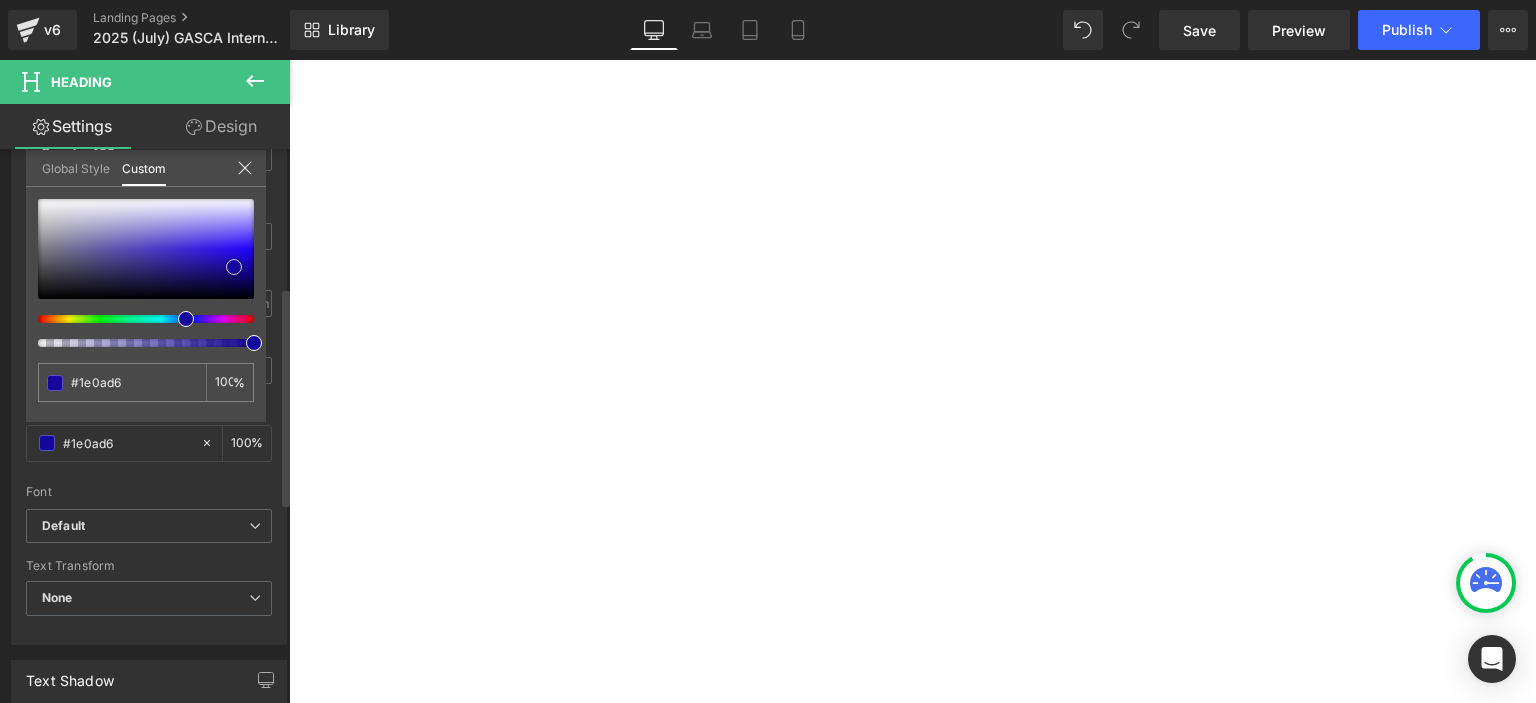 type on "#1907ba" 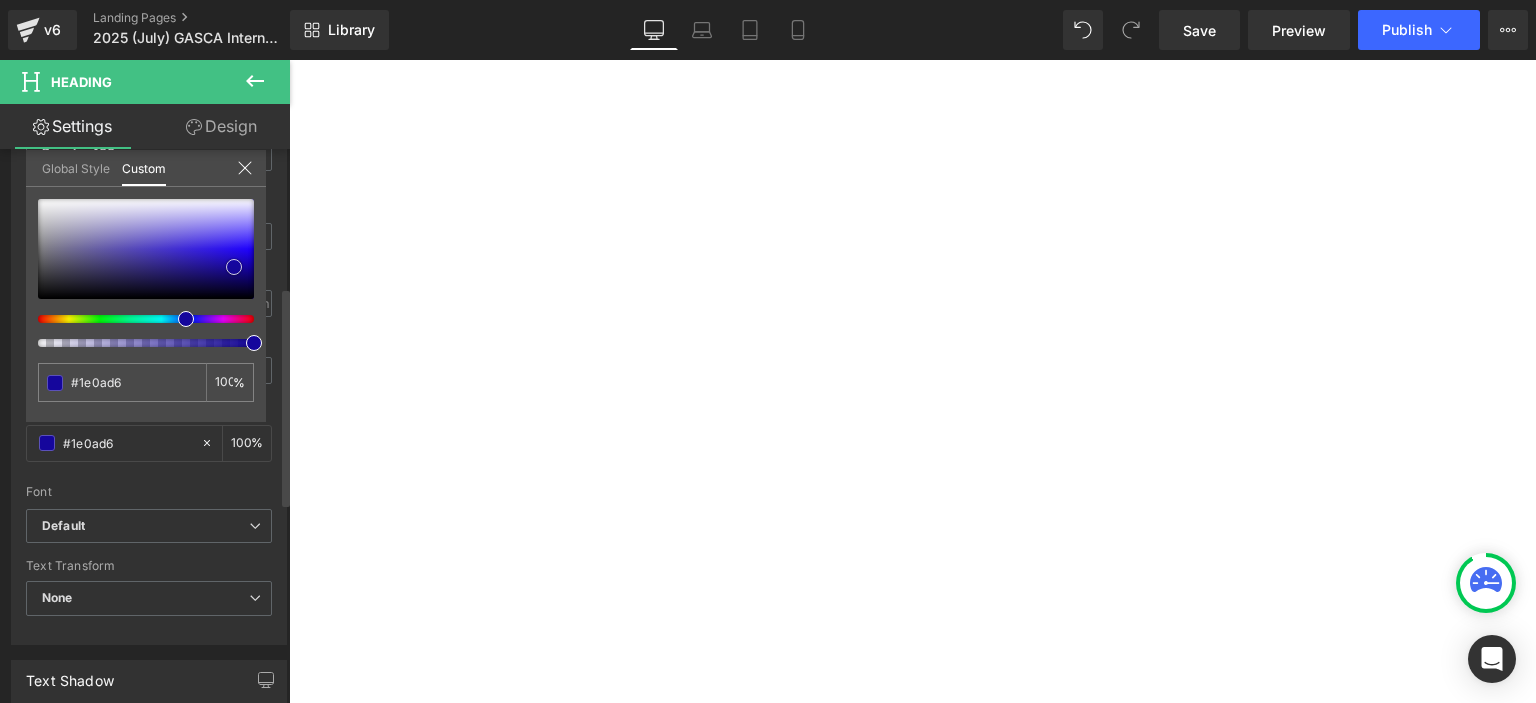 type on "#1907ba" 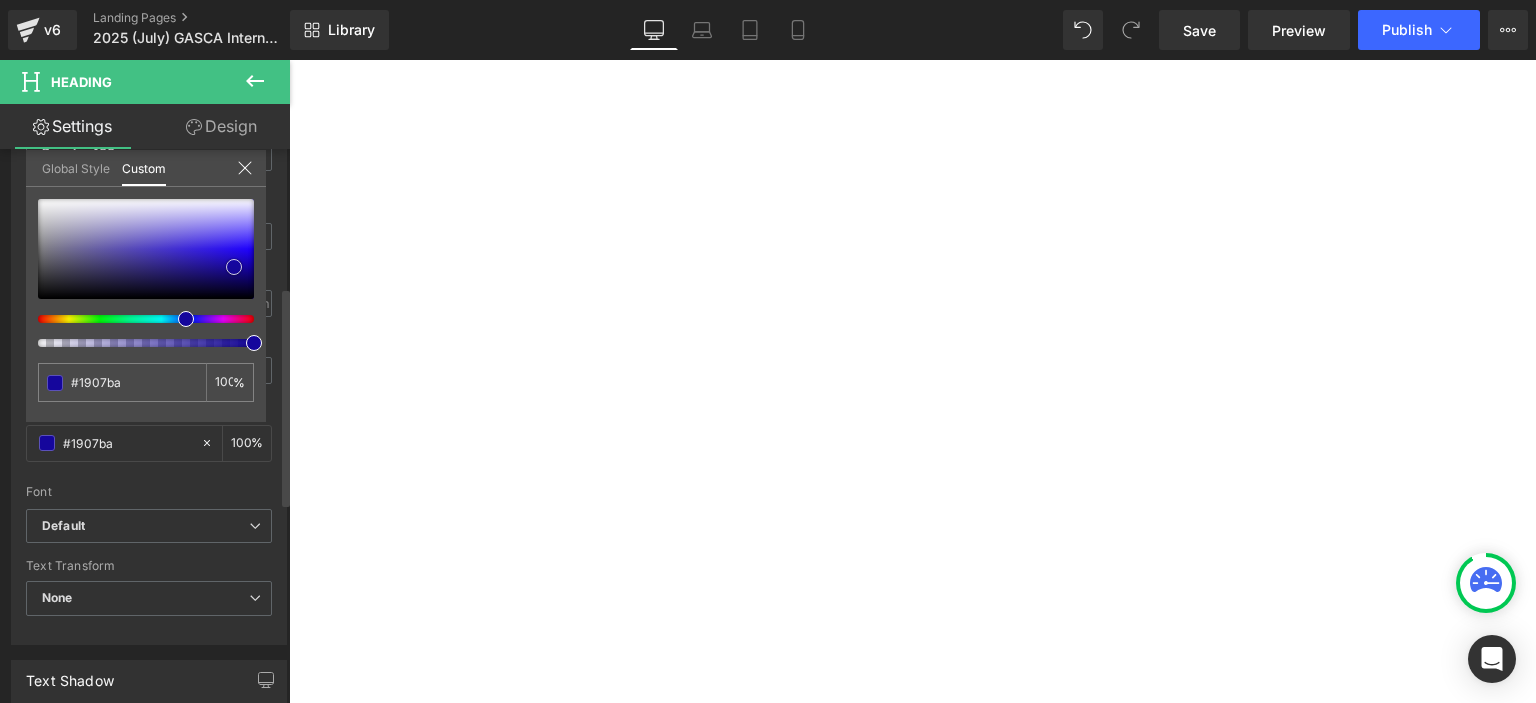 type on "#1606a1" 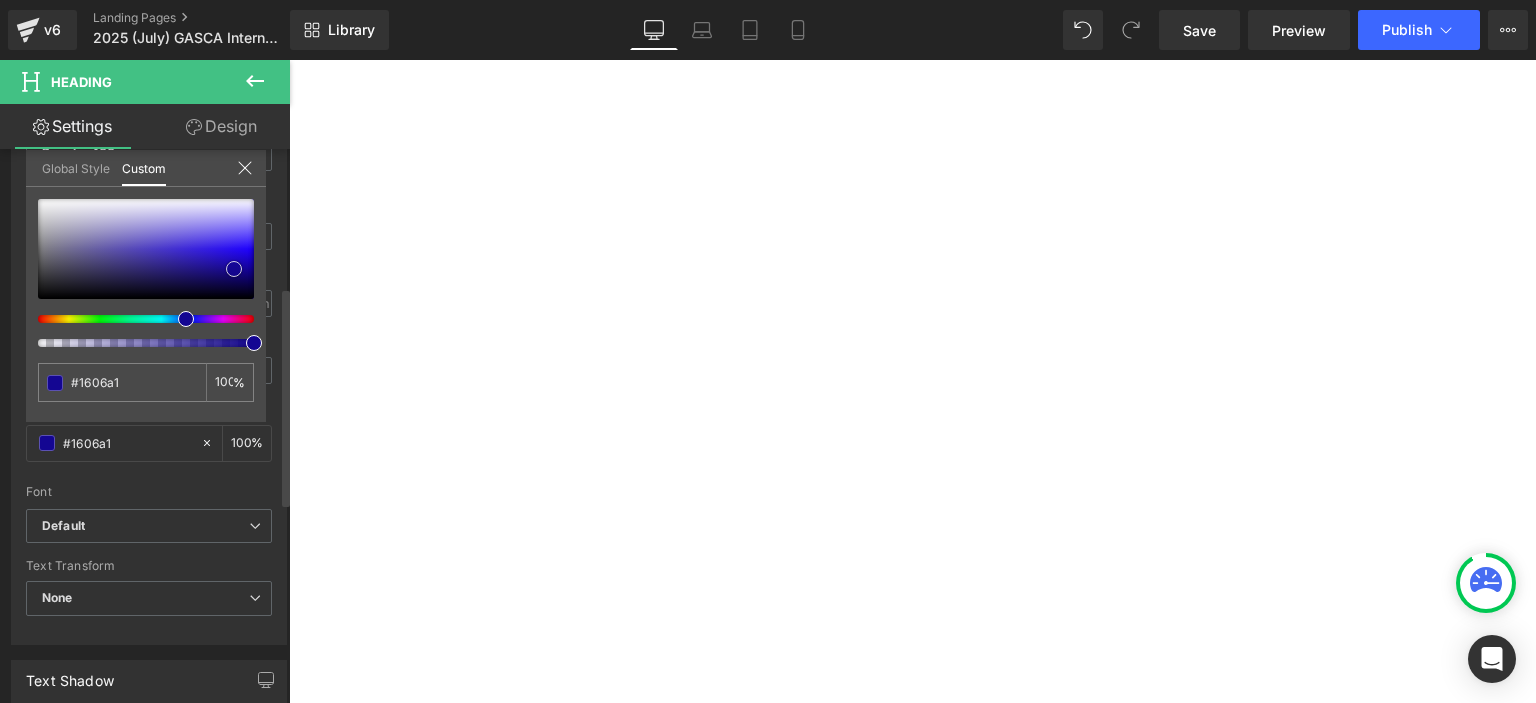 type on "#140692" 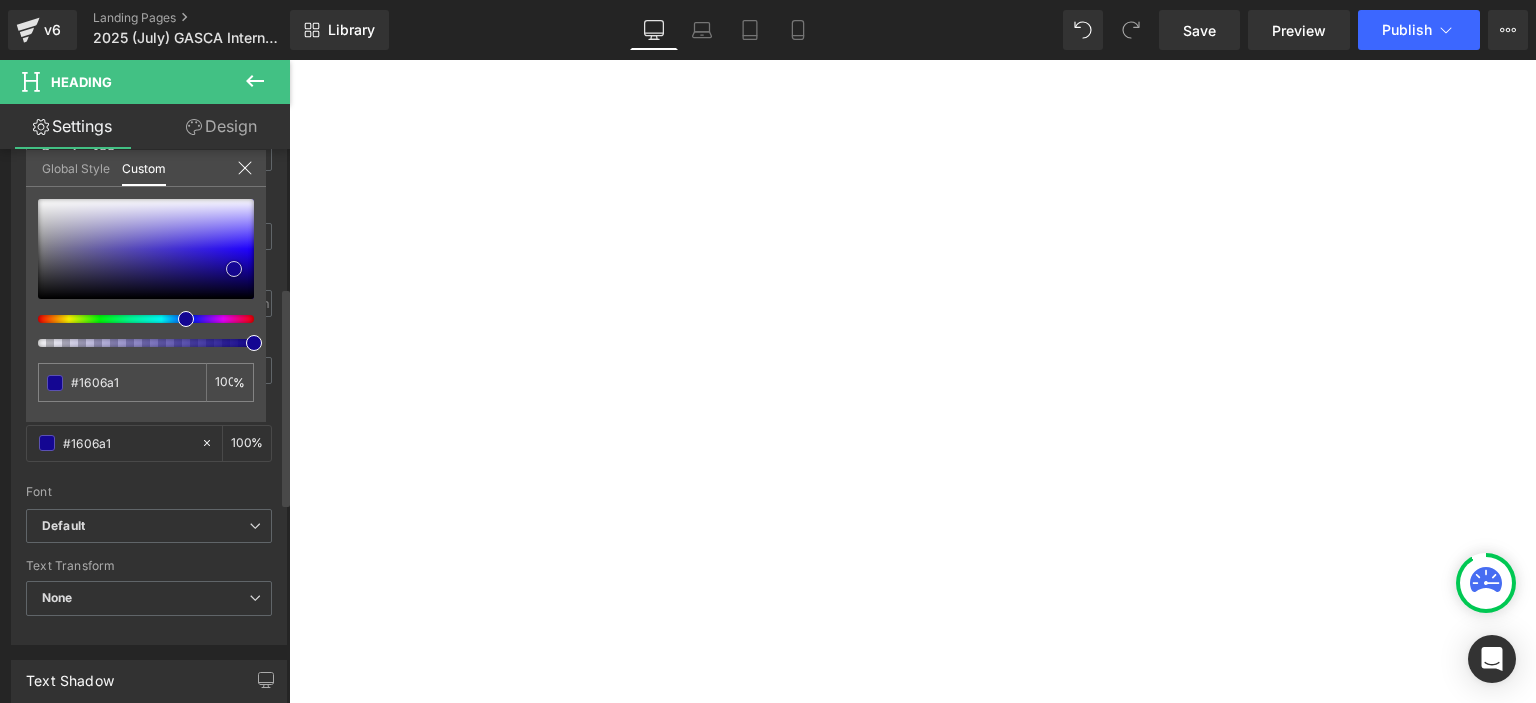 type on "#140692" 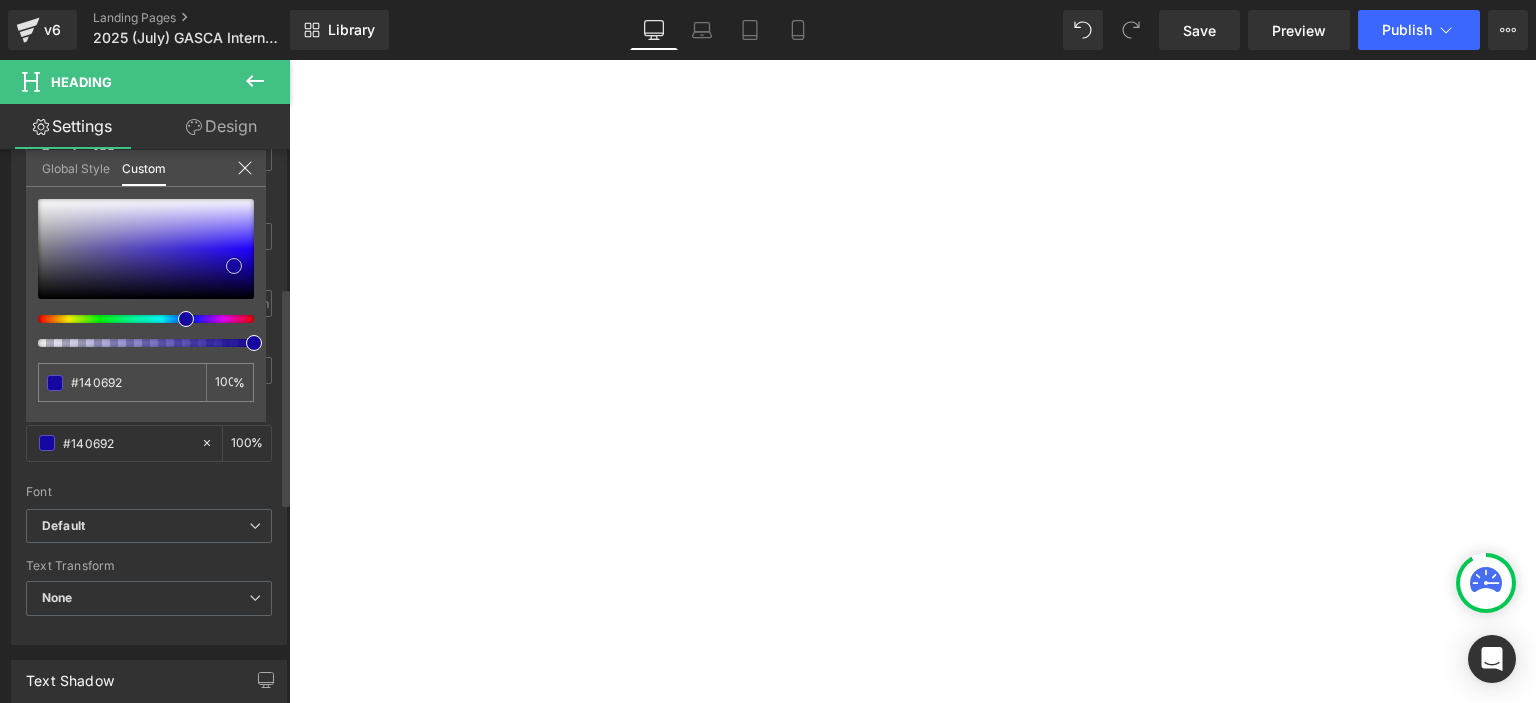 type on "#1607a0" 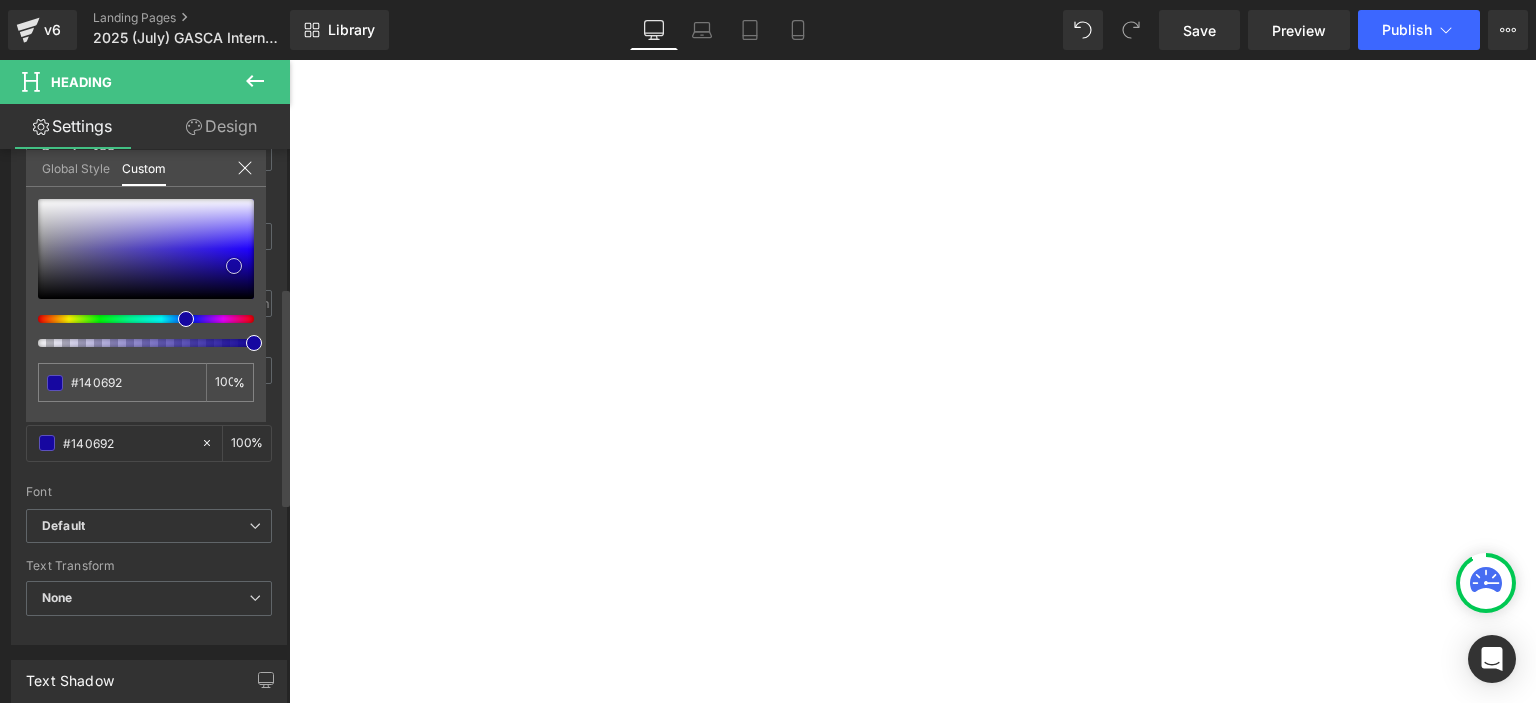 type on "#1607a0" 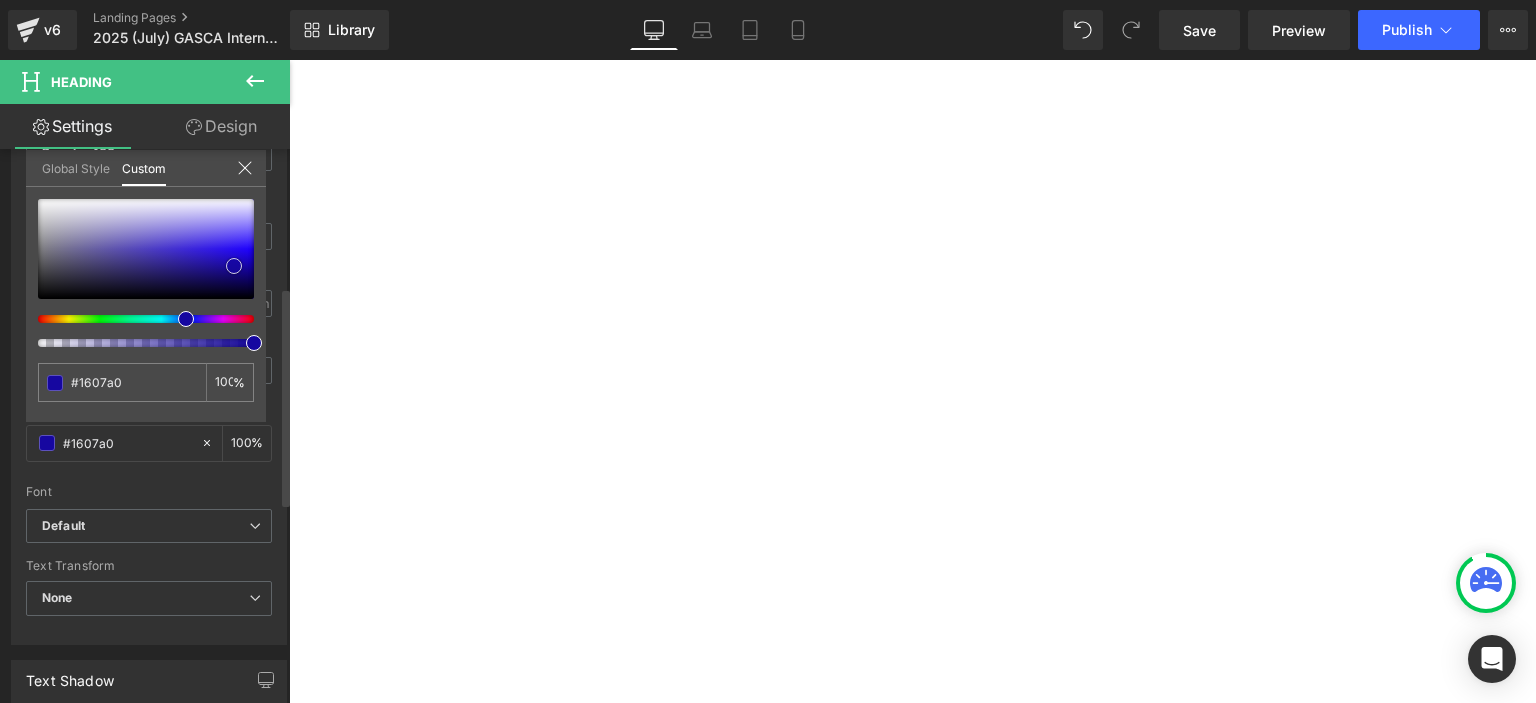 type on "#17089f" 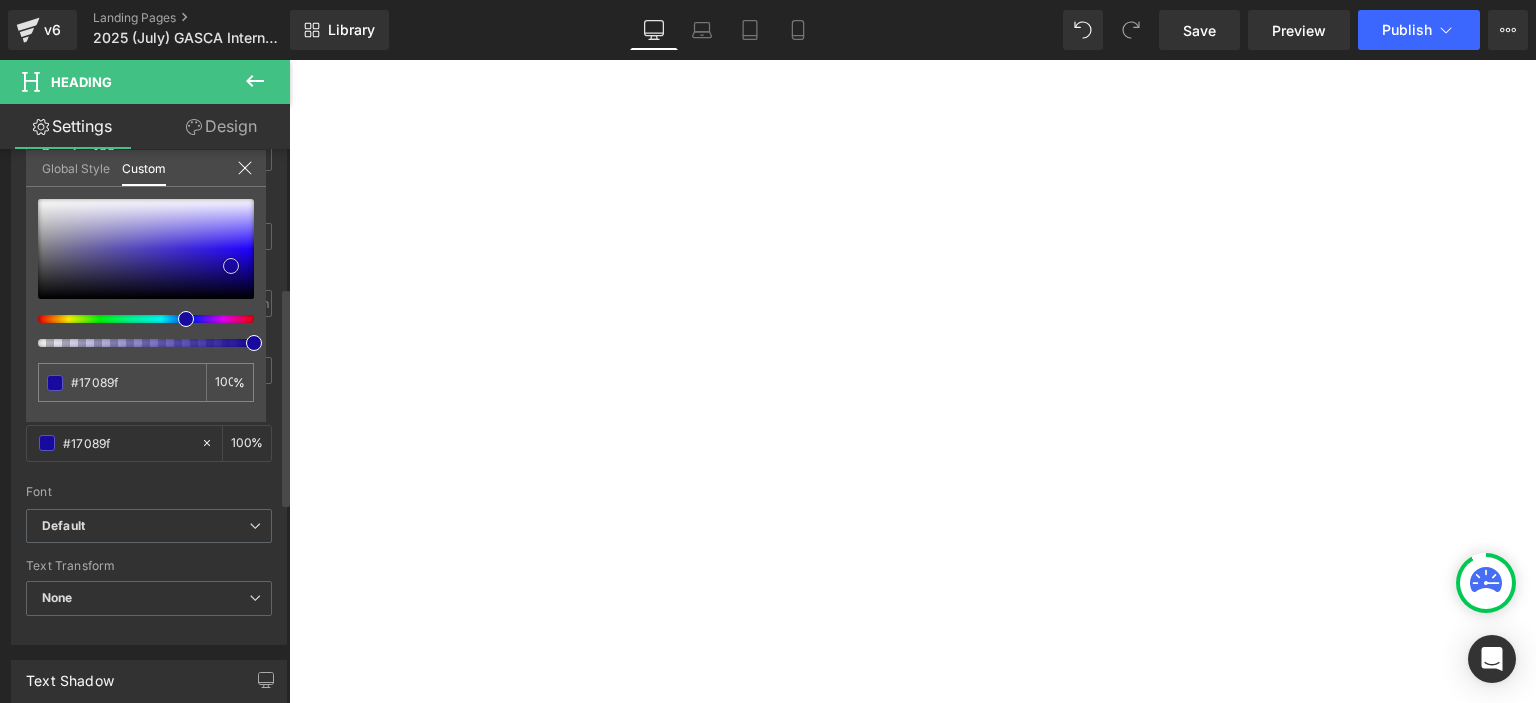 type on "#18099f" 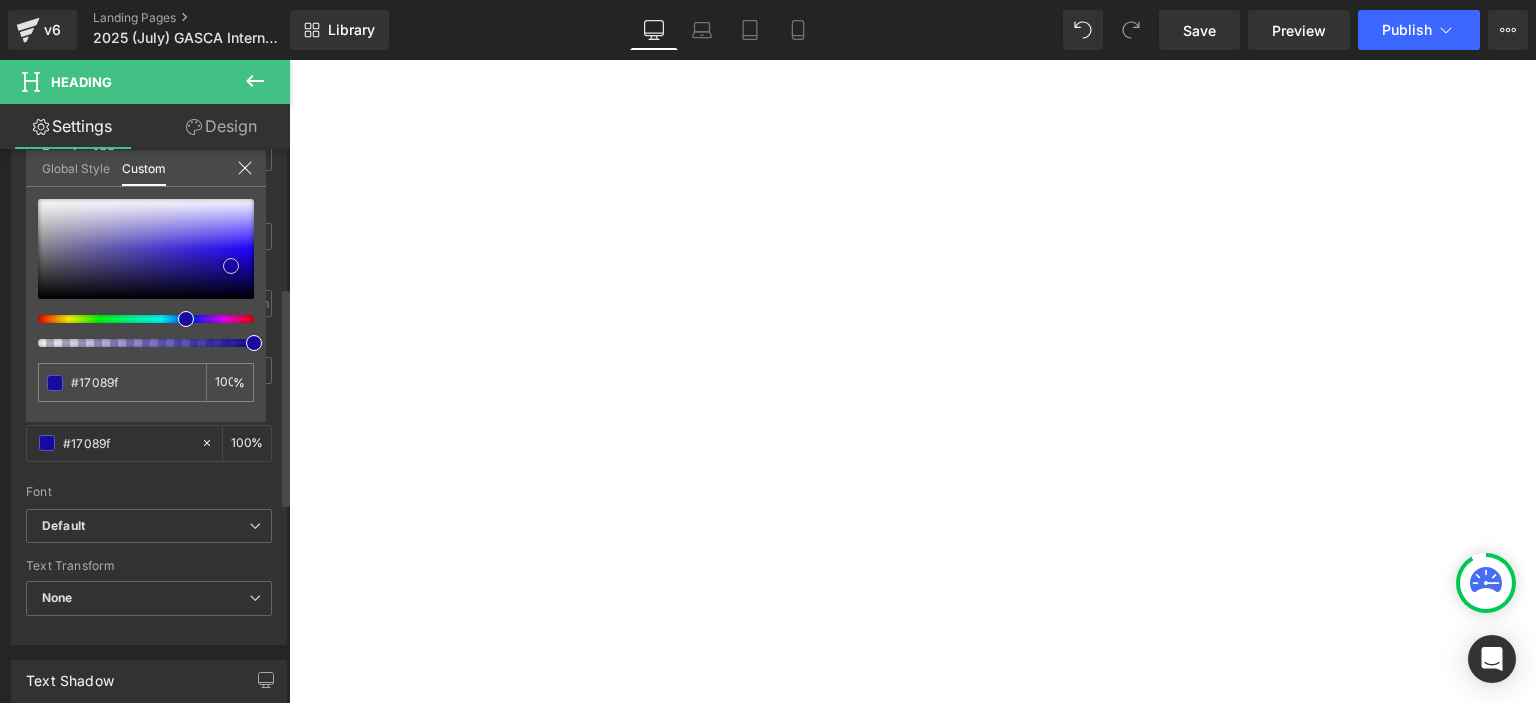 type on "#18099f" 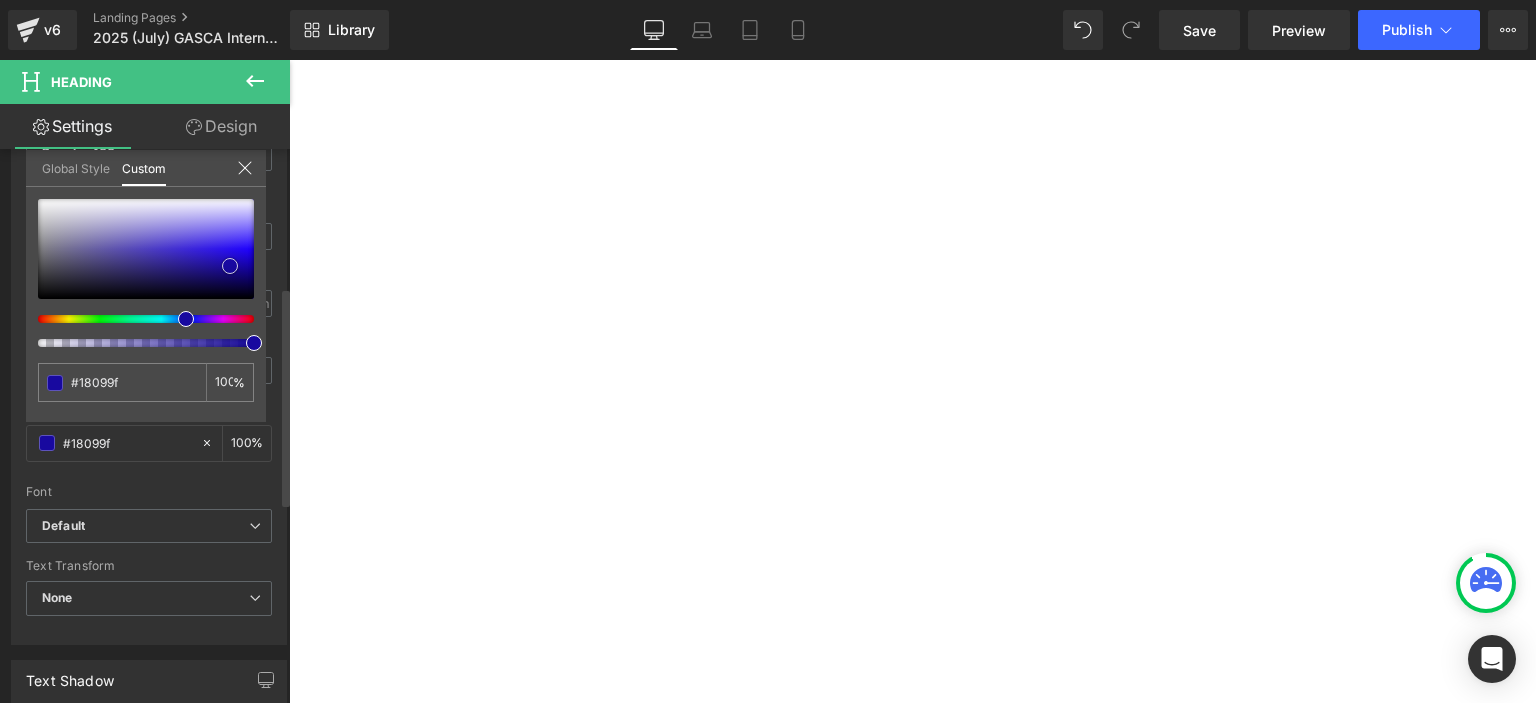 type on "#180a9e" 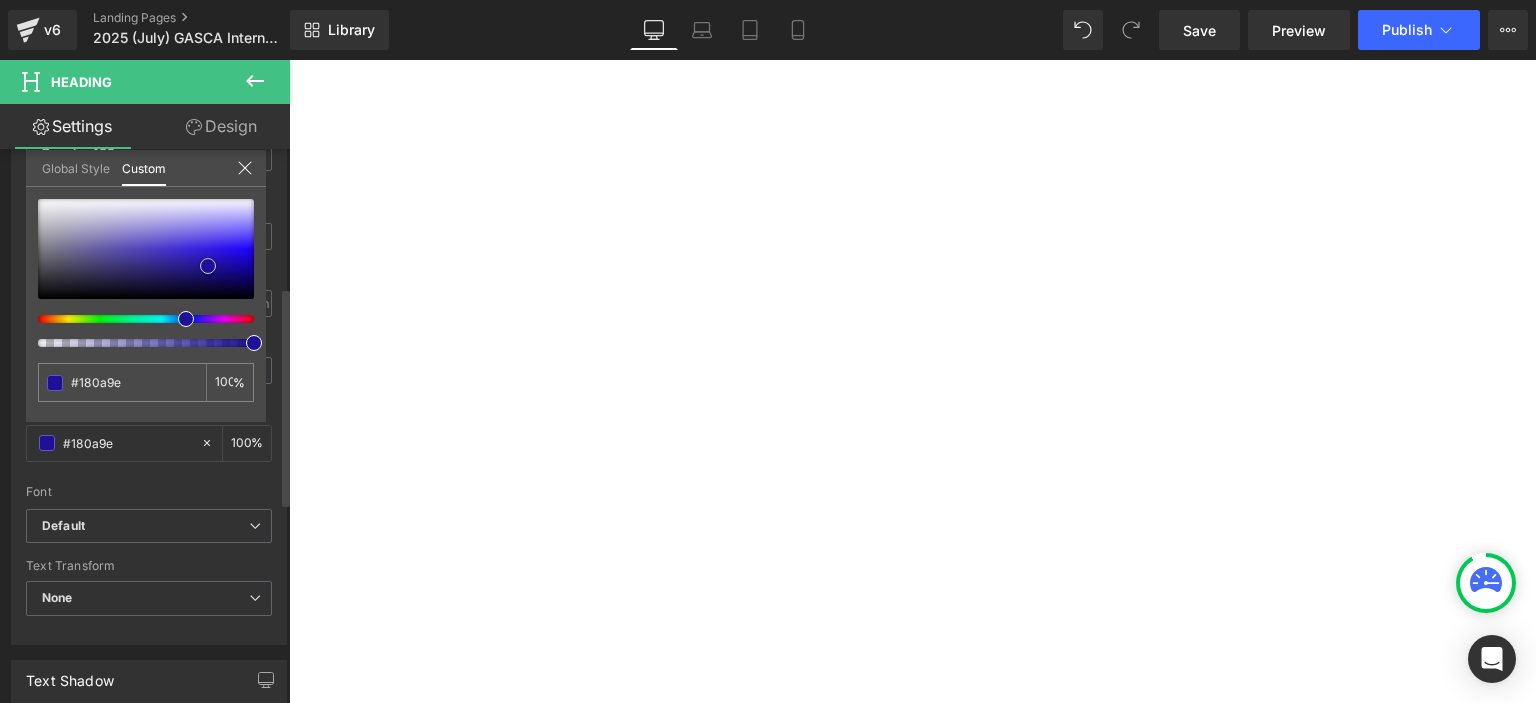 type on "#1c0f99" 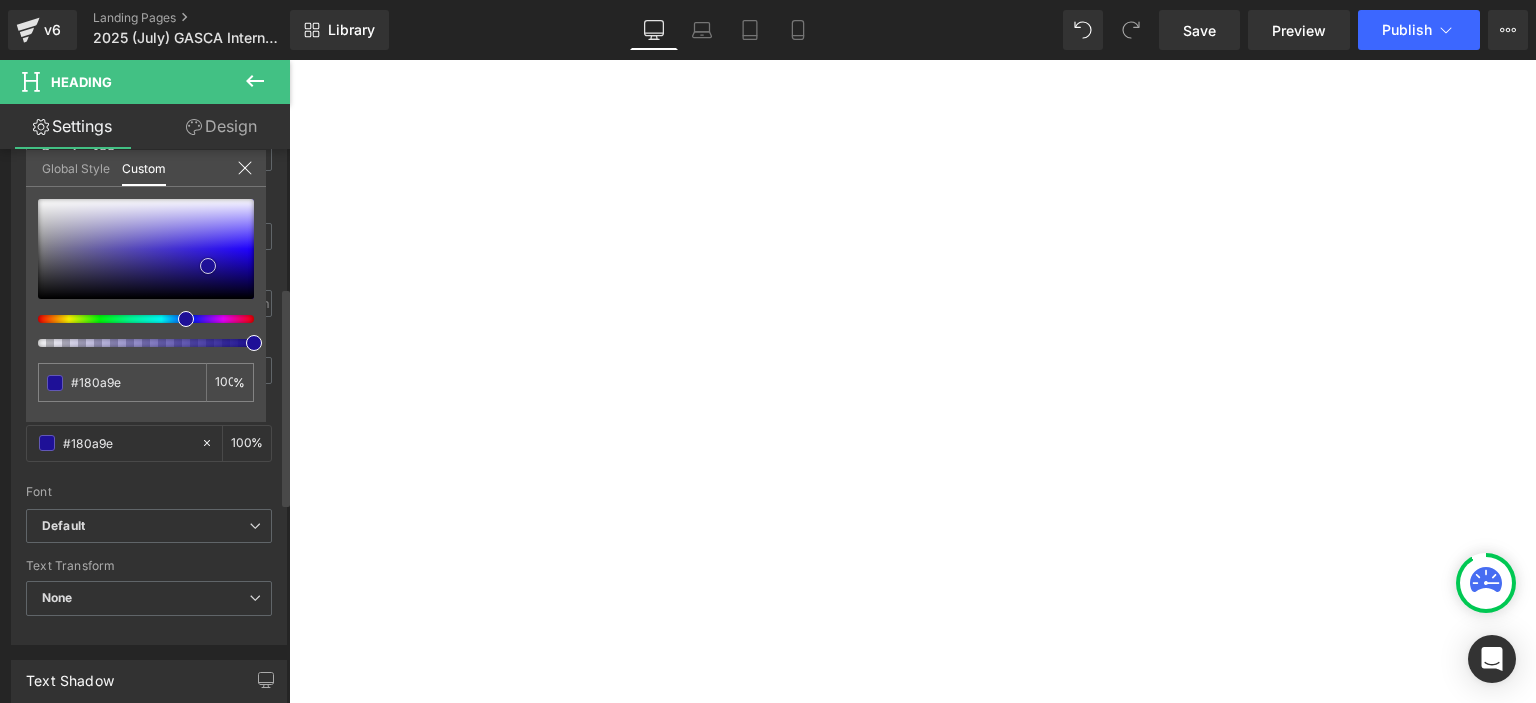 type on "#1c0f99" 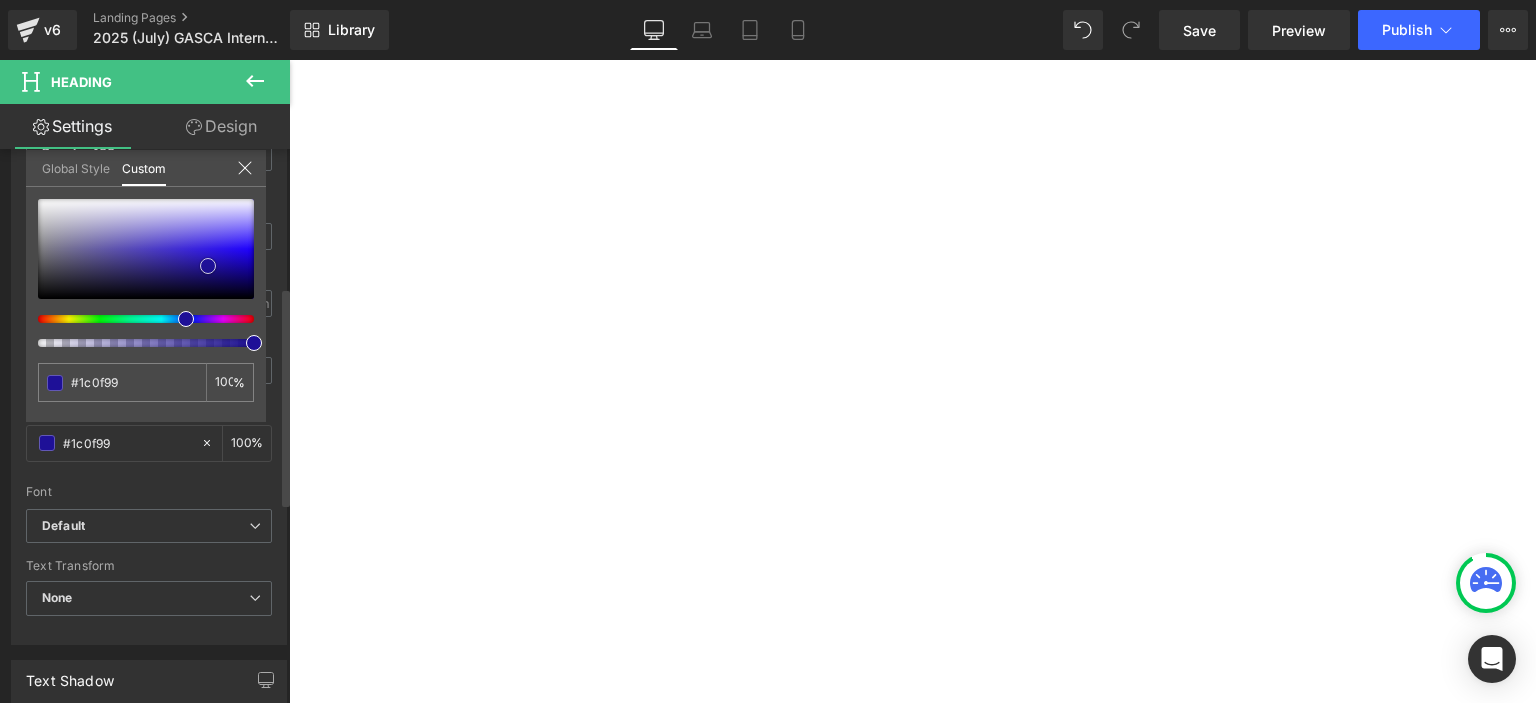 type on "#221597" 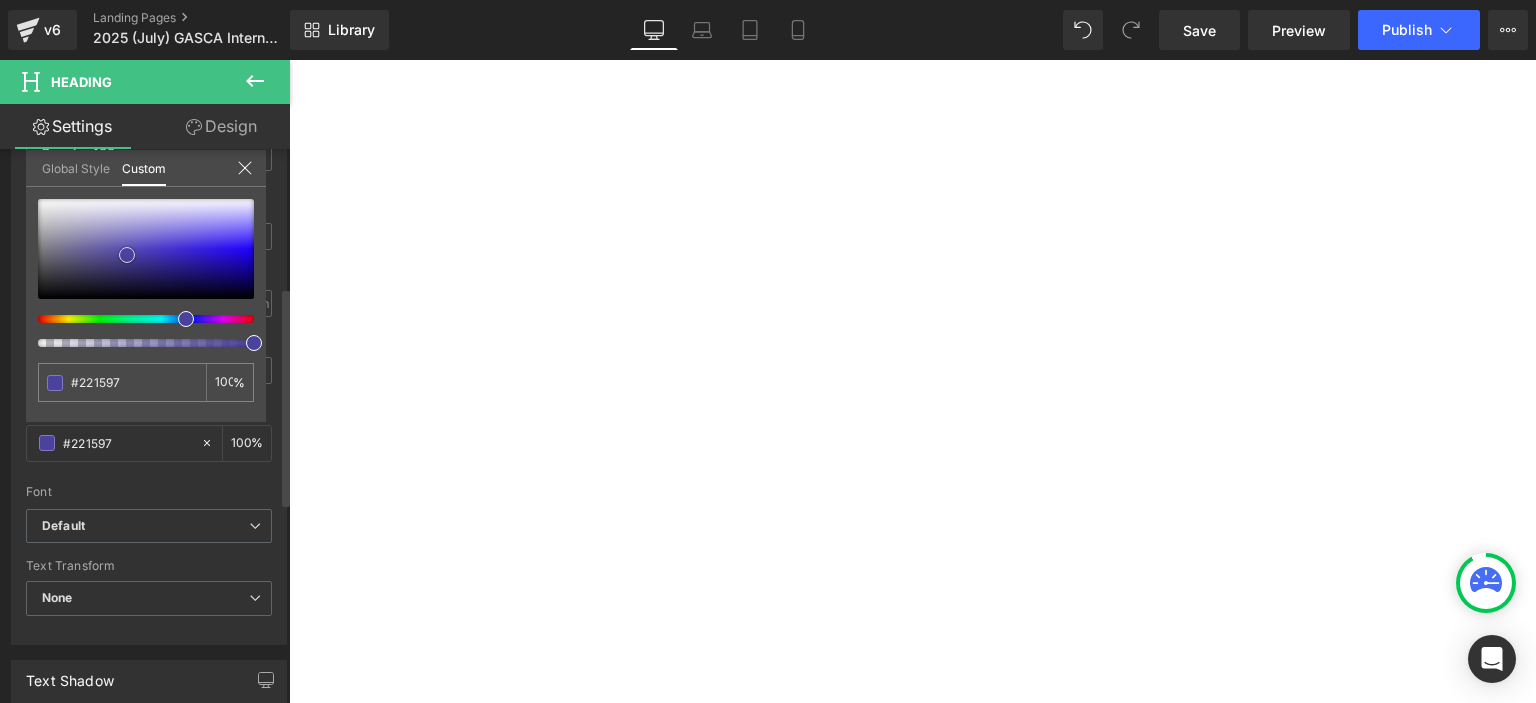 type on "#41379e" 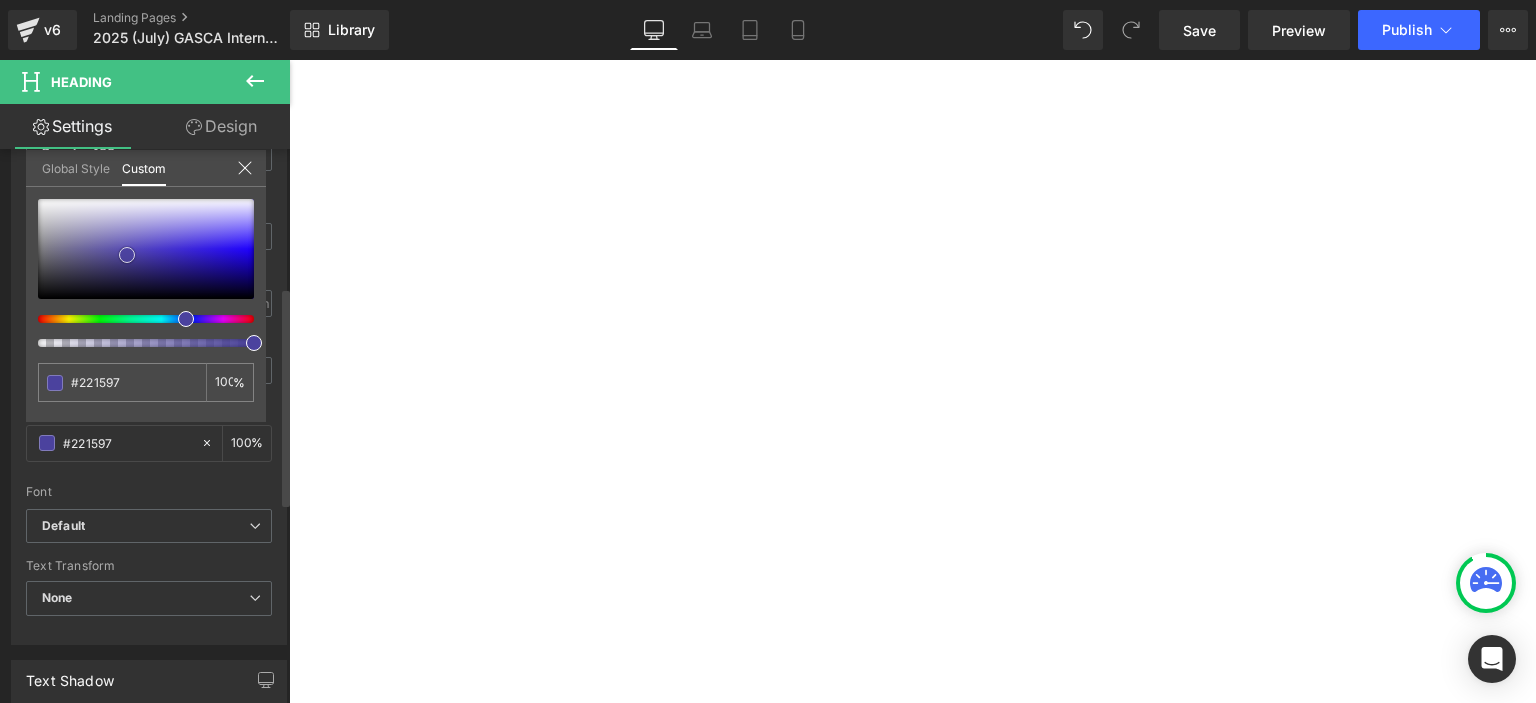 type on "#41379e" 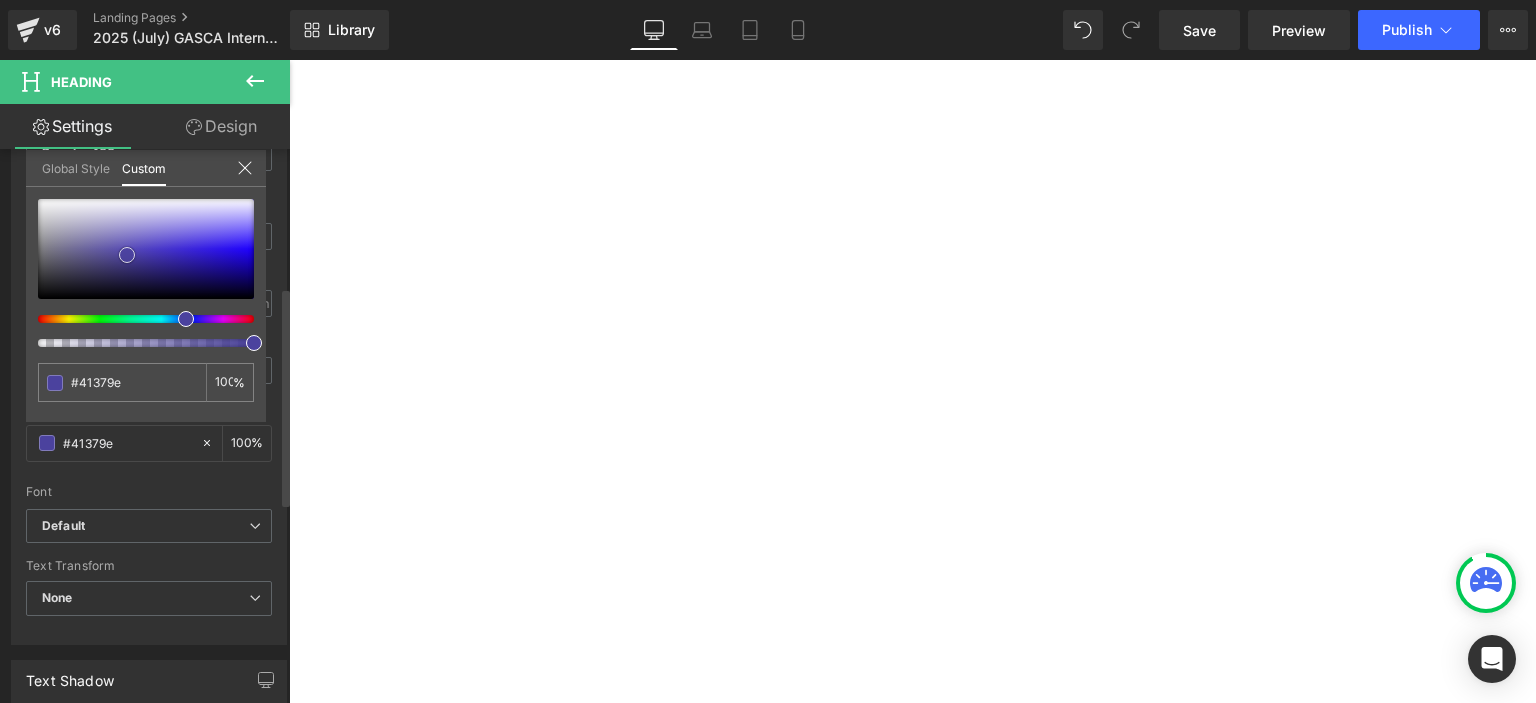 type on "#7672a1" 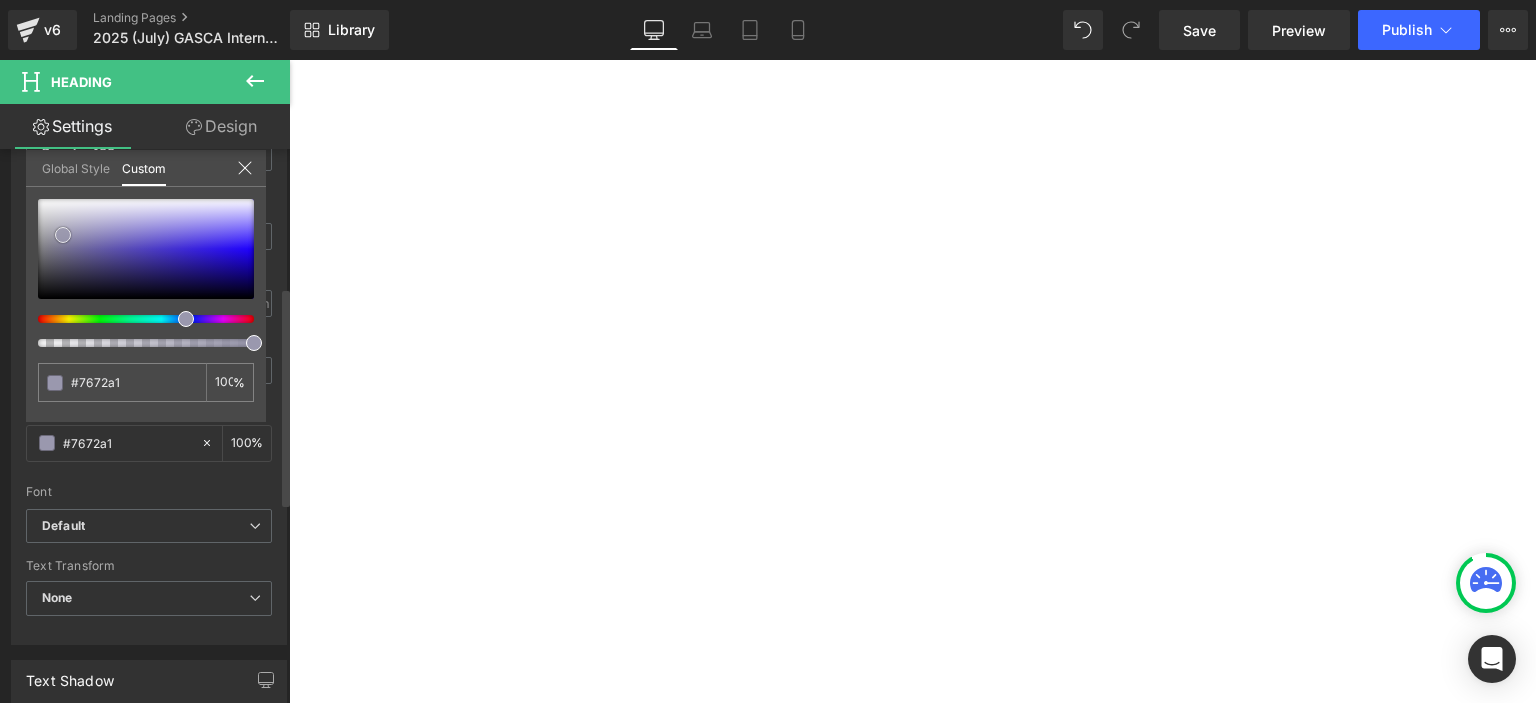 type on "#9795ab" 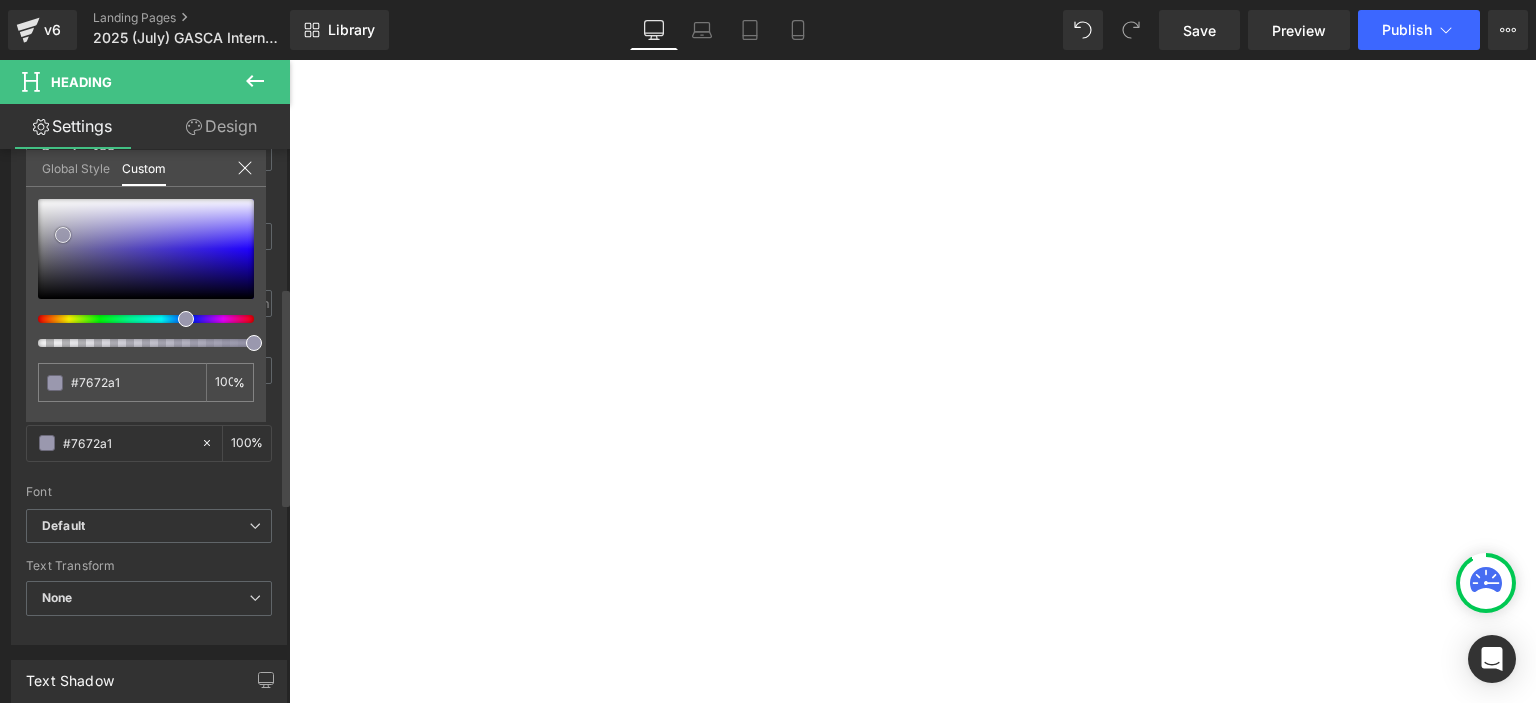 type on "#9795ab" 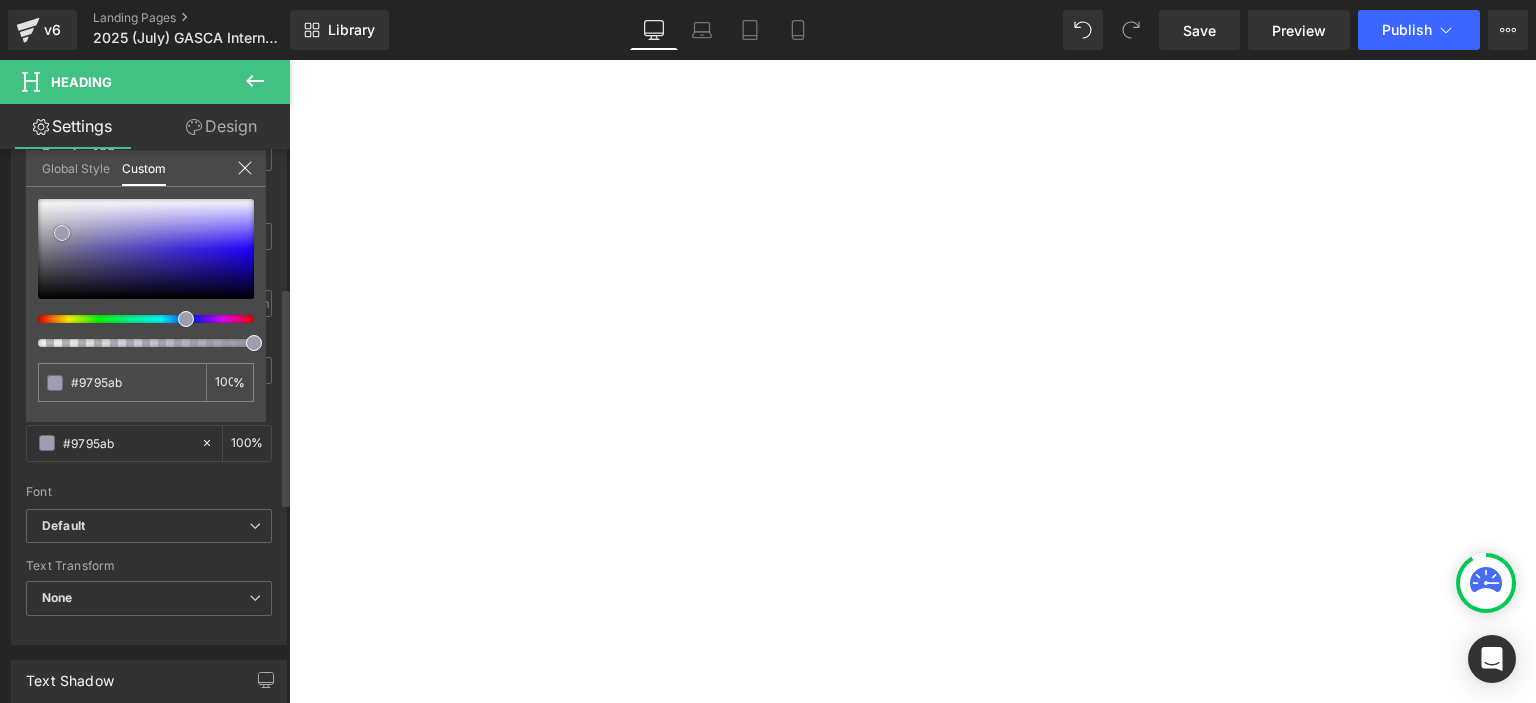 type on "#9e9db2" 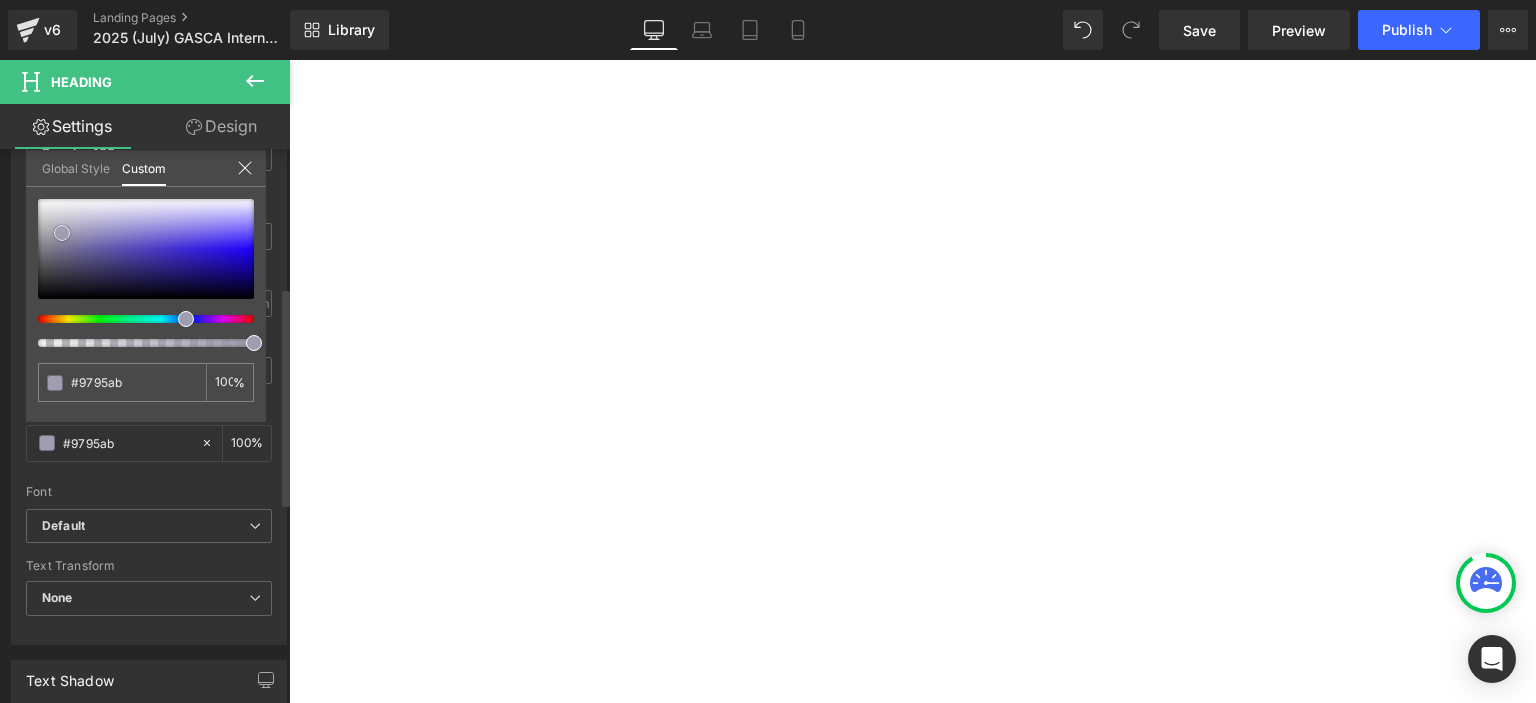 type on "#9e9db2" 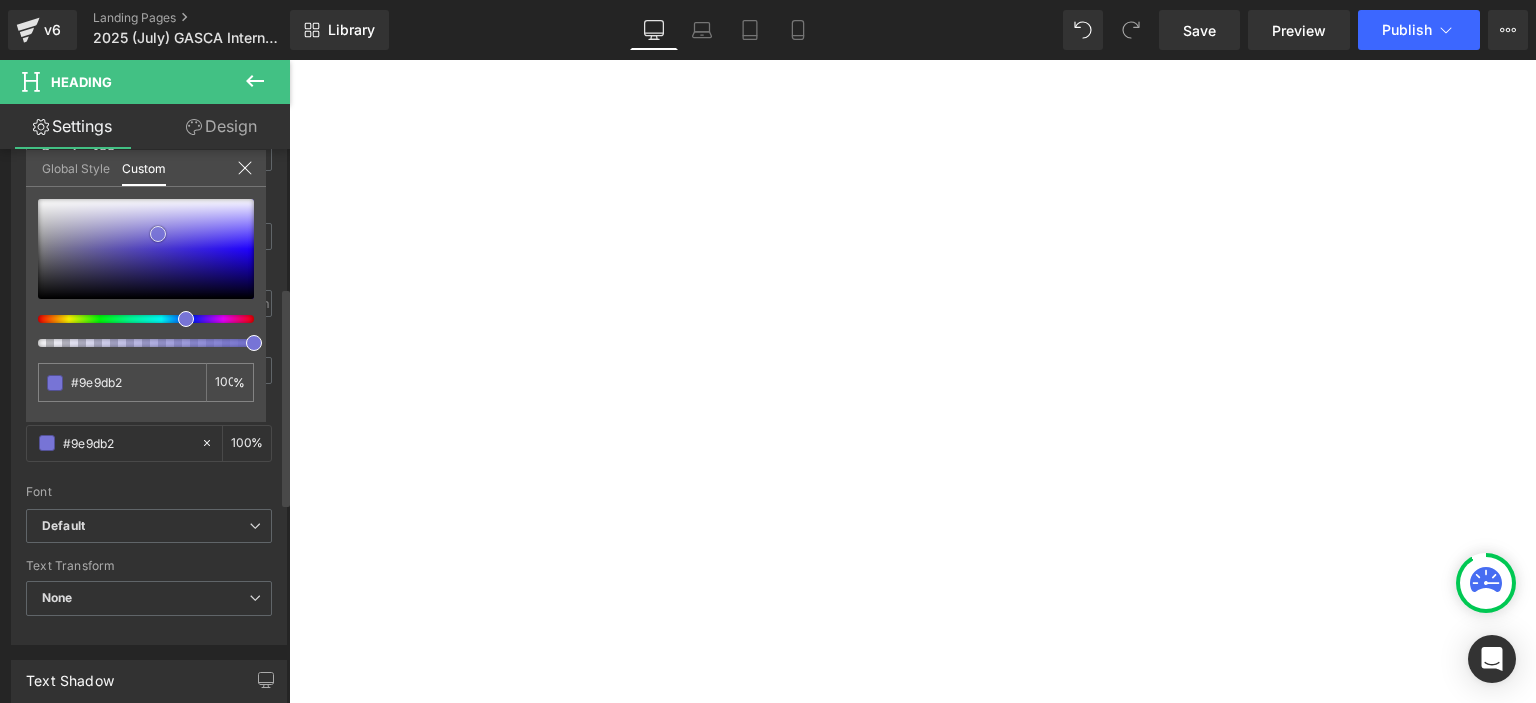 type on "#7774d6" 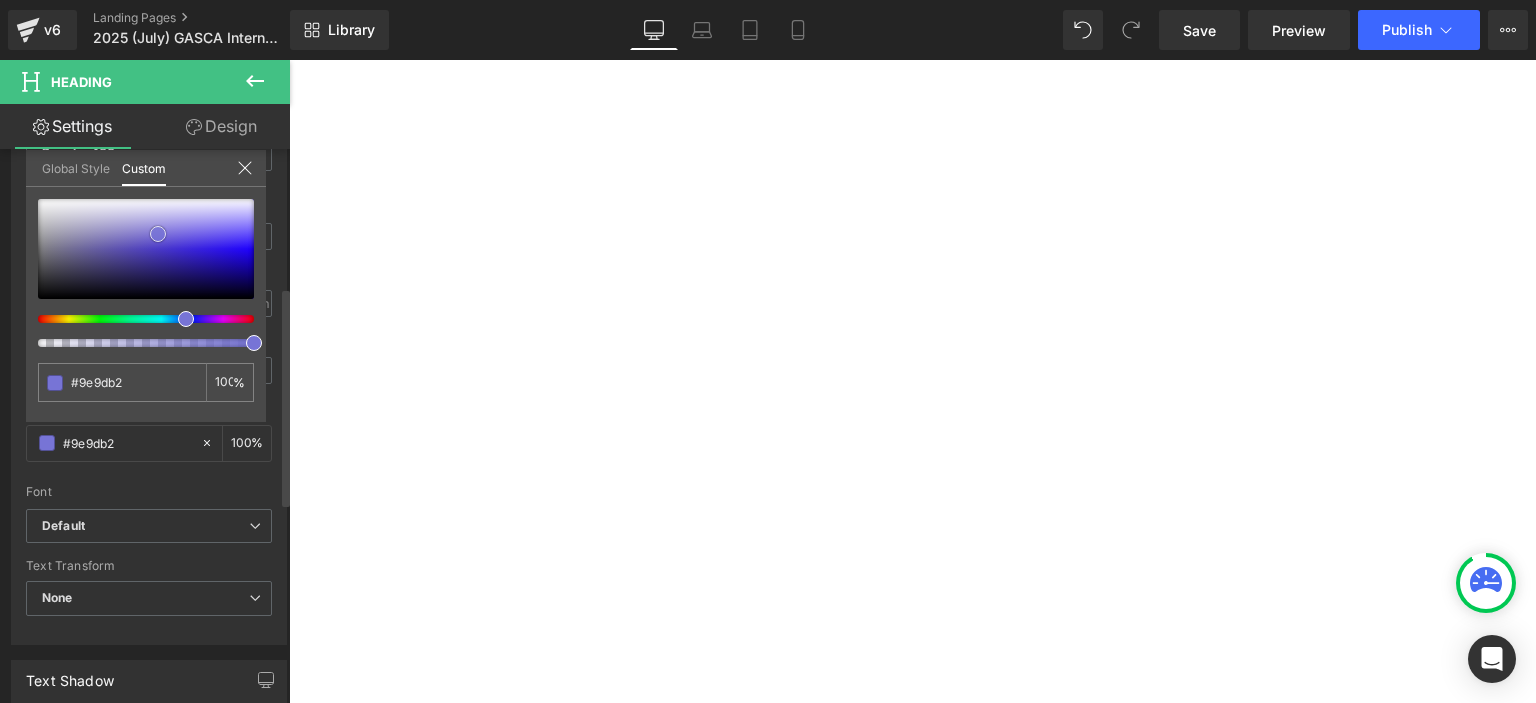 type on "#7774d6" 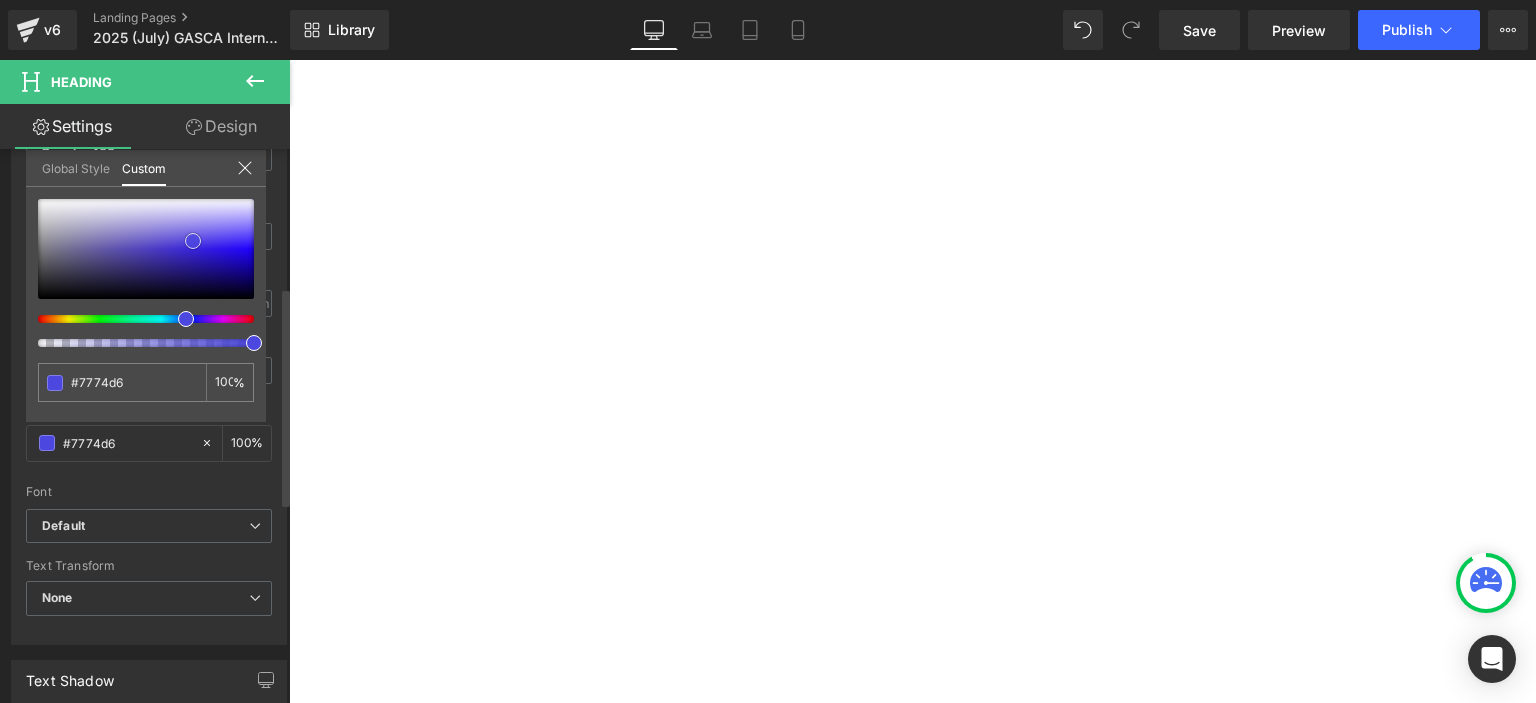 type on "#4c47df" 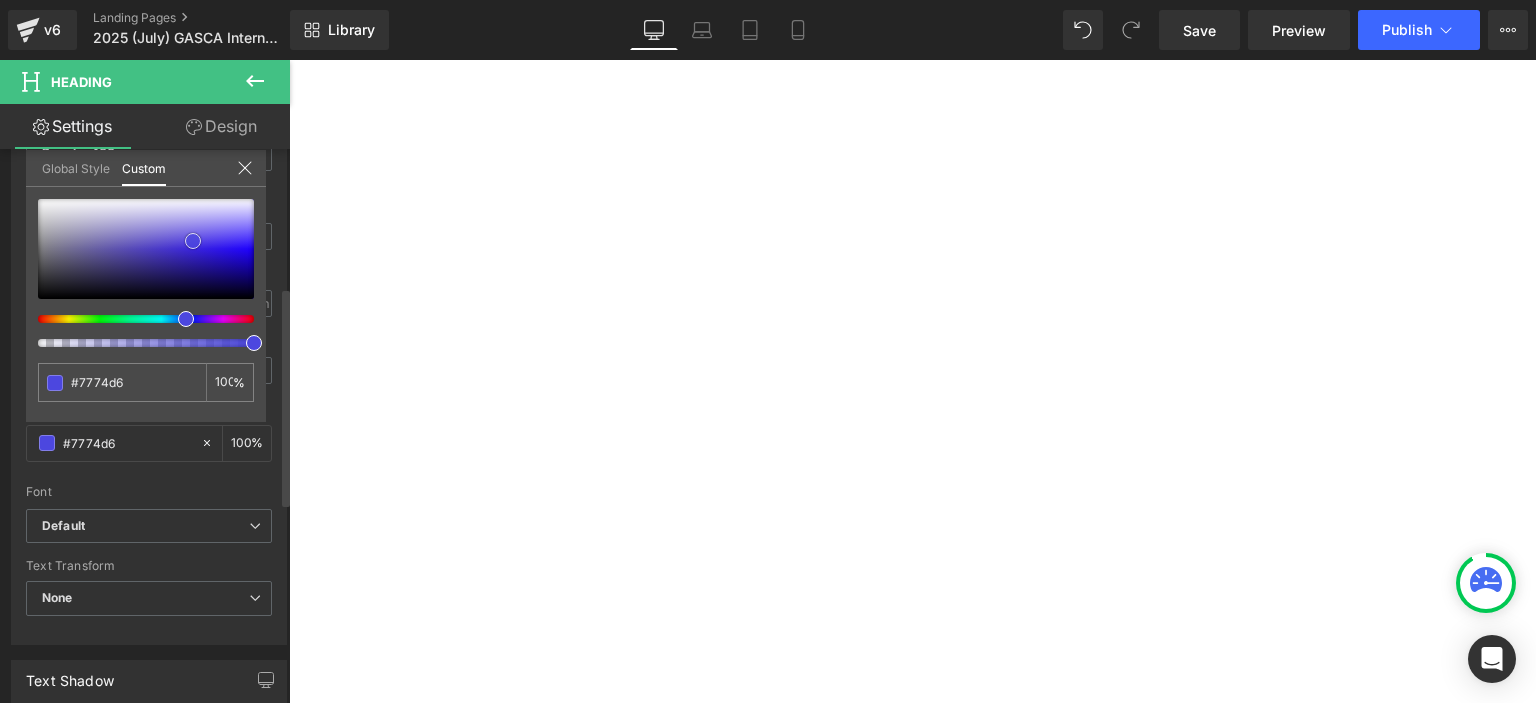 type on "#4c47df" 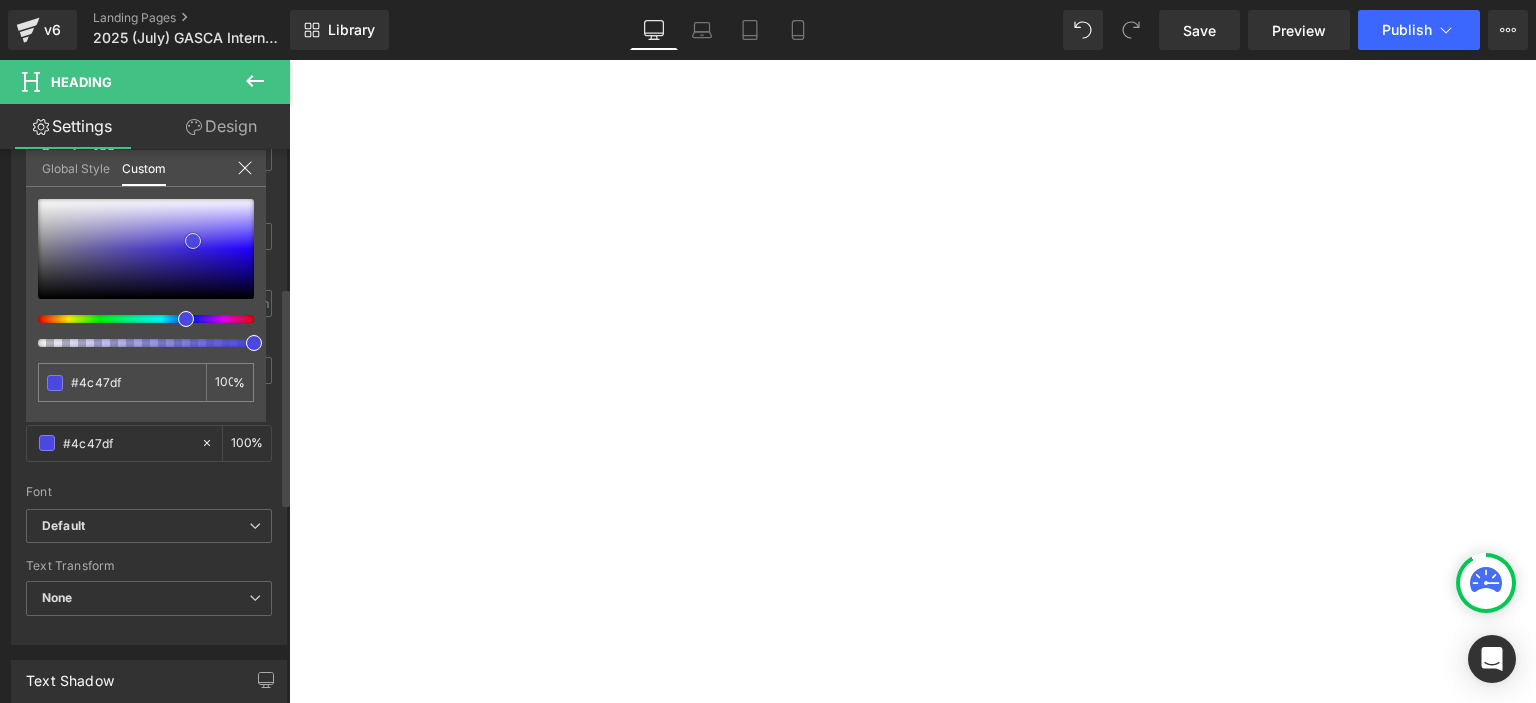 type on "#3f39e9" 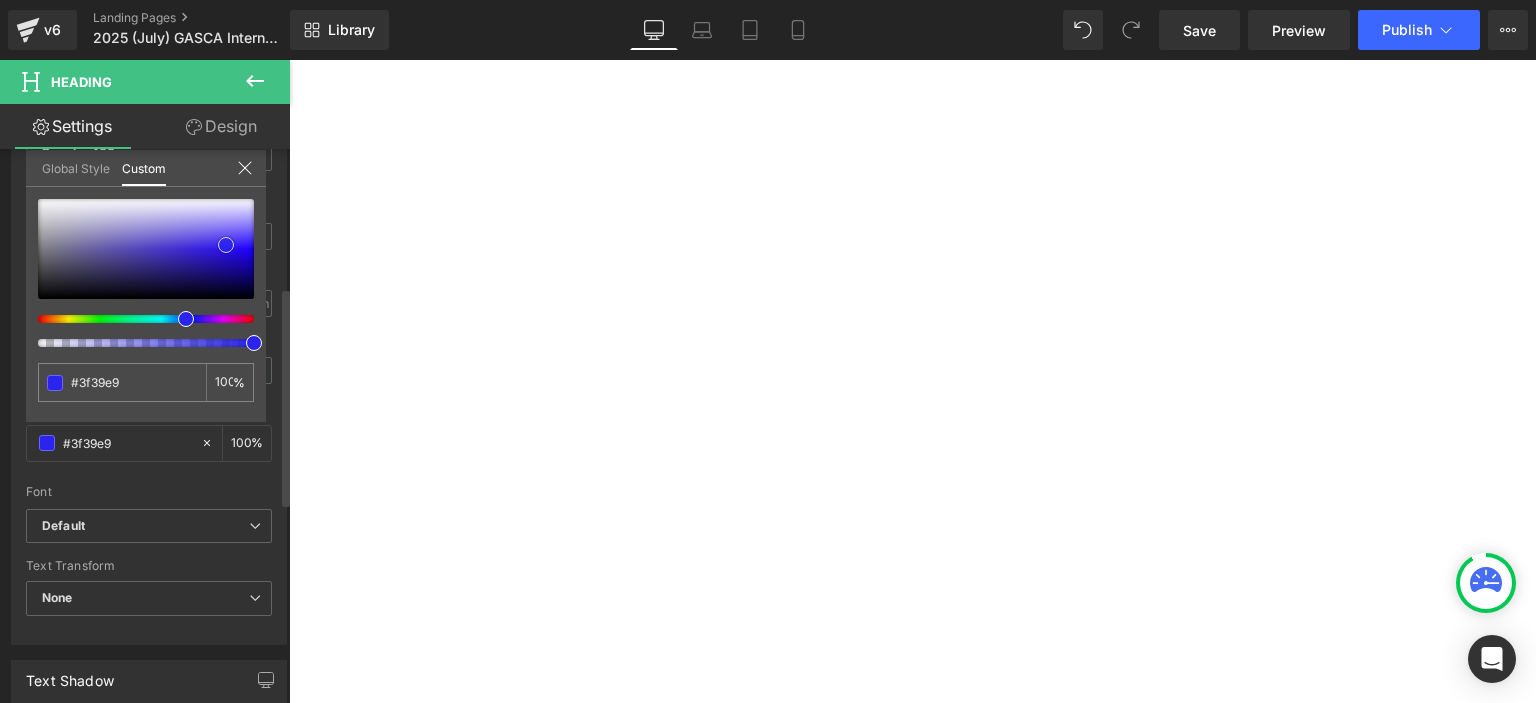 type on "#2c25ed" 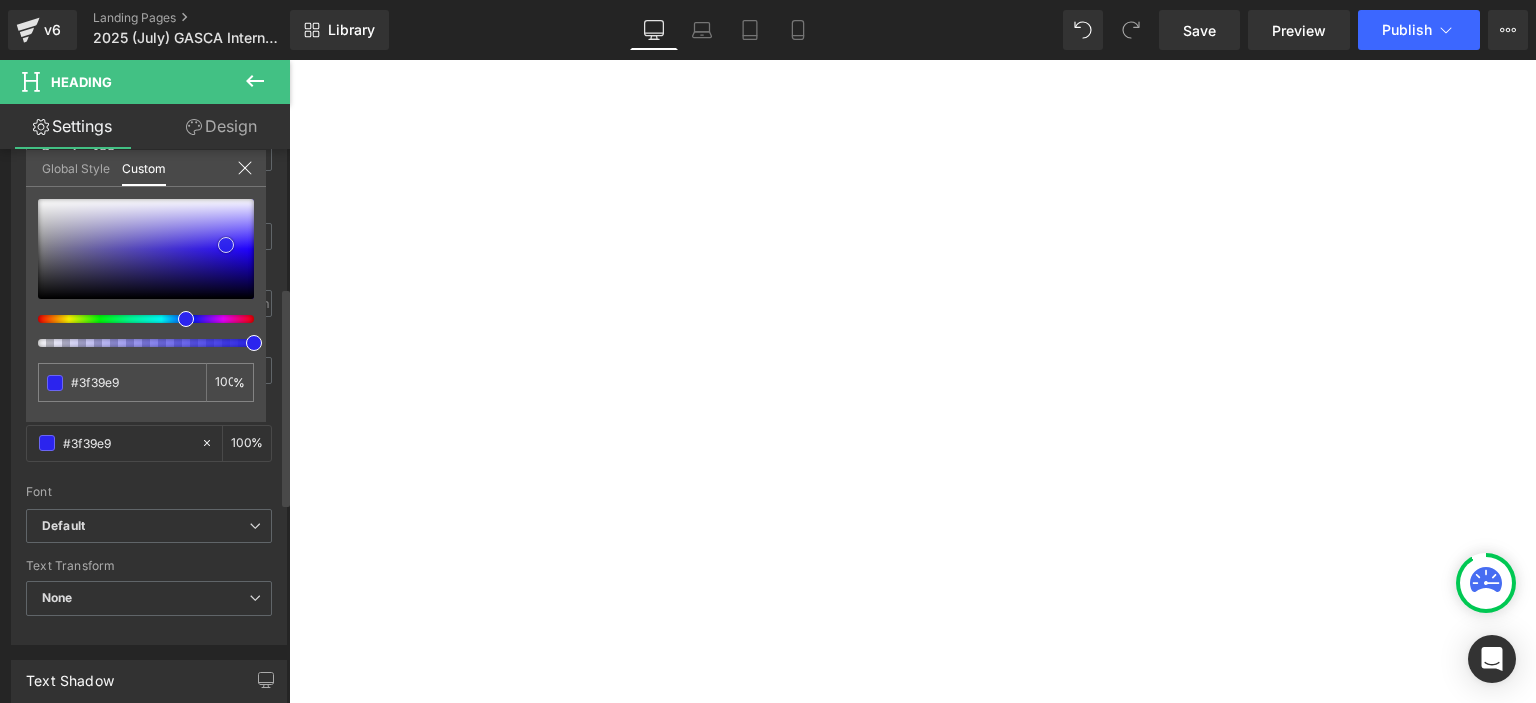 type on "#2c25ed" 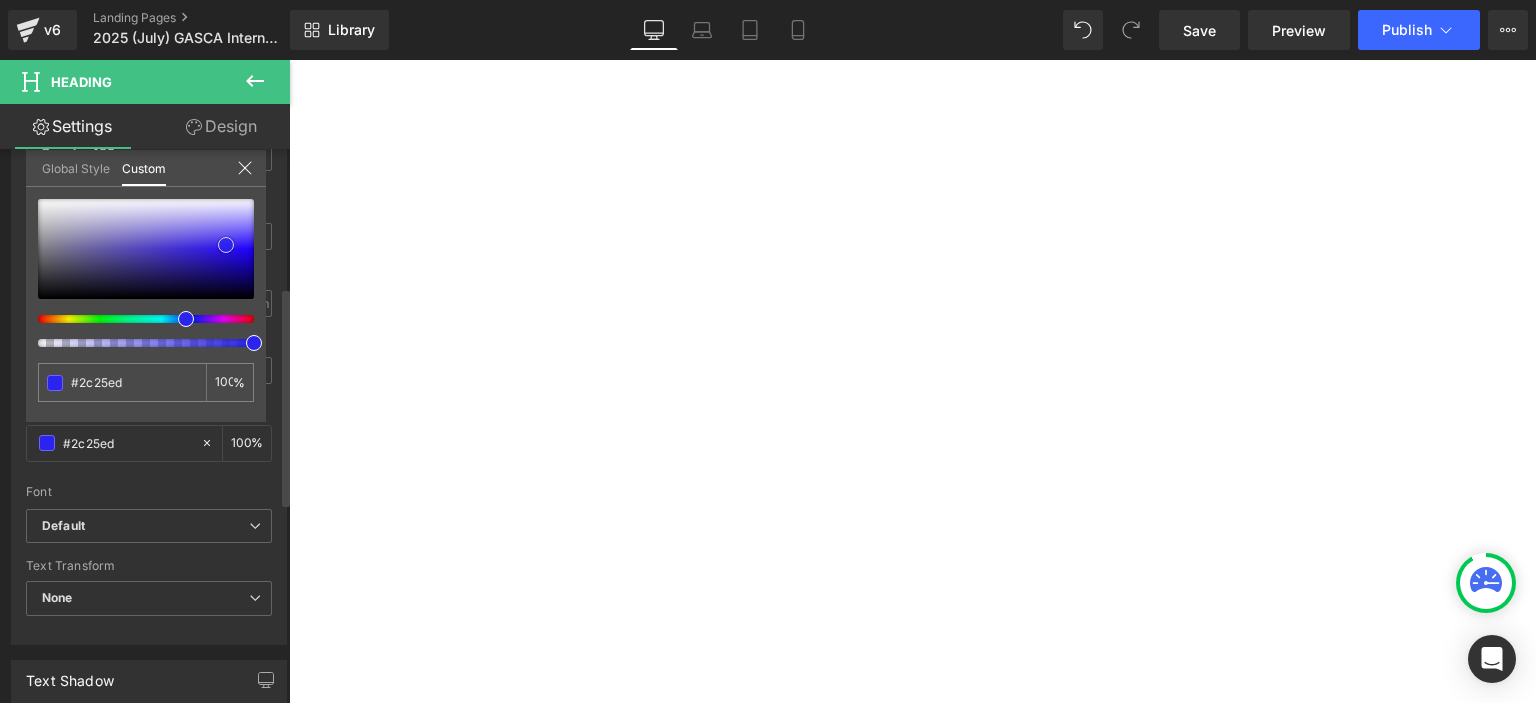 type on "#211af4" 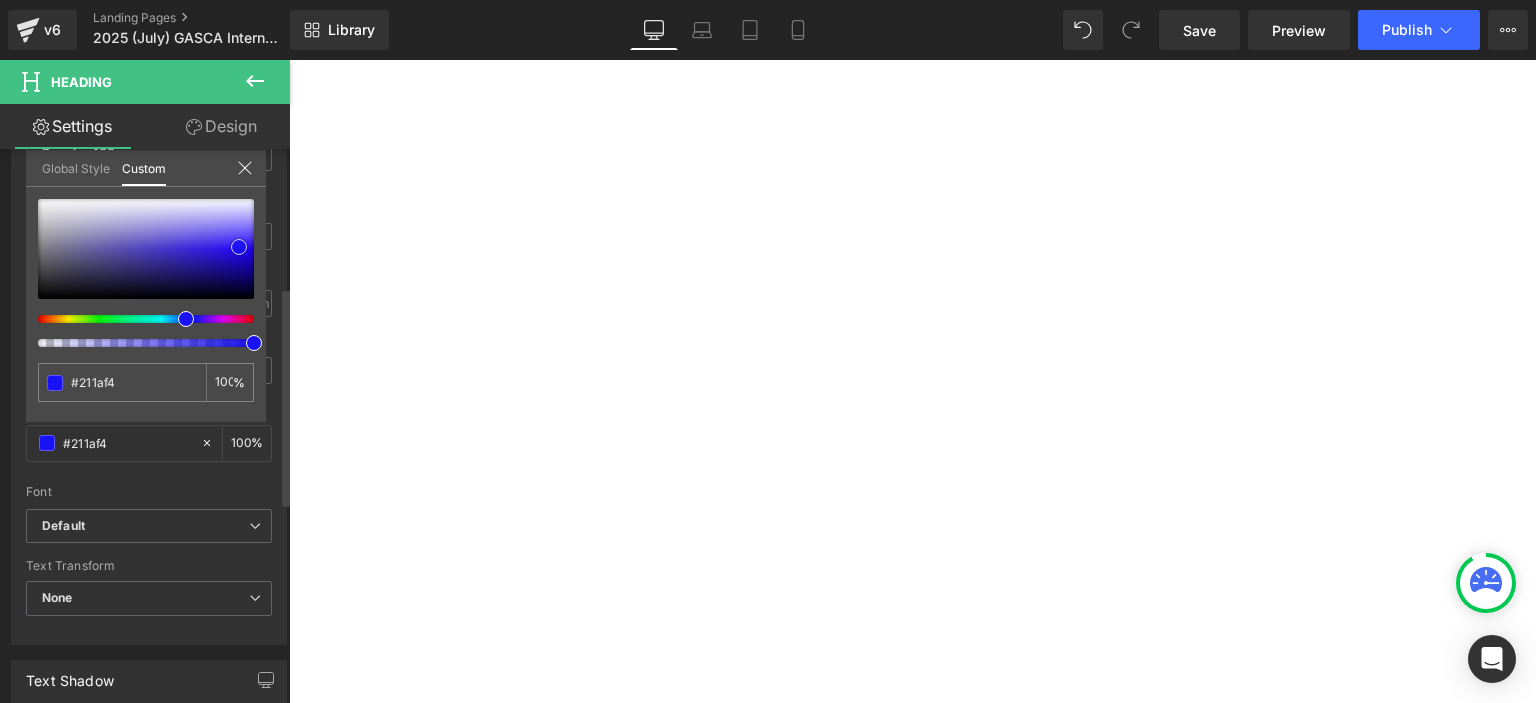 type on "#1a12f6" 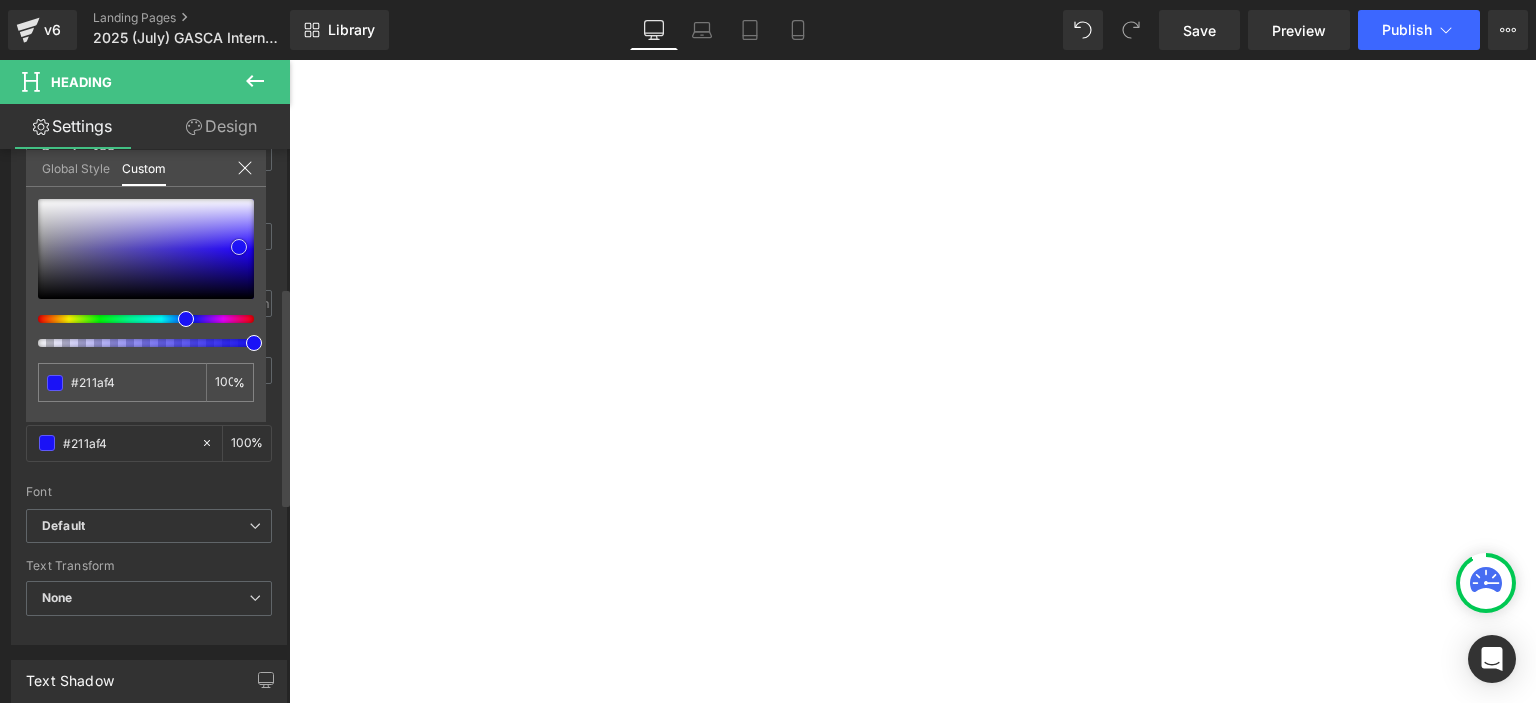 type on "#1a12f6" 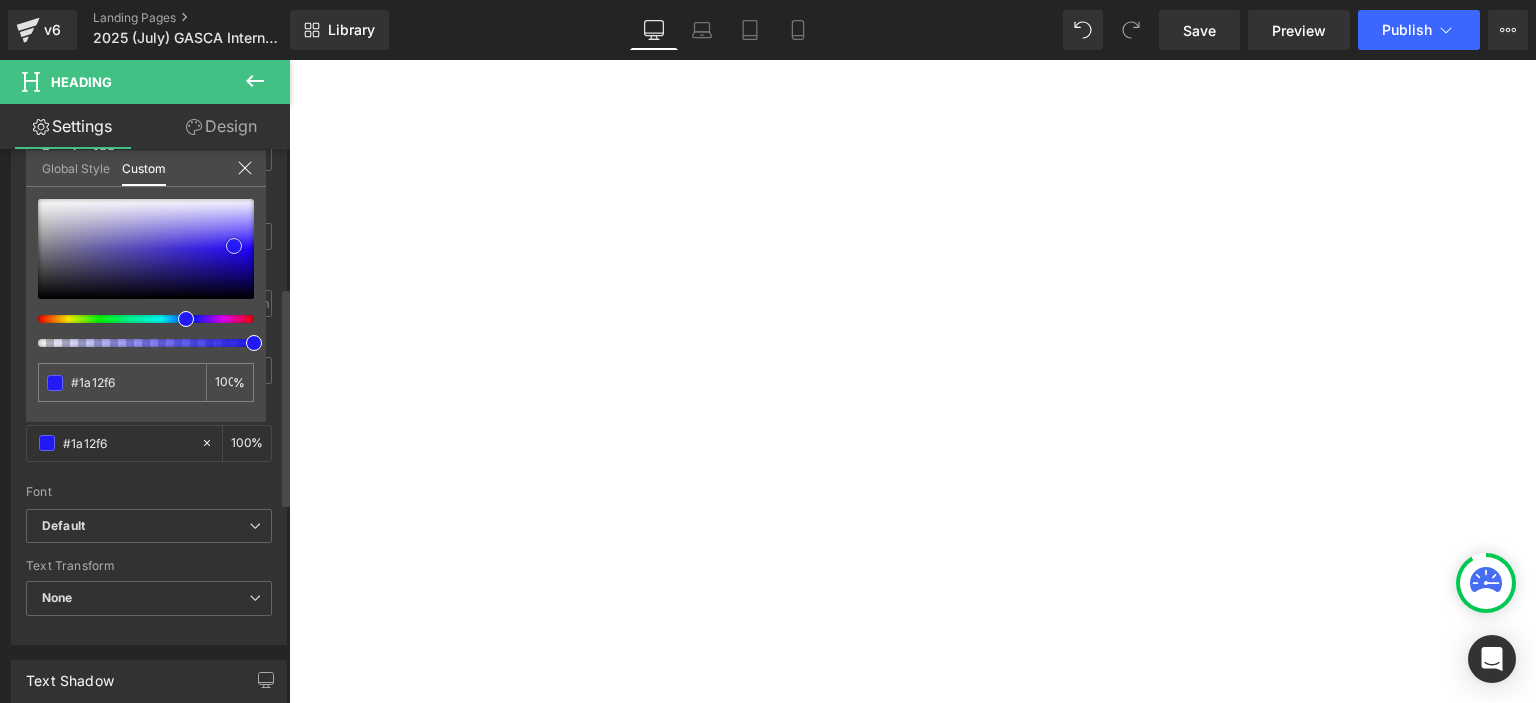type on "#221bf3" 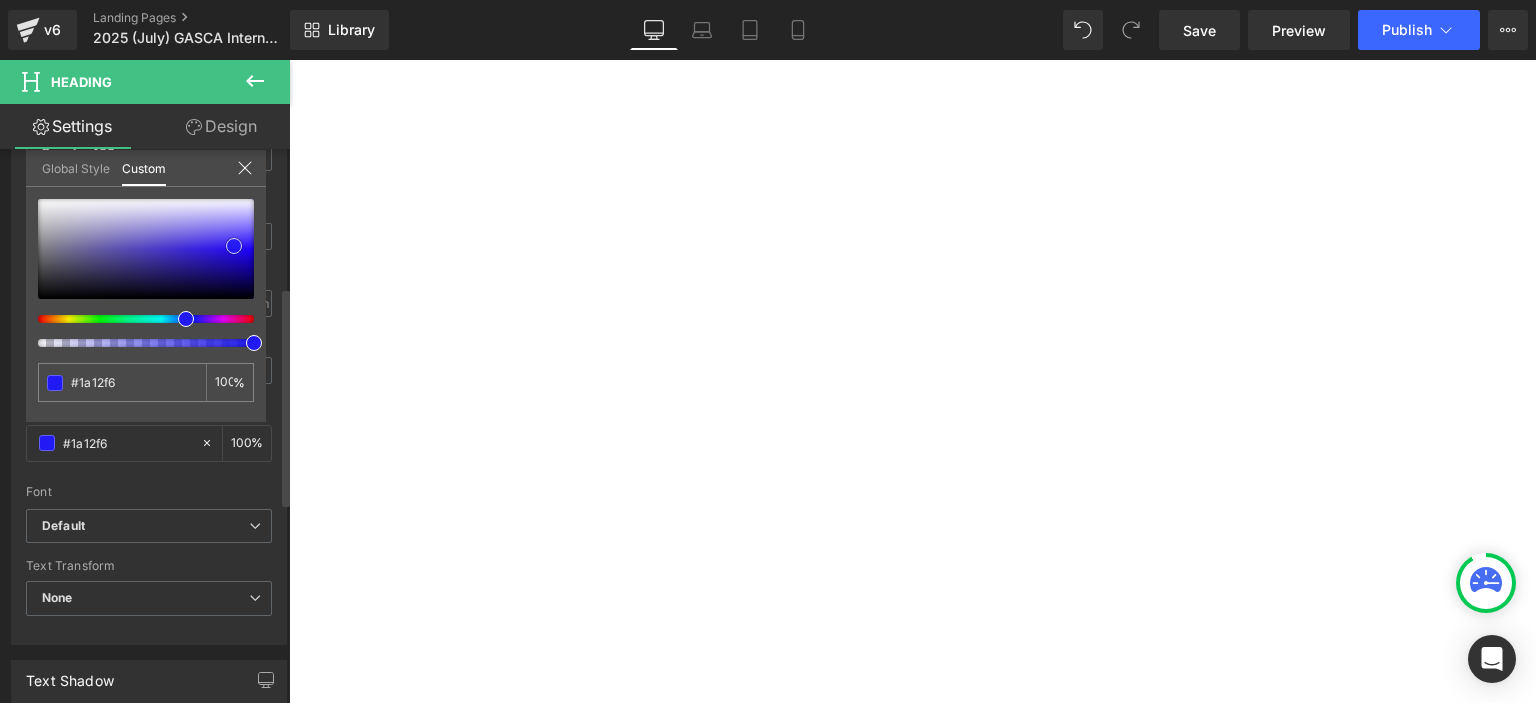 type on "#221bf3" 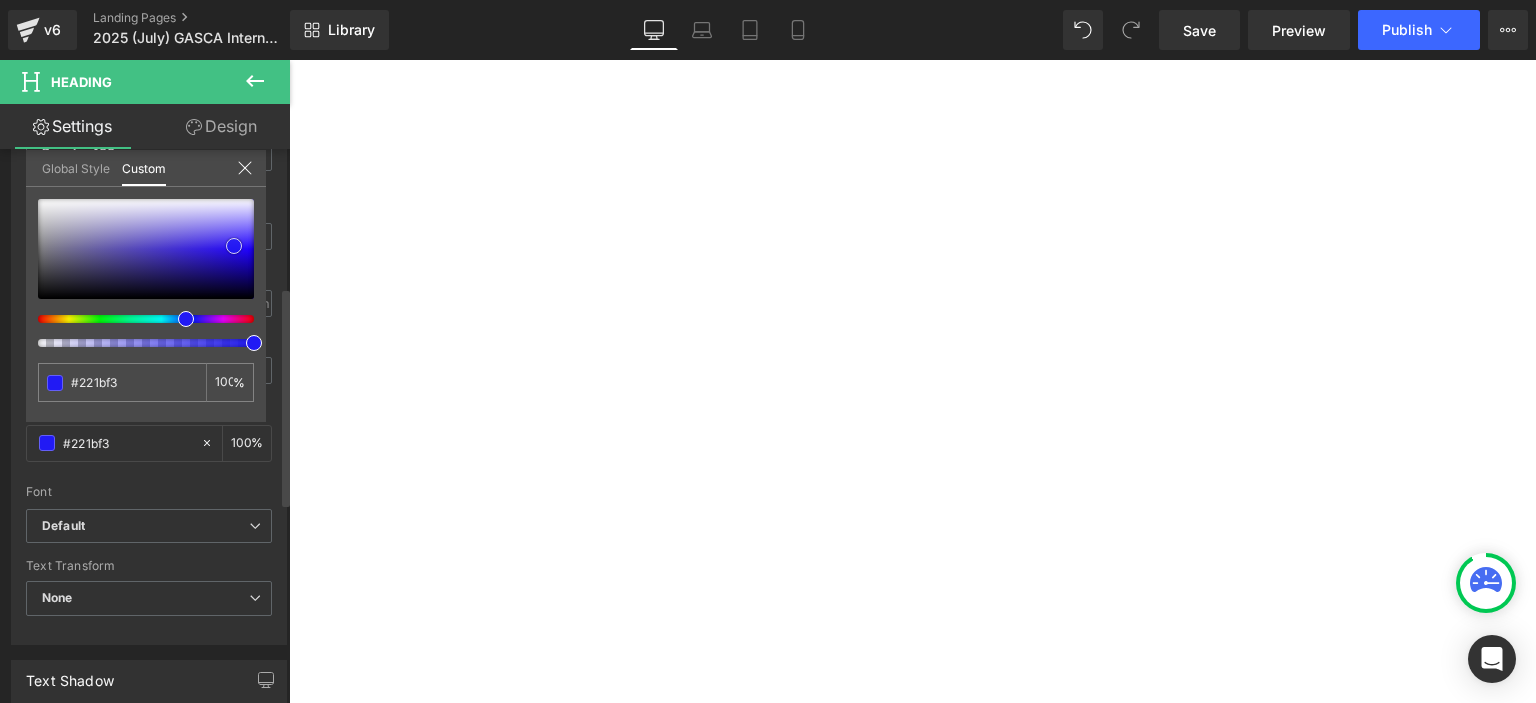type on "#2922f0" 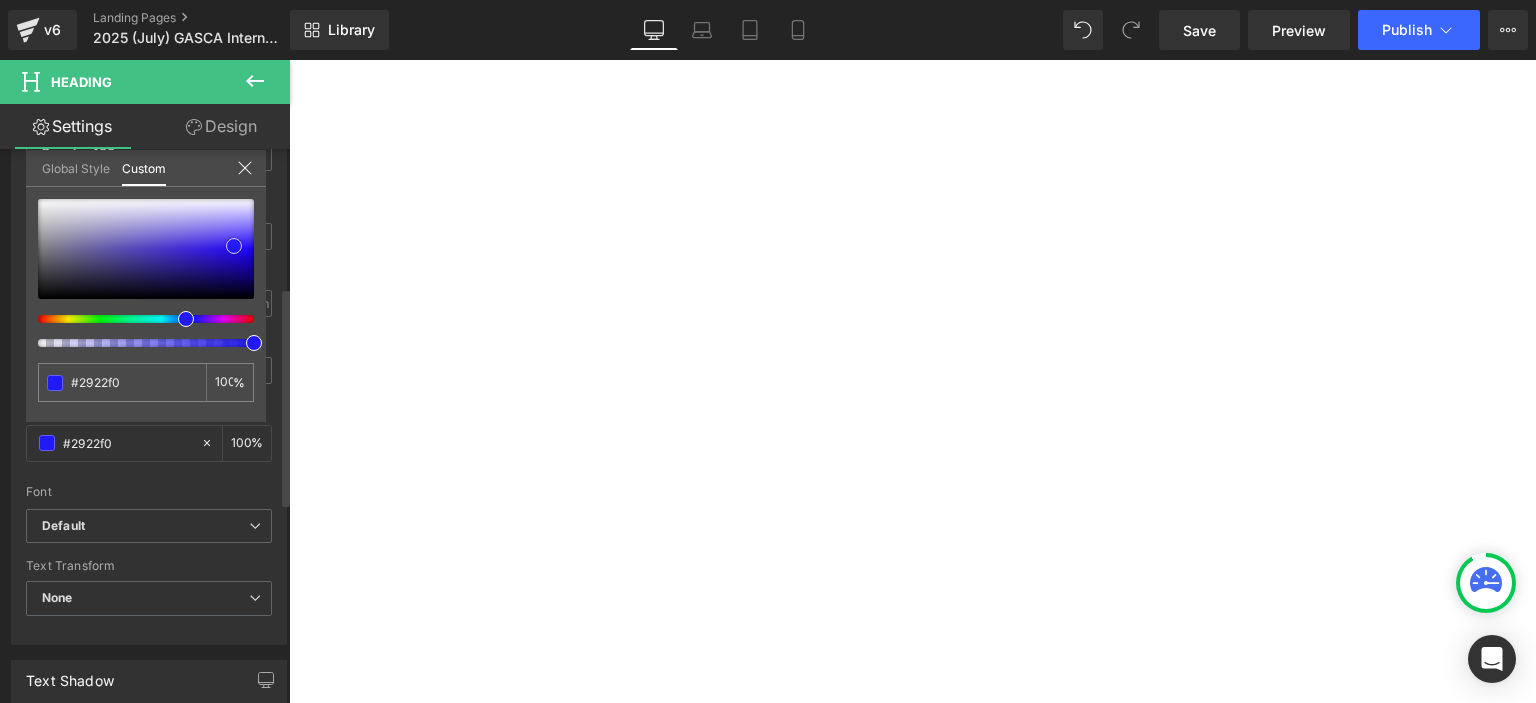 type on "#2b24ee" 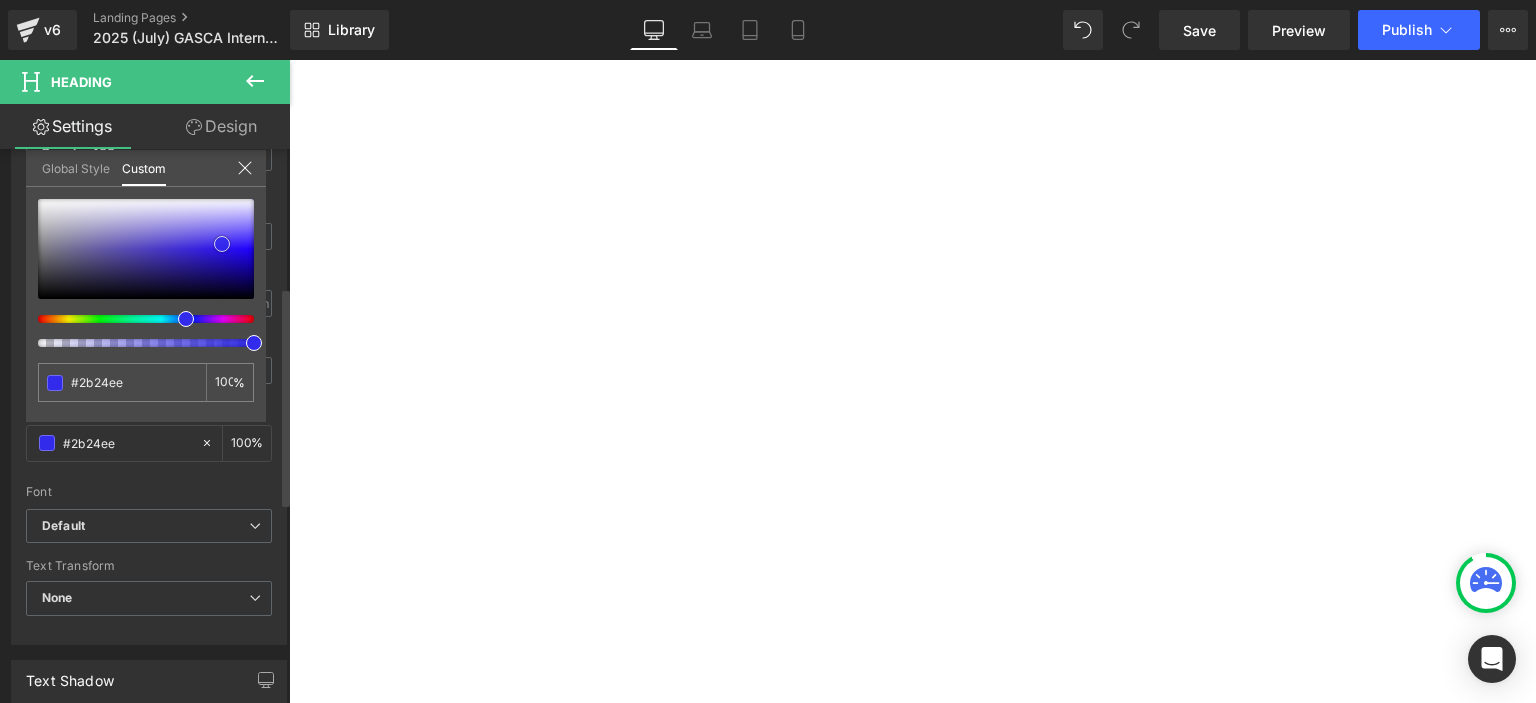 type on "#3029ee" 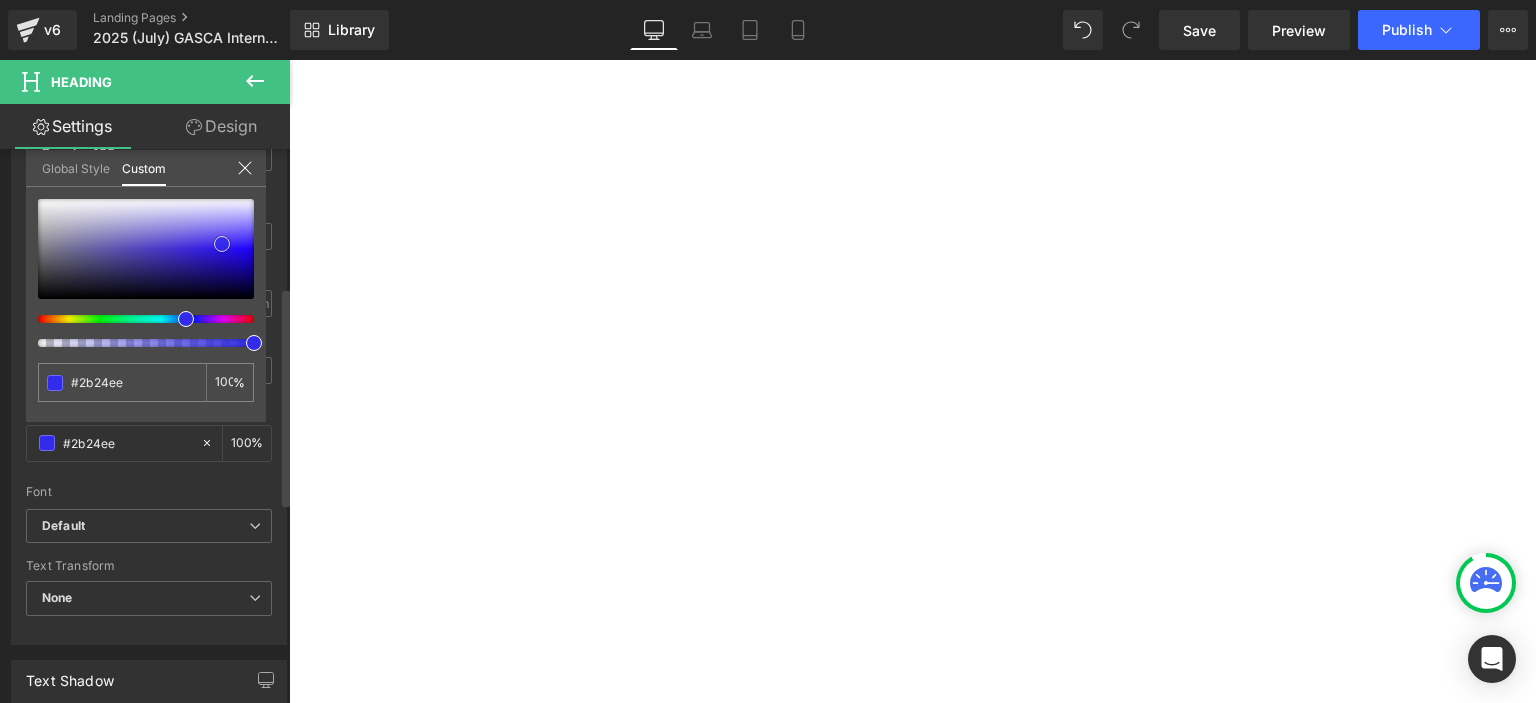 type on "#3029ee" 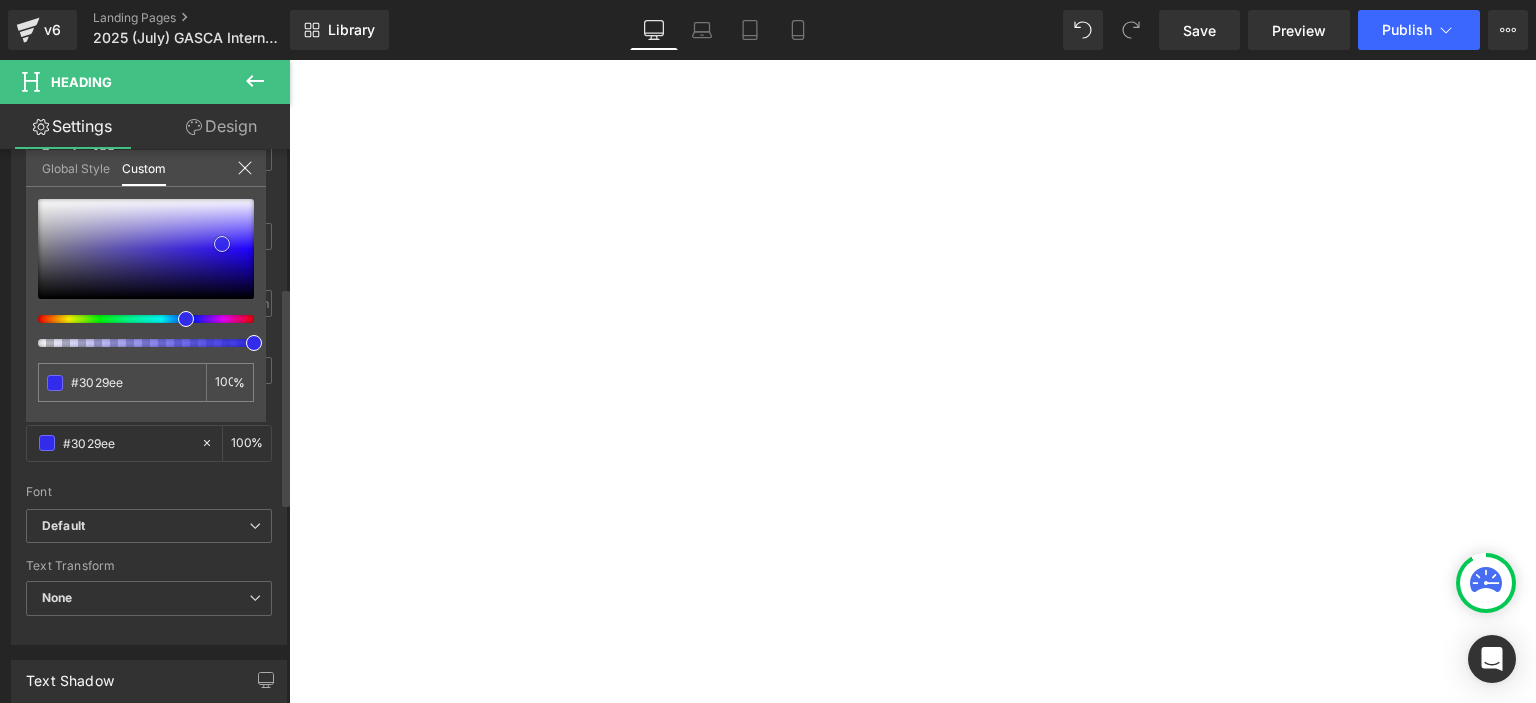 type on "#322bec" 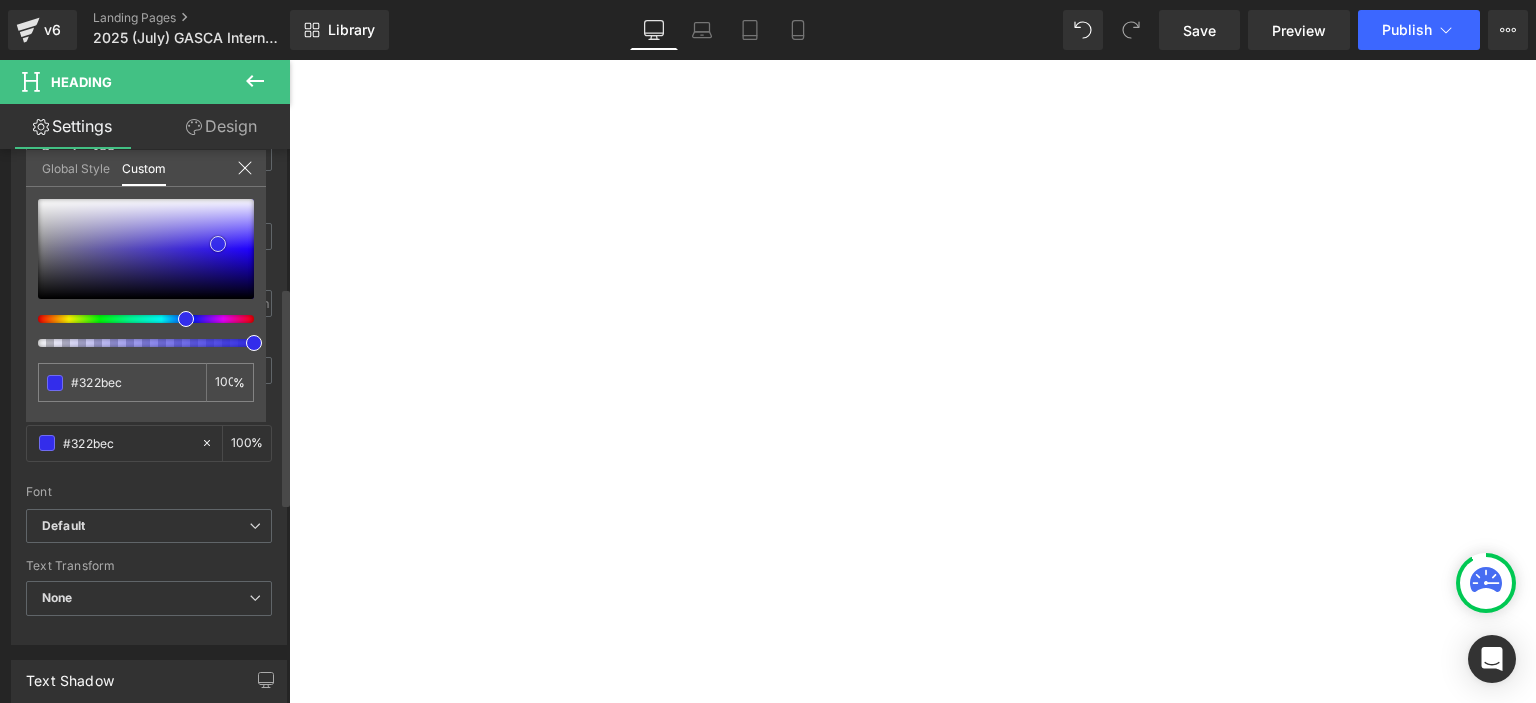 type on "#2e28eb" 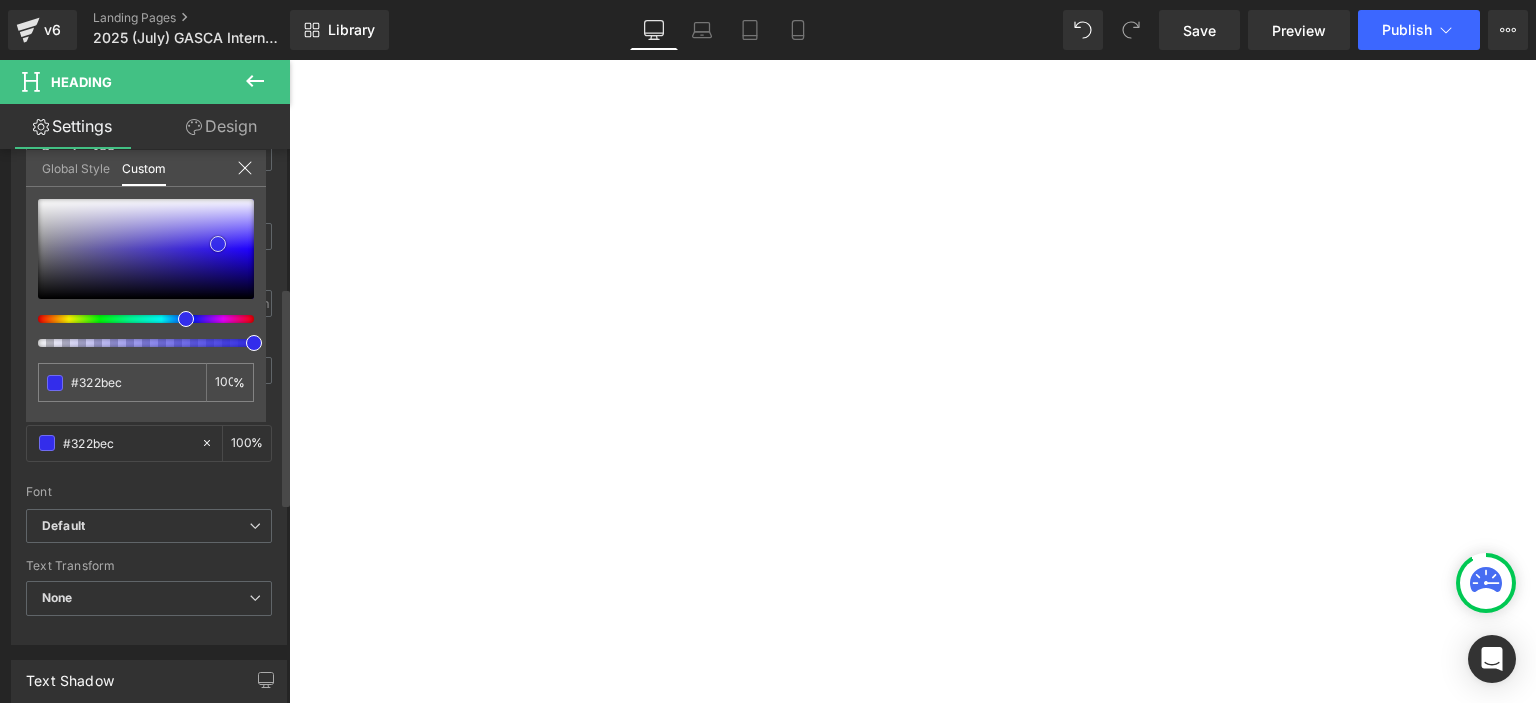 type on "#2e28eb" 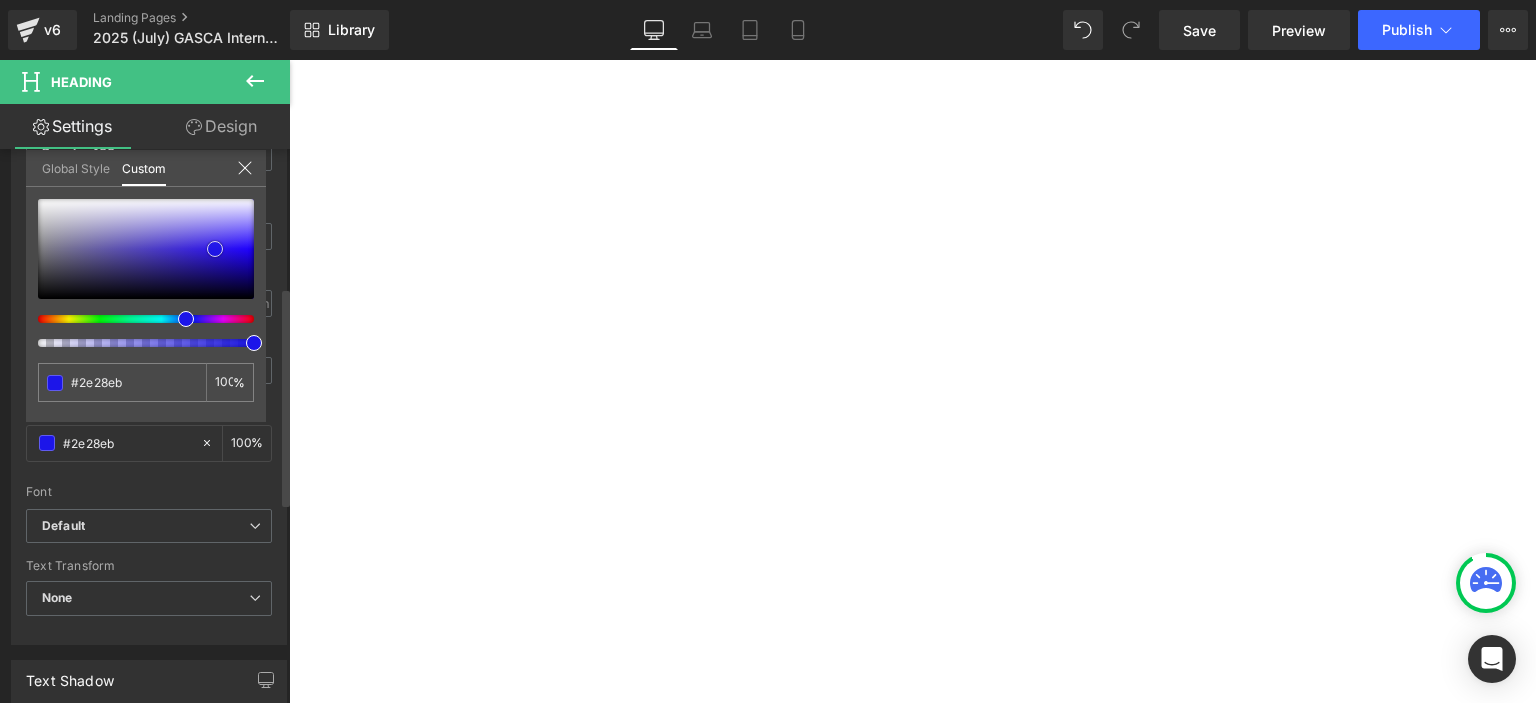 type on "#2821e7" 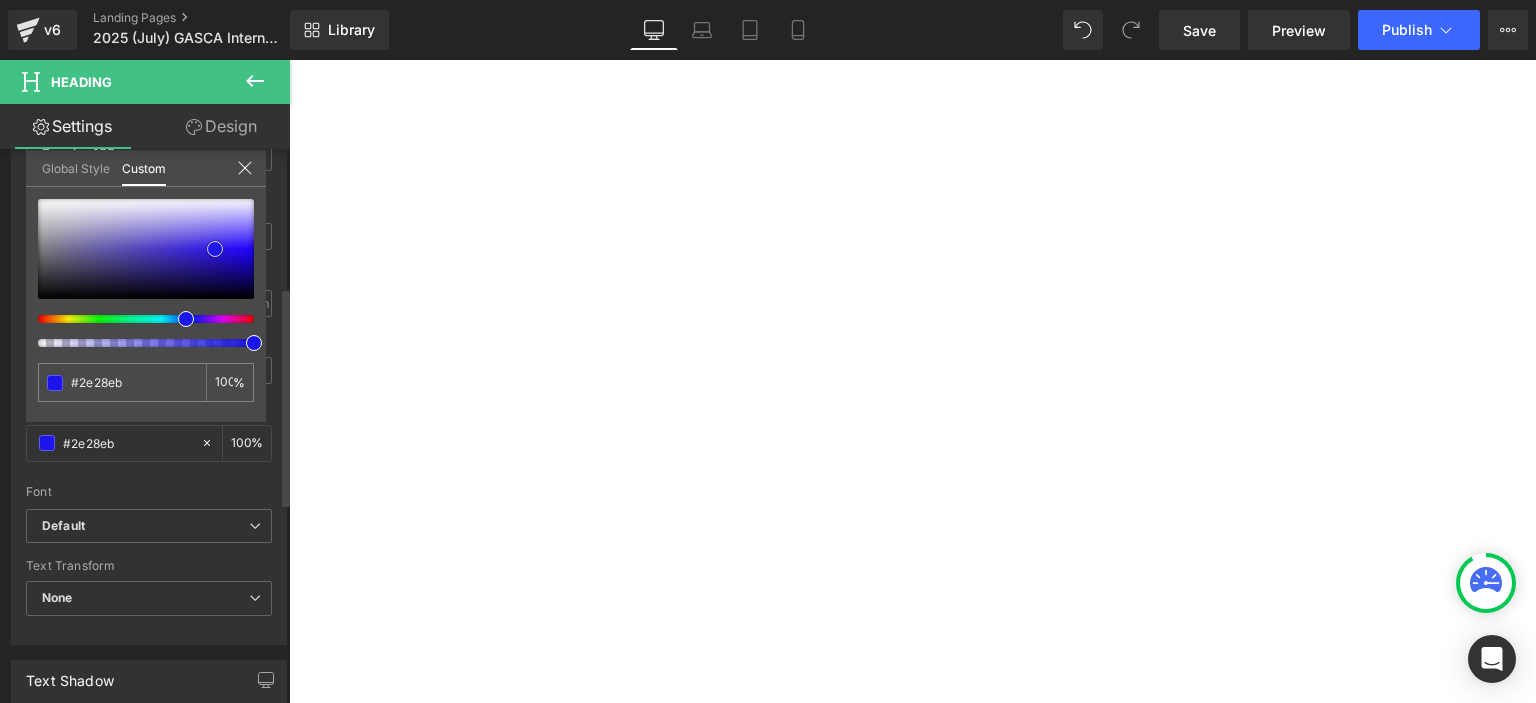 type on "#2821e7" 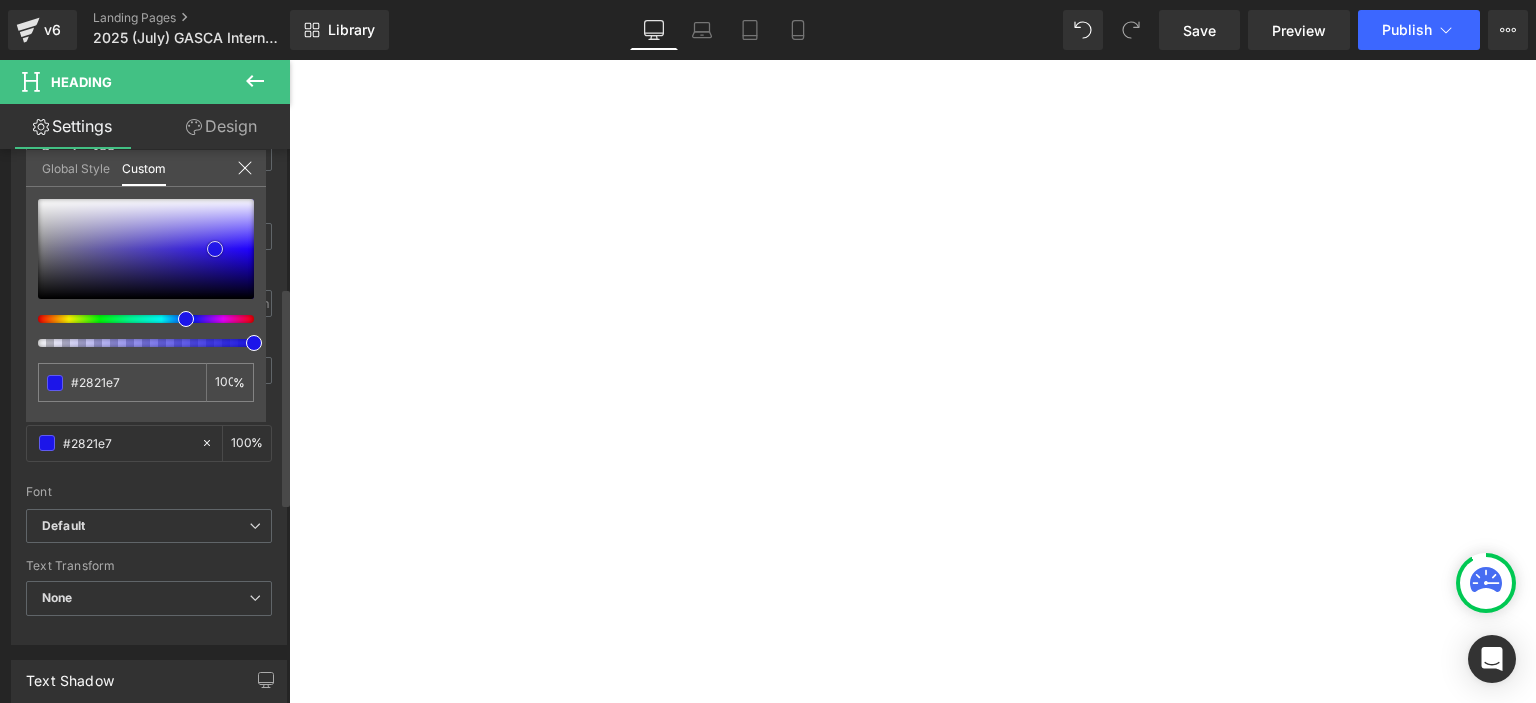 type on "#1c15e9" 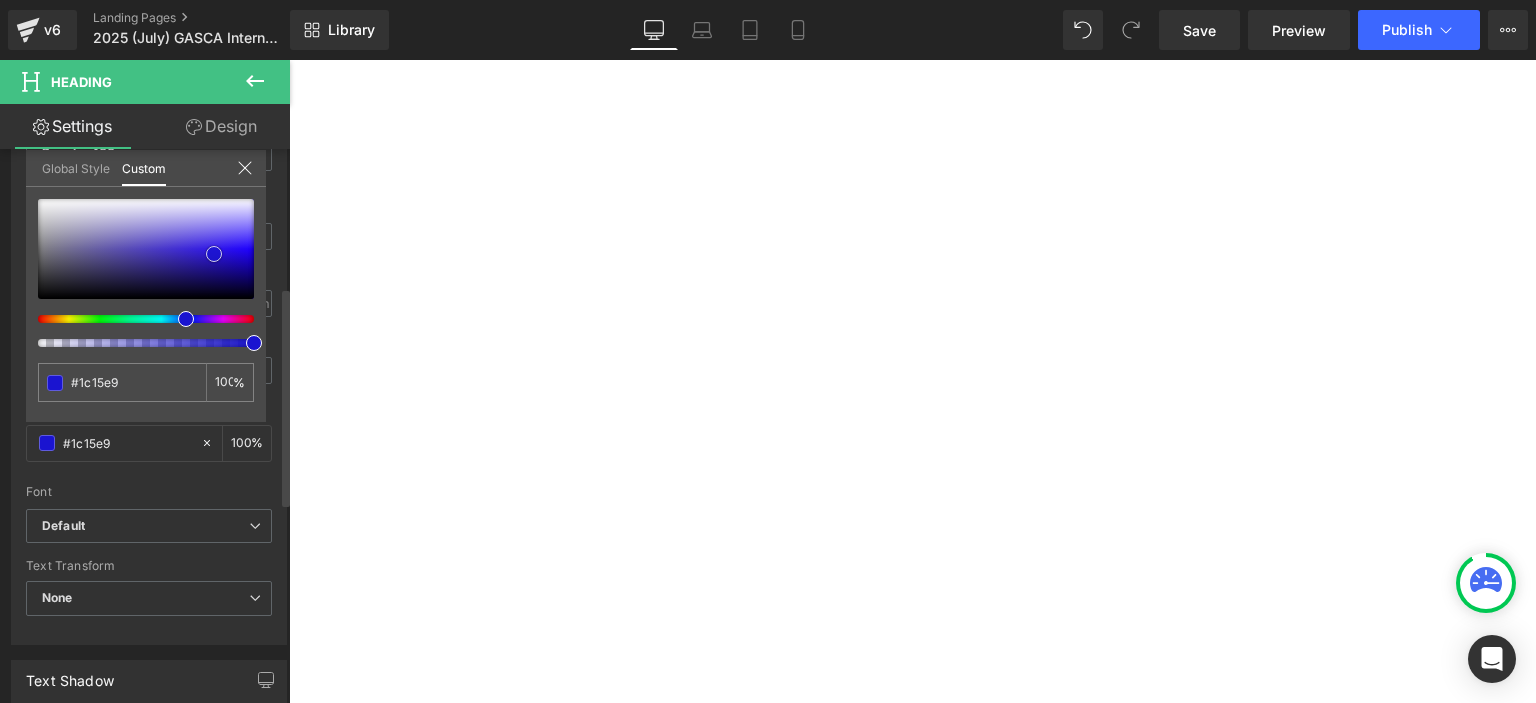 type on "#1a13d6" 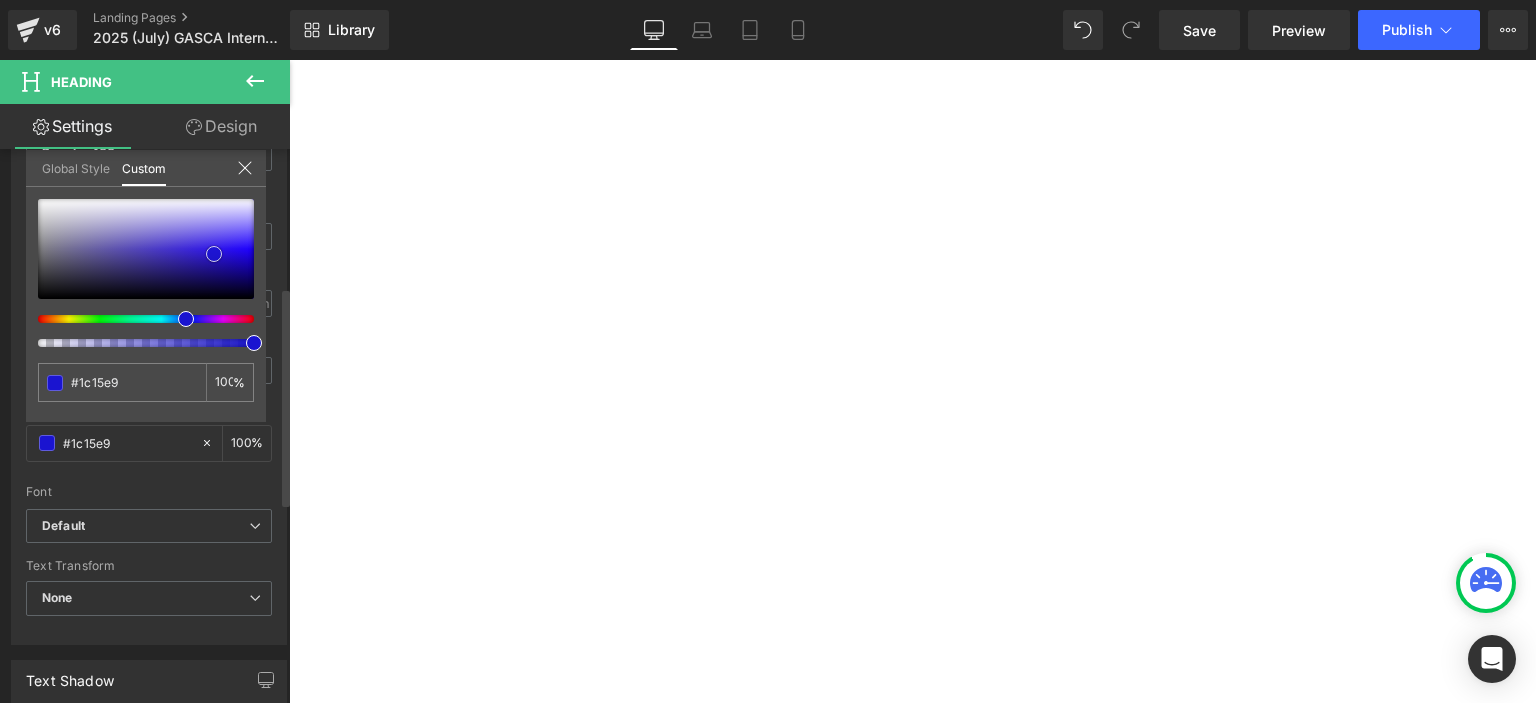 type on "#1a13d6" 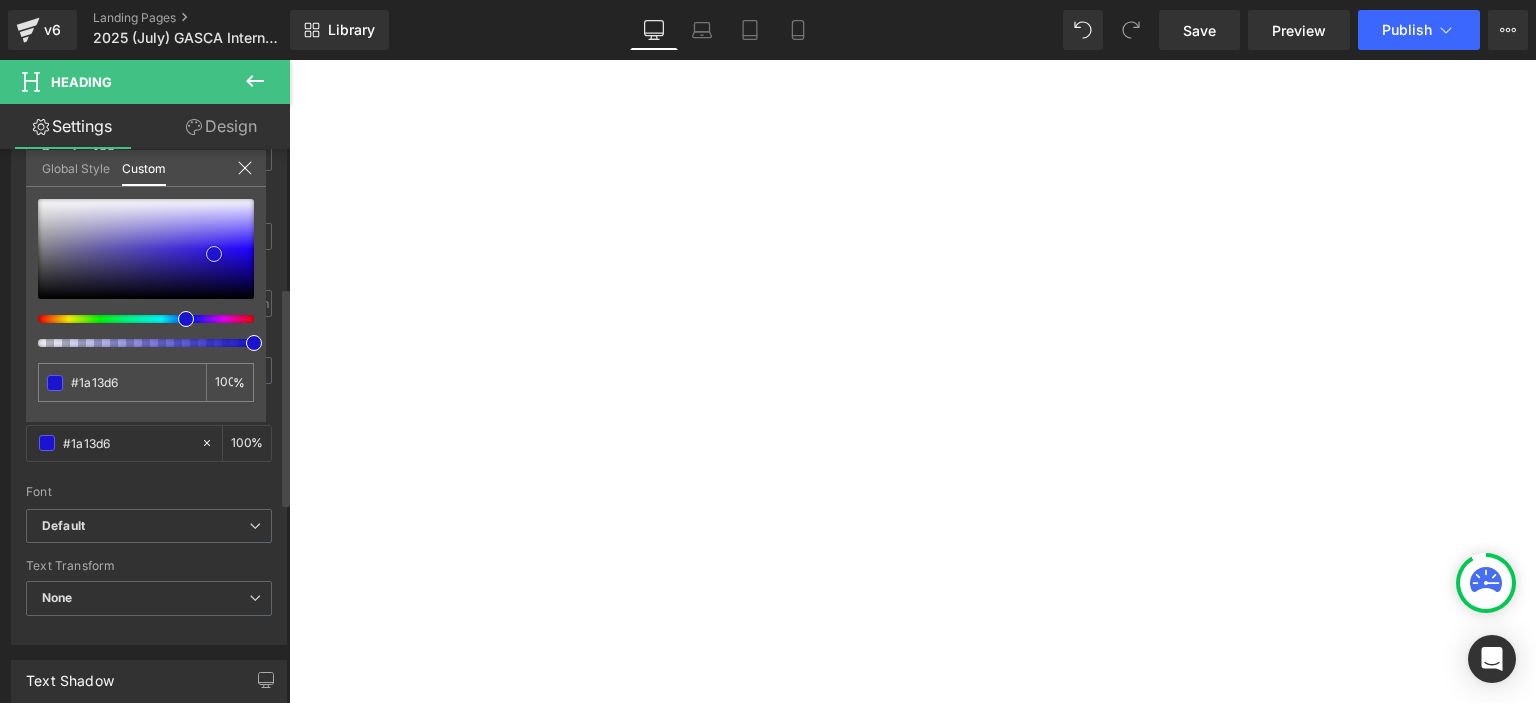 type on "#1510b1" 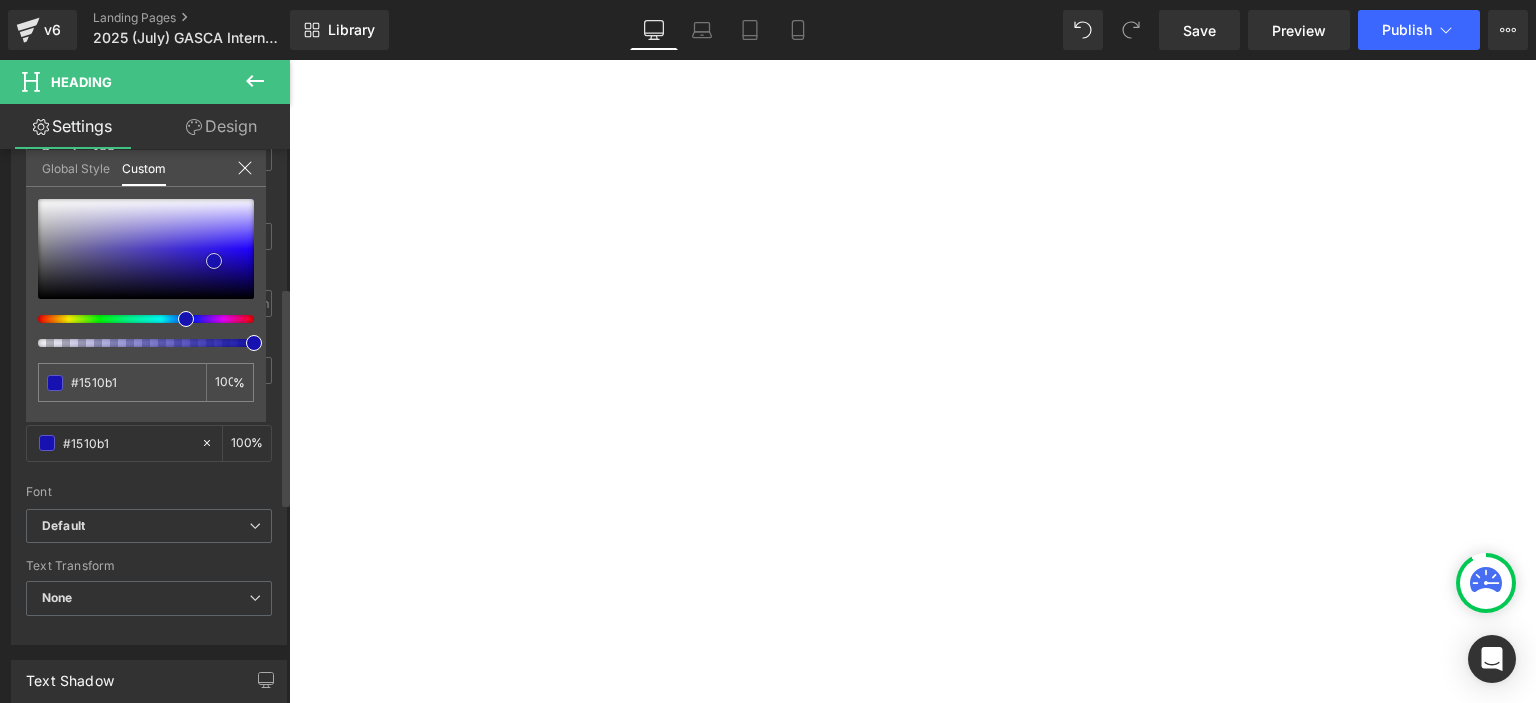 type on "#1611b0" 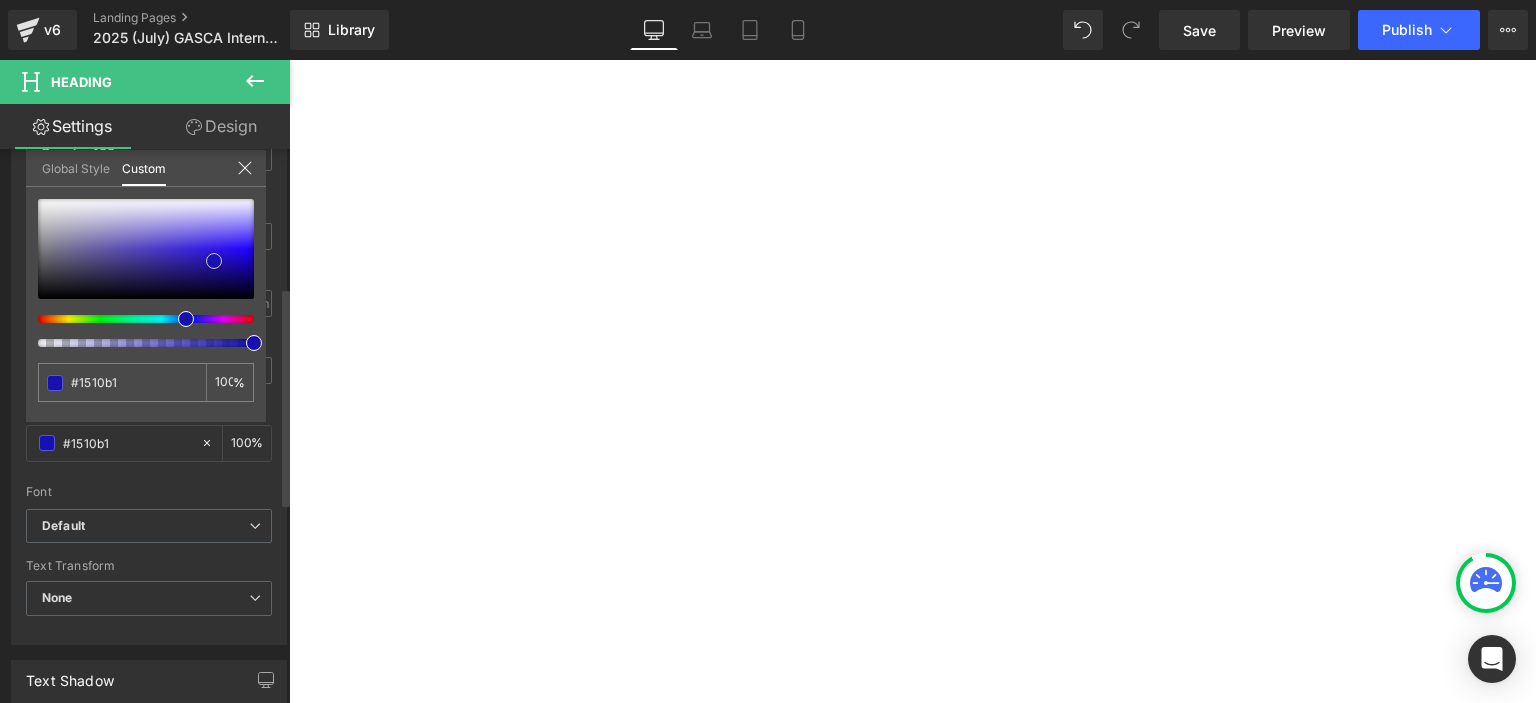 type on "#1611b0" 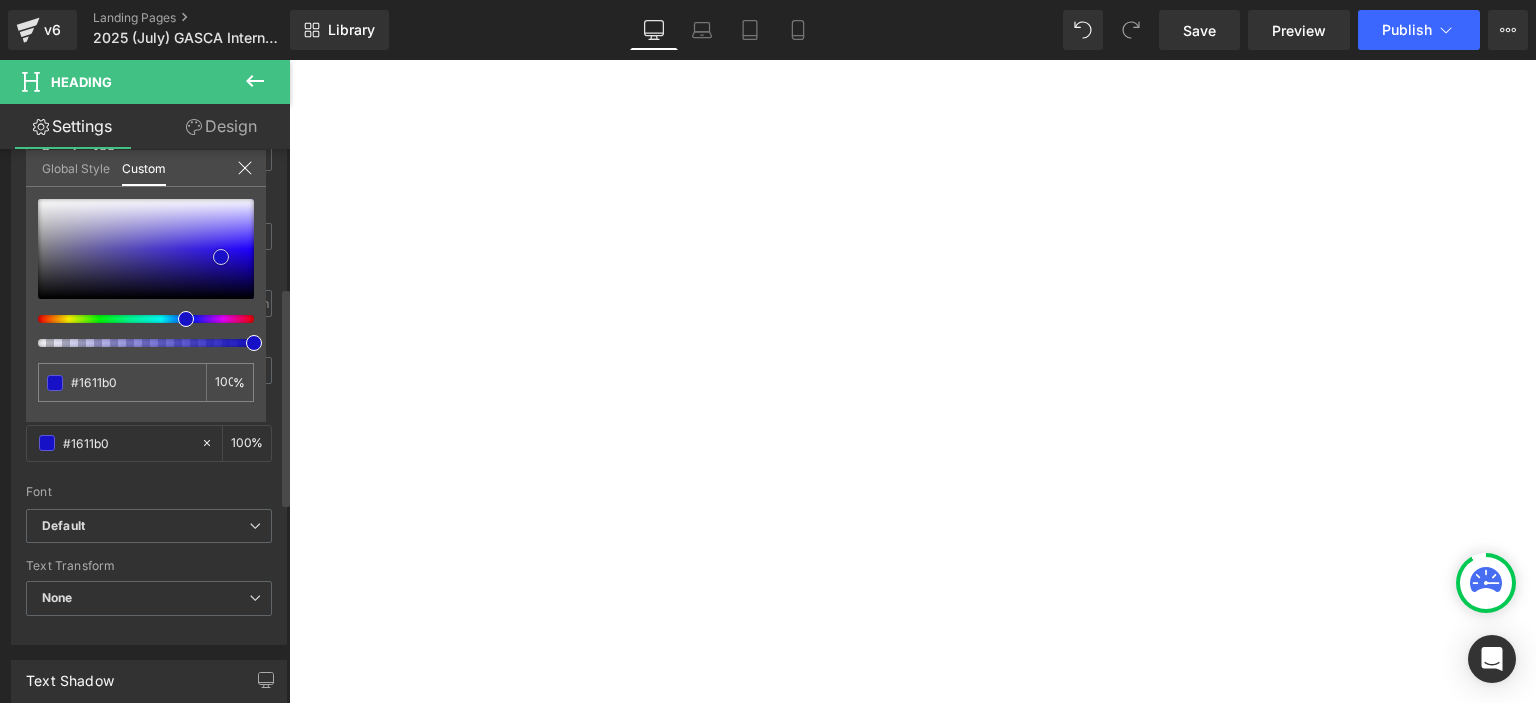 type on "#1610c6" 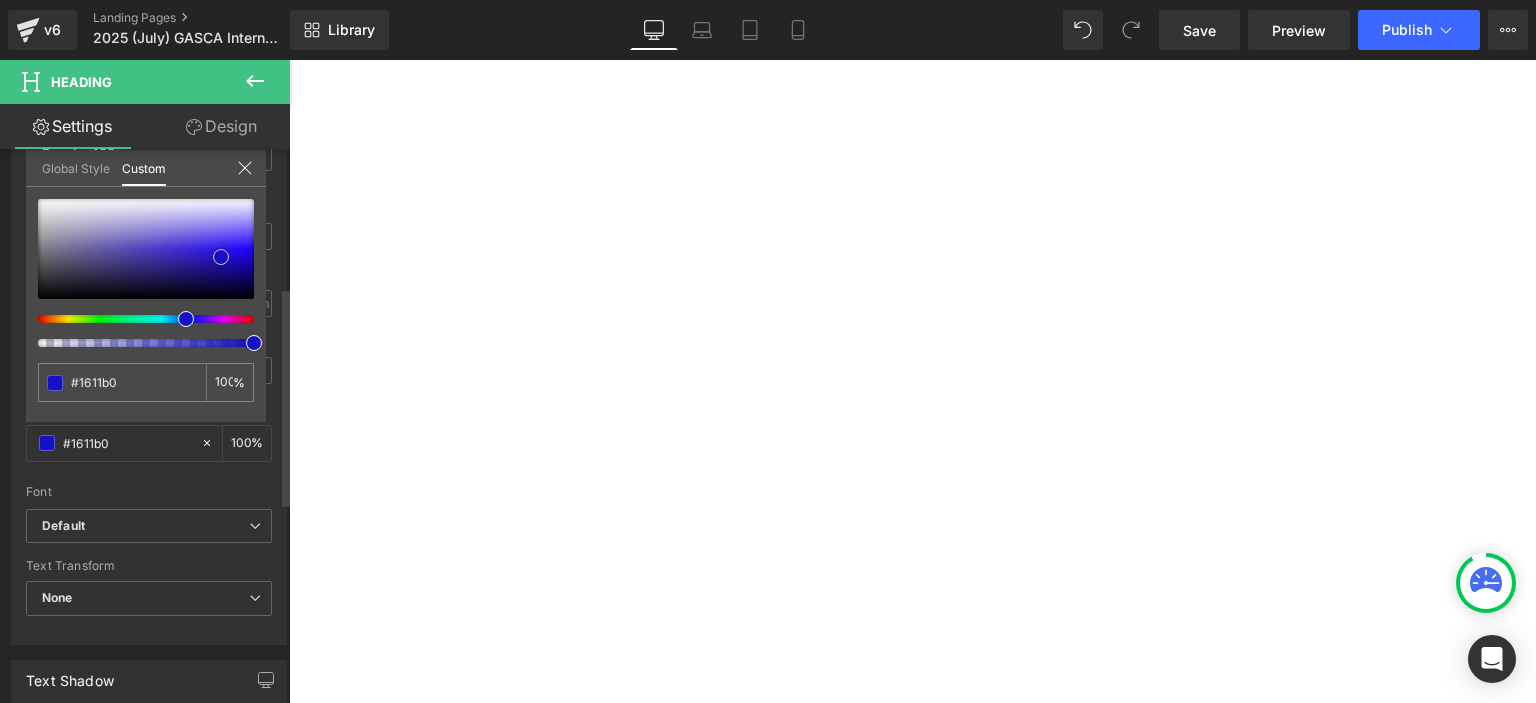 type on "#1610c6" 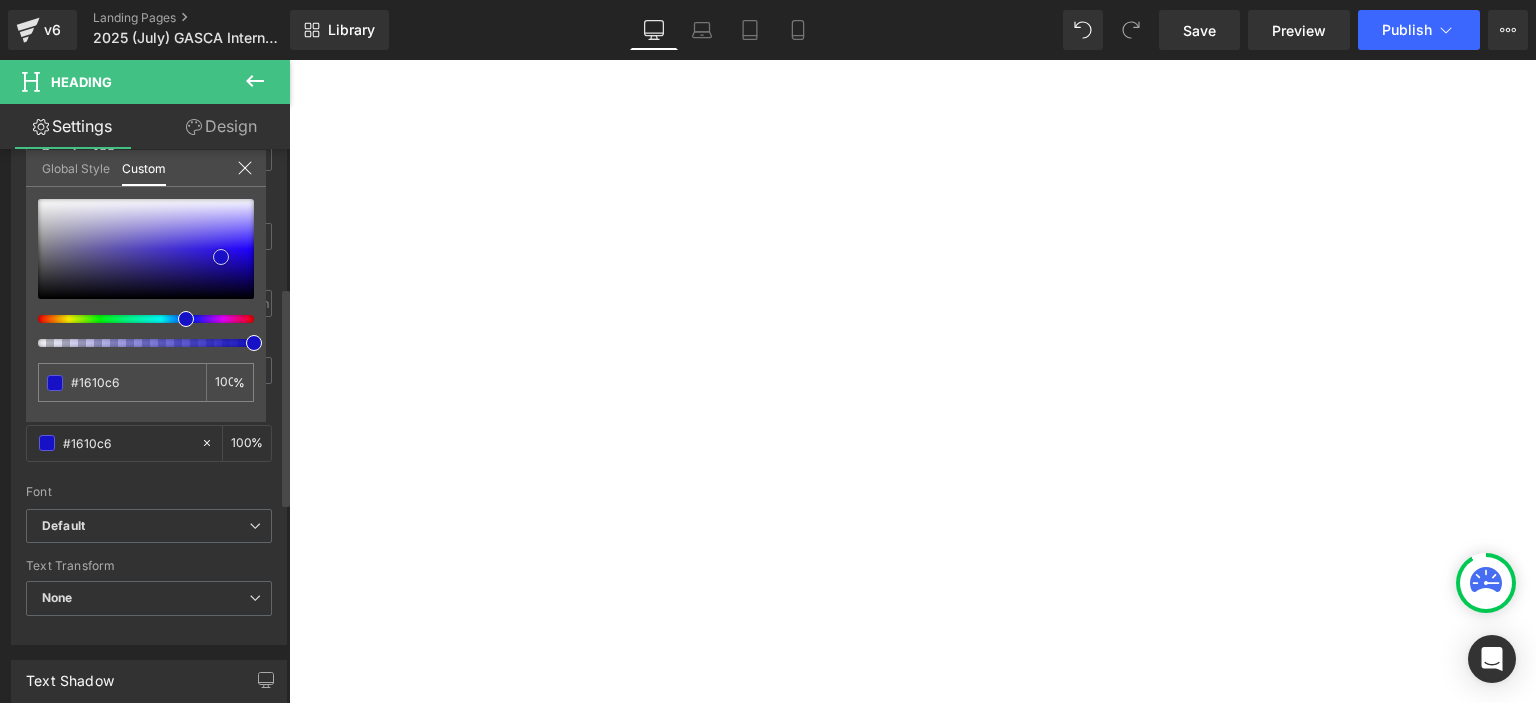 type on "#140dc8" 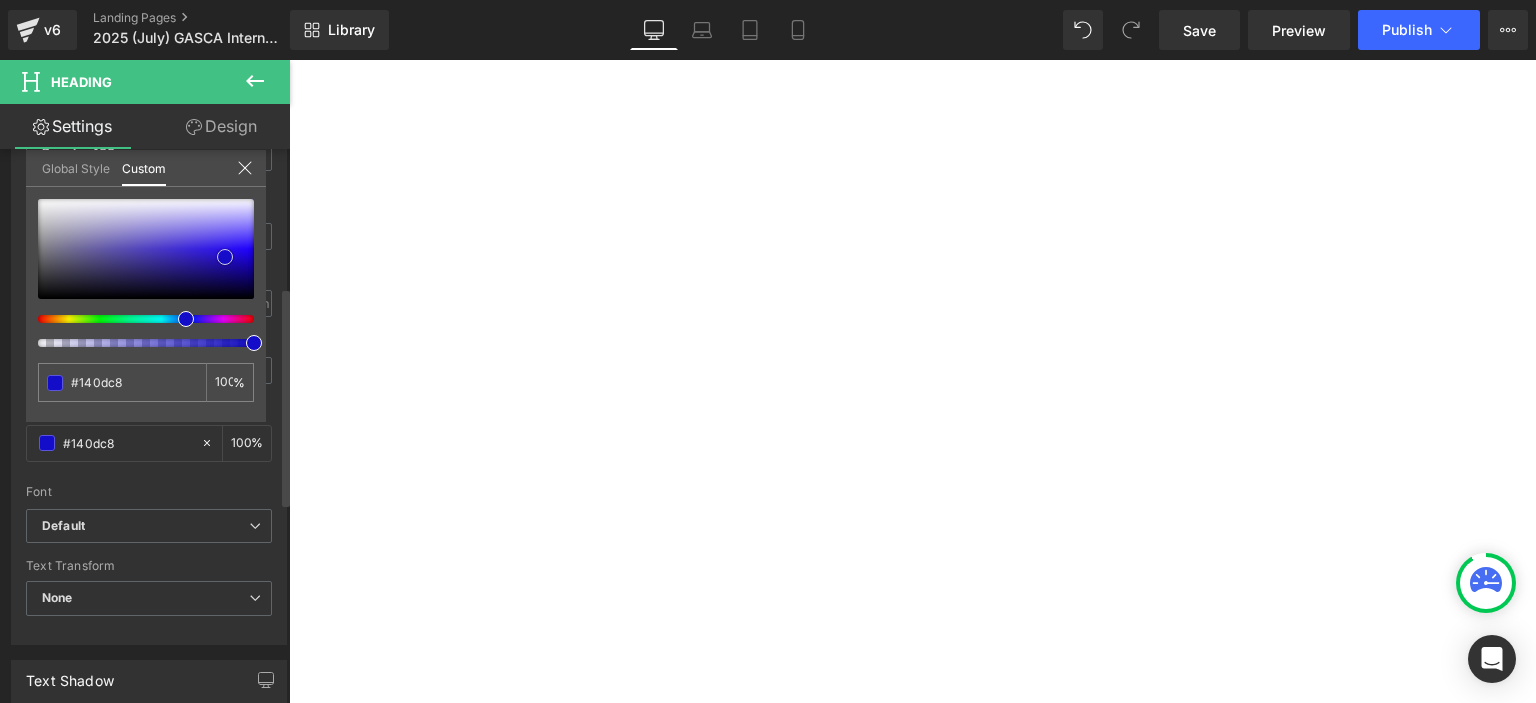 type on "#130cc9" 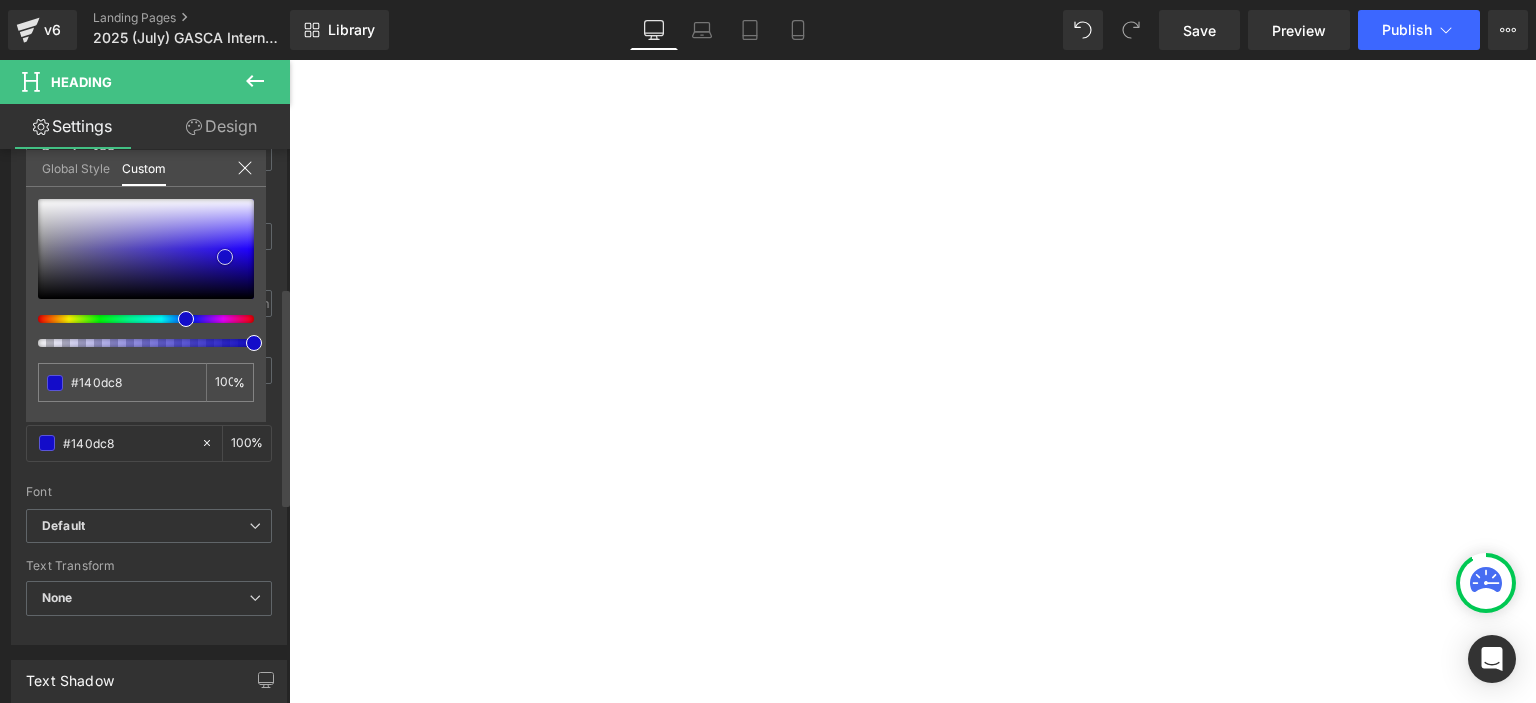 type on "#130cc9" 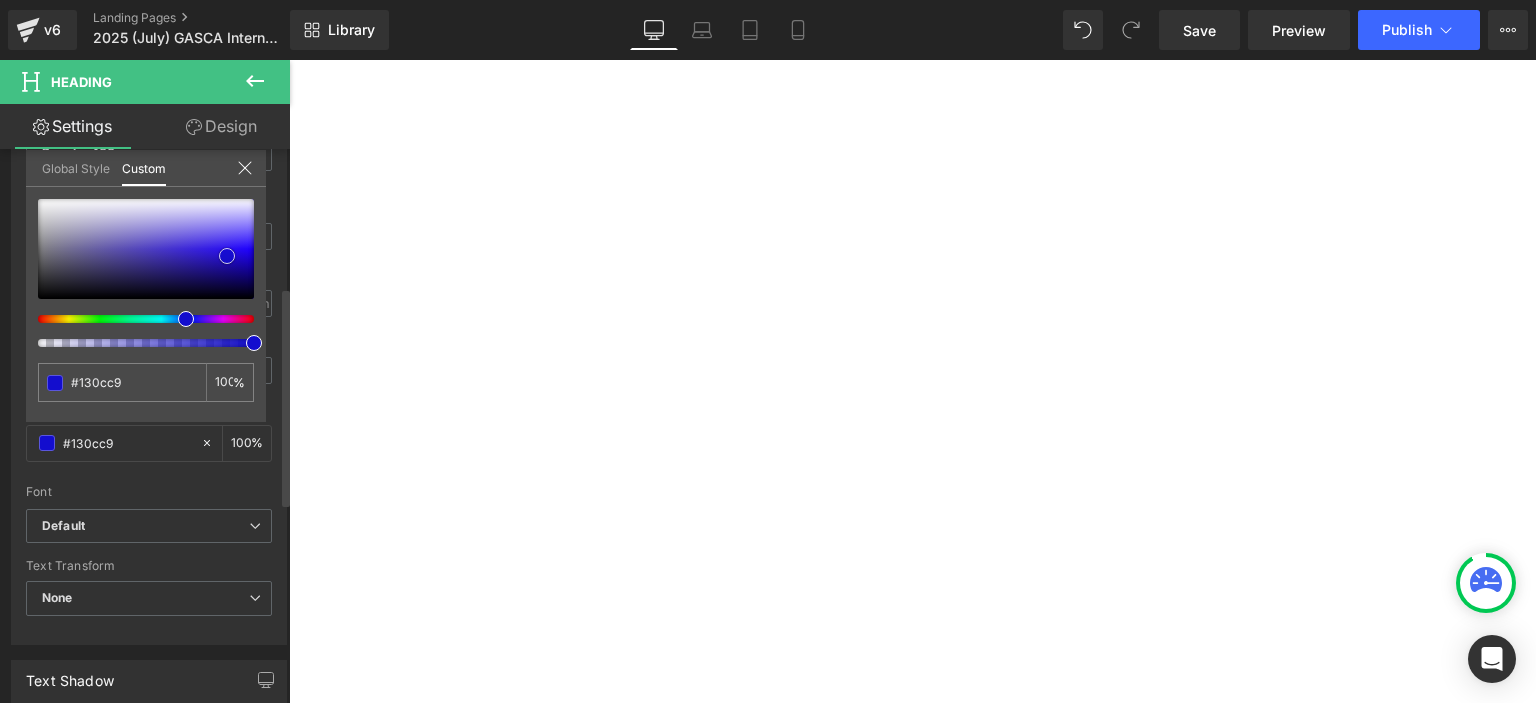 type on "#120ccf" 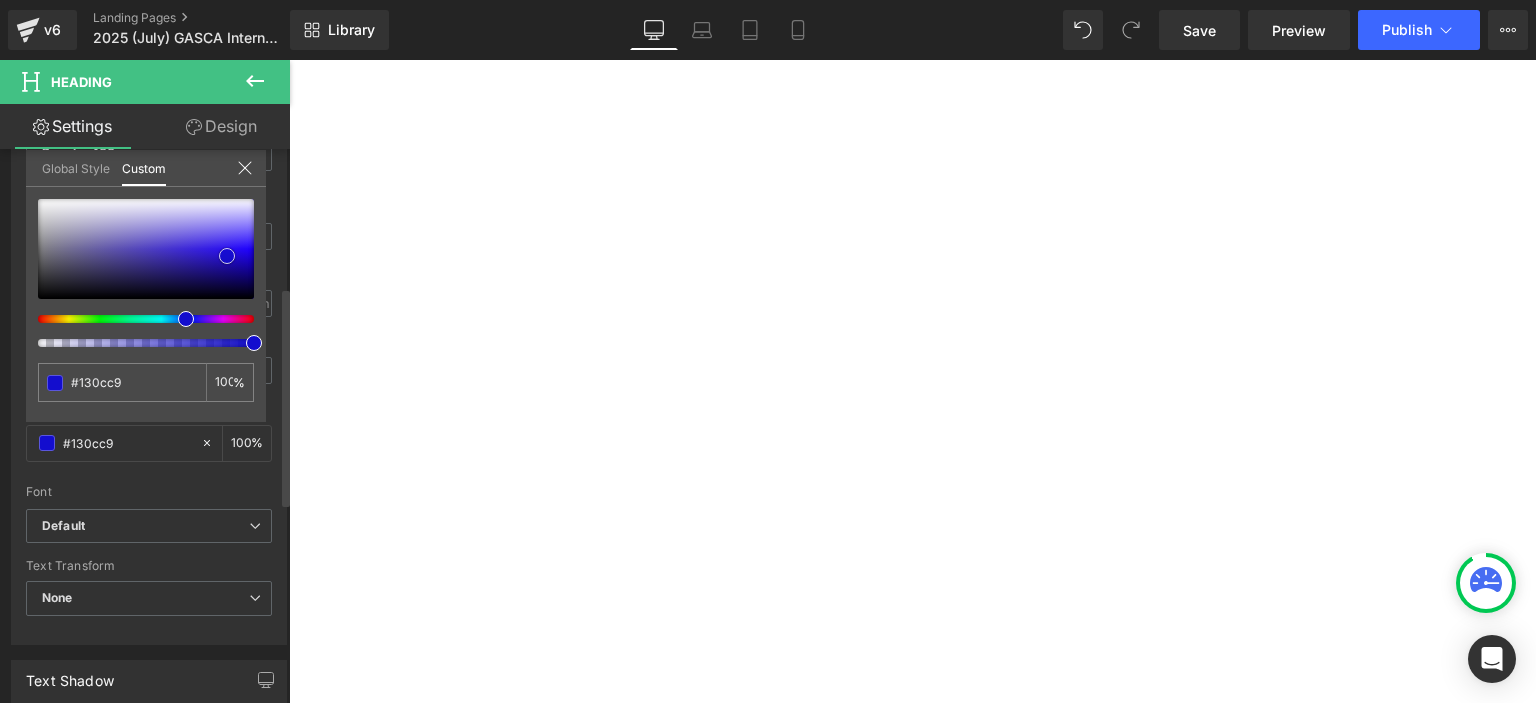 type on "#120ccf" 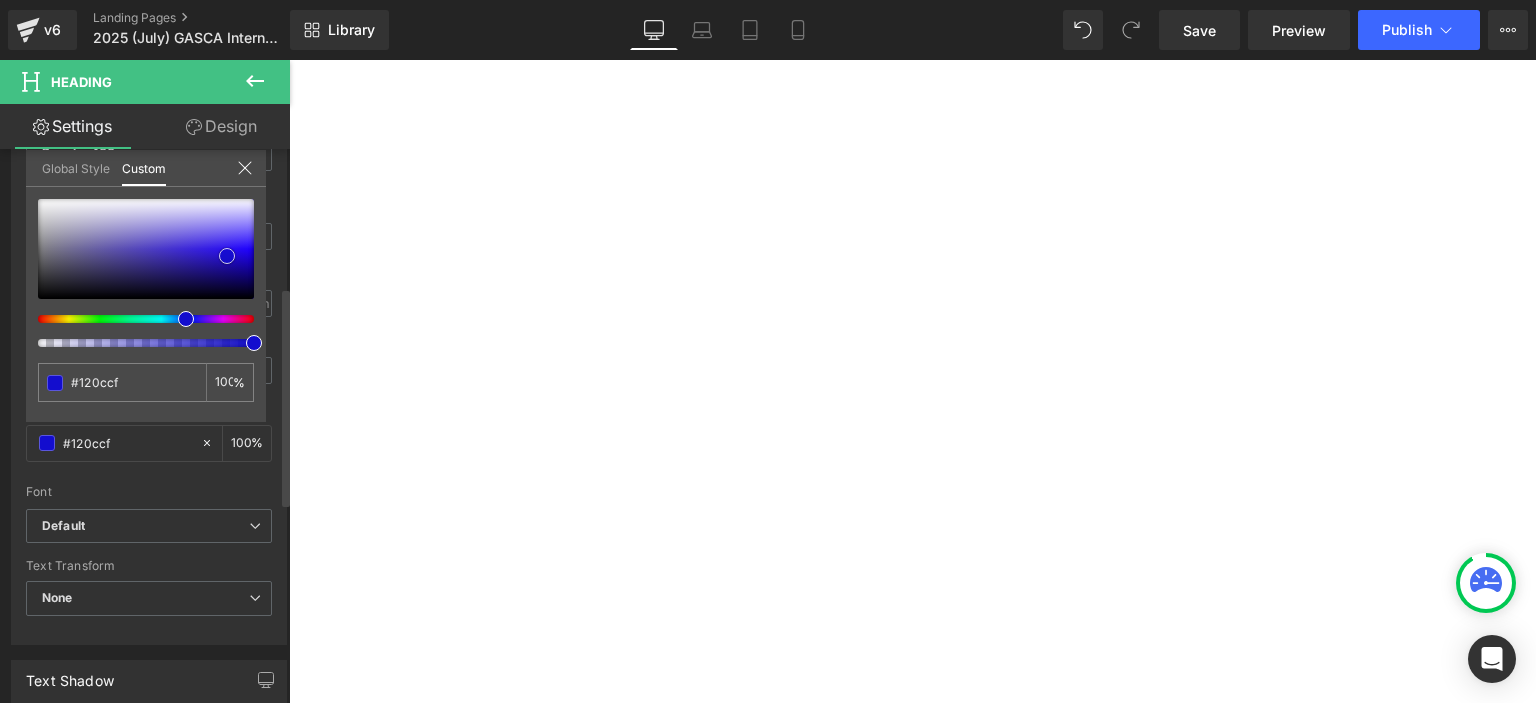 type on "#130dce" 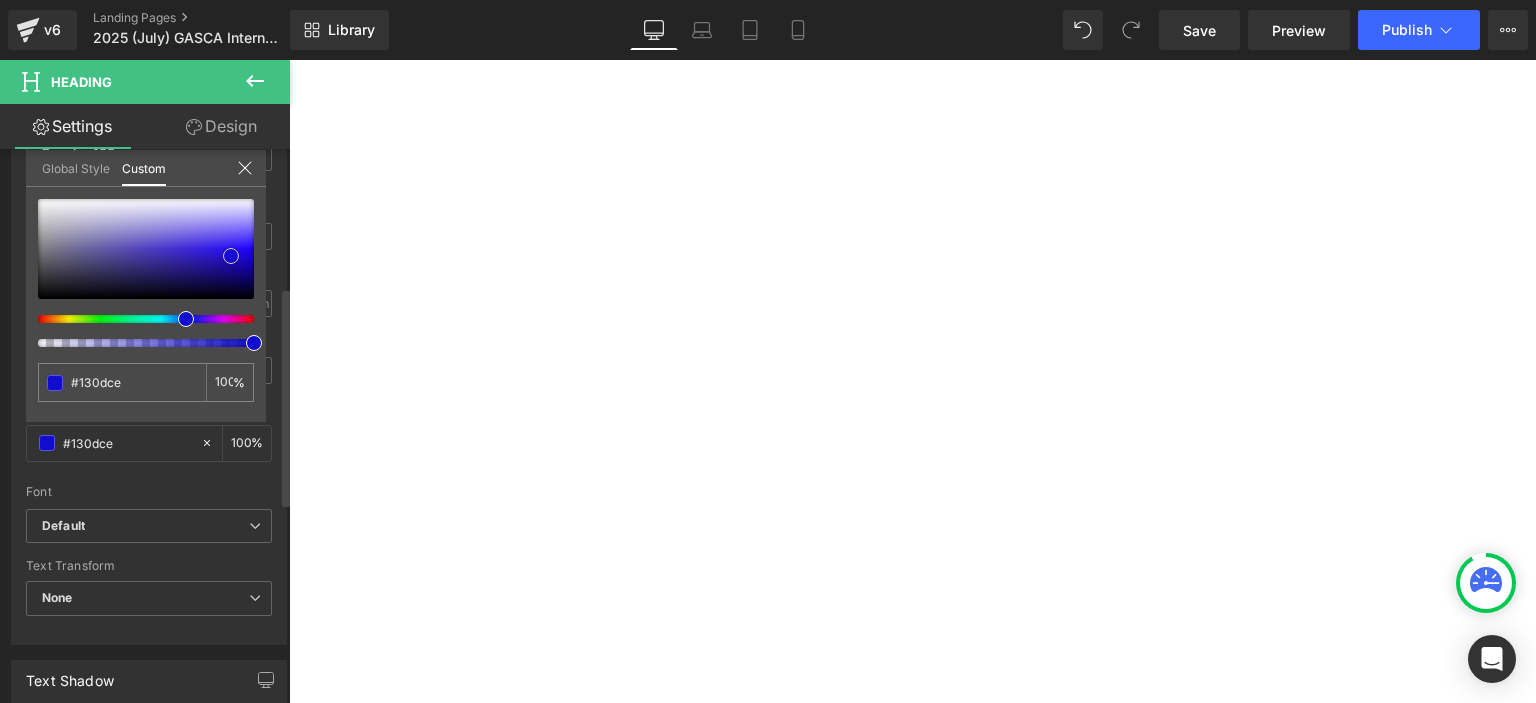 type on "#120ccf" 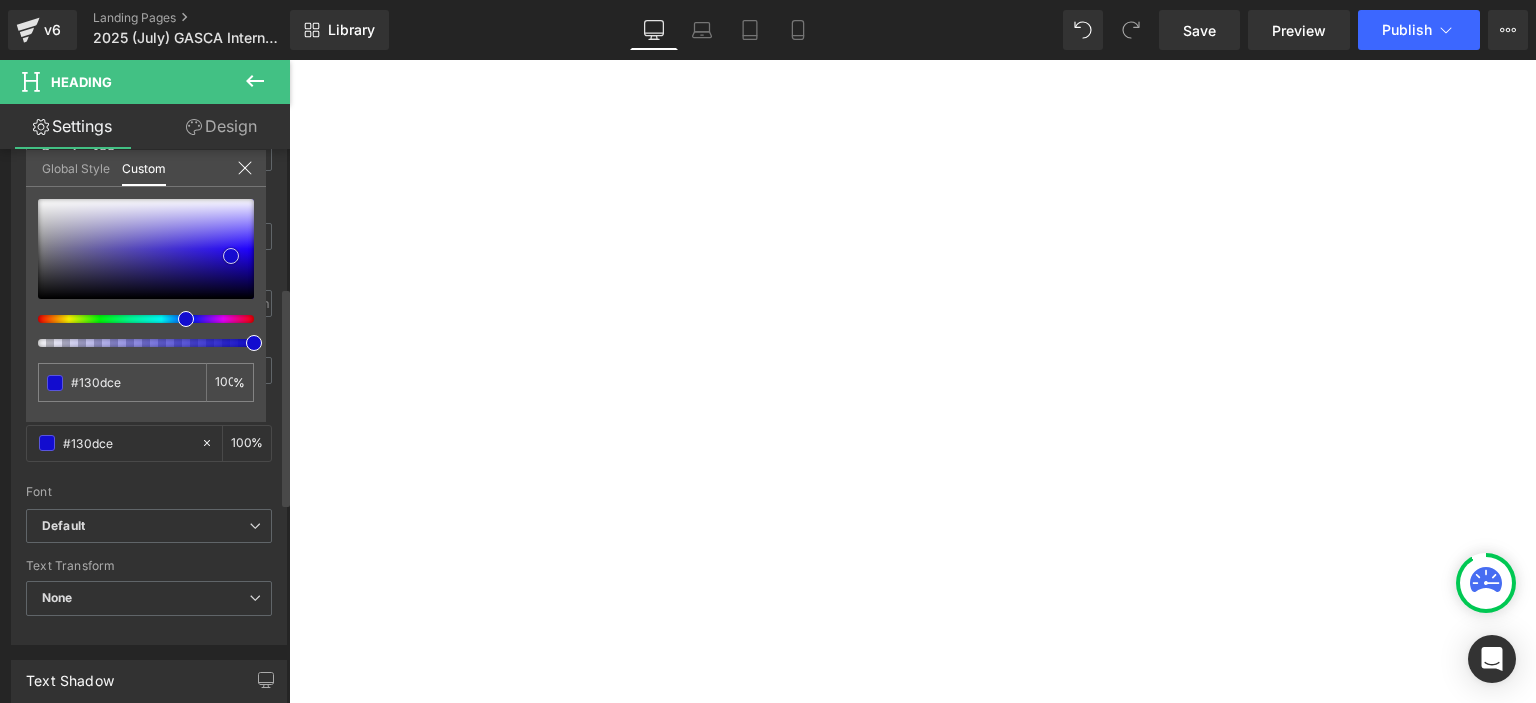 type on "#120ccf" 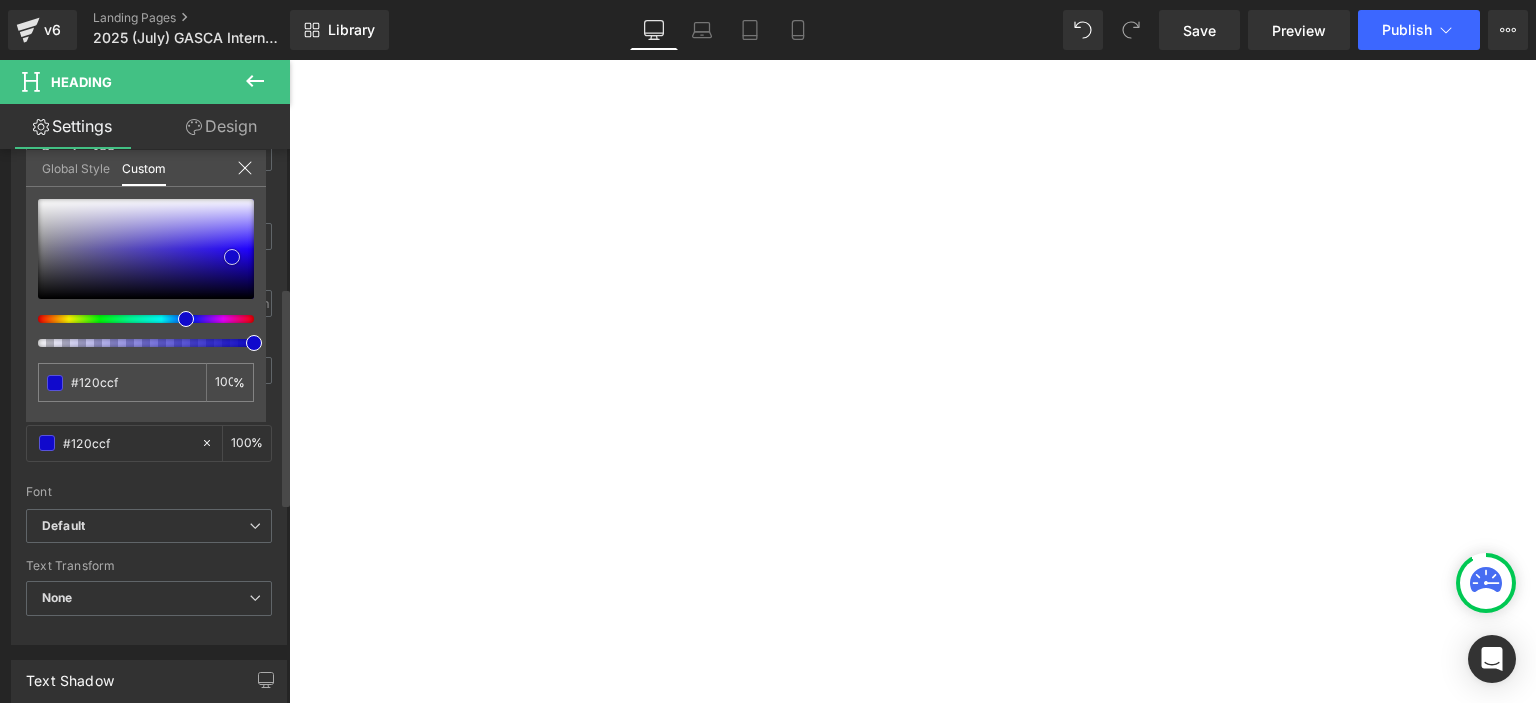 type on "#120bca" 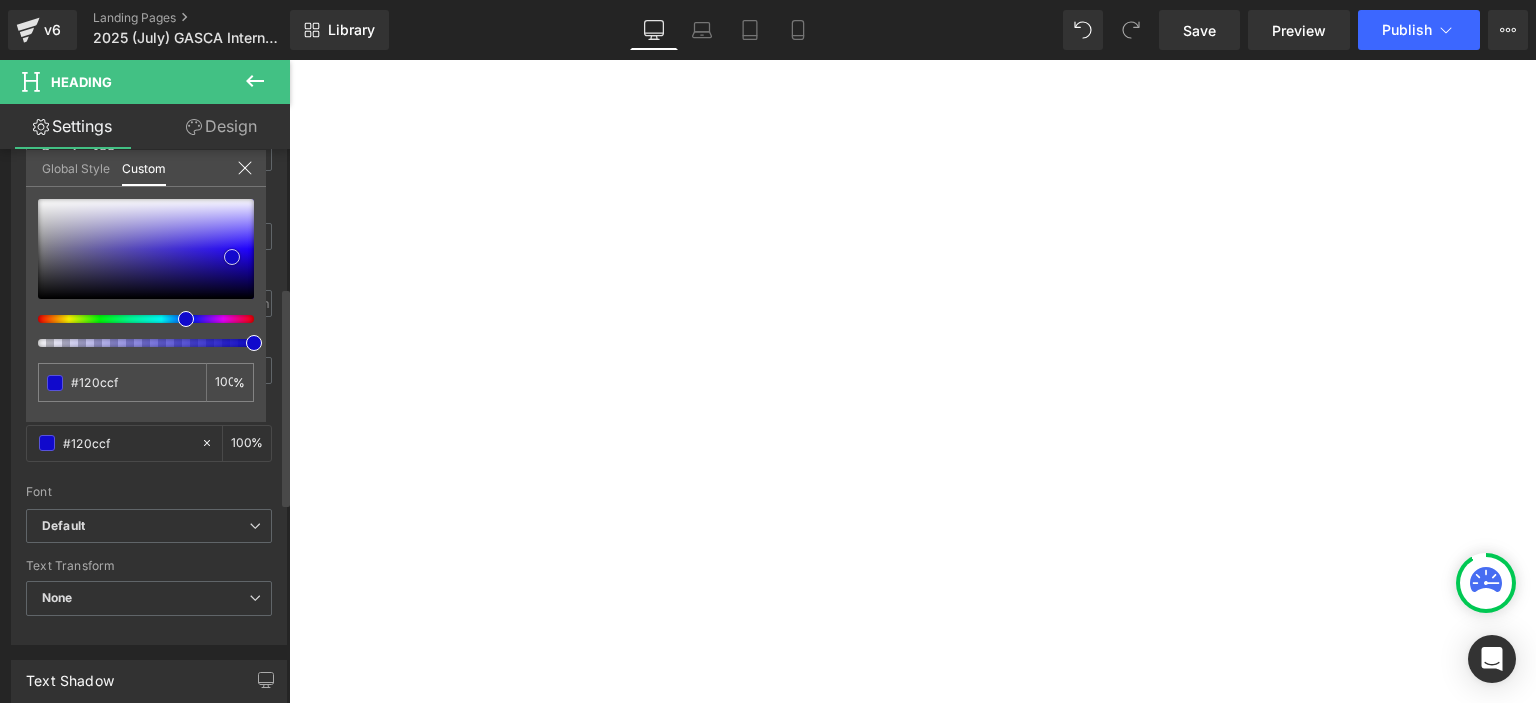 type on "#120bca" 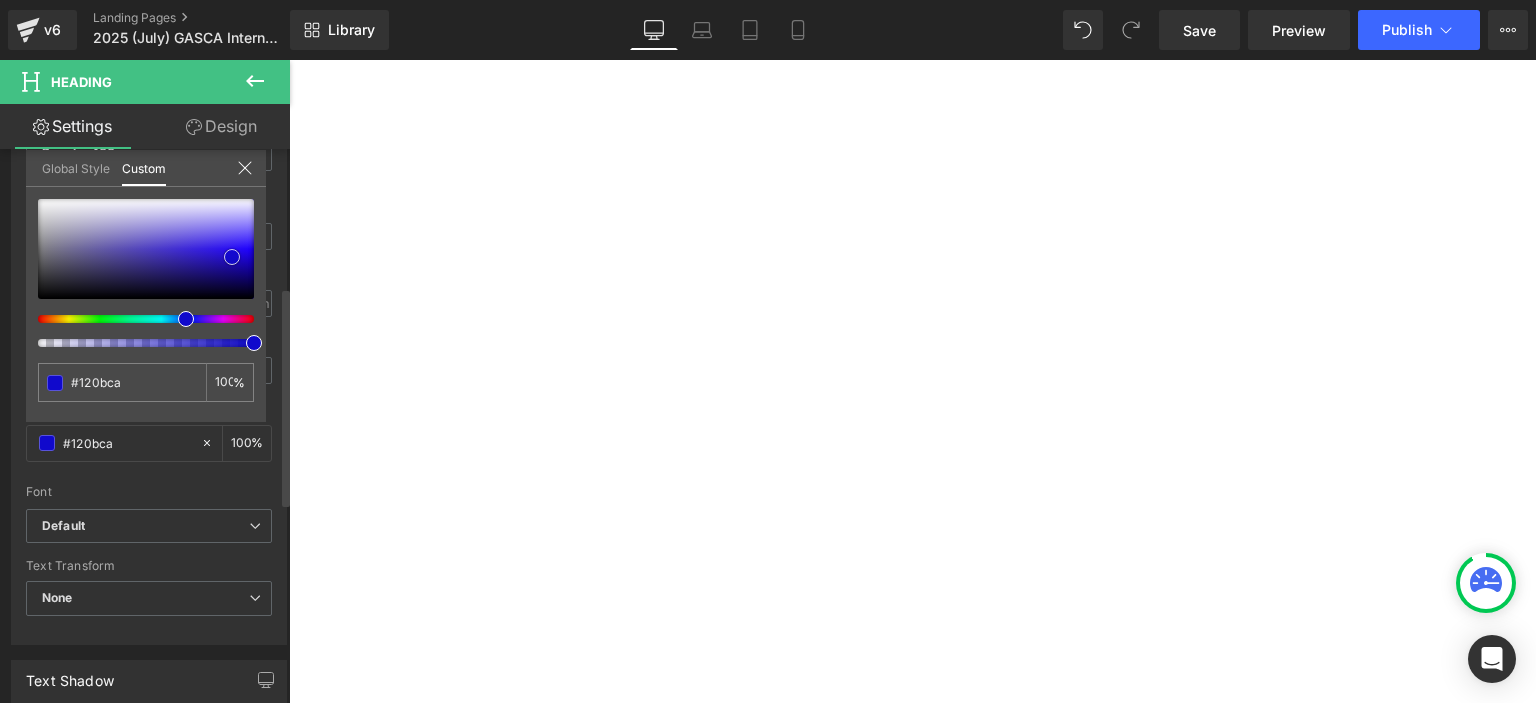 drag, startPoint x: 186, startPoint y: 245, endPoint x: 229, endPoint y: 251, distance: 43.416588 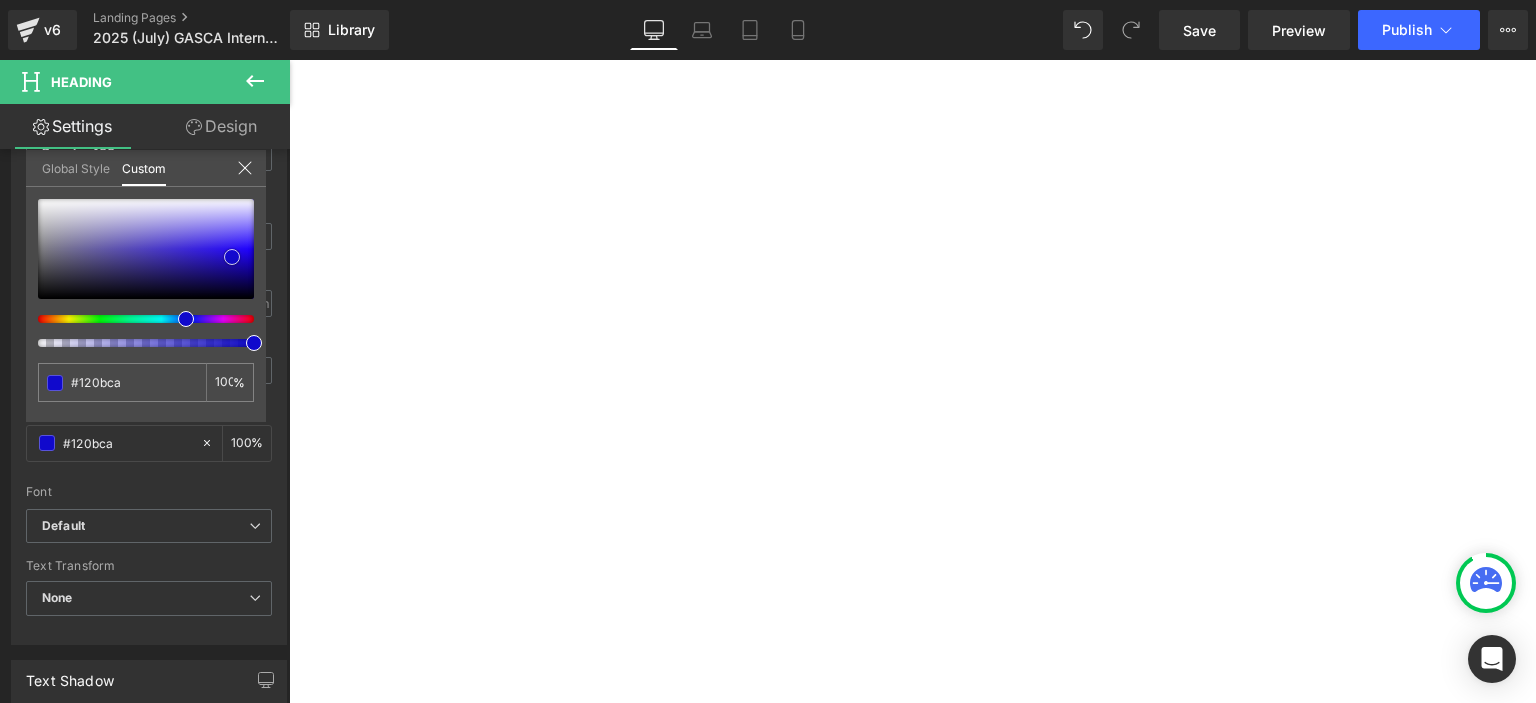scroll, scrollTop: 2328, scrollLeft: 0, axis: vertical 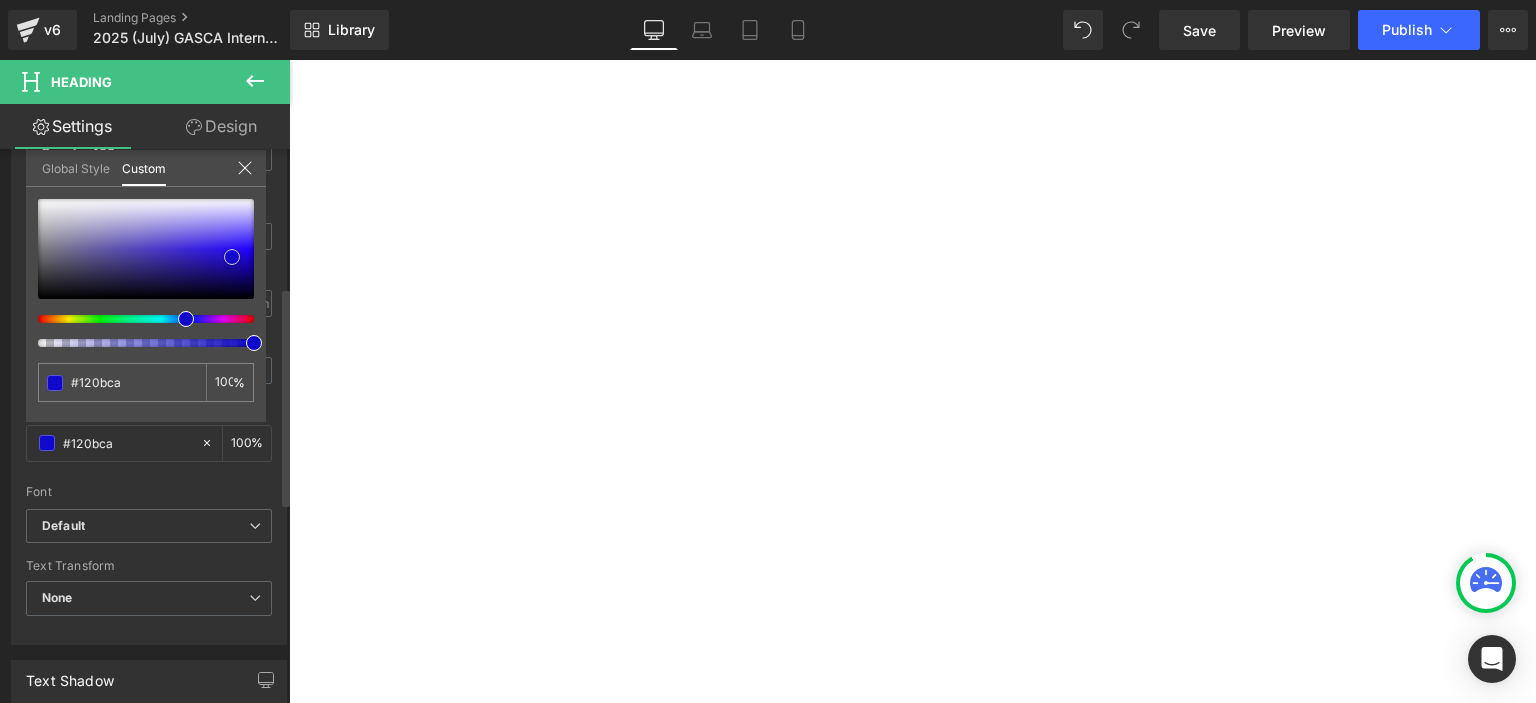 type on "#0f09bc" 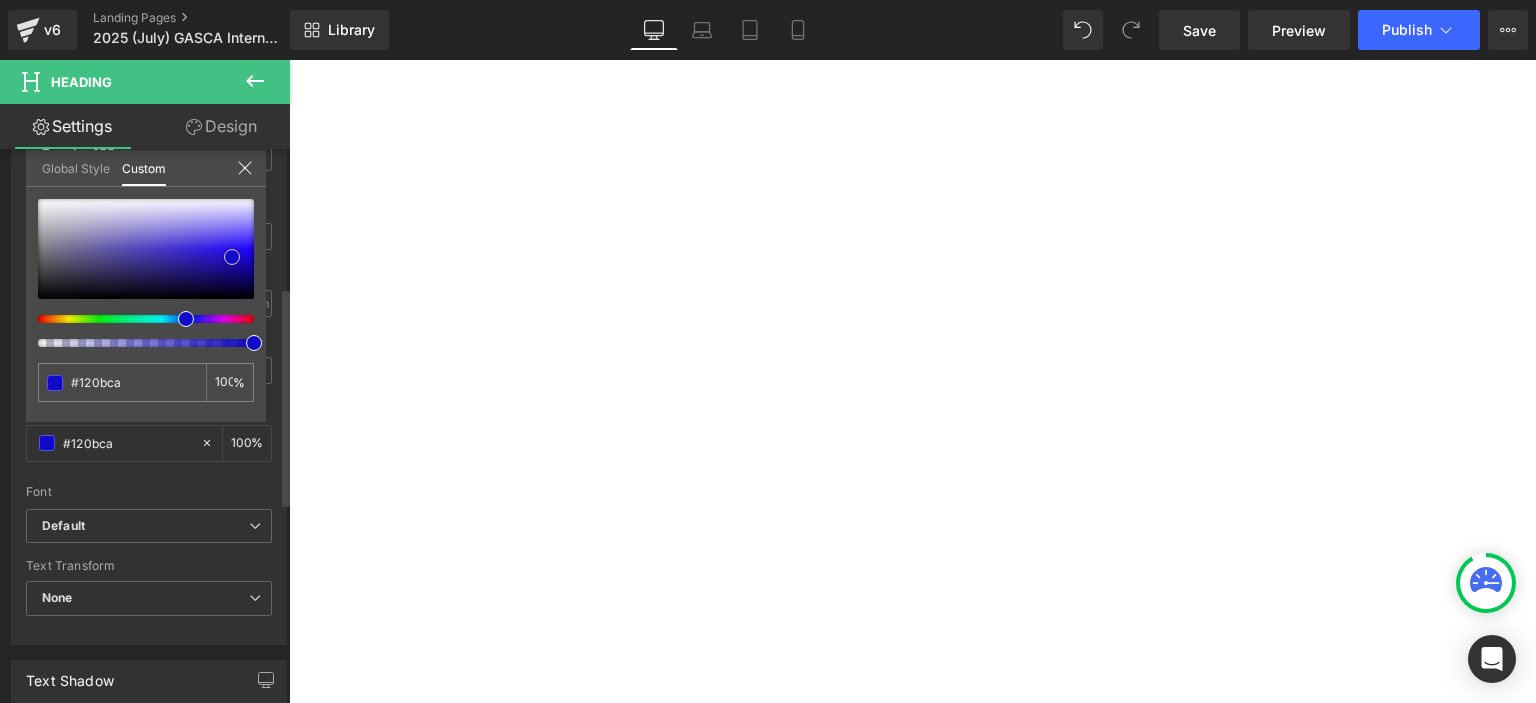 type on "#0f09bc" 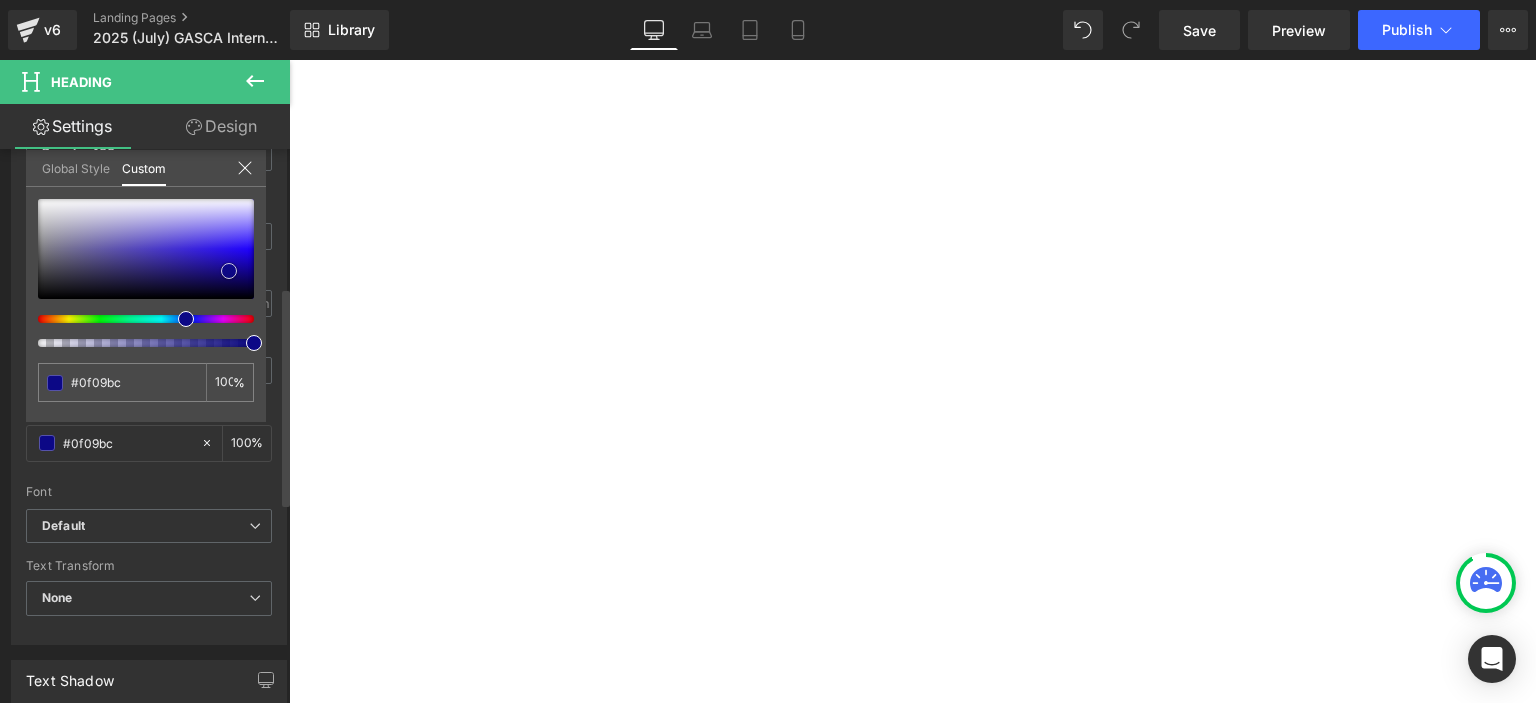 type on "#0c0886" 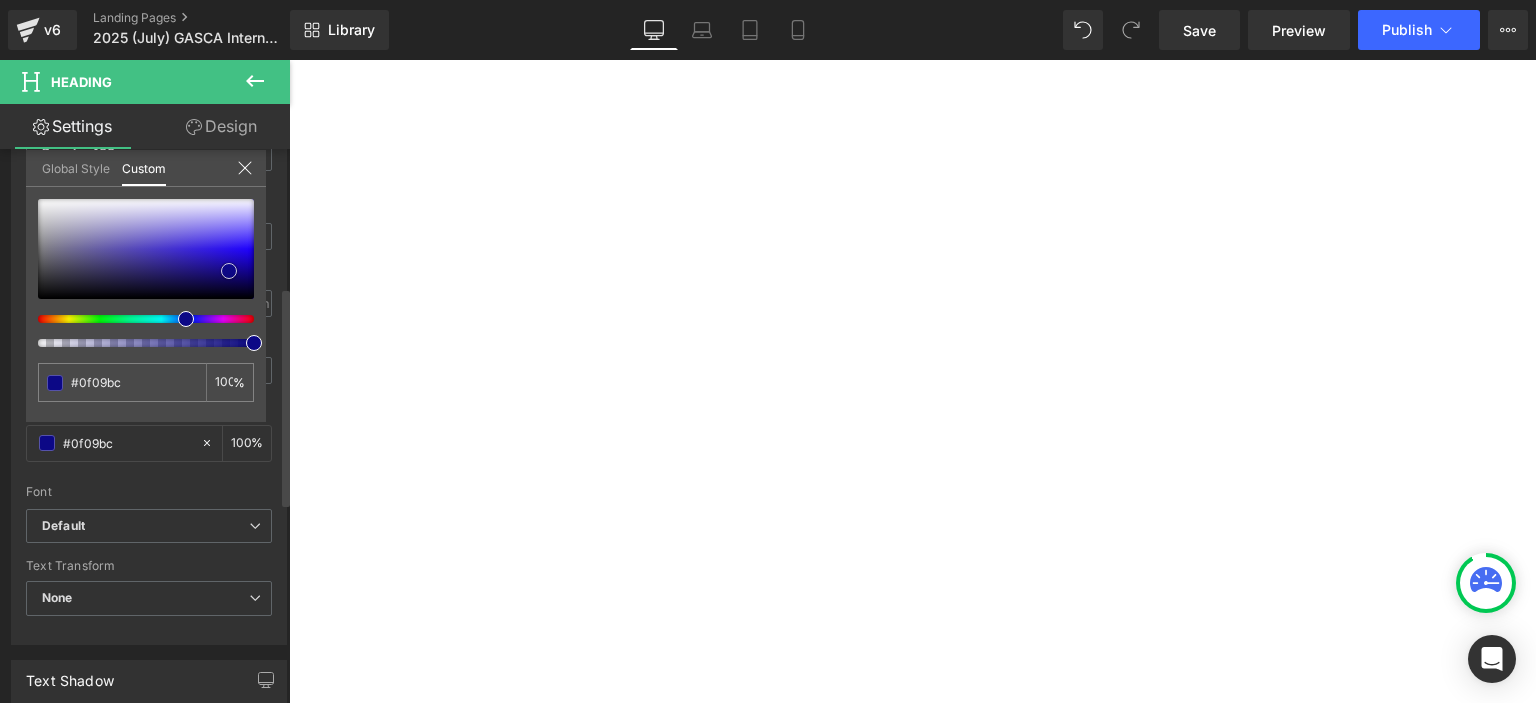 type on "#0c0886" 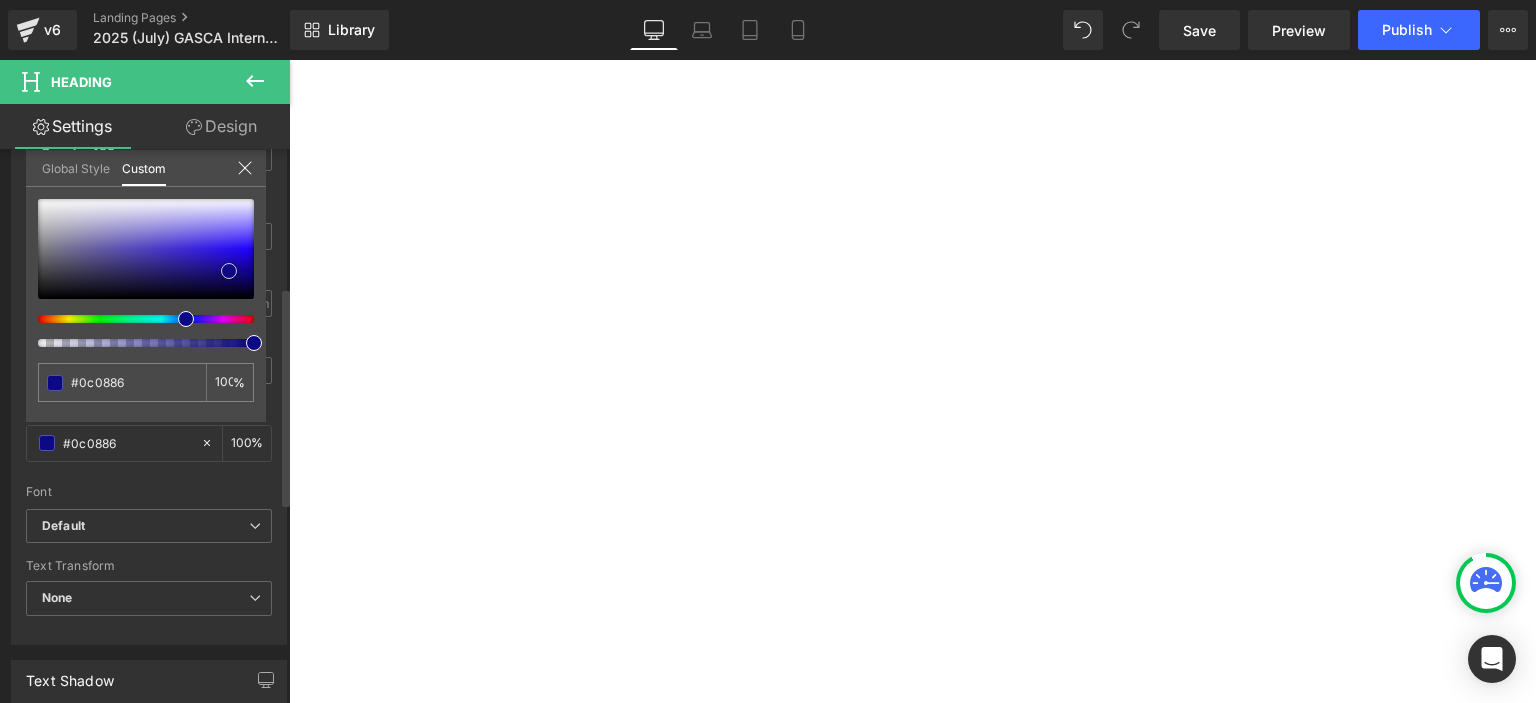 type on "#0b0782" 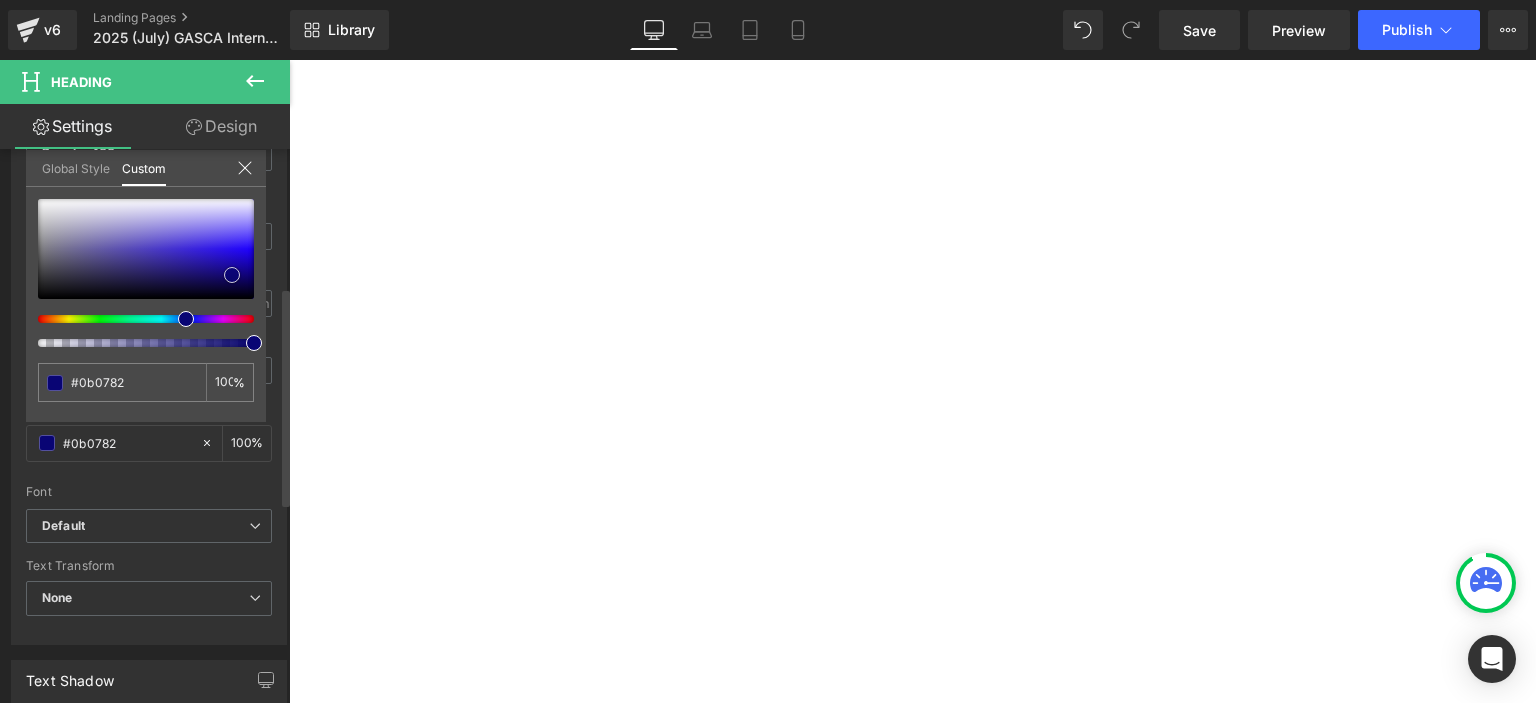 type on "#0b0777" 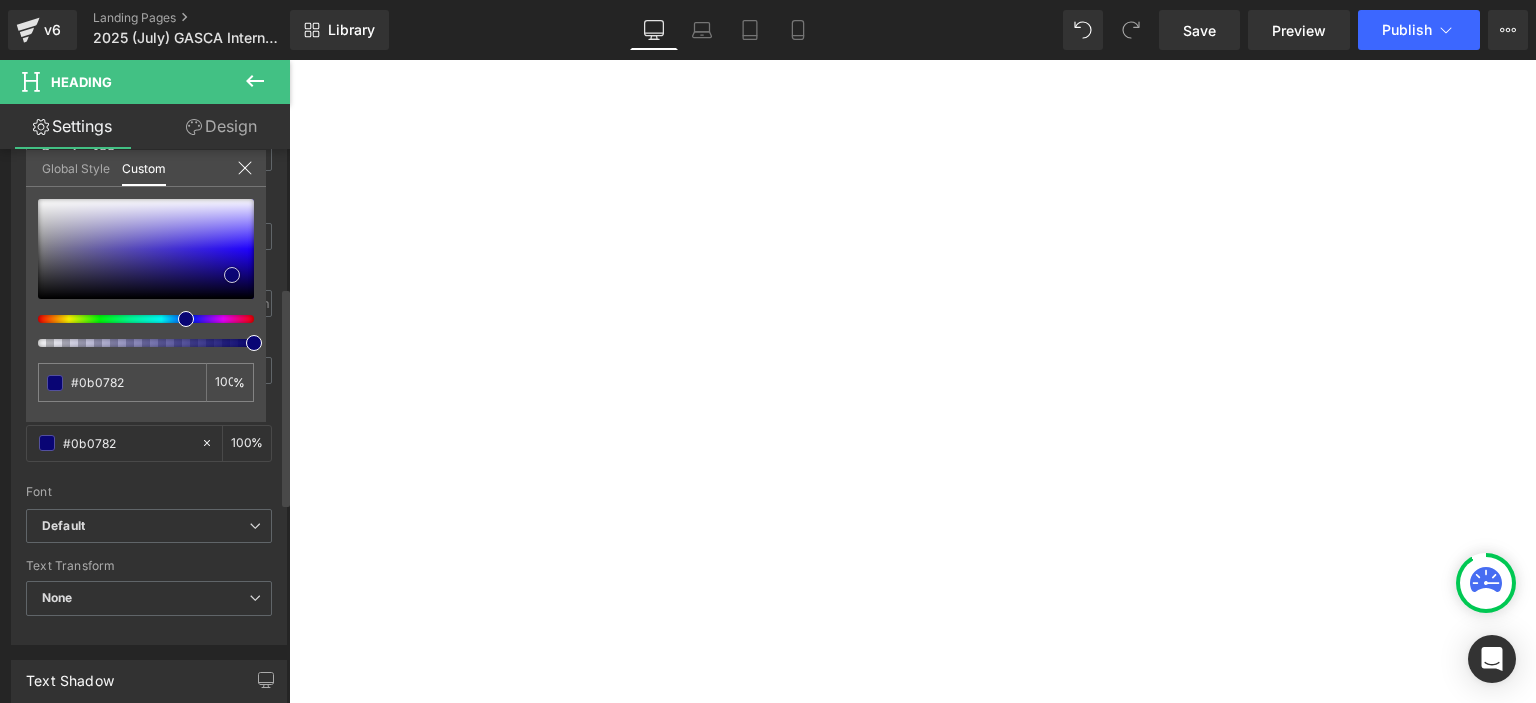 type on "#0b0777" 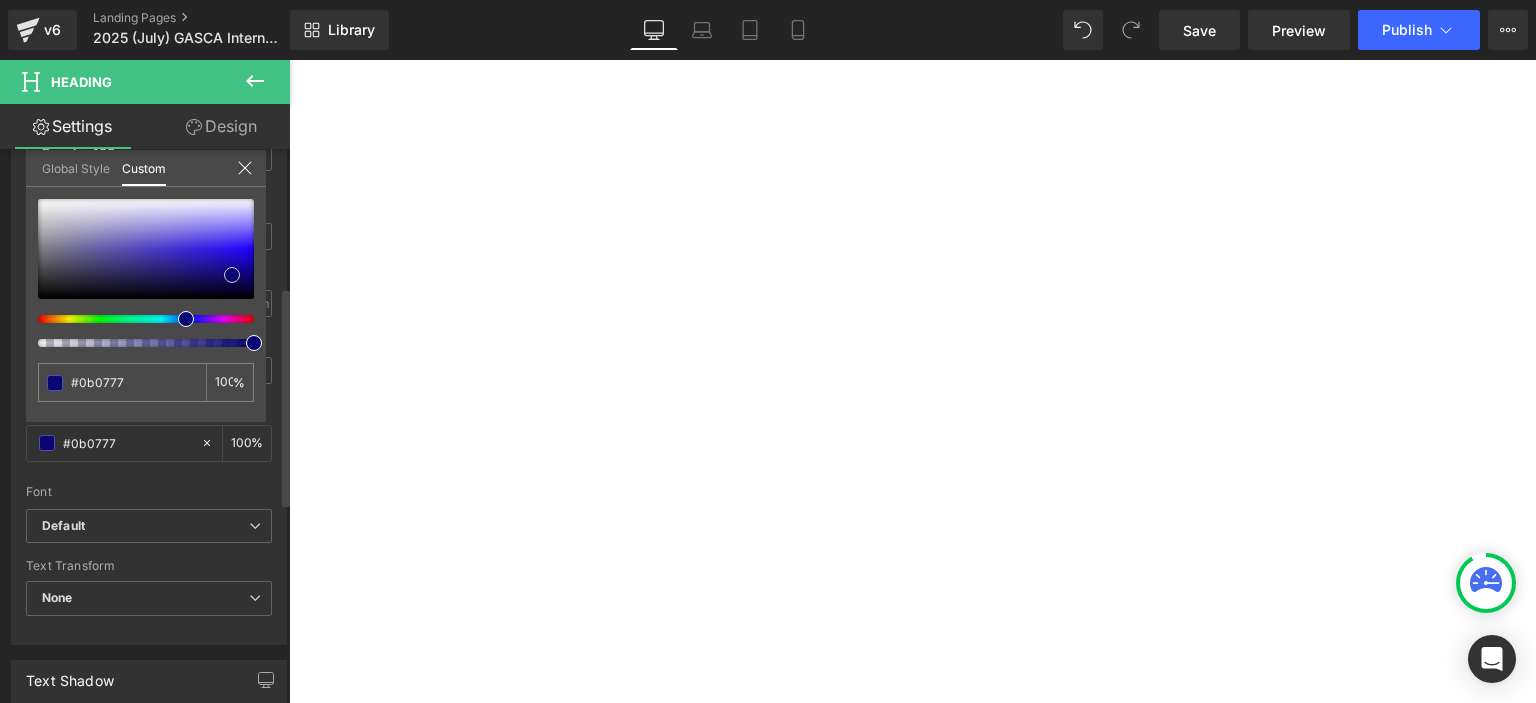 type on "#090574" 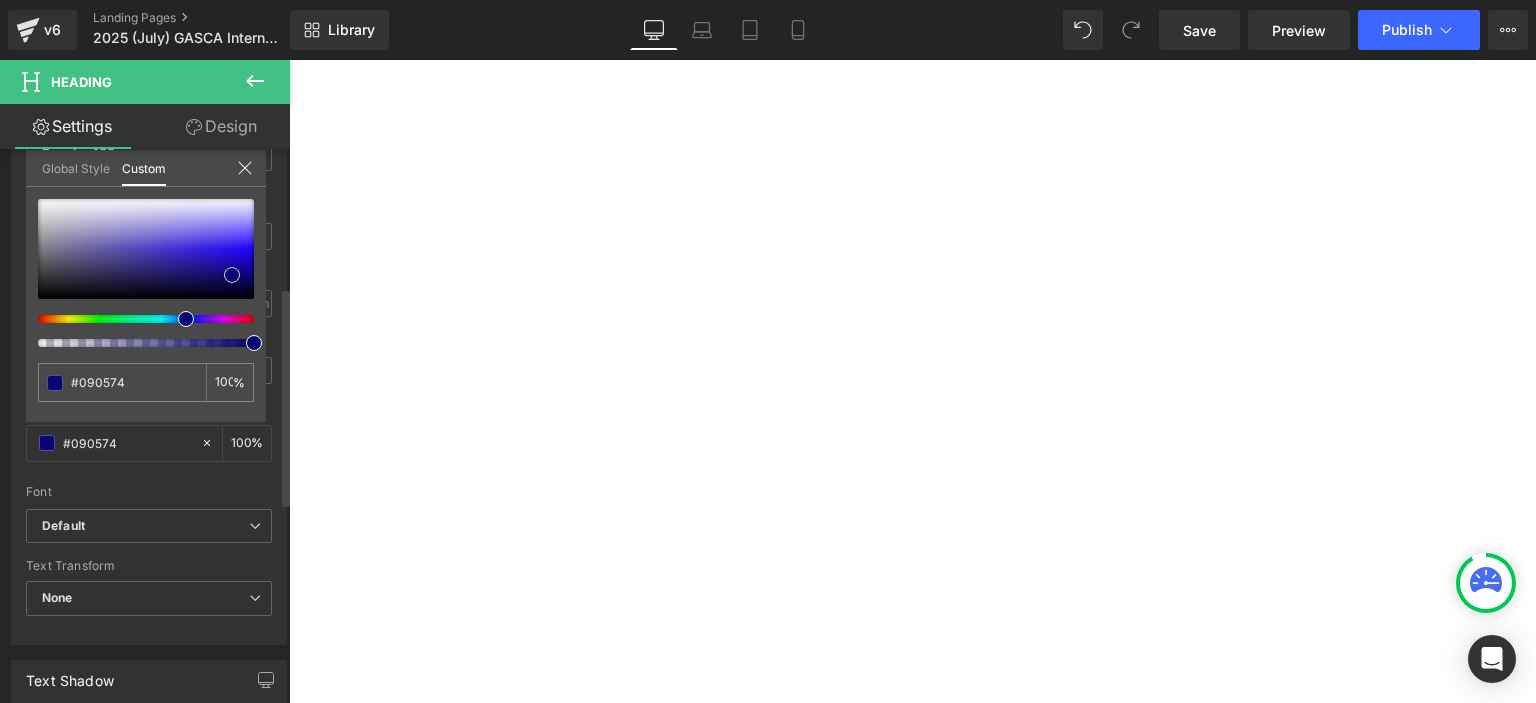 type on "#0a0679" 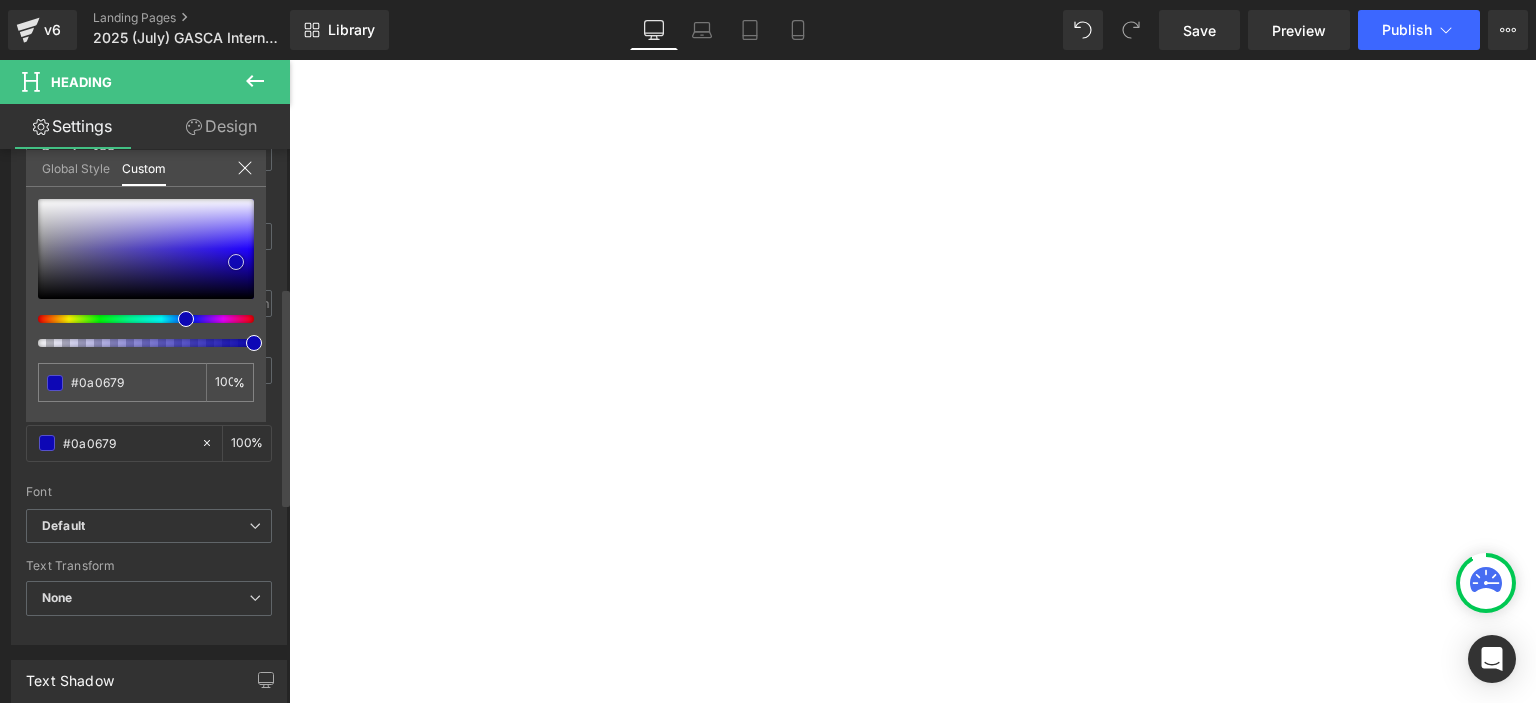 type on "#0c07b0" 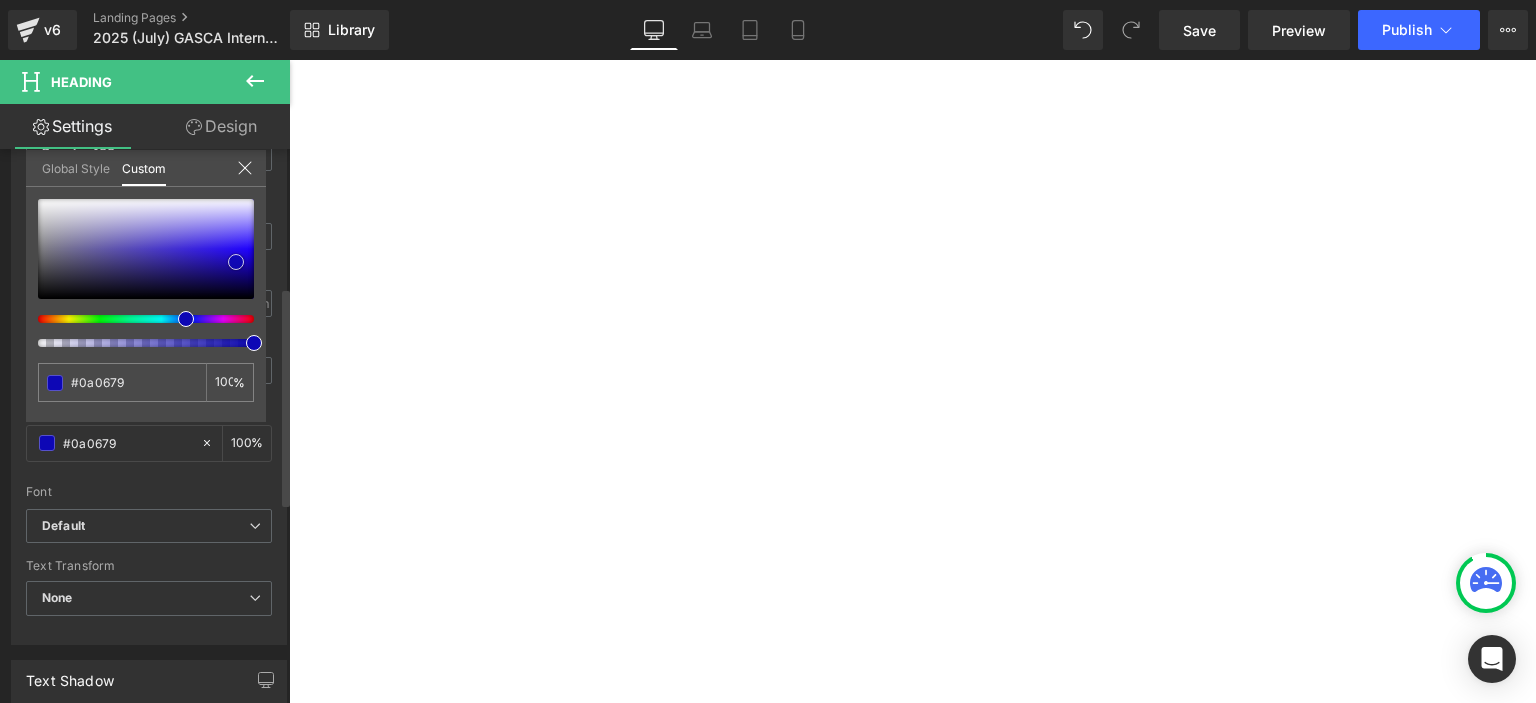 type on "#0c07b0" 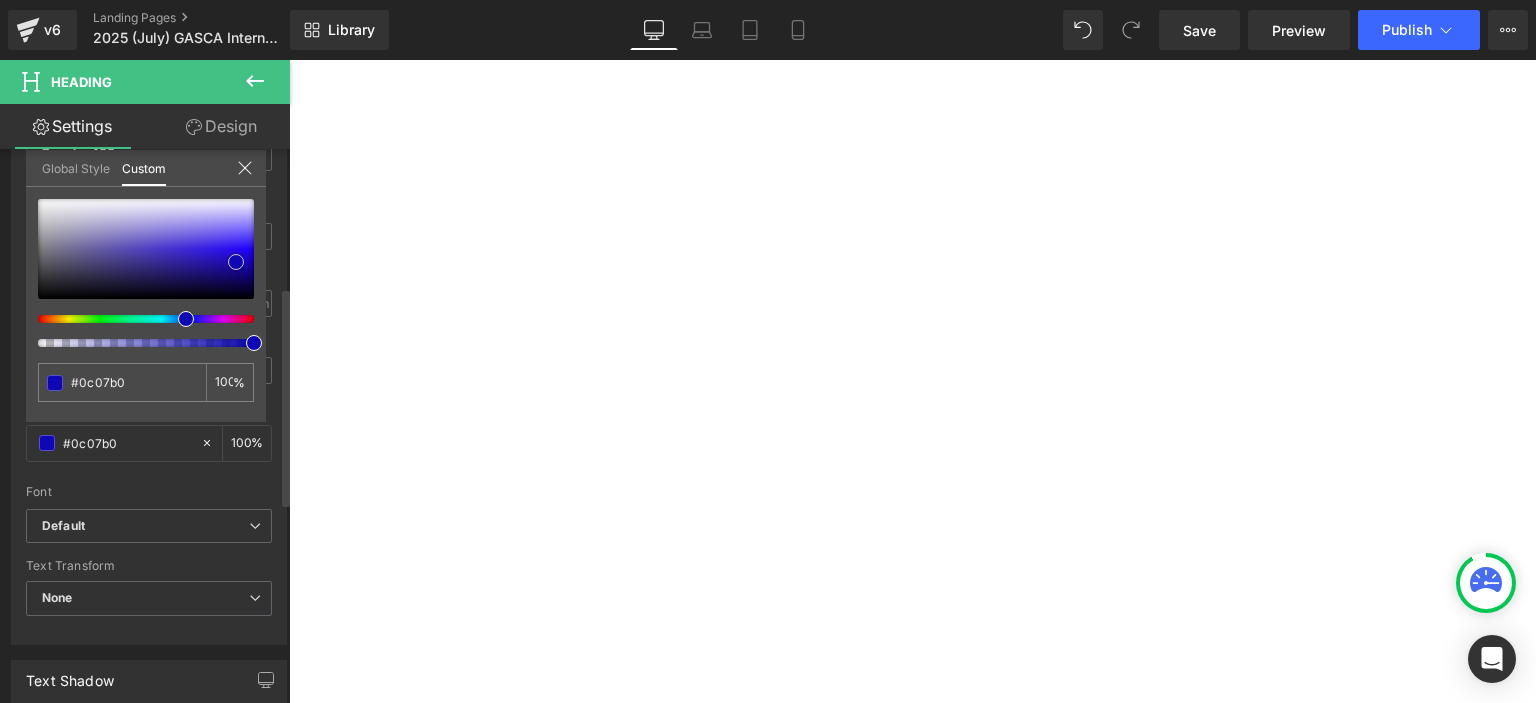 type on "#0d07c9" 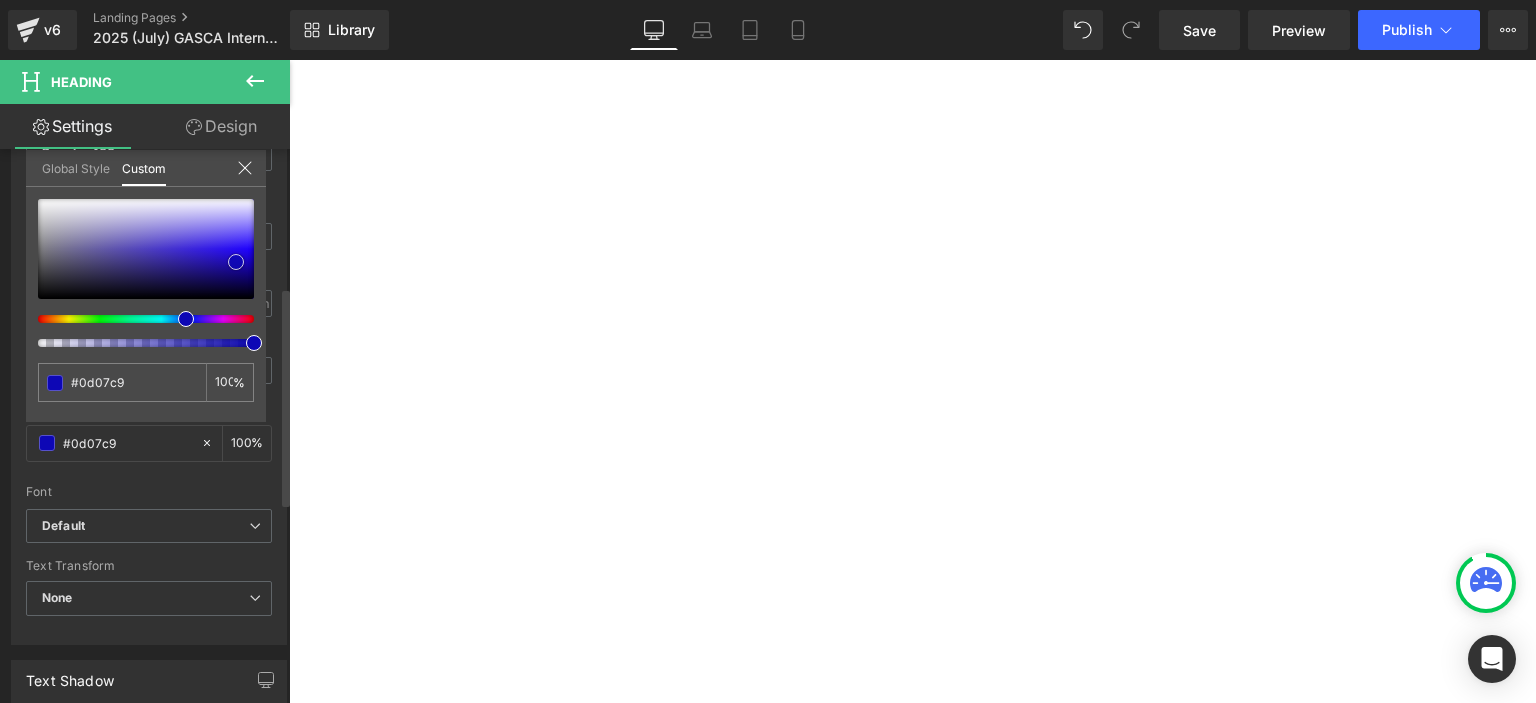 type on "#0e07d3" 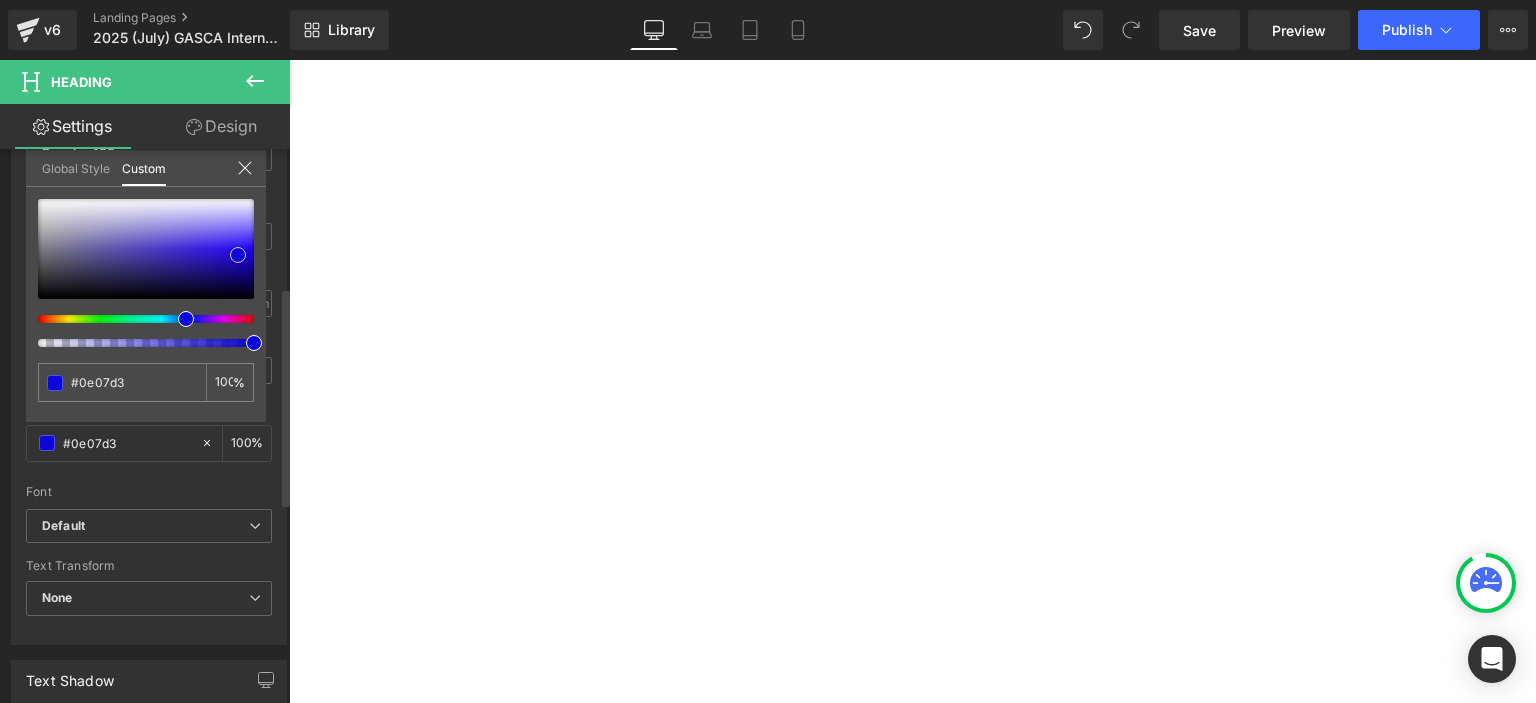 type on "#0d06d9" 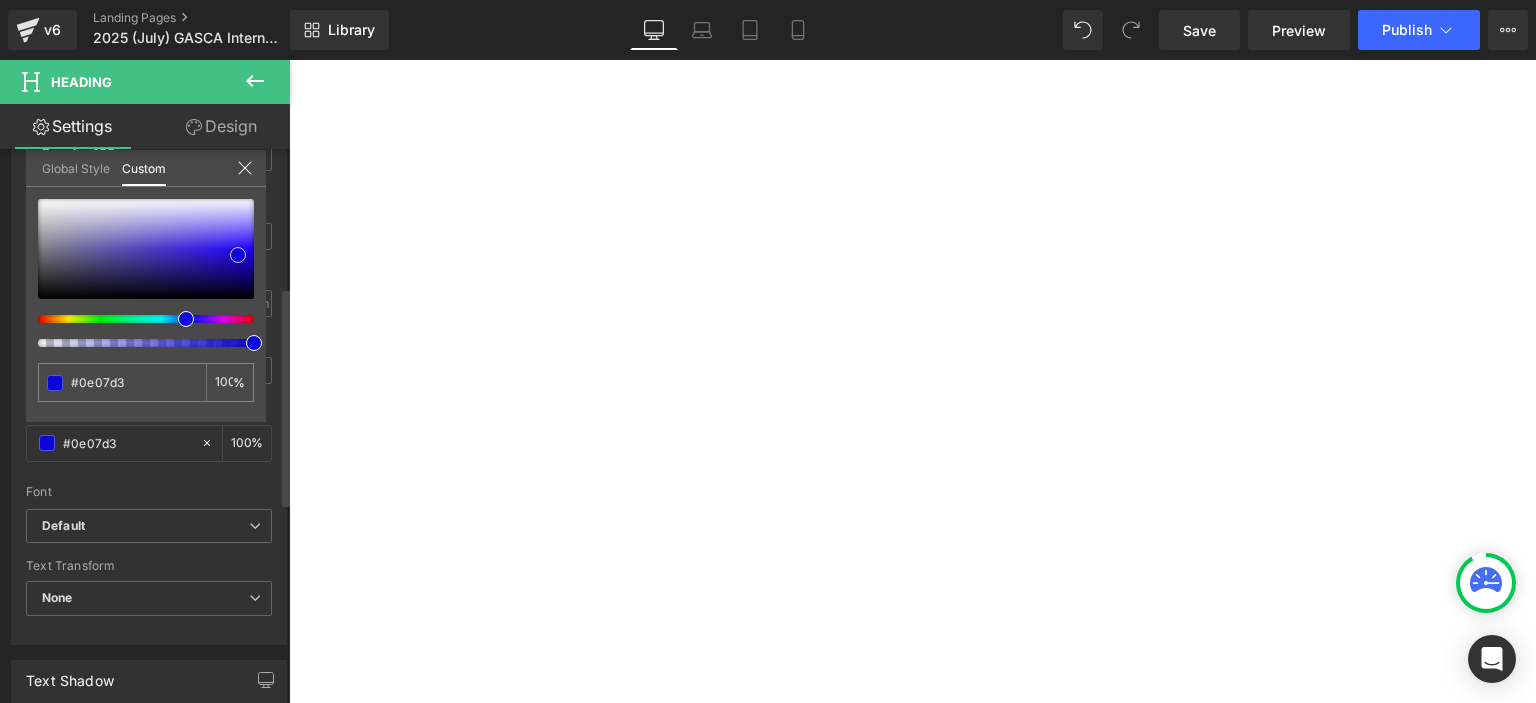type on "#0d06d9" 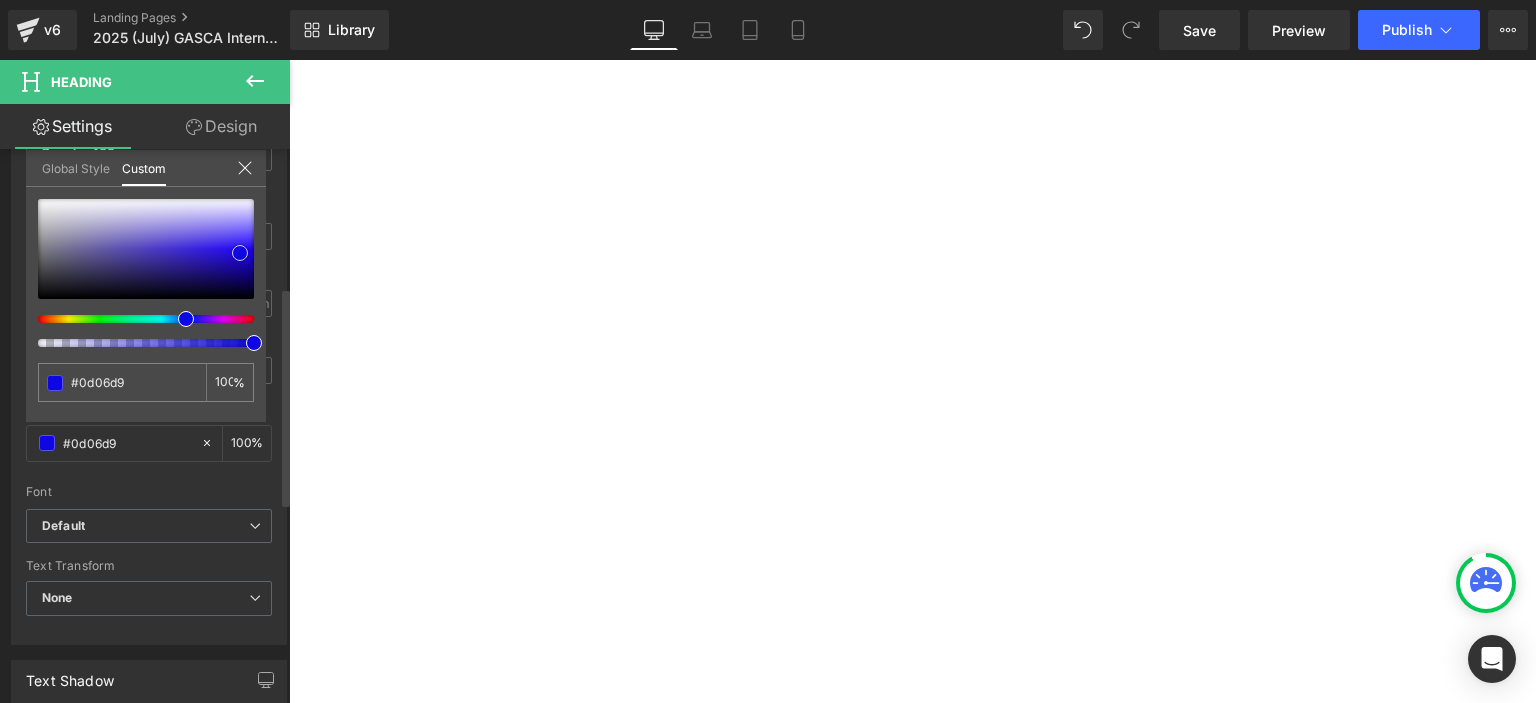 type on "#0f08e2" 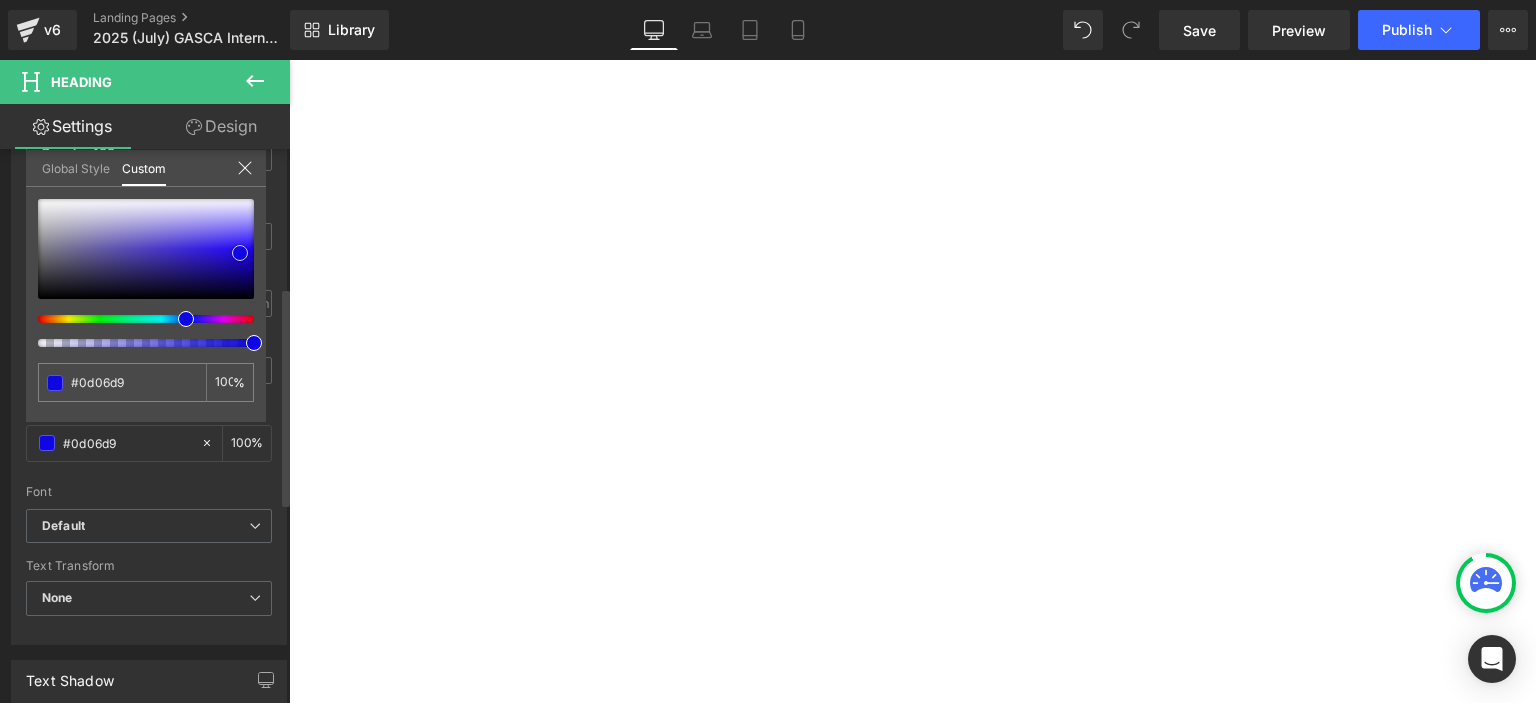 type on "#0f08e2" 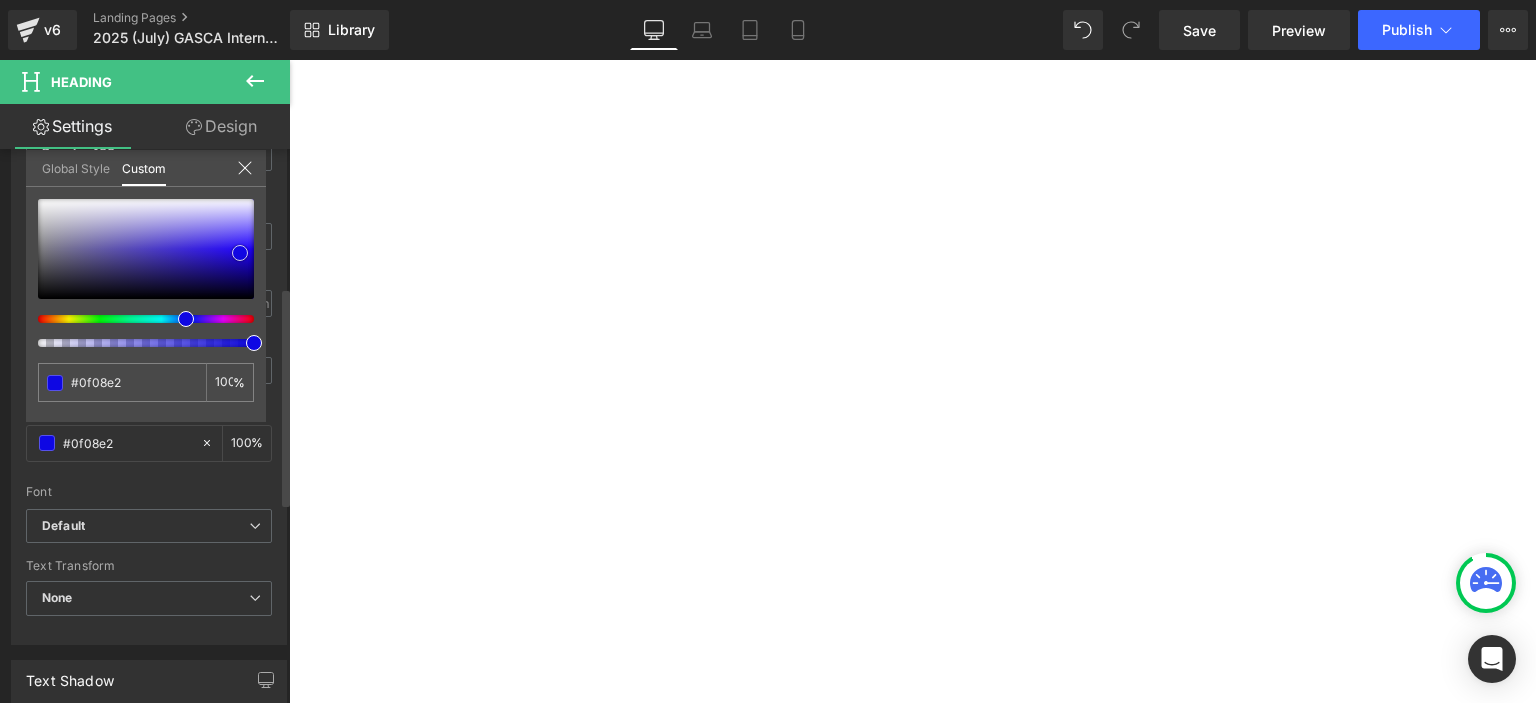 type on "#0e07e3" 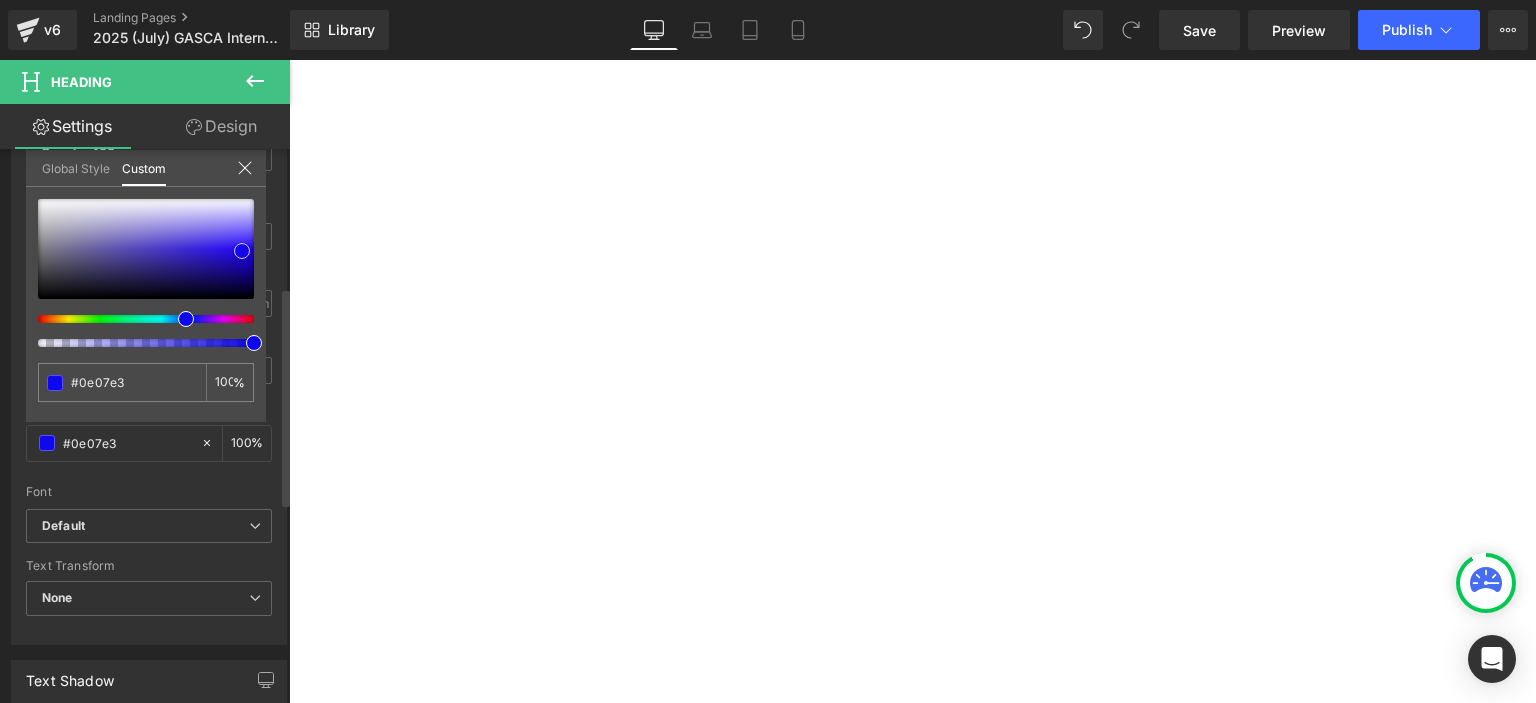 type on "#0f07ed" 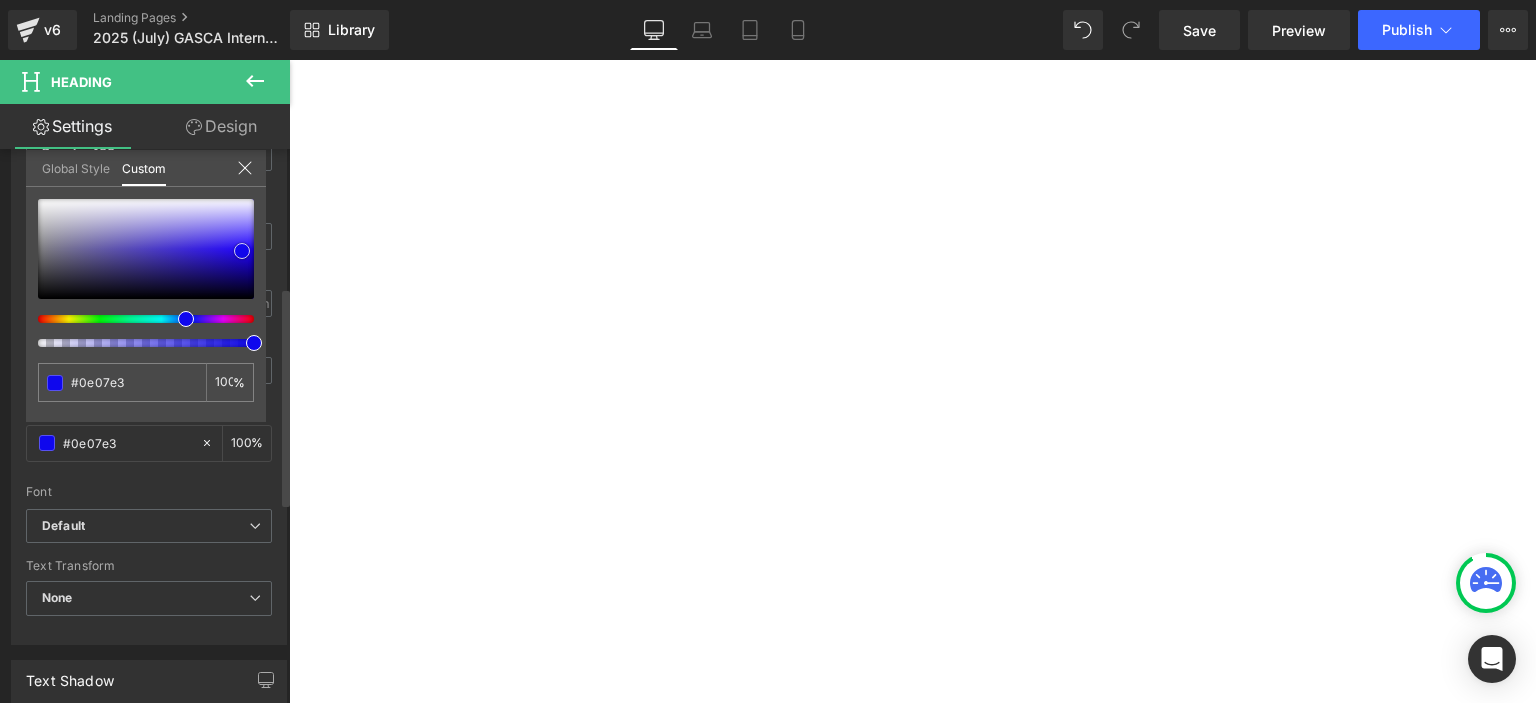 type on "#0f07ed" 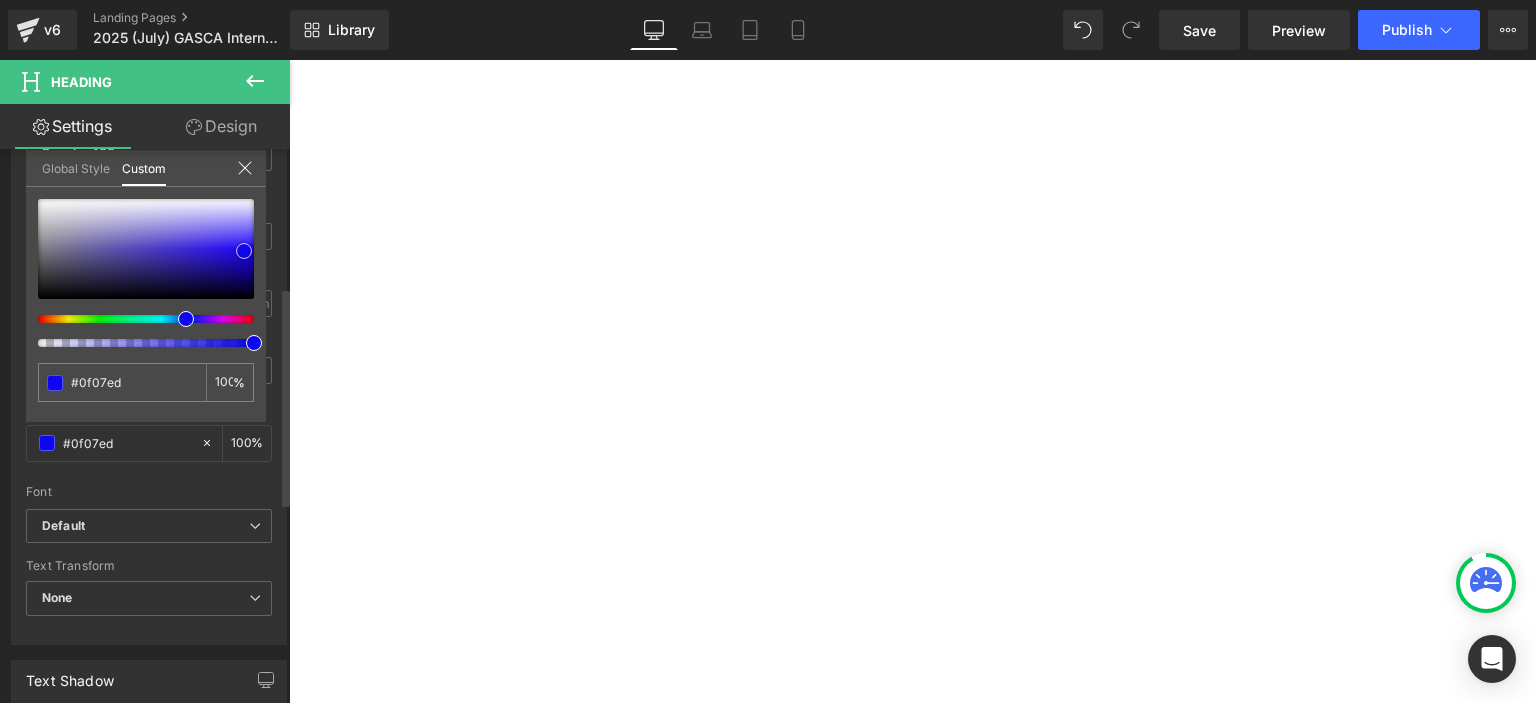 type on "#0d06ee" 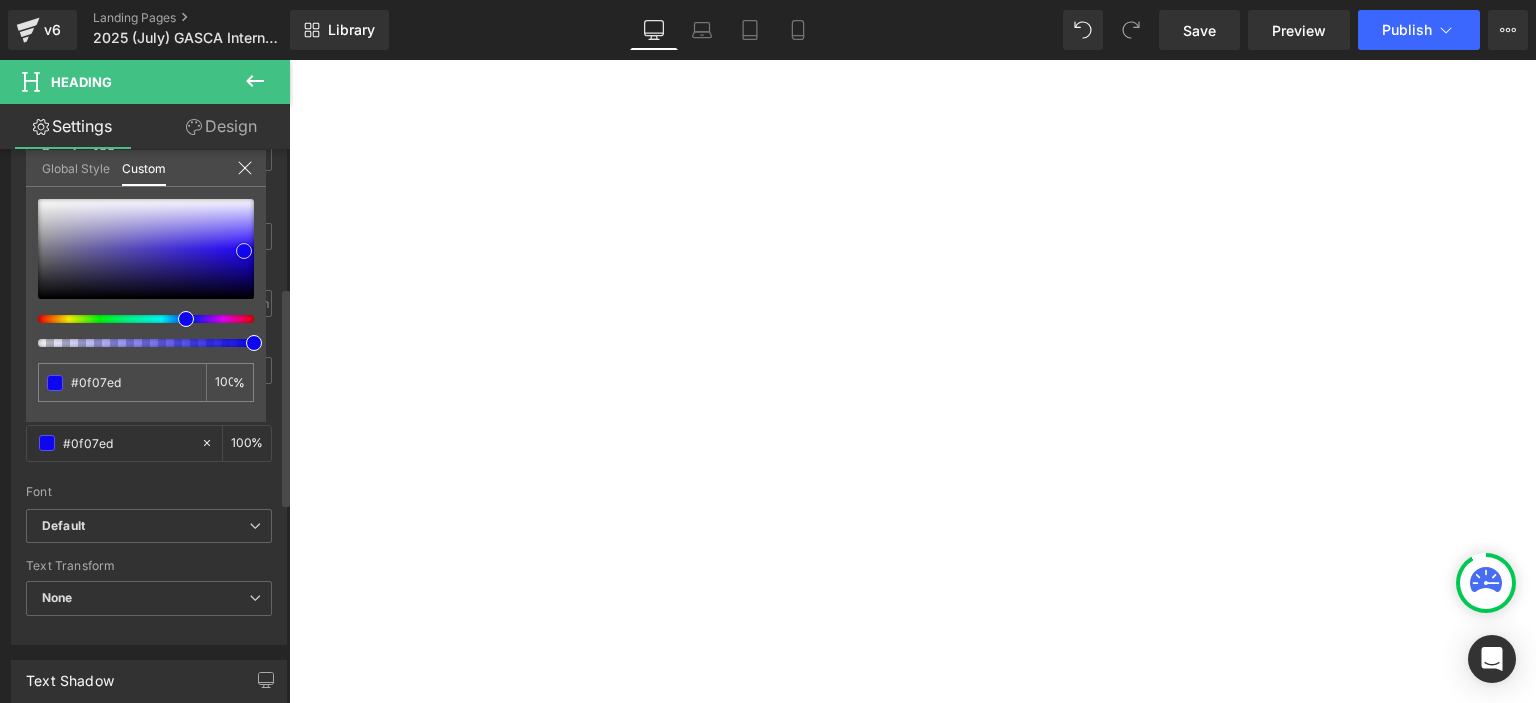 type on "#0d06ee" 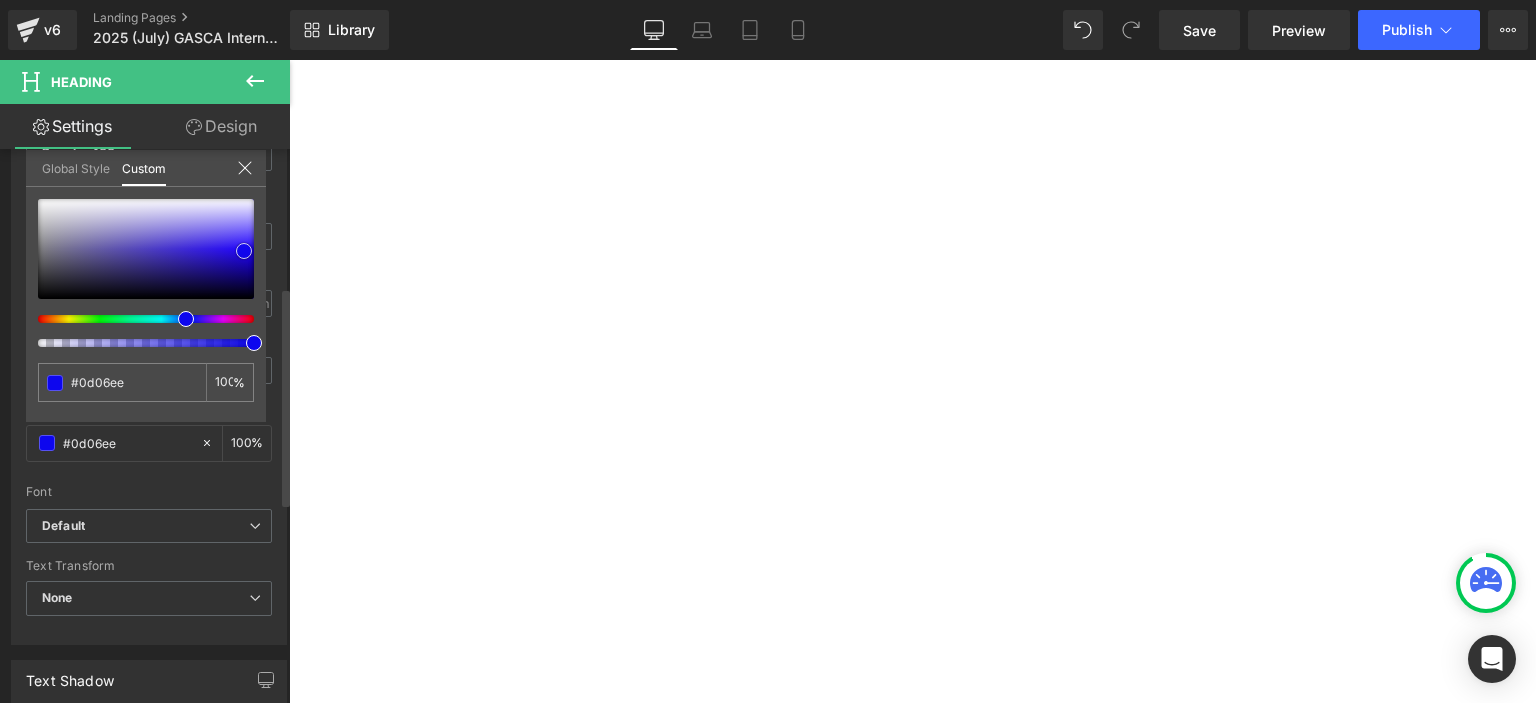 type 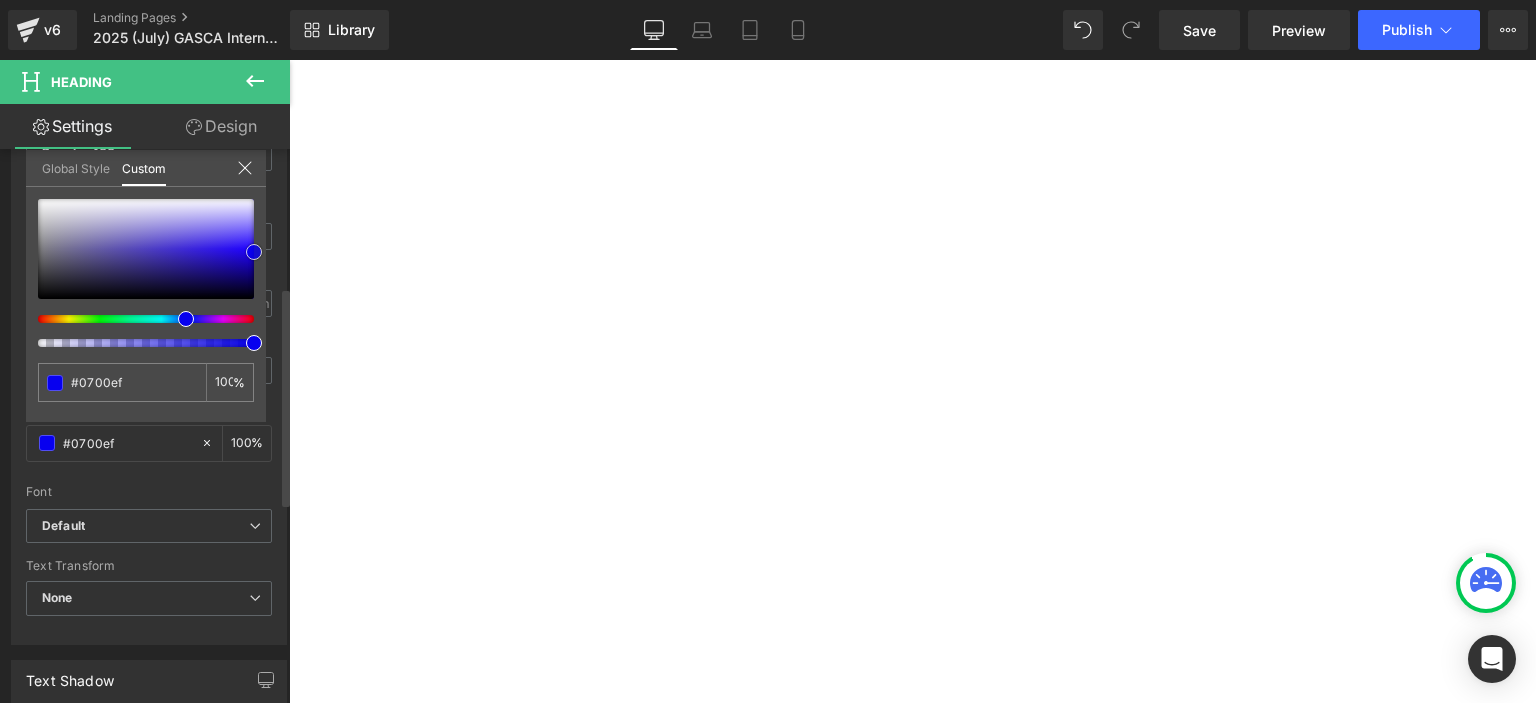 drag, startPoint x: 232, startPoint y: 253, endPoint x: 273, endPoint y: 248, distance: 41.303753 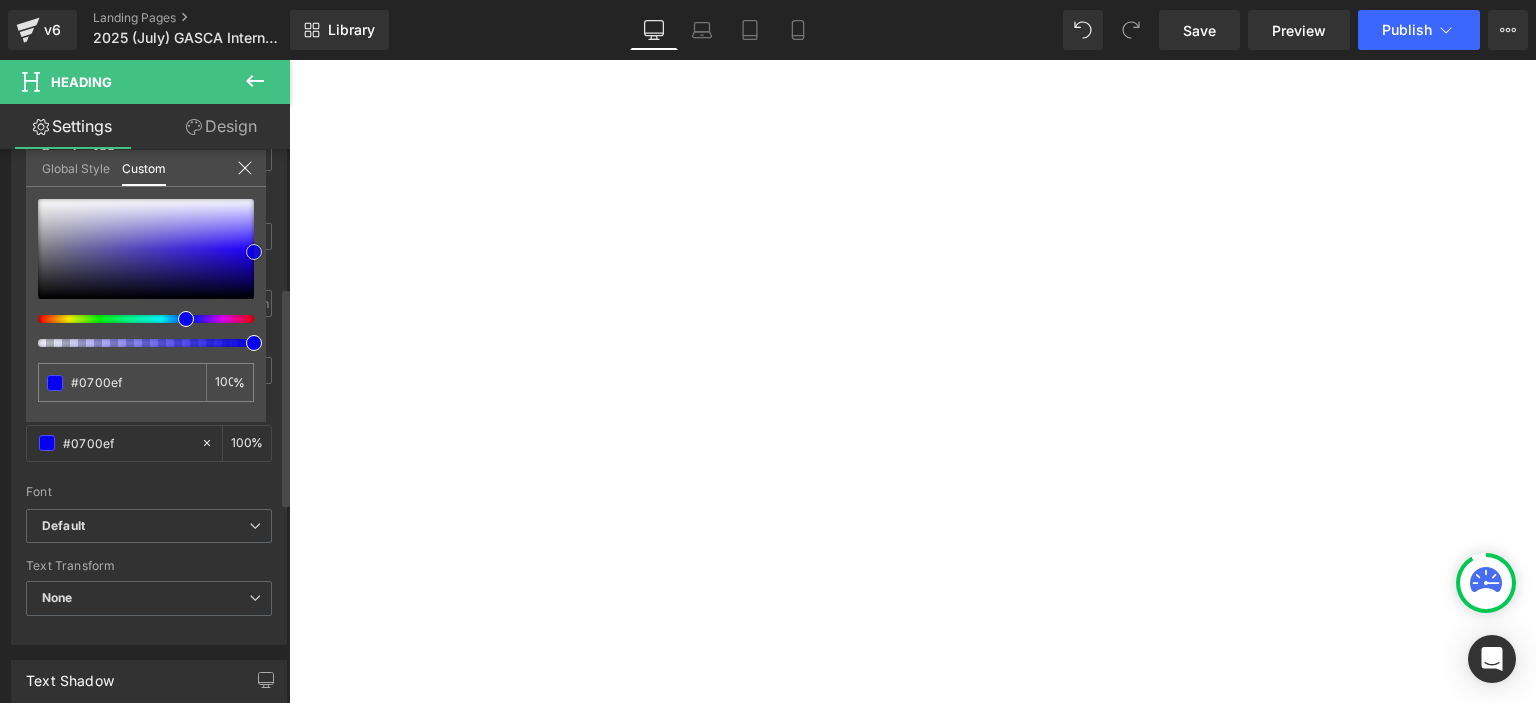 click on "Typography Text Styles Custom
Custom
Setup Global Style
Custom
Setup Global Style
Thin 100 Semi Thin 200 Light 300 Regular 400 Medium 500 Semi Bold 600 Super Bold 800 Boldest 900 Bold 700 Lighter Bolder Font Weight
Regular 400
Thin 100 Semi Thin 200 Light 300 Regular 400 Medium 500 Semi Bold 600 Super Bold 800 Boldest 900 Bold 700 Lighter Bolder 34px Font Size 34 px 1.5em Line Height 1.5 em 0px Letter Spacing 0 px rgba(7, 0, 239, 1) Text Color #0700ef 100 % inherit
Font
Default
Work Sans
Lato
Playfair Display" at bounding box center [149, 301] 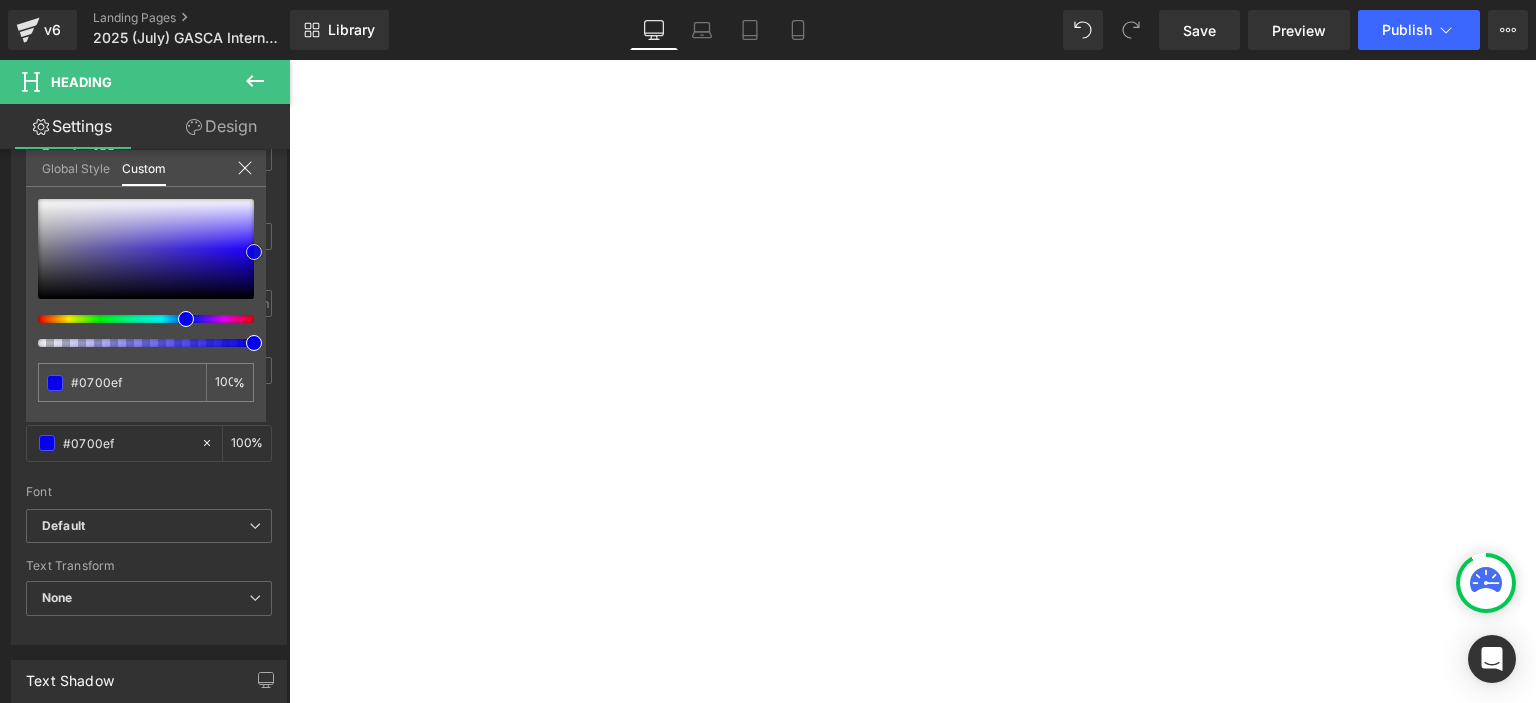 scroll, scrollTop: 2578, scrollLeft: 0, axis: vertical 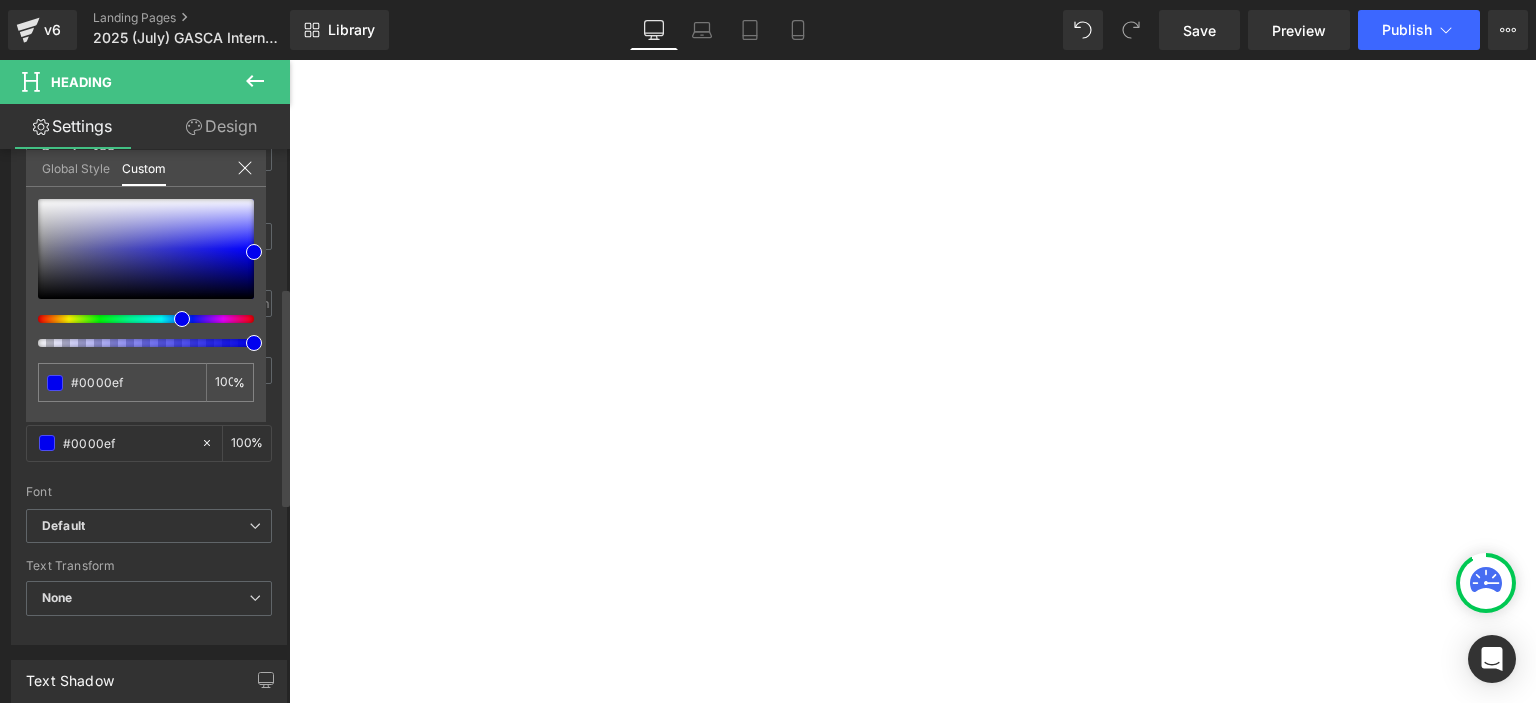drag, startPoint x: 182, startPoint y: 315, endPoint x: 171, endPoint y: 314, distance: 11.045361 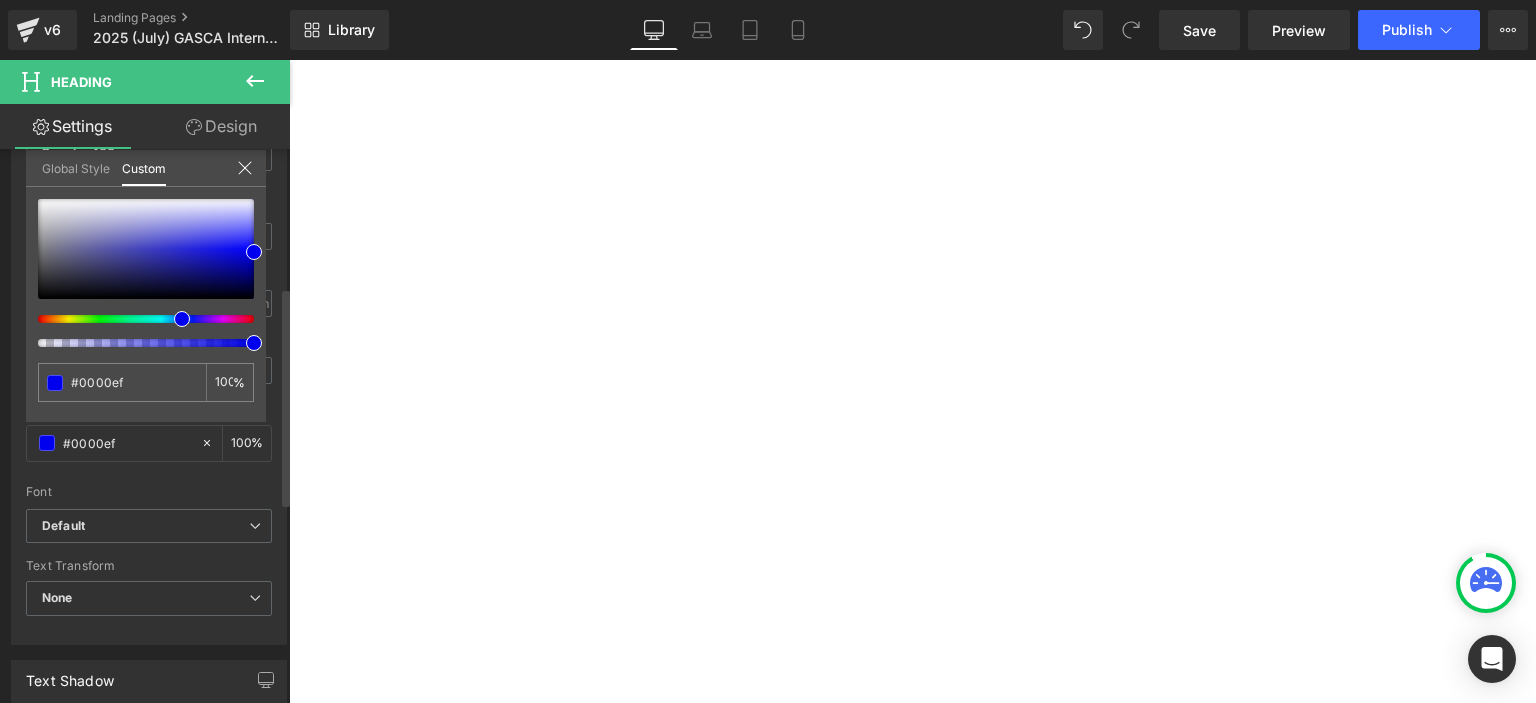 click at bounding box center [138, 319] 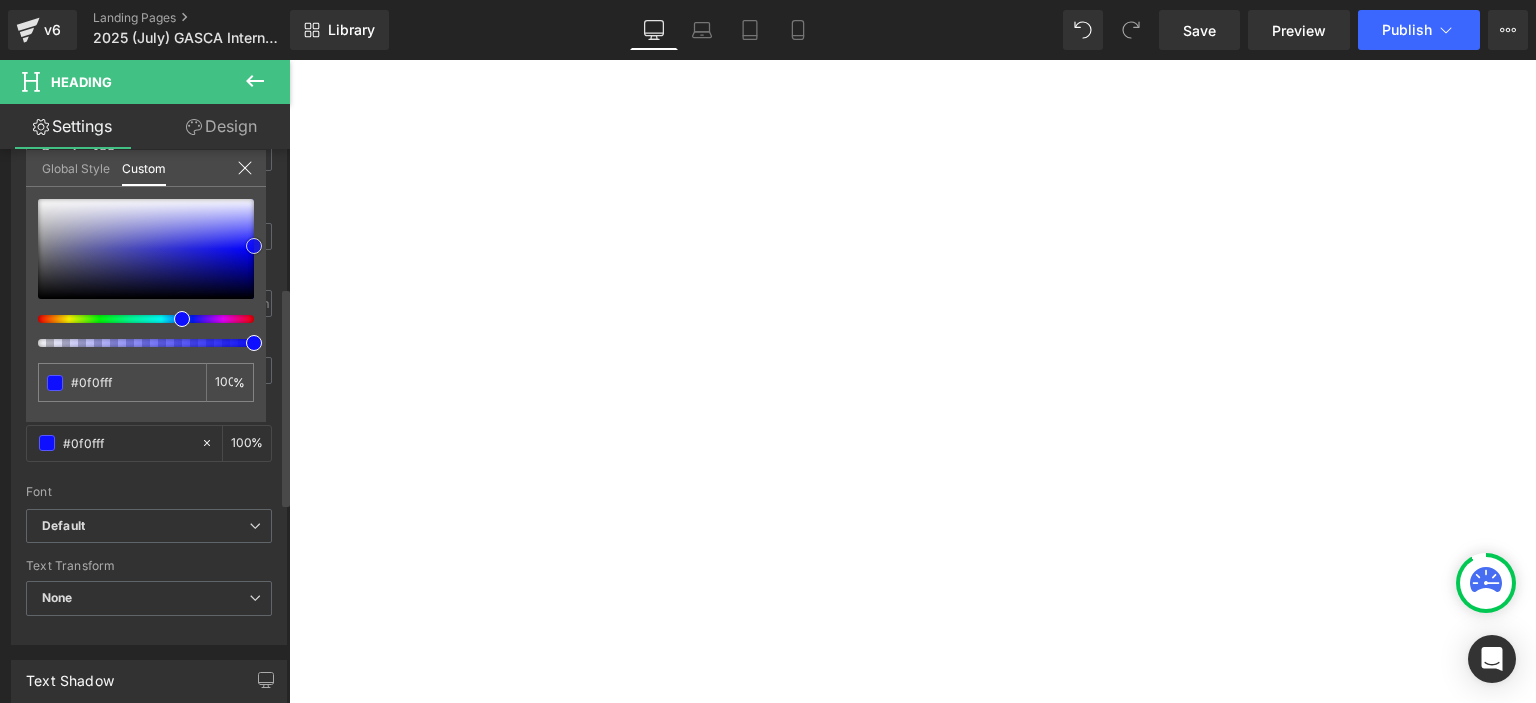 drag, startPoint x: 246, startPoint y: 251, endPoint x: 271, endPoint y: 245, distance: 25.70992 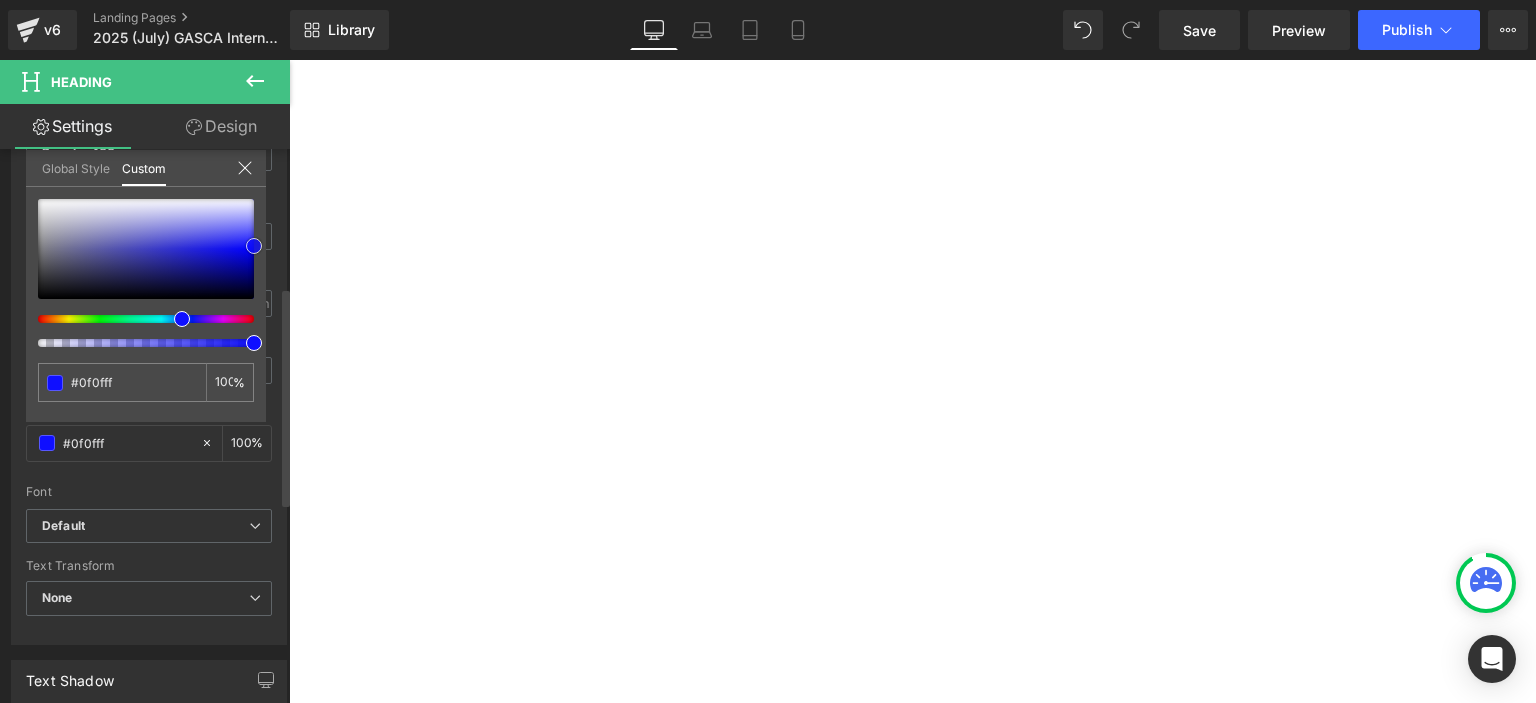 click on "Typography Text Styles Custom
Custom
Setup Global Style
Custom
Setup Global Style
Thin 100 Semi Thin 200 Light 300 Regular 400 Medium 500 Semi Bold 600 Super Bold 800 Boldest 900 Bold 700 Lighter Bolder Font Weight
Regular 400
Thin 100 Semi Thin 200 Light 300 Regular 400 Medium 500 Semi Bold 600 Super Bold 800 Boldest 900 Bold 700 Lighter Bolder 34px Font Size 34 px 1.5em Line Height 1.5 em 0px Letter Spacing 0 px rgba(15, 15, 255, 1) Text Color #0f0fff 100 % inherit
Font
Default
Work Sans
Lato
Playfair Display" at bounding box center (149, 301) 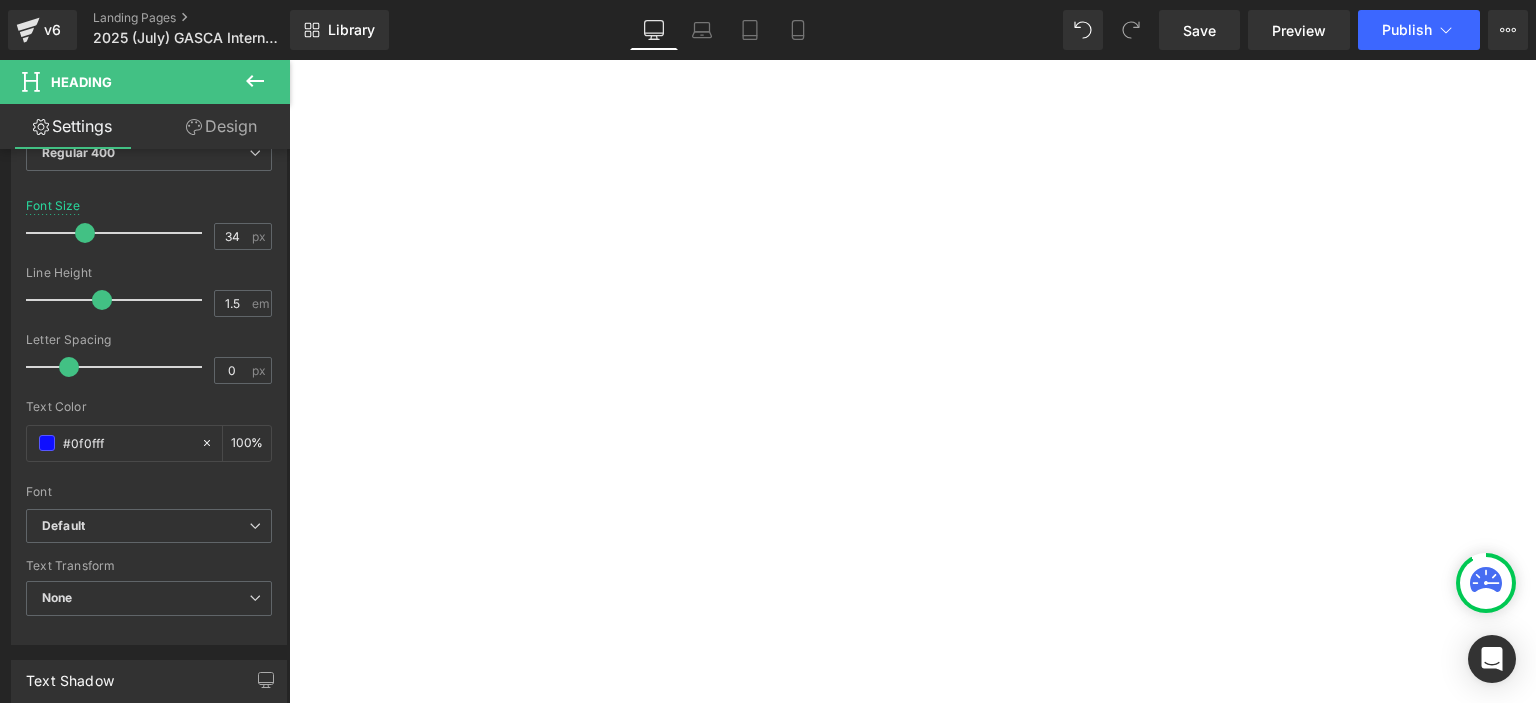 click on "Skip to content
Just added to your cart
Qty:
View cart ( )
Continue Shopping
Submit
Close search
主頁
比賽" at bounding box center (289, 60) 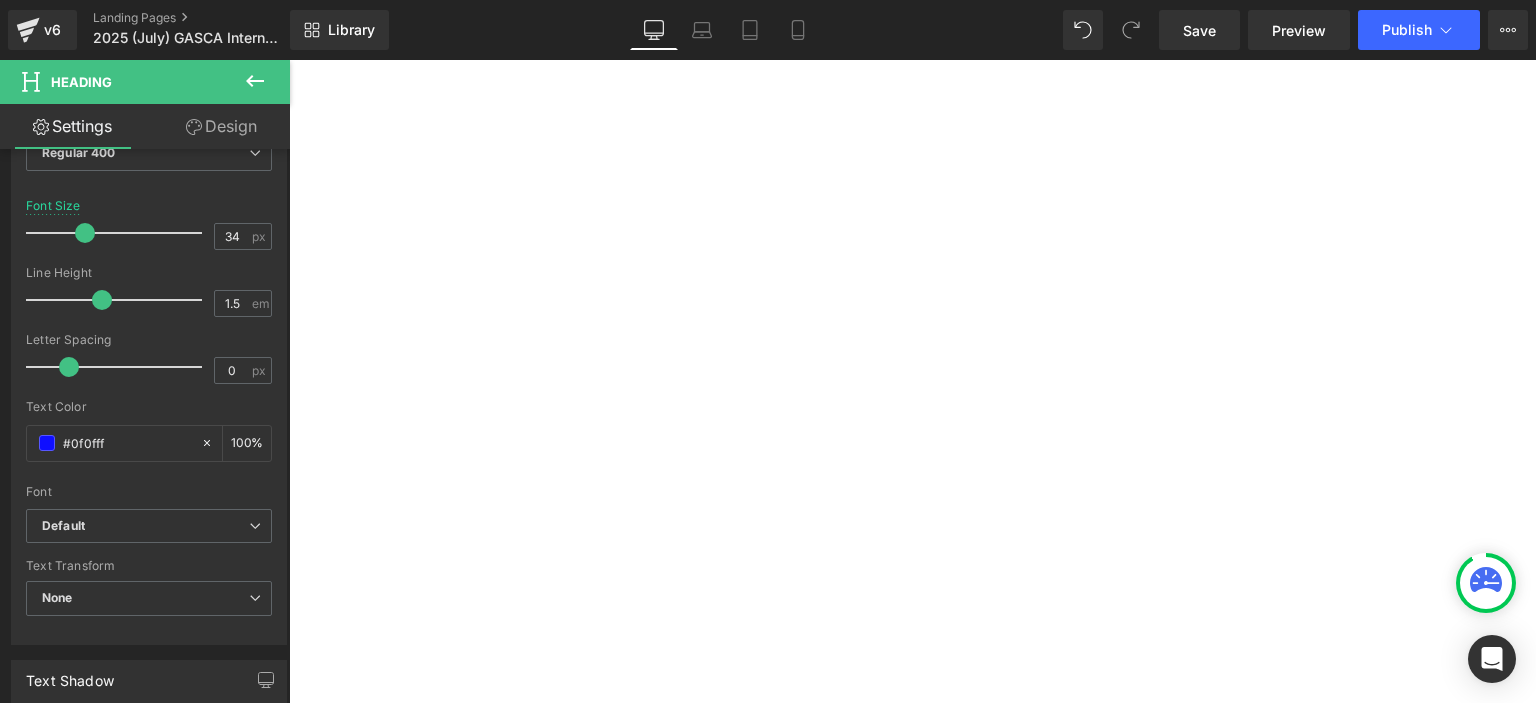click at bounding box center (289, 60) 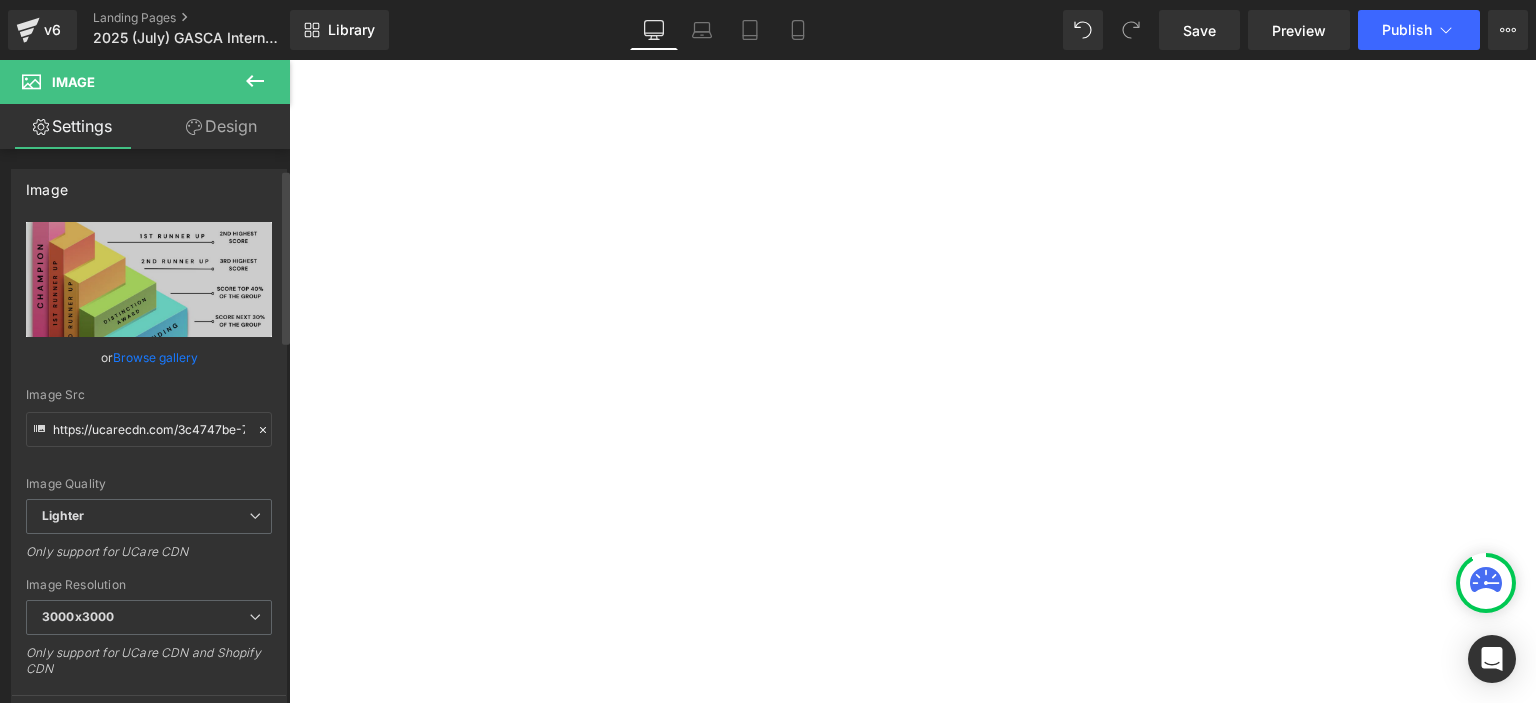 scroll, scrollTop: 344, scrollLeft: 0, axis: vertical 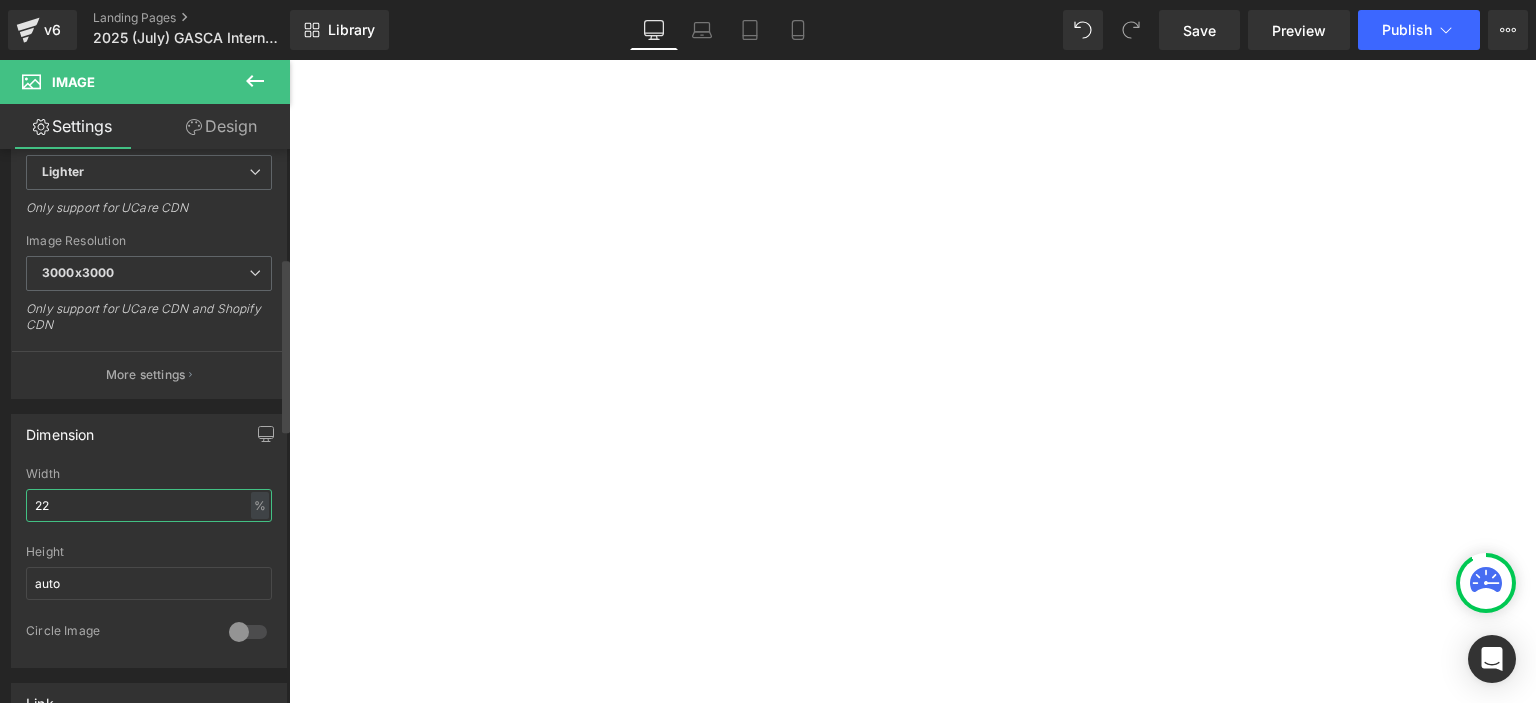 click on "22" at bounding box center [149, 505] 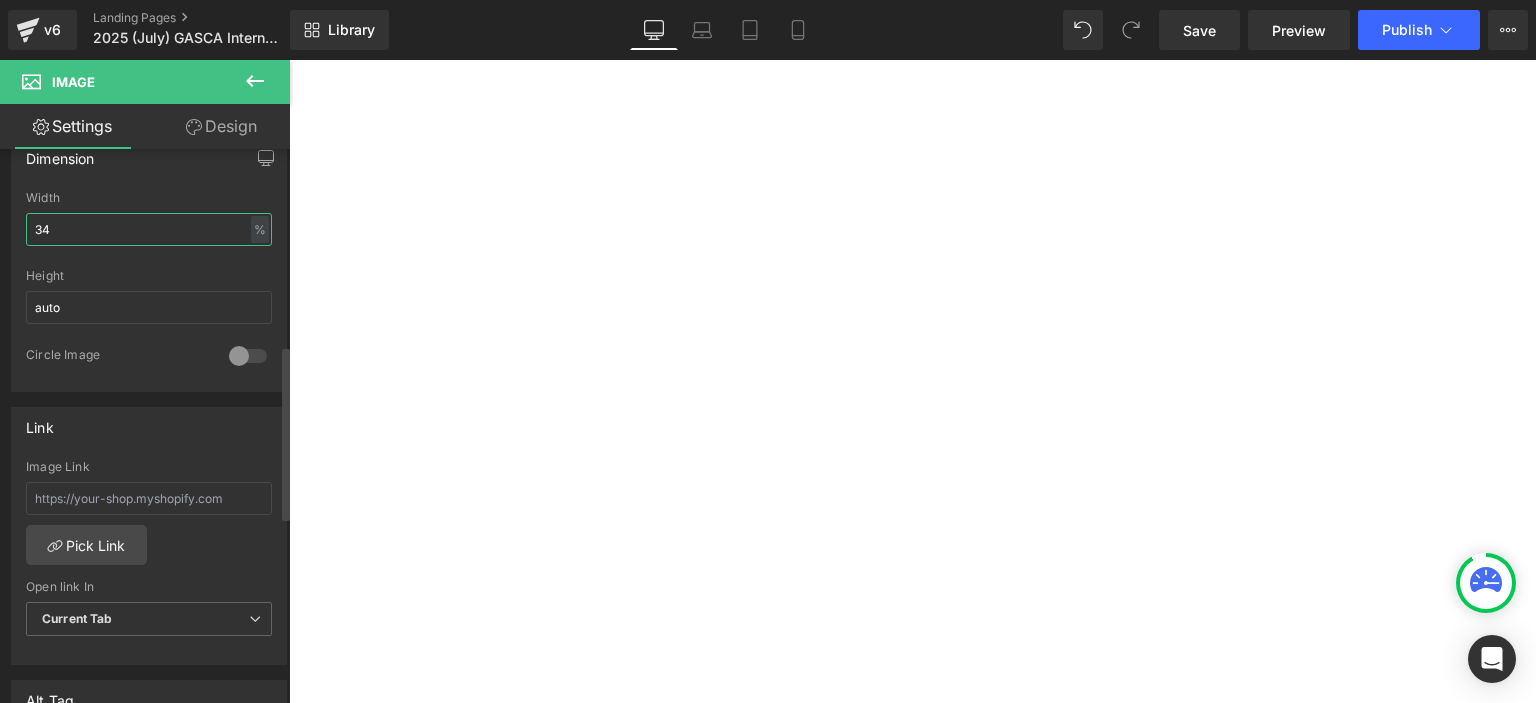 scroll, scrollTop: 623, scrollLeft: 0, axis: vertical 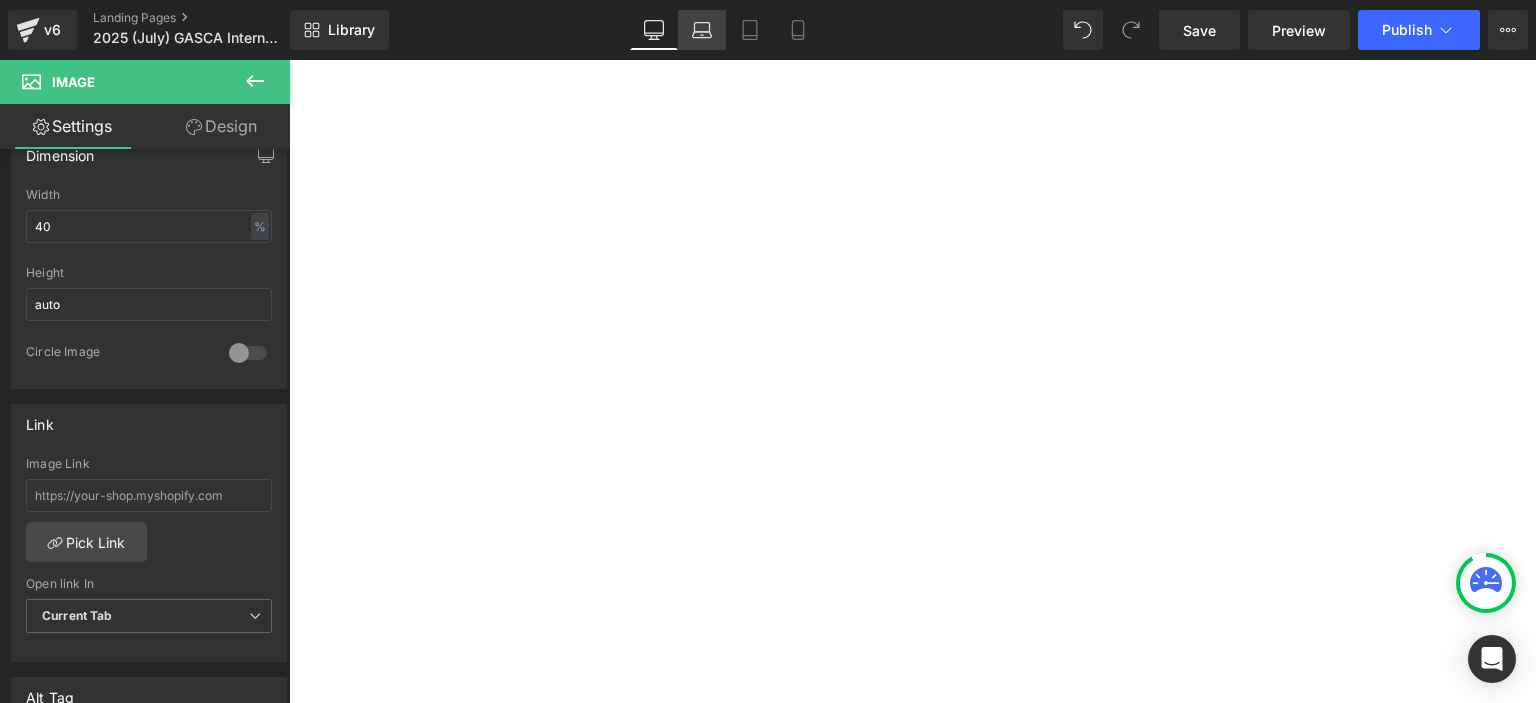 click 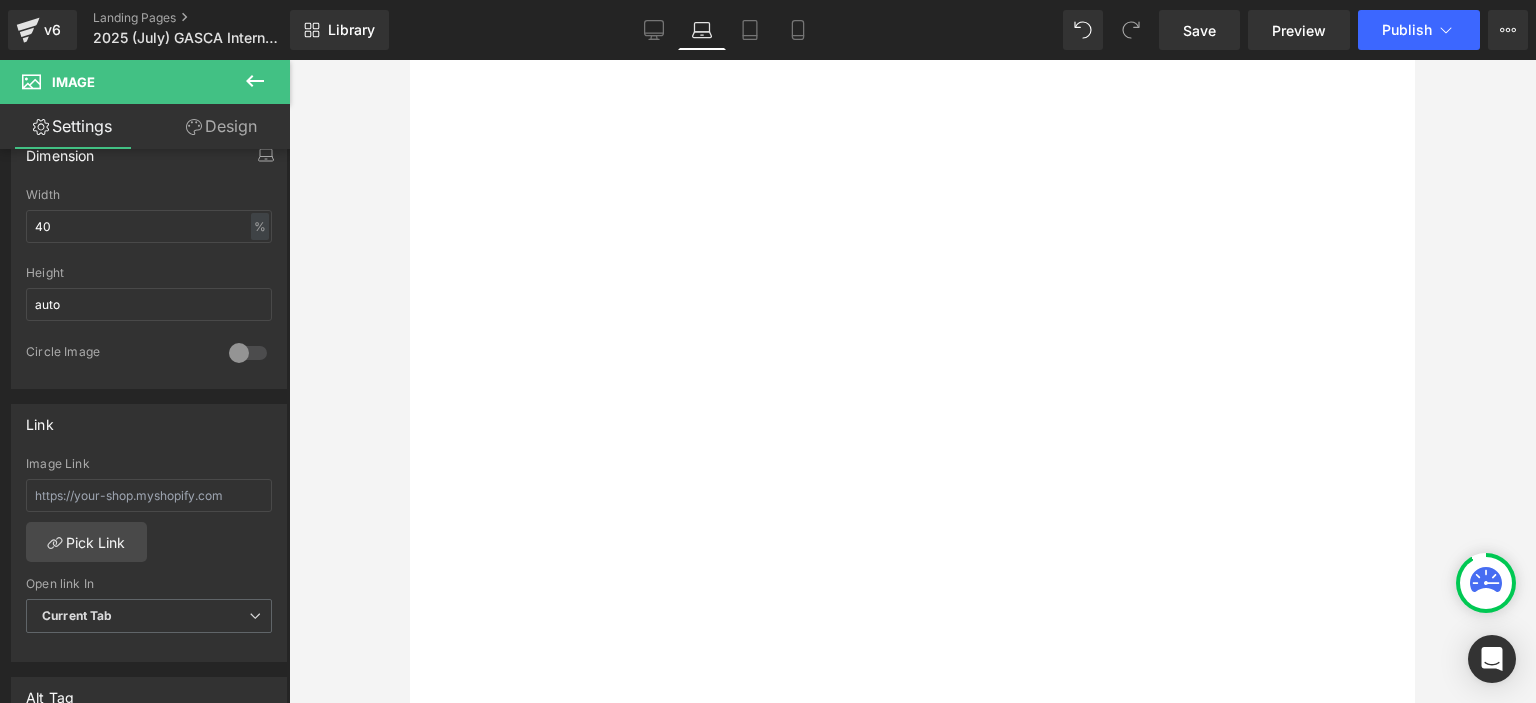 scroll, scrollTop: 3212, scrollLeft: 0, axis: vertical 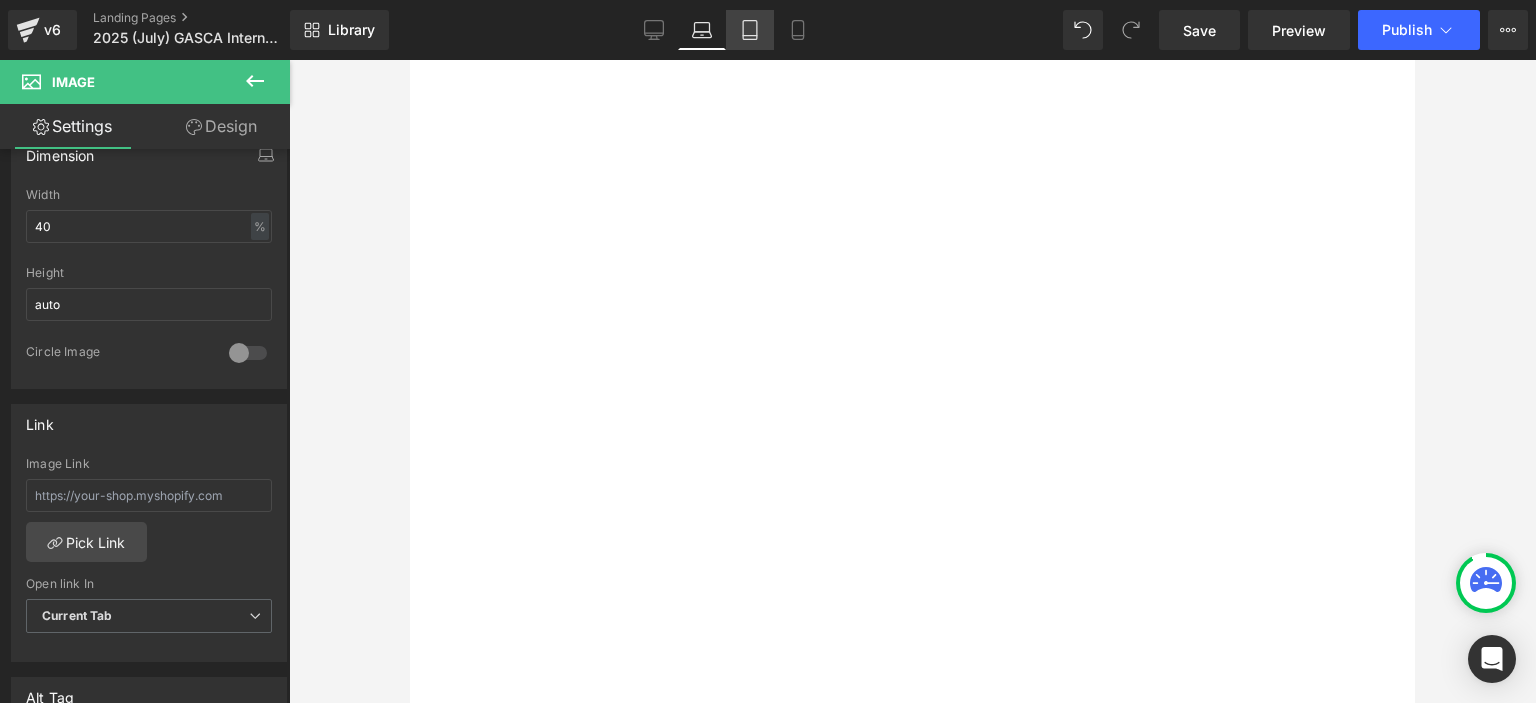 click on "Tablet" at bounding box center (750, 30) 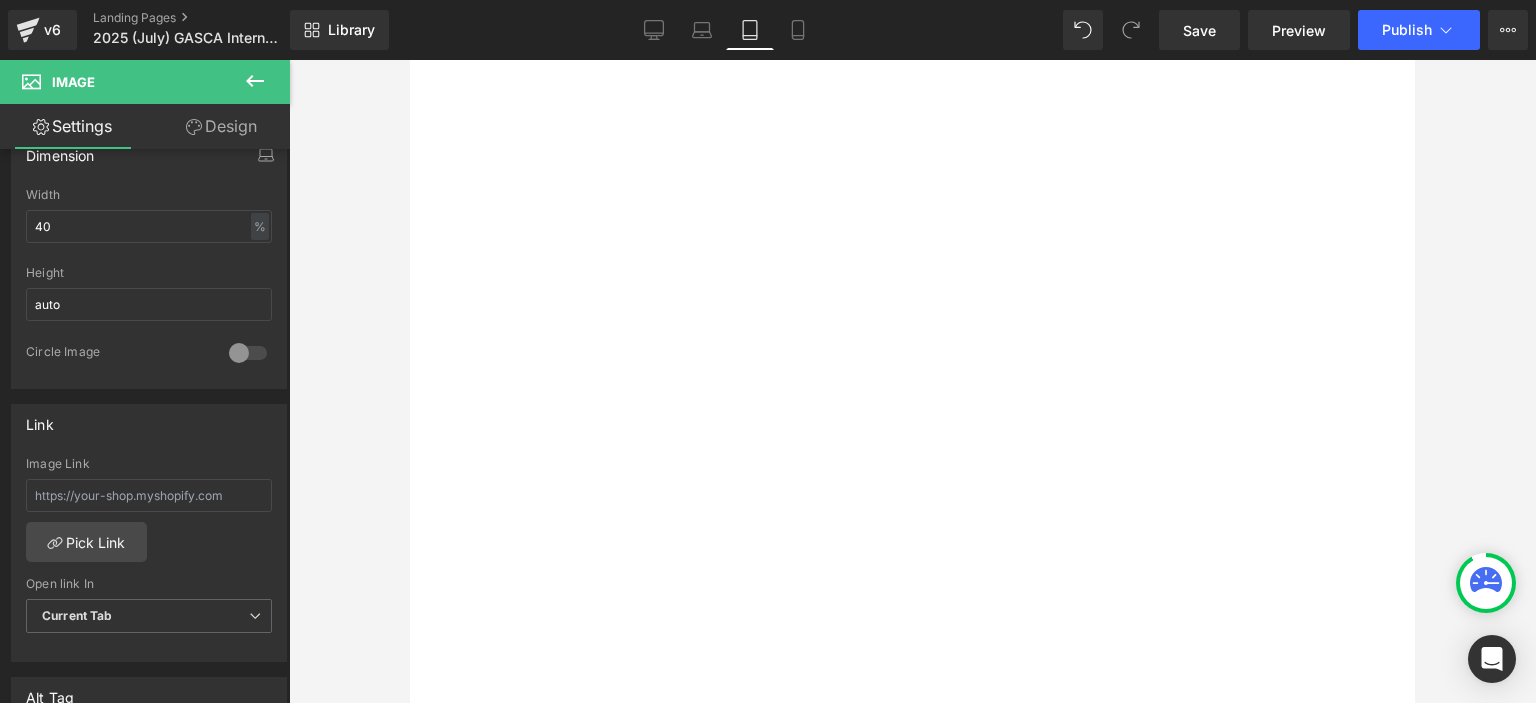 scroll, scrollTop: 3228, scrollLeft: 0, axis: vertical 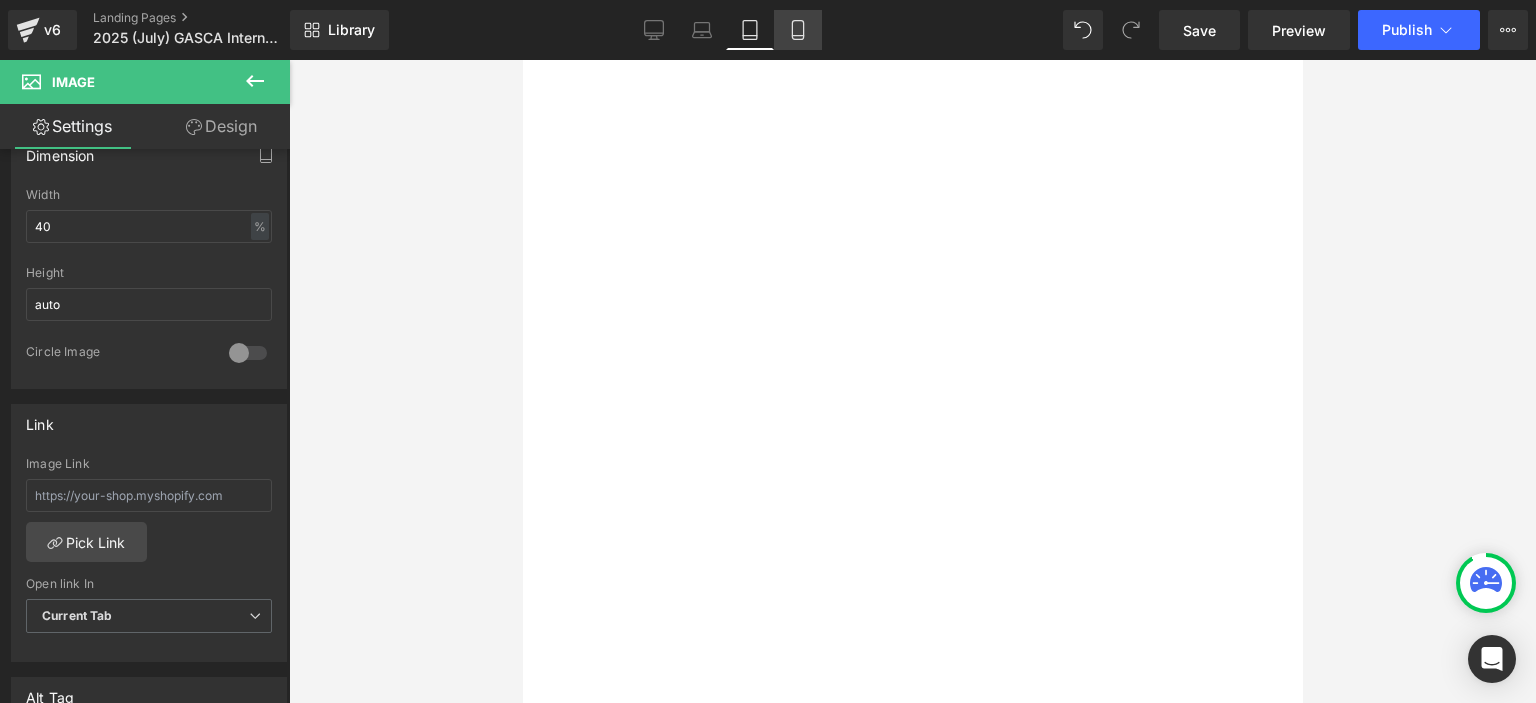 click 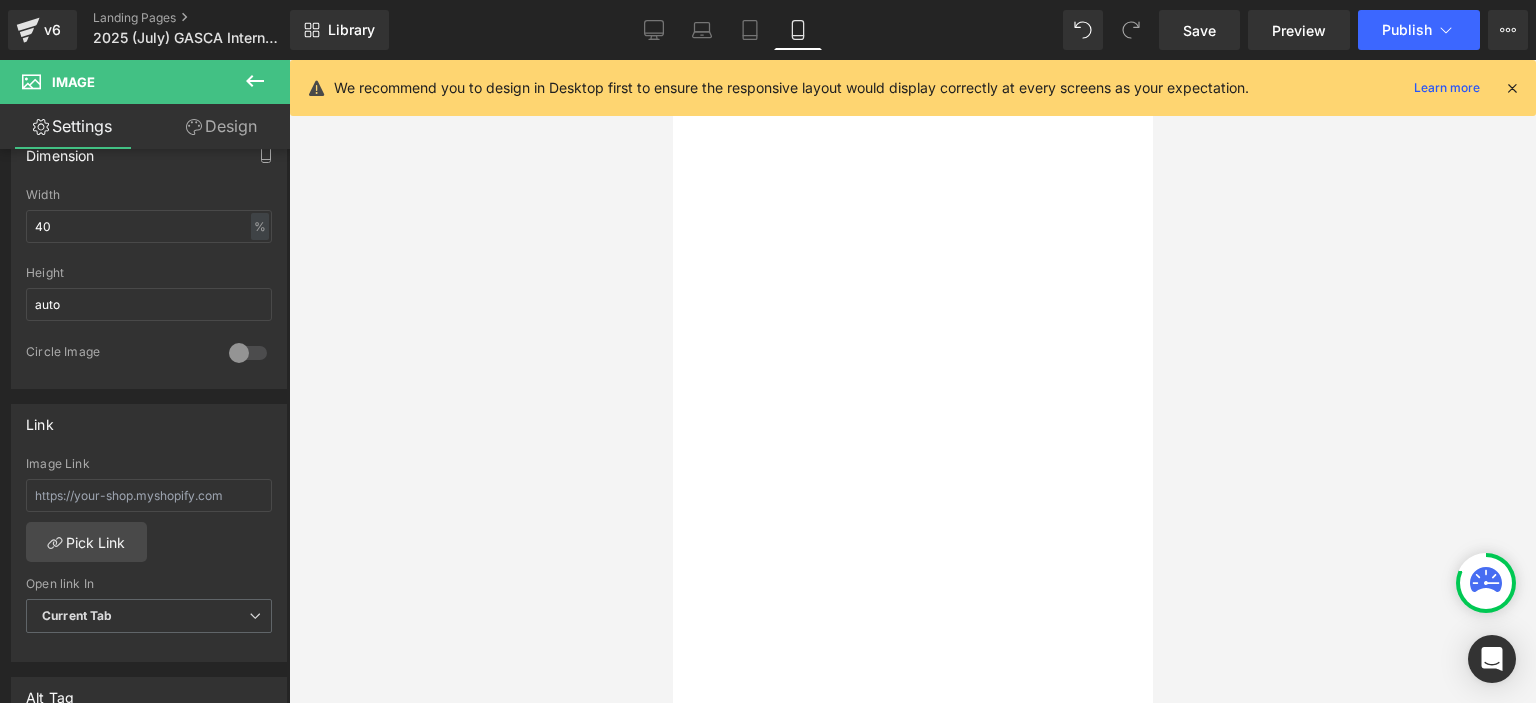 scroll, scrollTop: 3549, scrollLeft: 0, axis: vertical 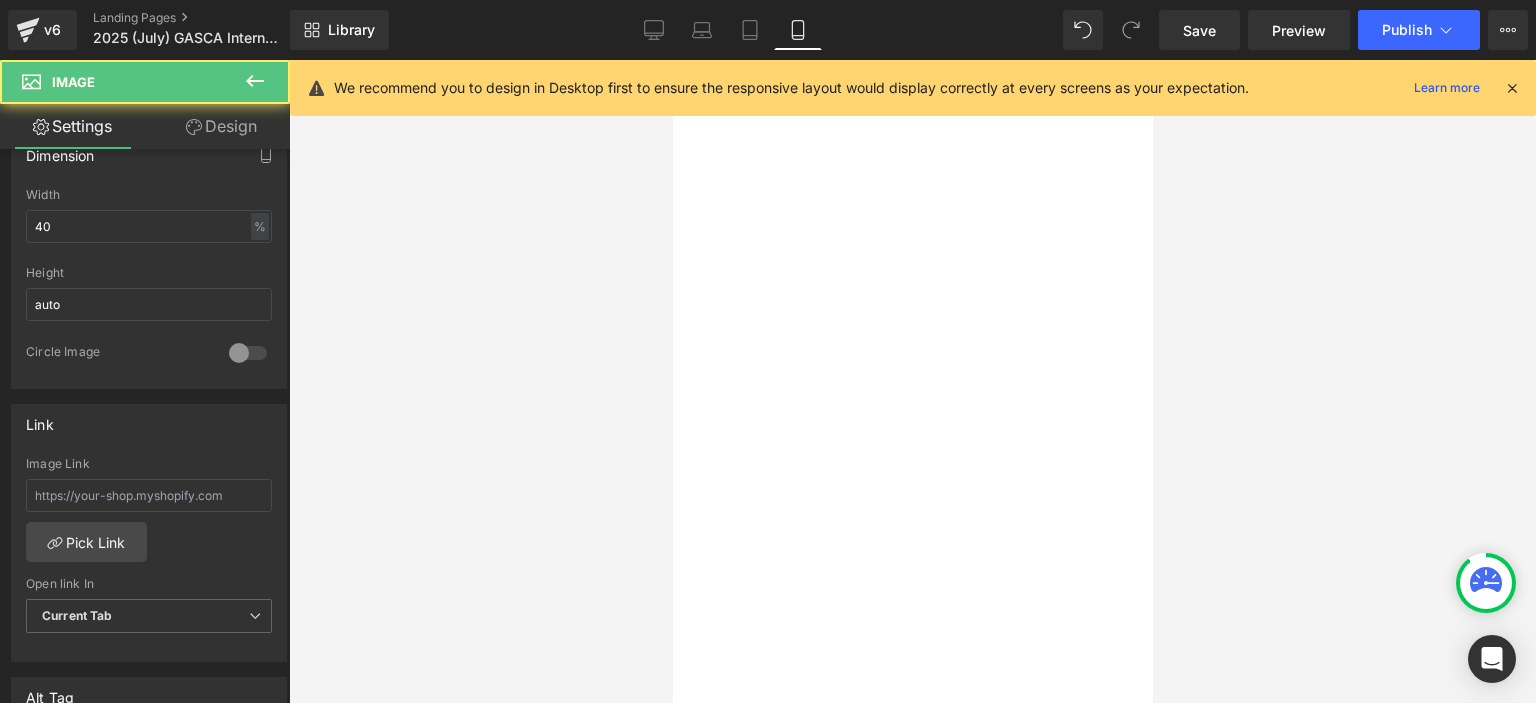 click at bounding box center (672, 60) 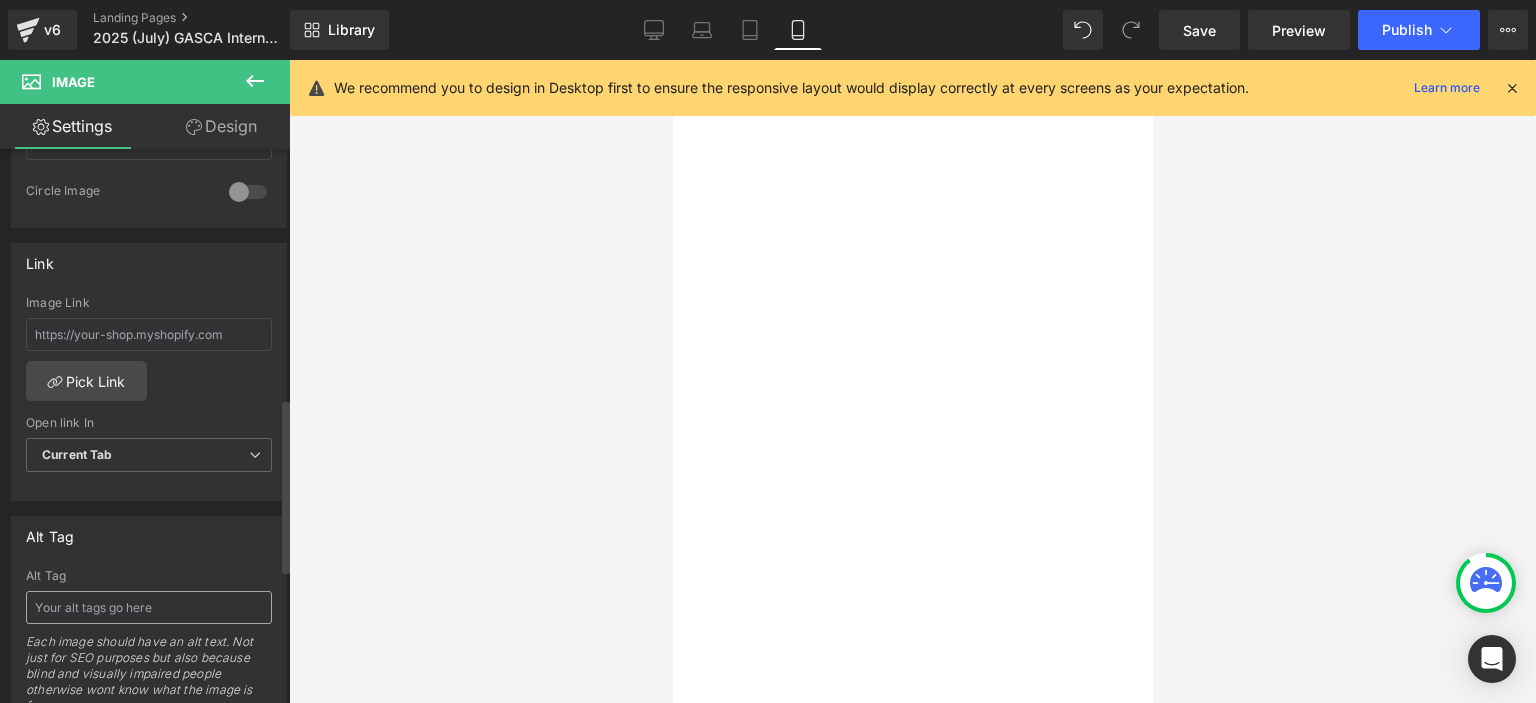 scroll, scrollTop: 778, scrollLeft: 0, axis: vertical 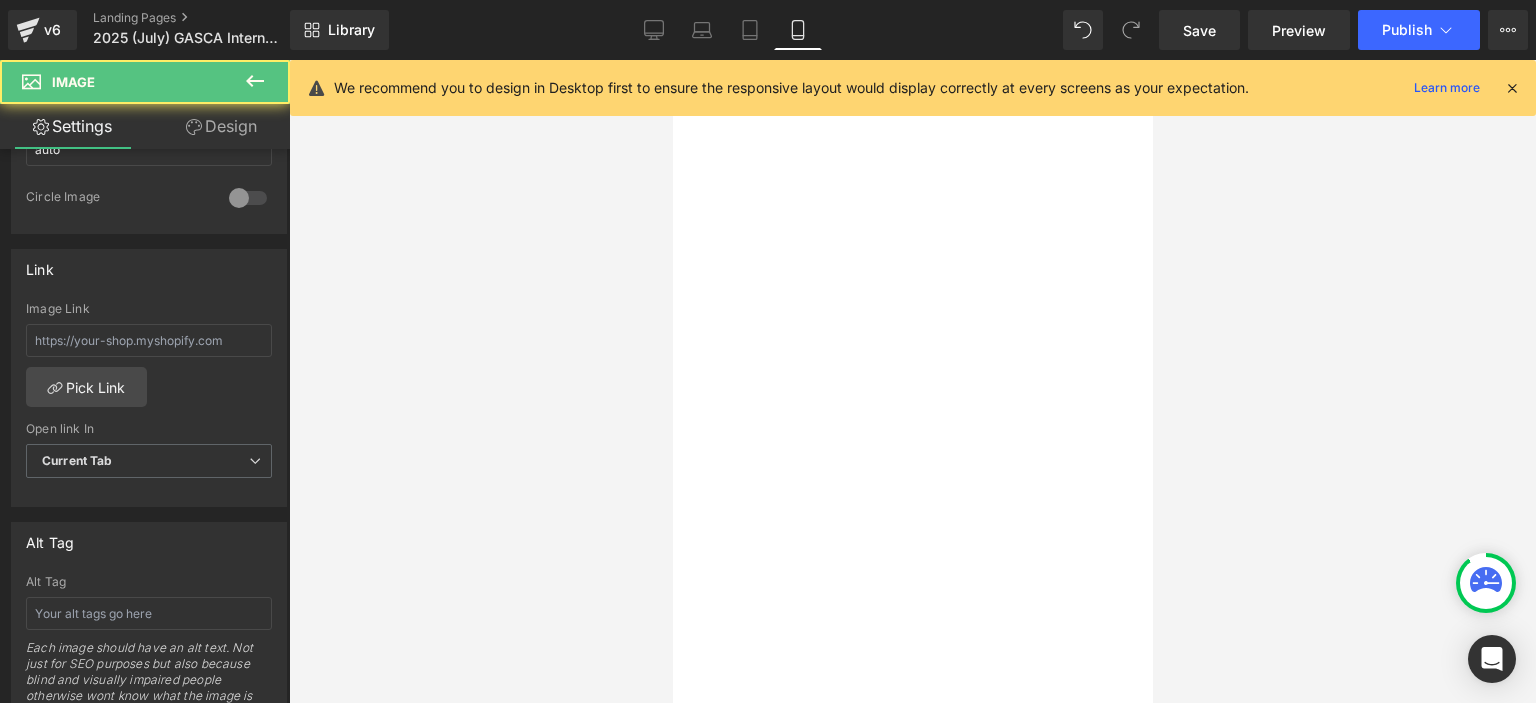 click at bounding box center [672, 60] 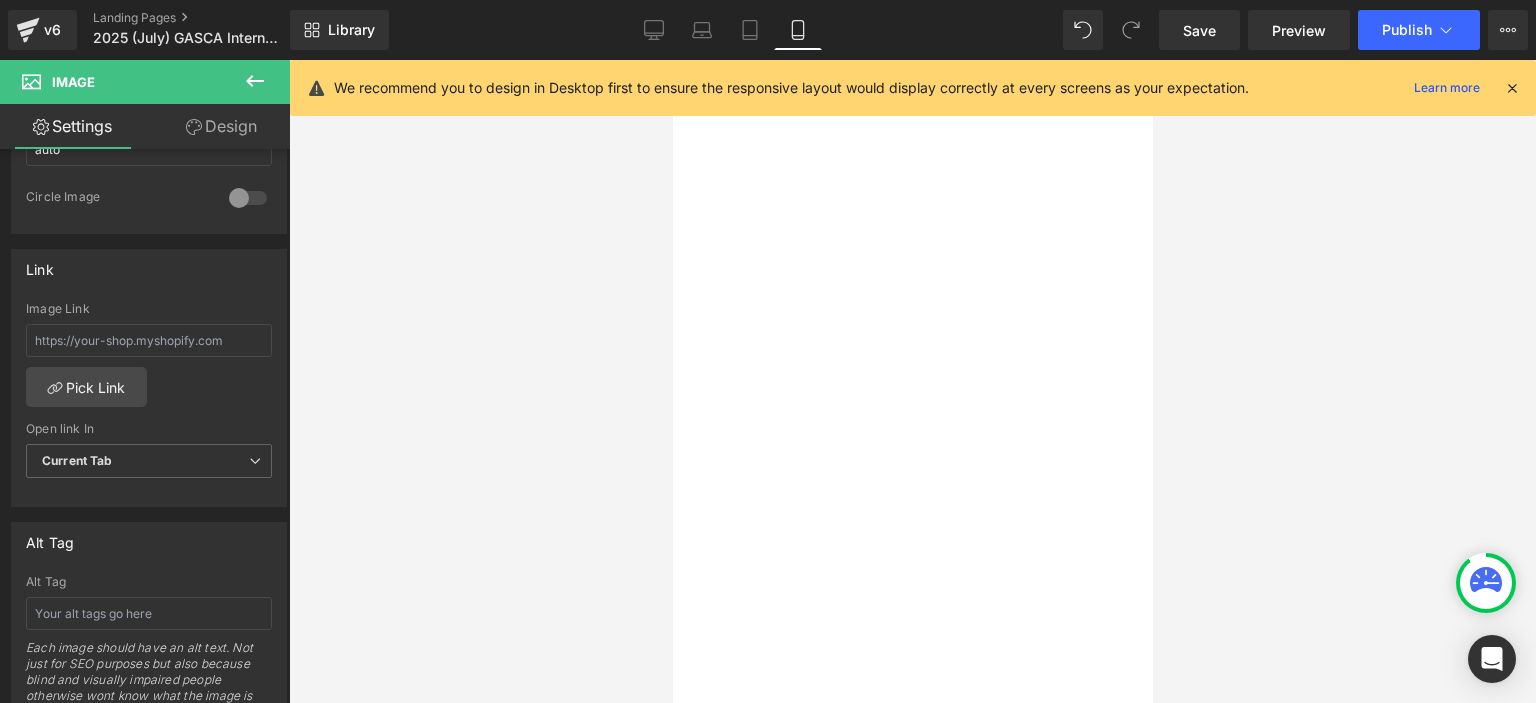 click on "Image" at bounding box center (672, 60) 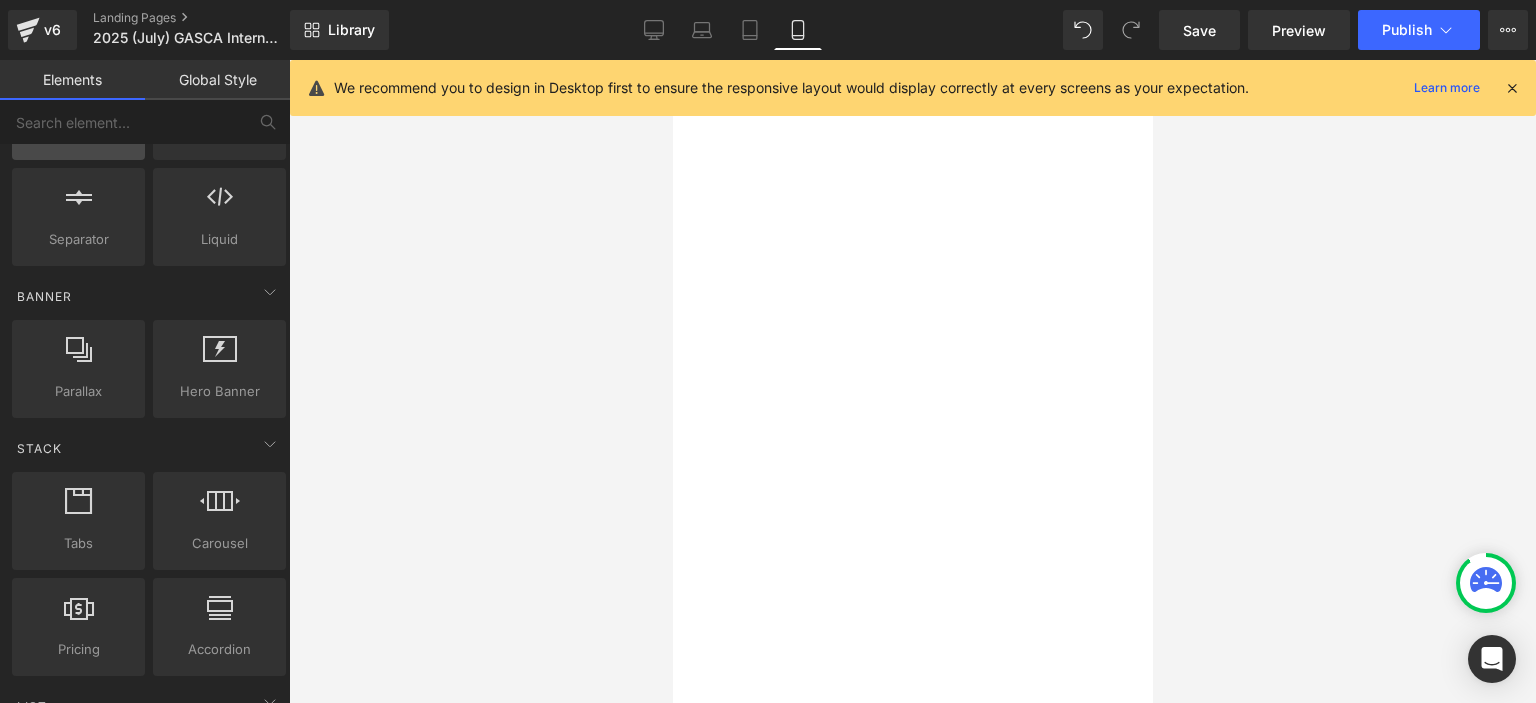 scroll, scrollTop: 0, scrollLeft: 0, axis: both 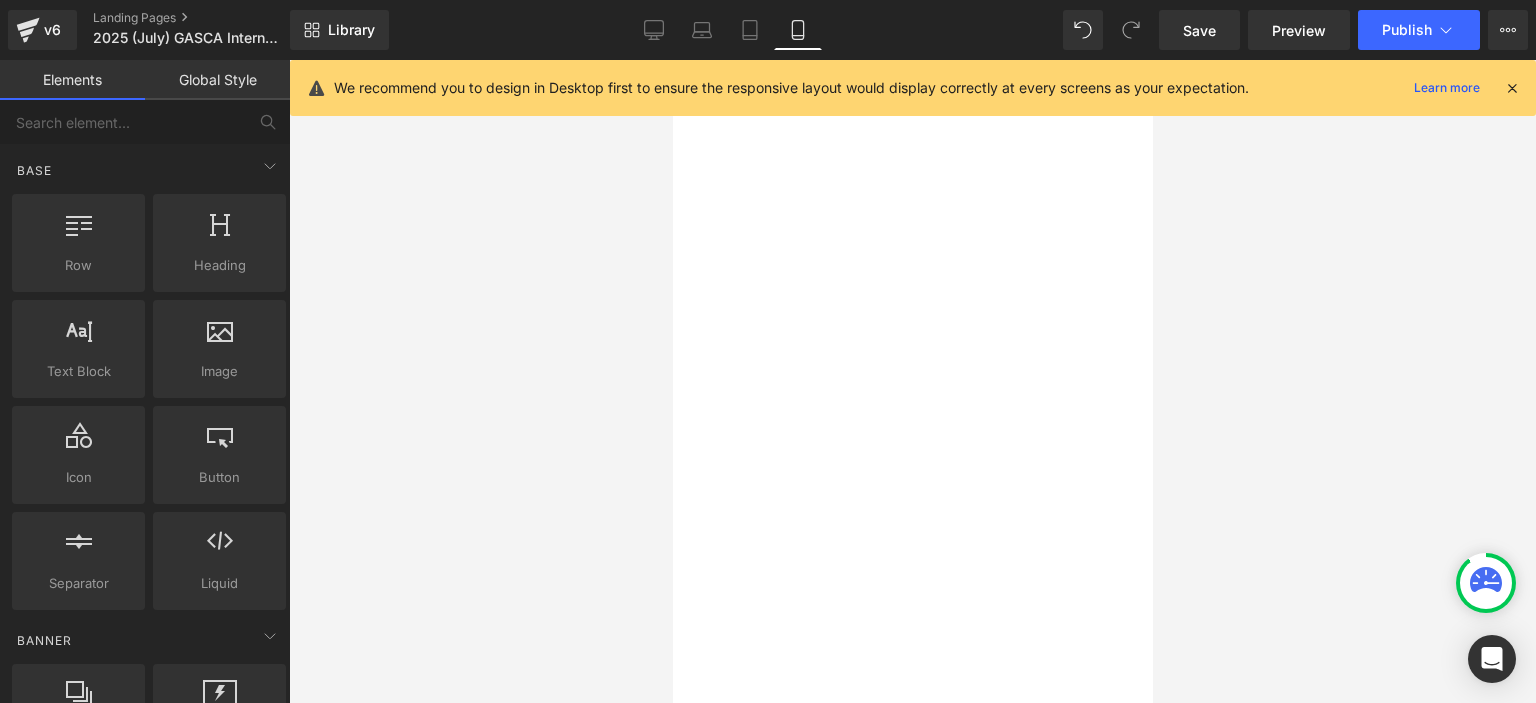 click at bounding box center (672, 60) 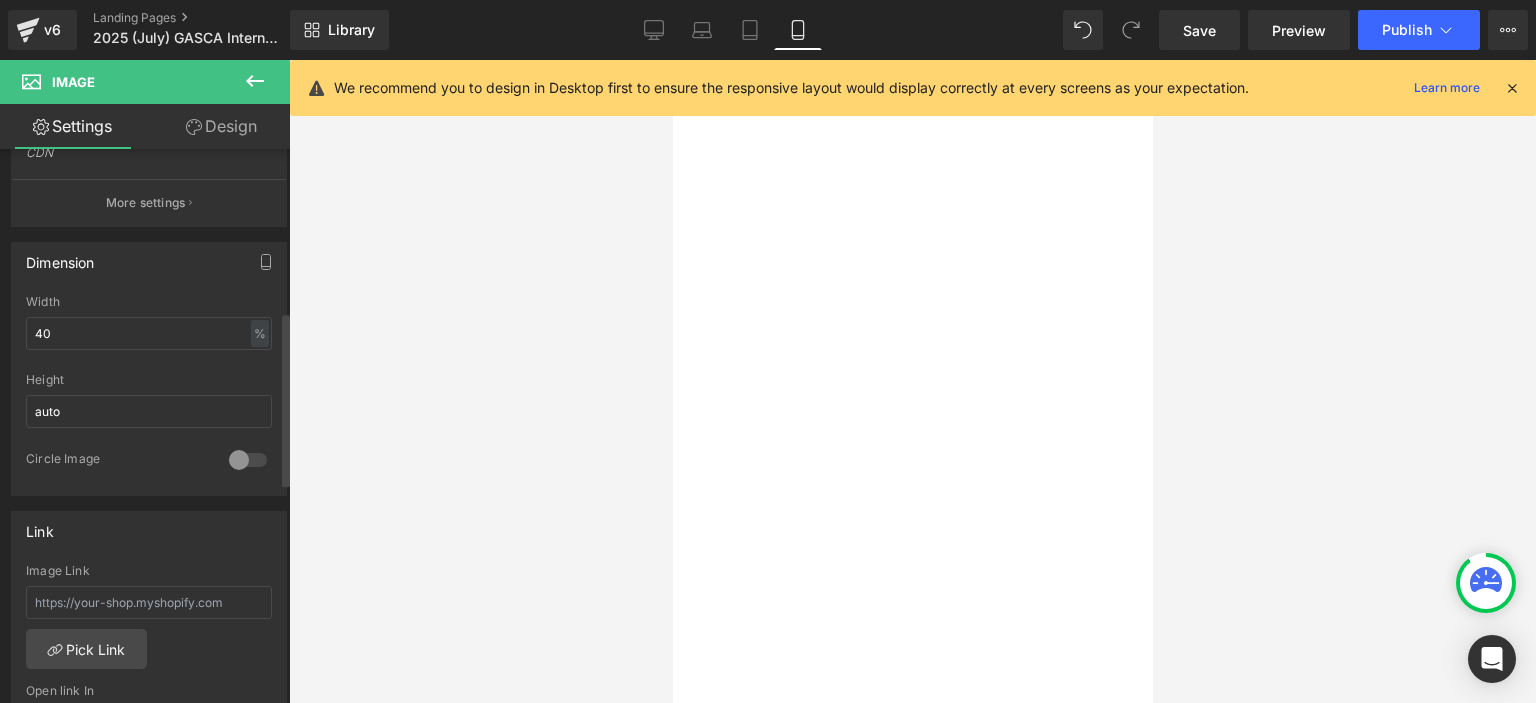 scroll, scrollTop: 516, scrollLeft: 0, axis: vertical 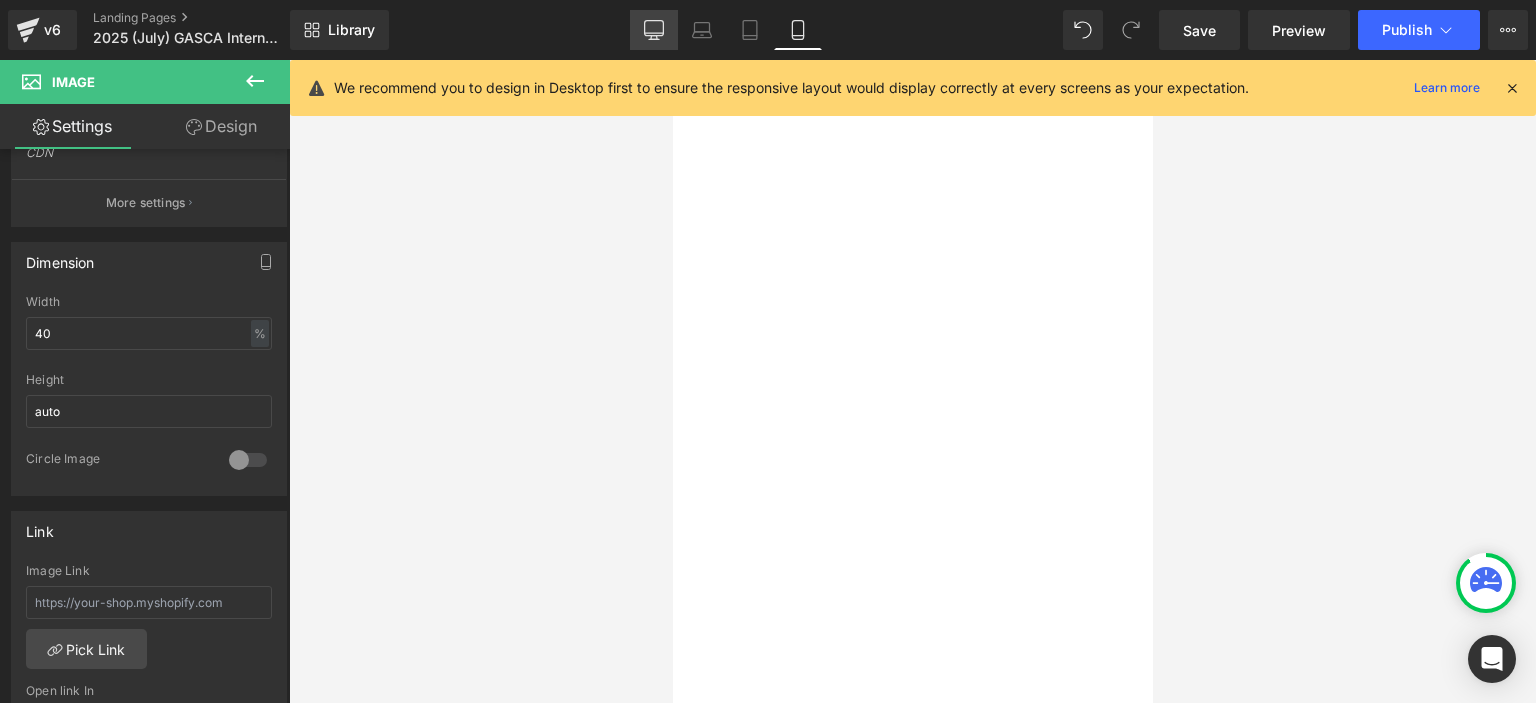 click on "Desktop" at bounding box center [654, 30] 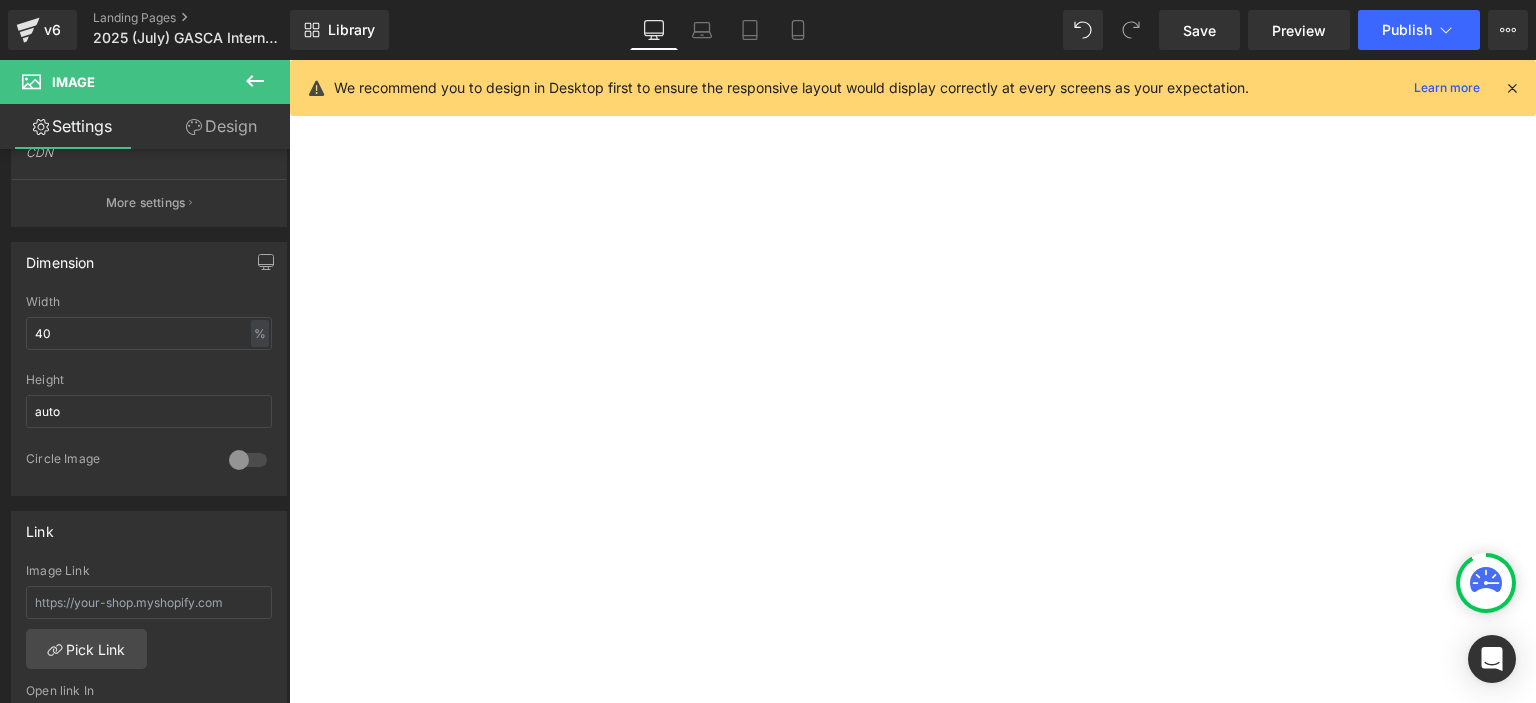 scroll, scrollTop: 2570, scrollLeft: 0, axis: vertical 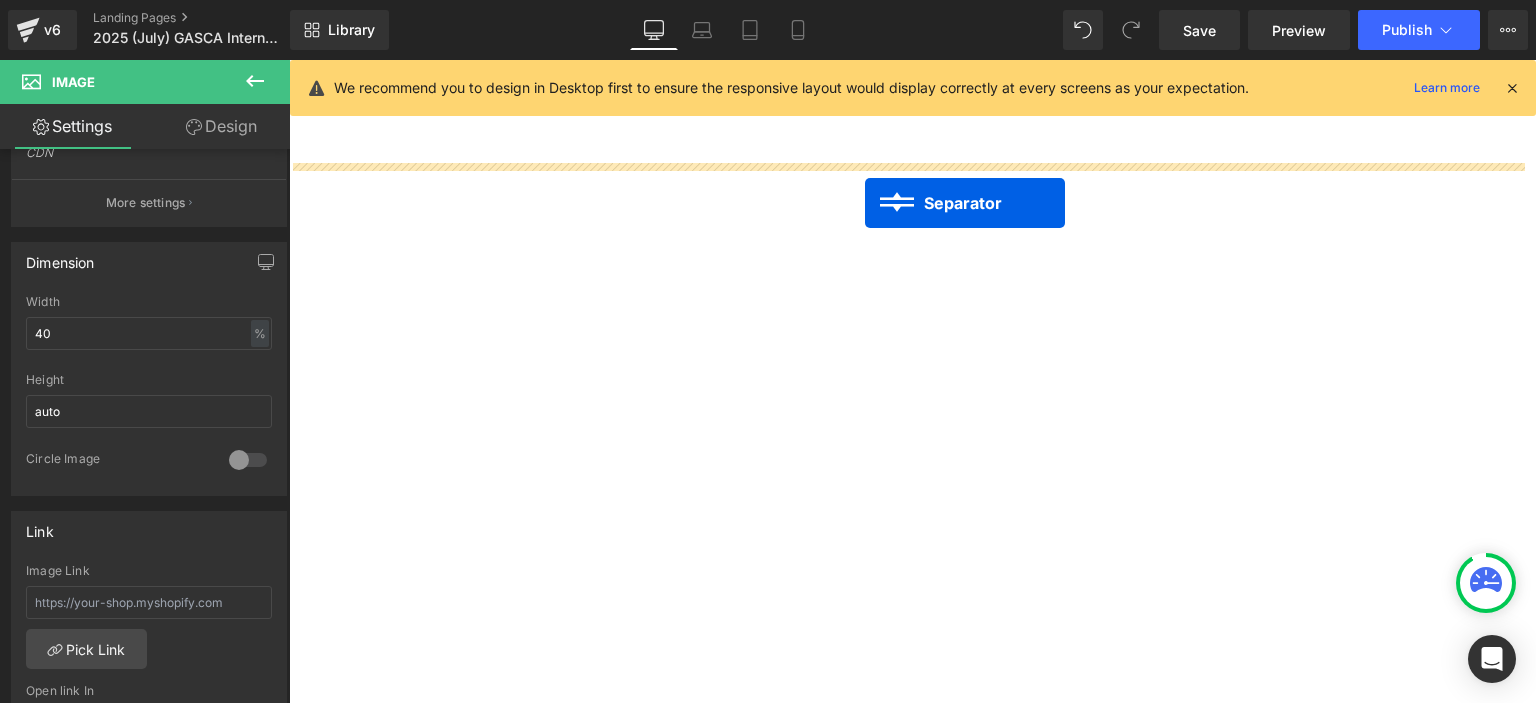 drag, startPoint x: 865, startPoint y: 270, endPoint x: 865, endPoint y: 203, distance: 67 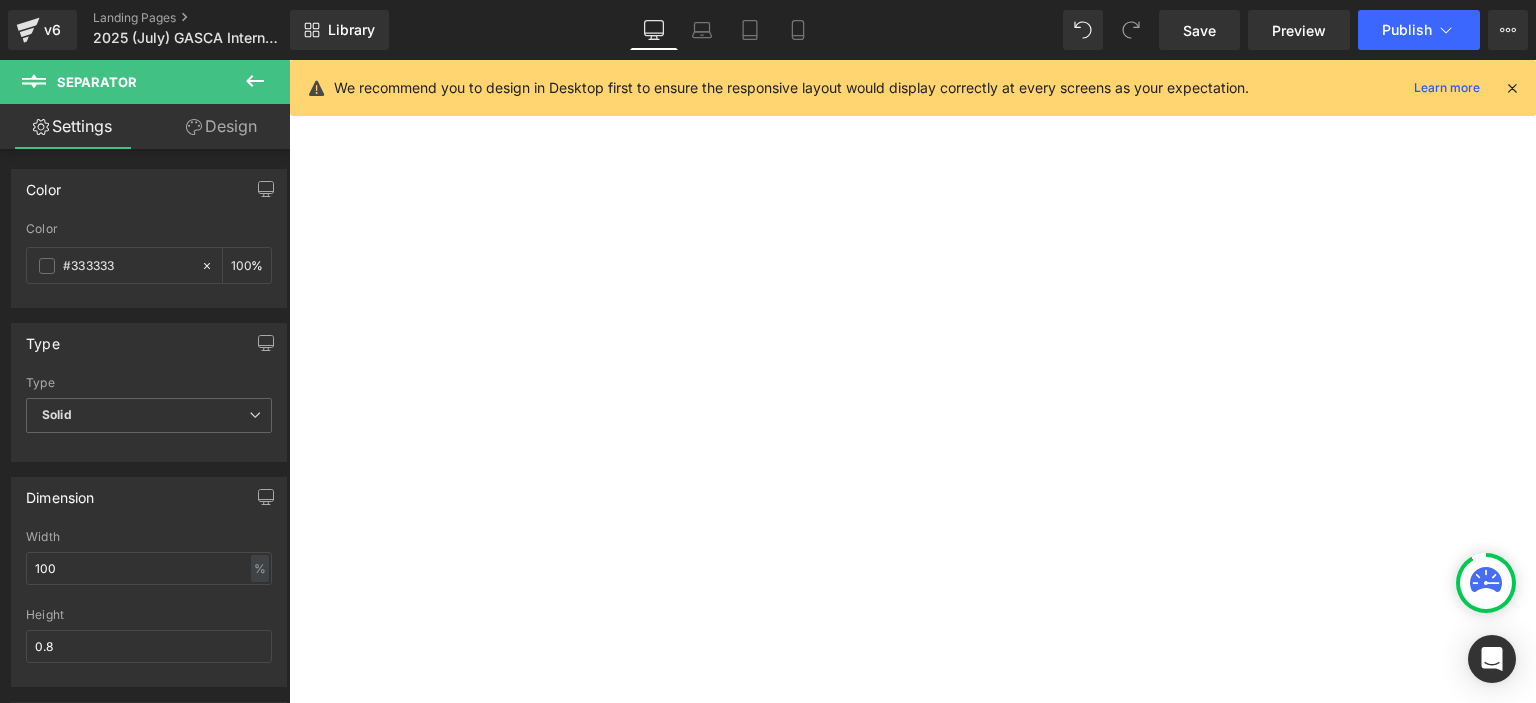 scroll, scrollTop: 3088, scrollLeft: 0, axis: vertical 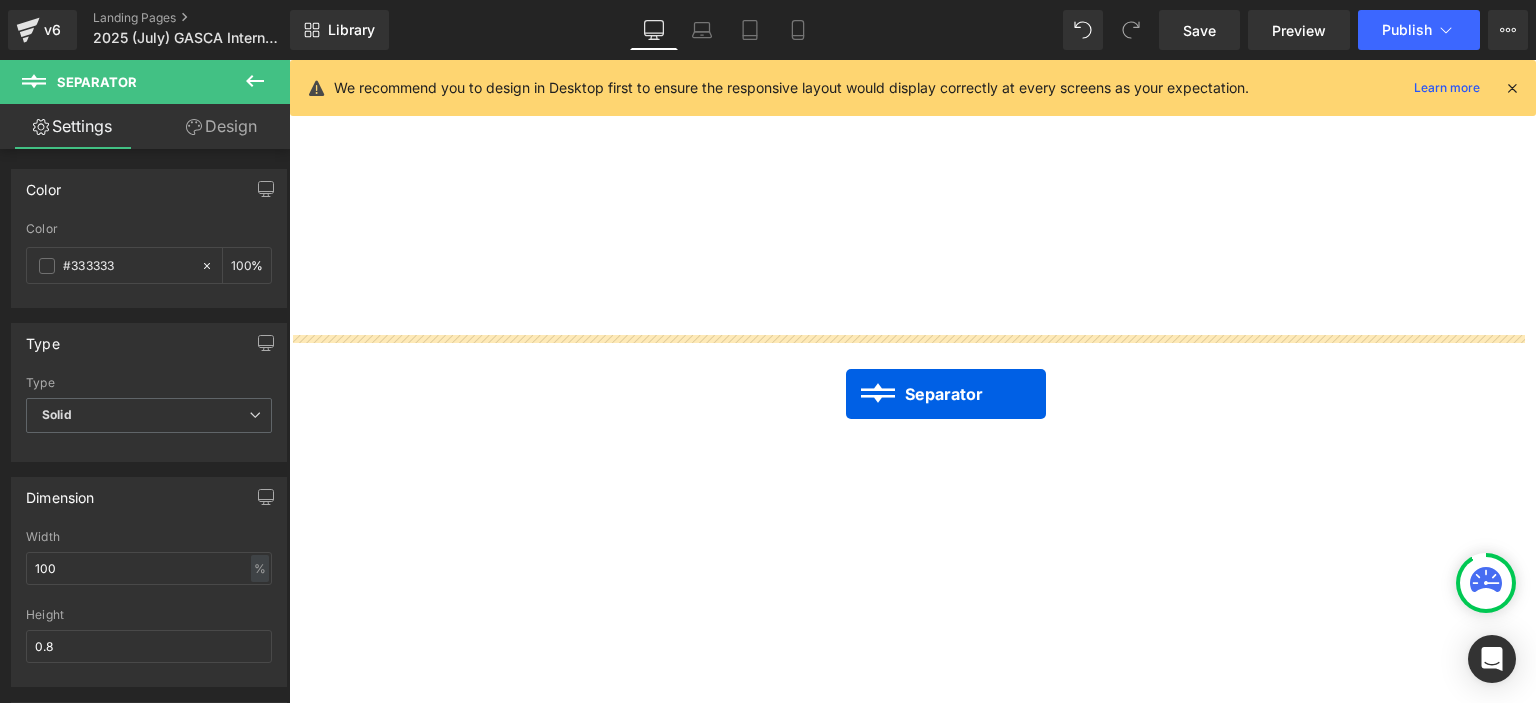 drag, startPoint x: 866, startPoint y: 342, endPoint x: 846, endPoint y: 394, distance: 55.713554 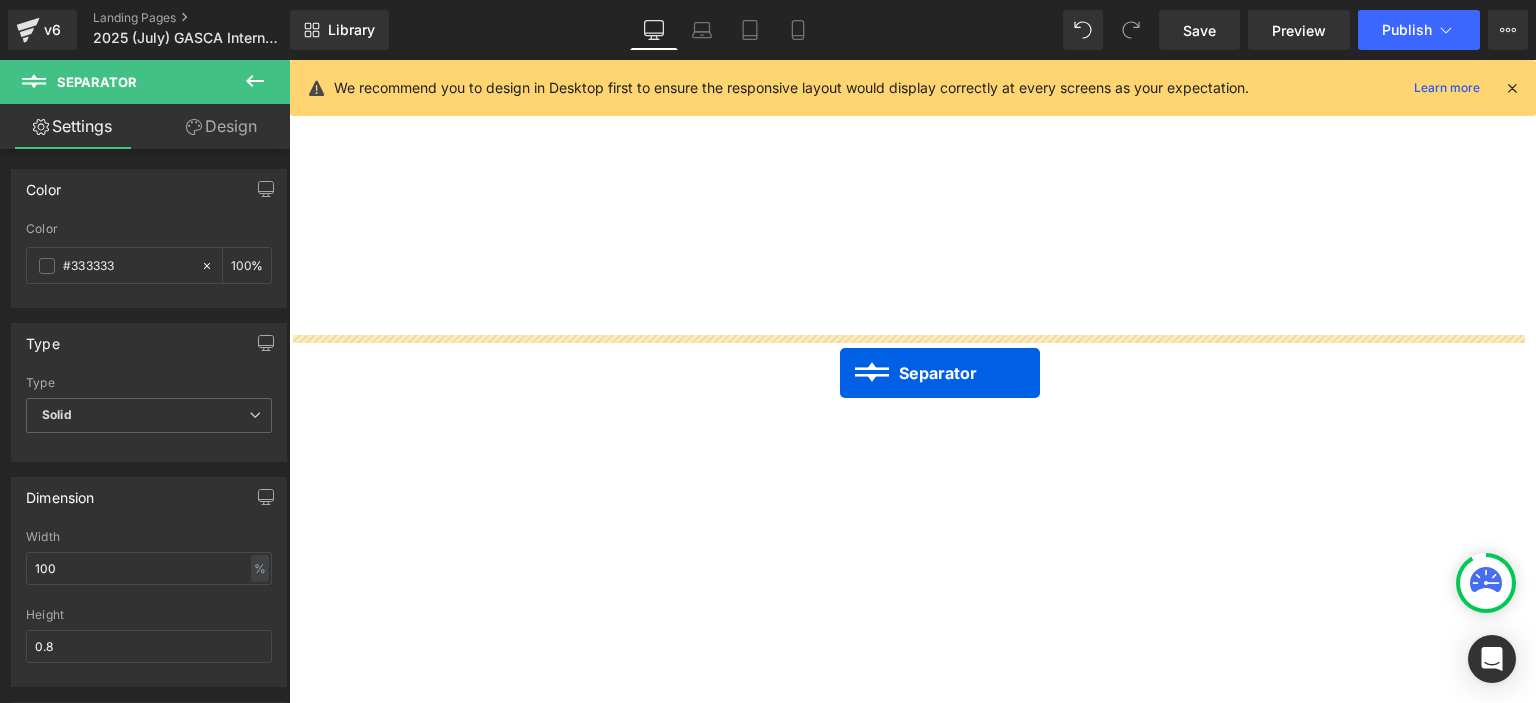 drag, startPoint x: 860, startPoint y: 344, endPoint x: 840, endPoint y: 373, distance: 35.22783 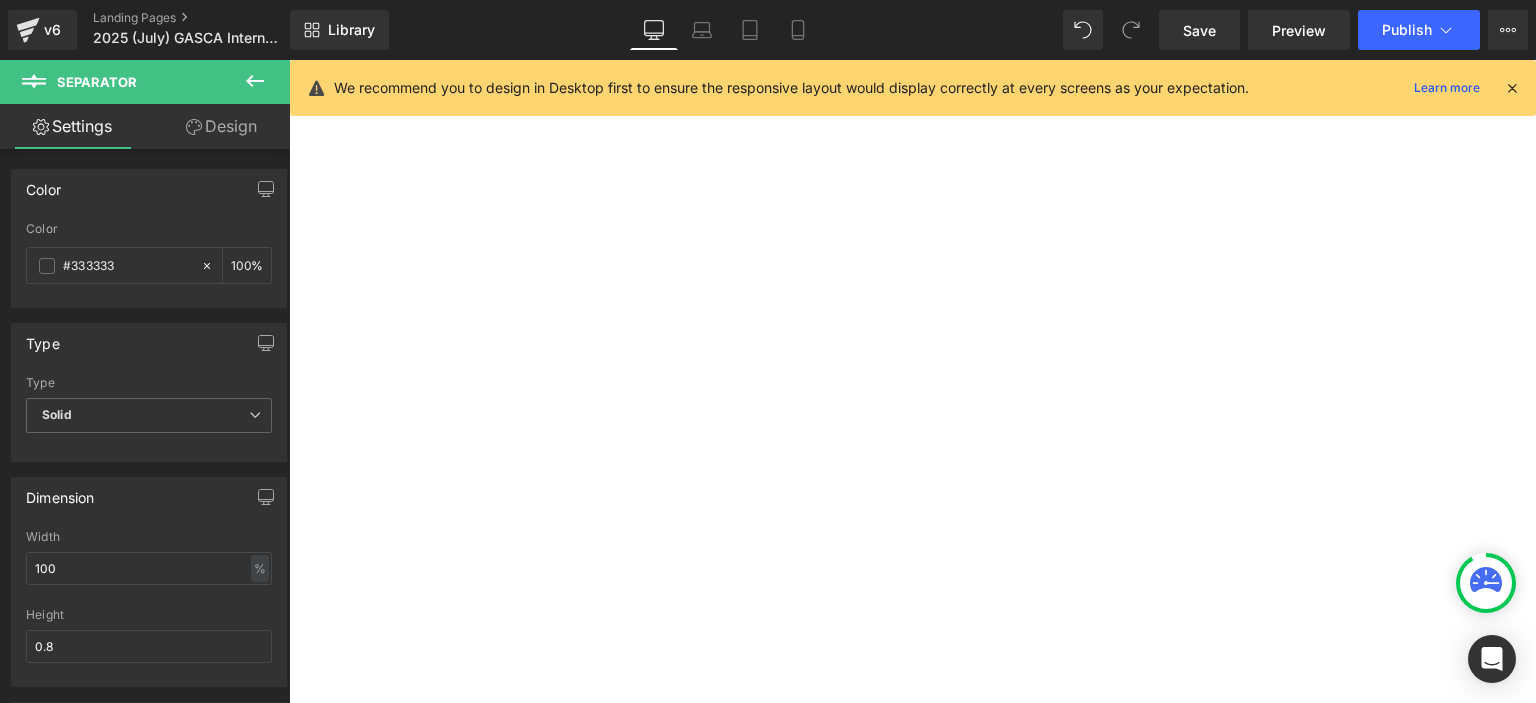 scroll, scrollTop: 3693, scrollLeft: 0, axis: vertical 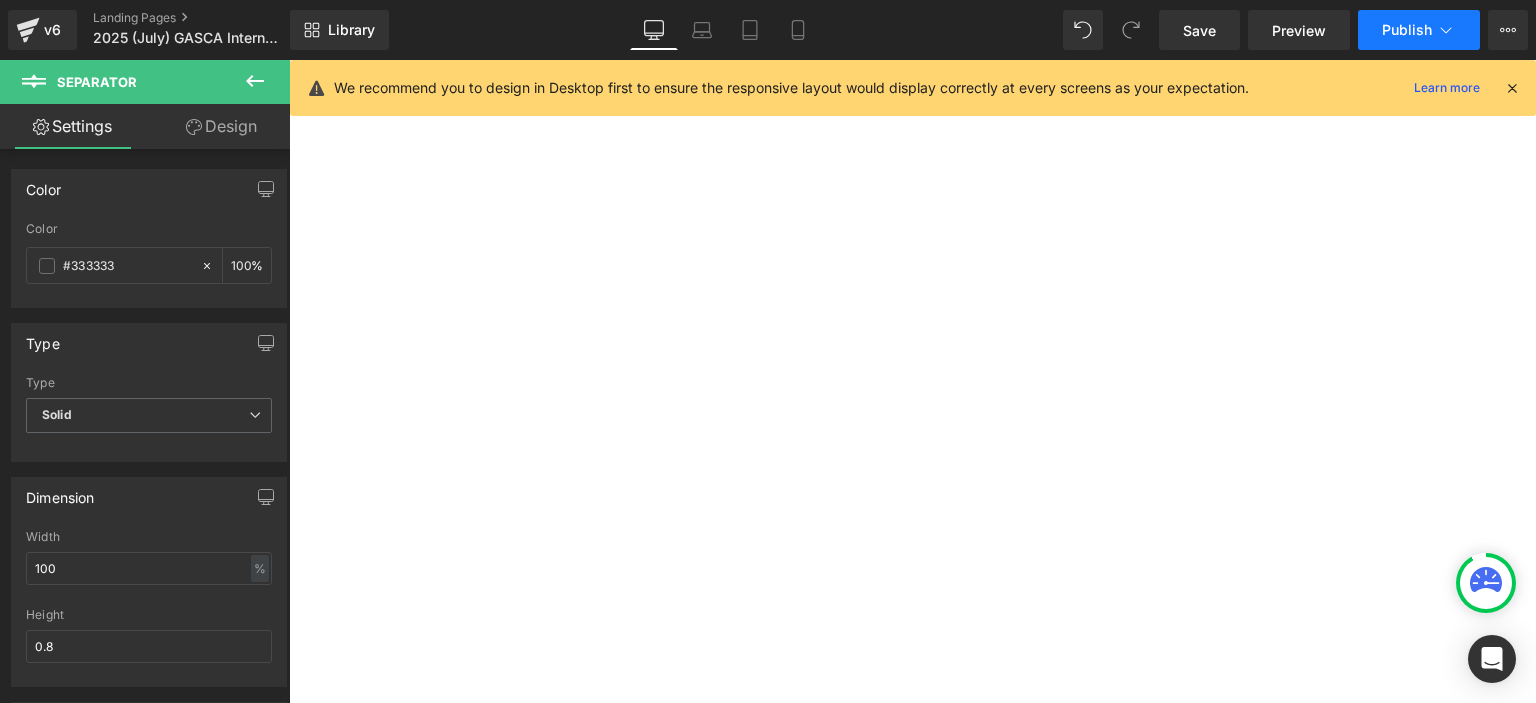 click on "Publish" at bounding box center (1407, 30) 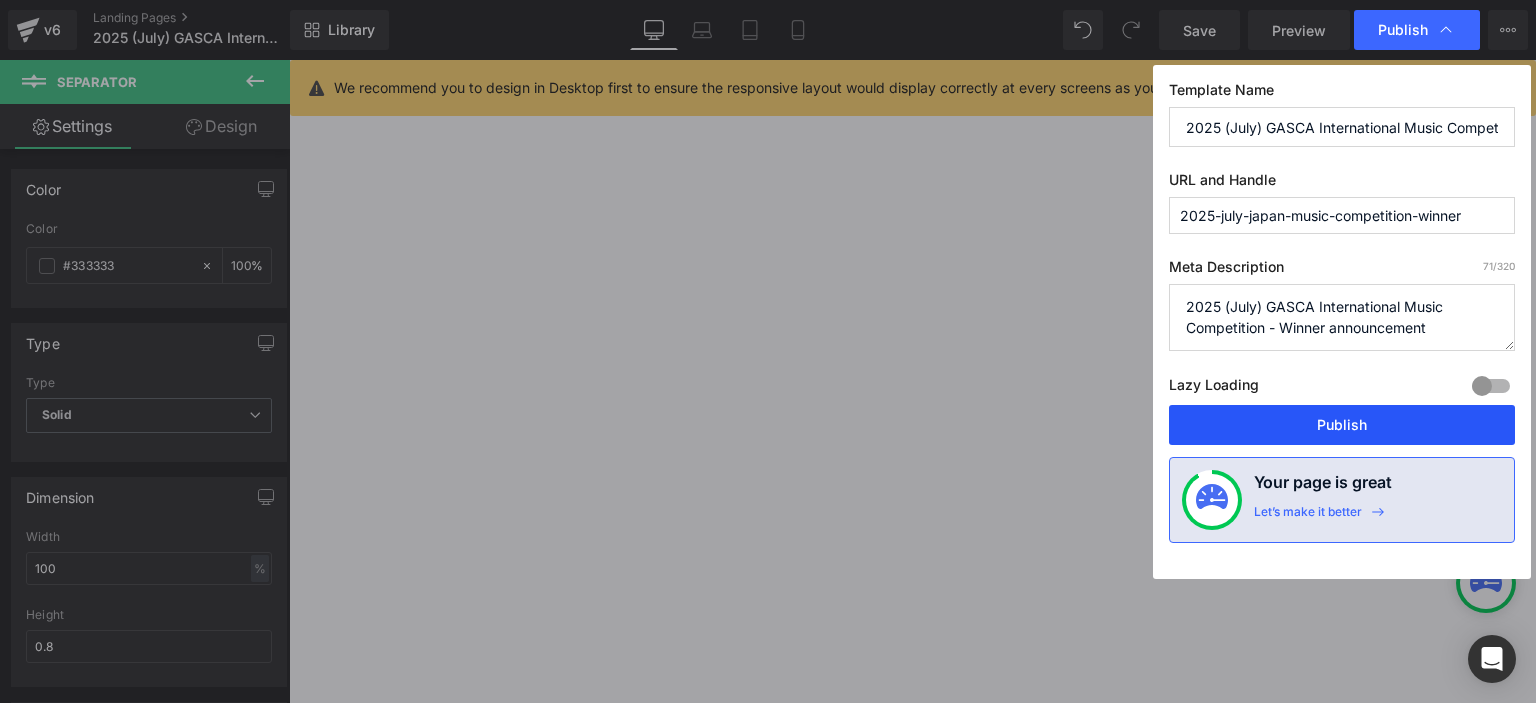 click on "Publish" at bounding box center [1342, 425] 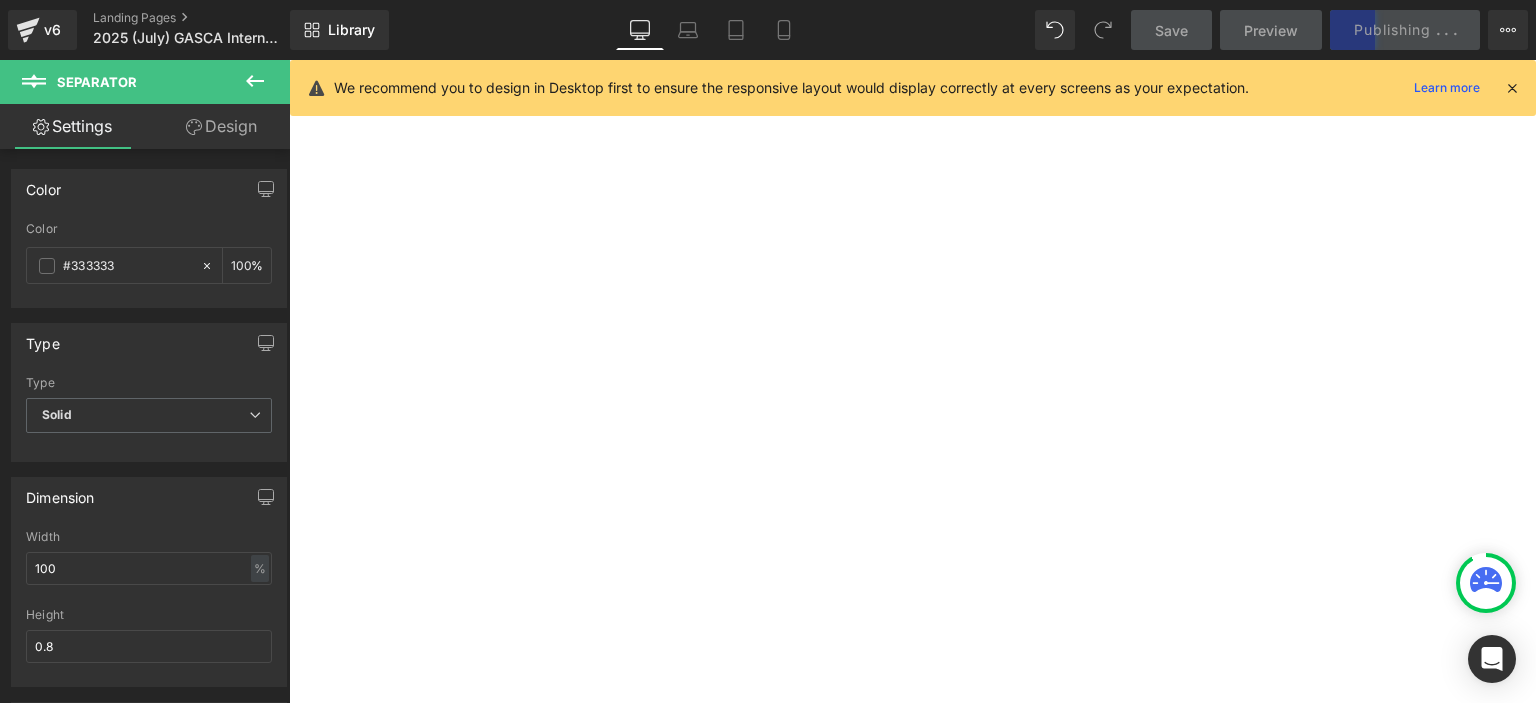 scroll, scrollTop: 2790, scrollLeft: 0, axis: vertical 